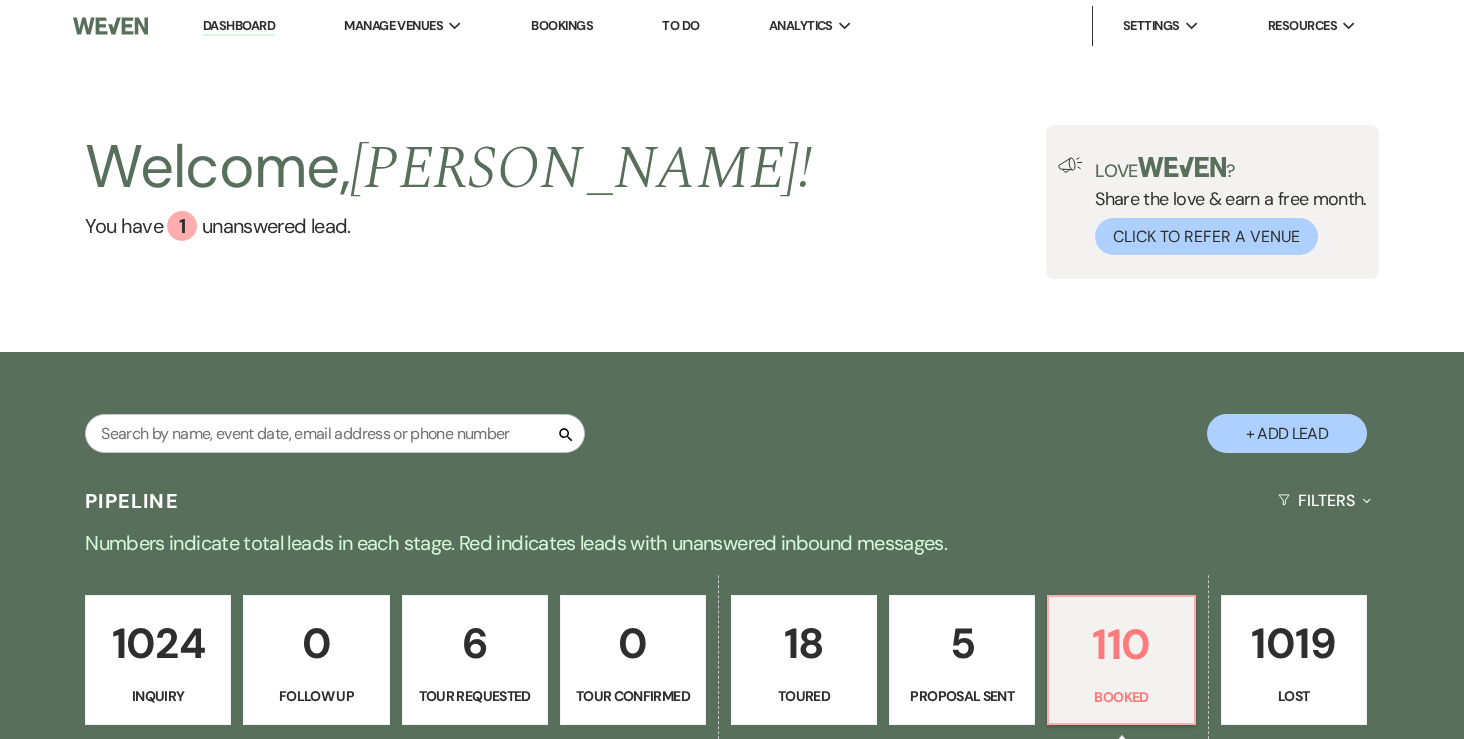 scroll, scrollTop: 0, scrollLeft: 0, axis: both 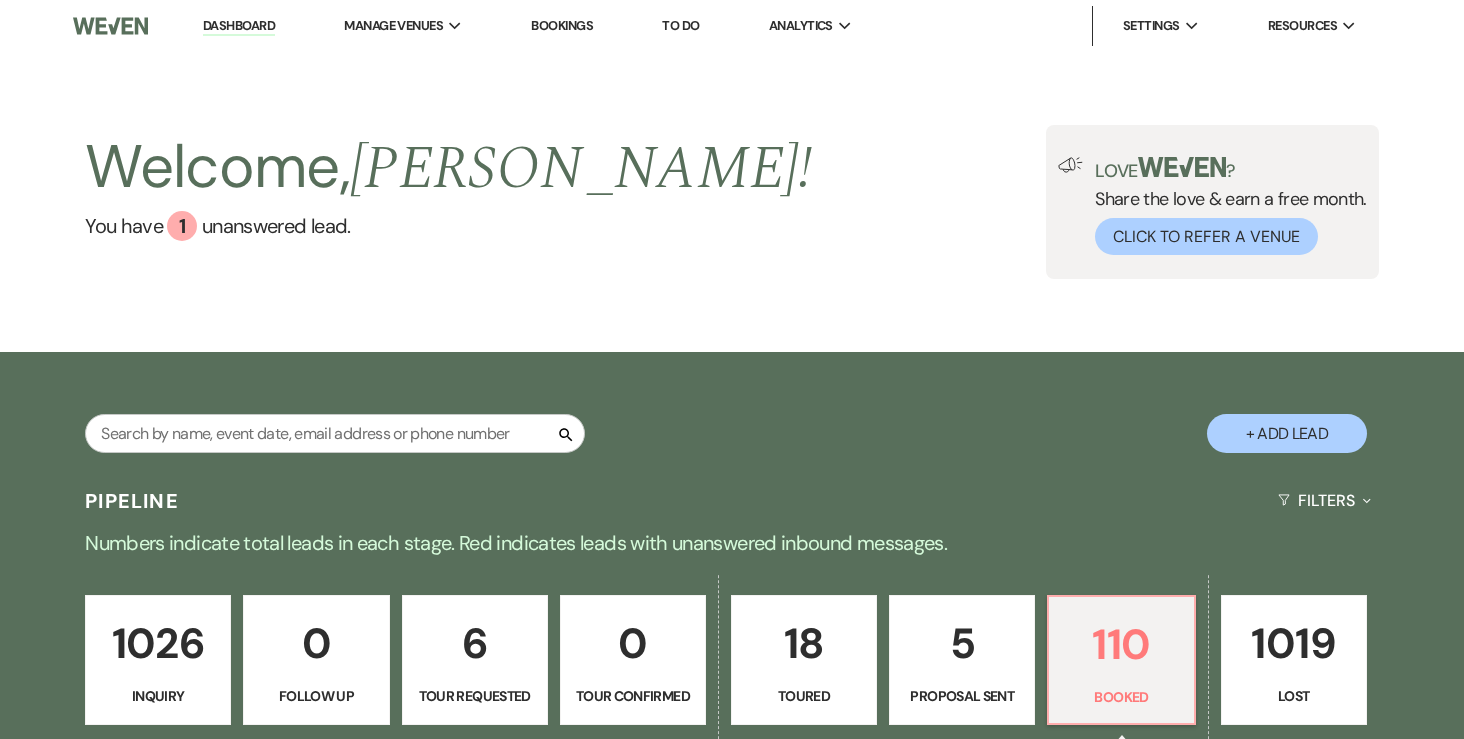 click on "To Do" at bounding box center [680, 26] 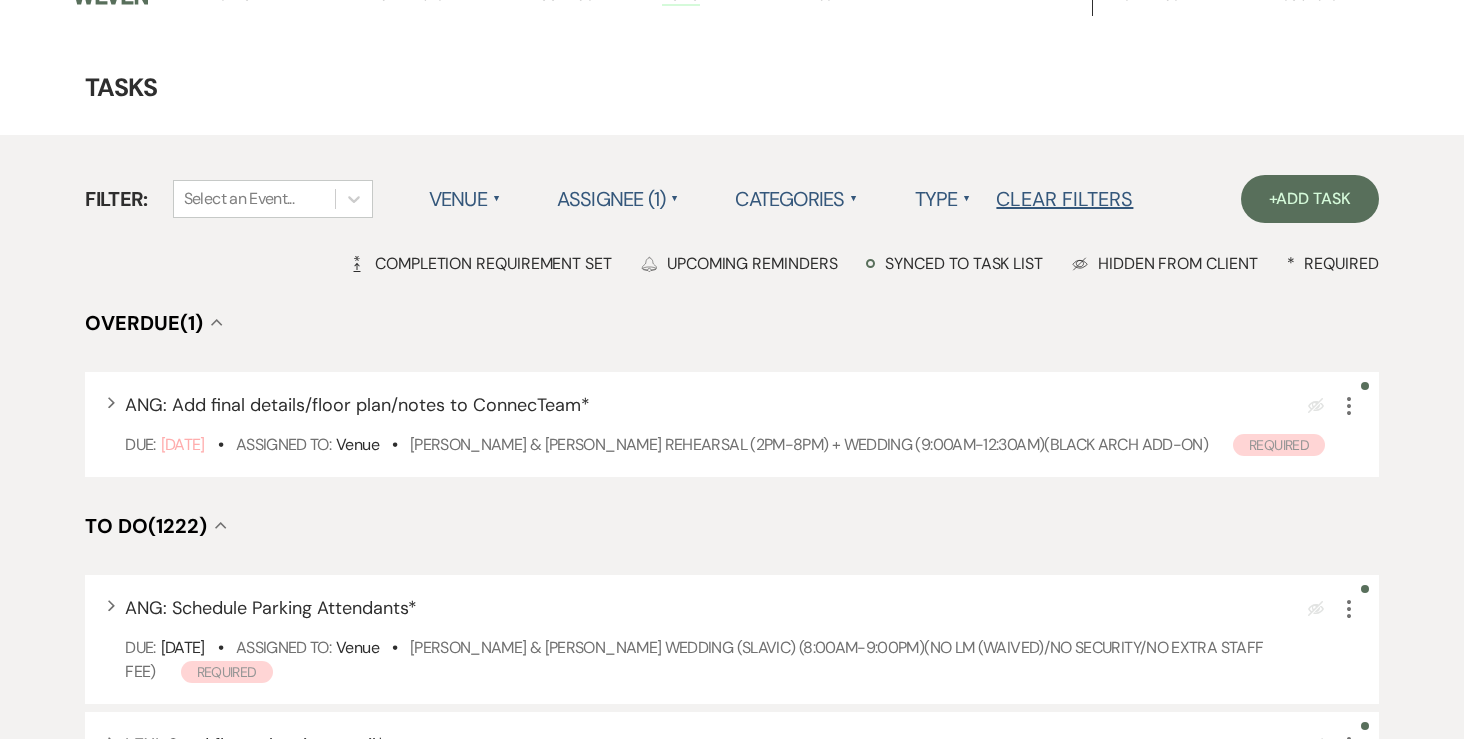 scroll, scrollTop: 0, scrollLeft: 0, axis: both 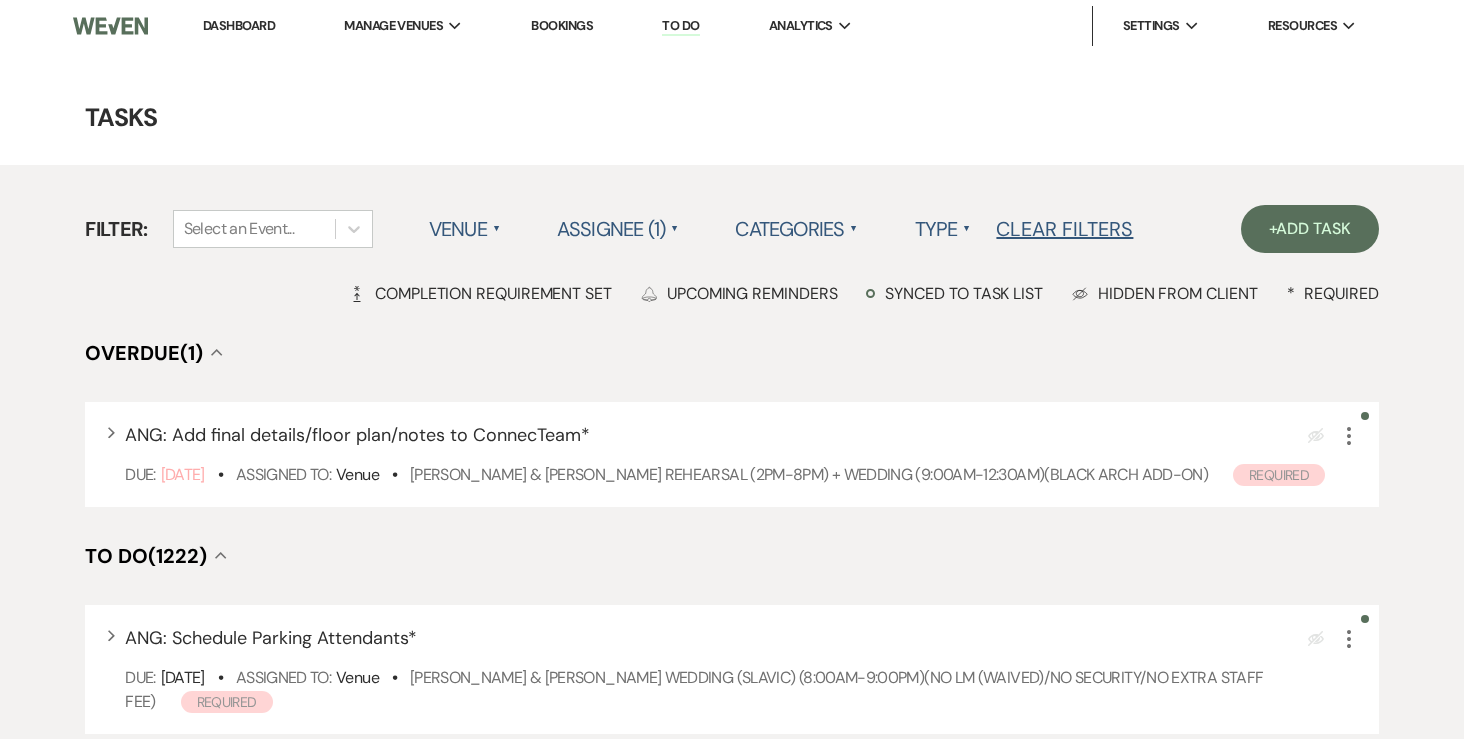 click on "Dashboard" at bounding box center [239, 25] 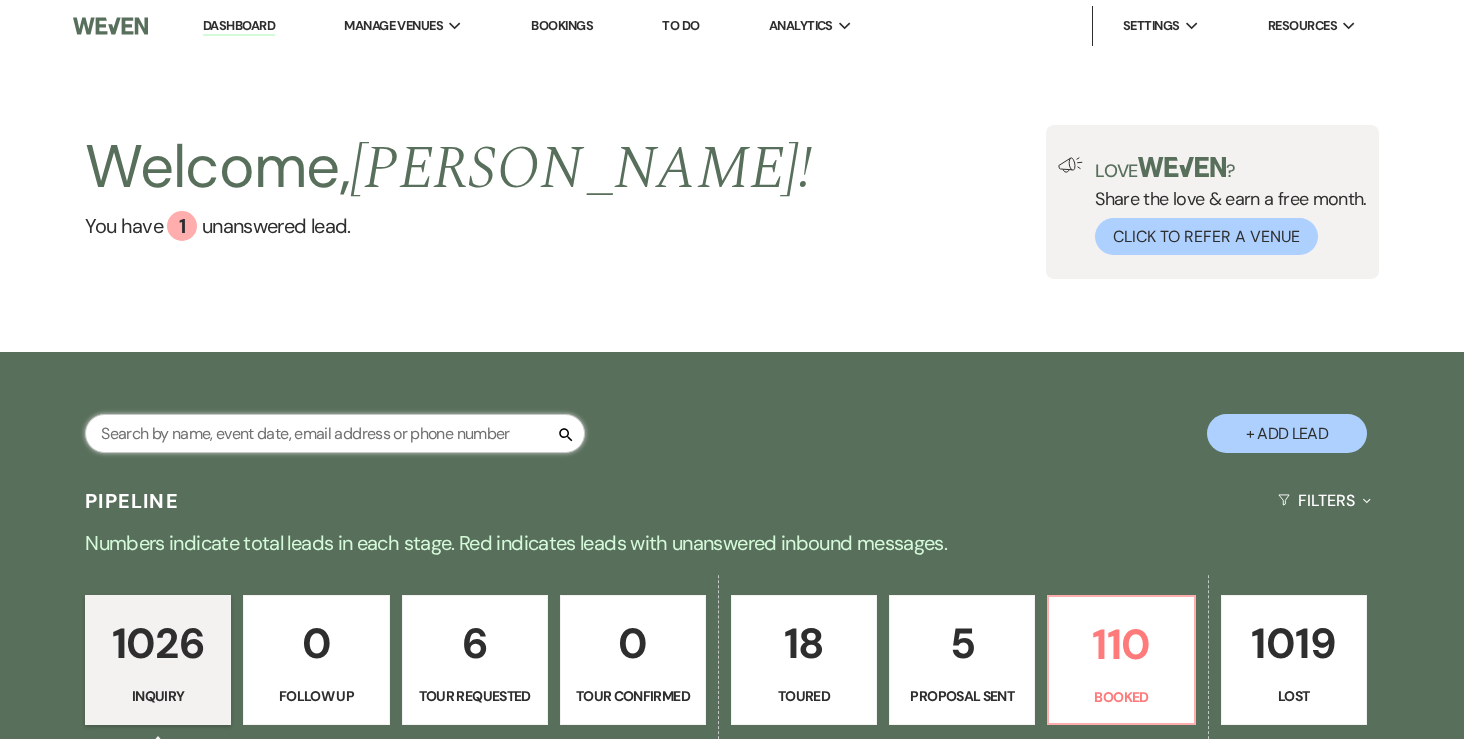 click at bounding box center [335, 433] 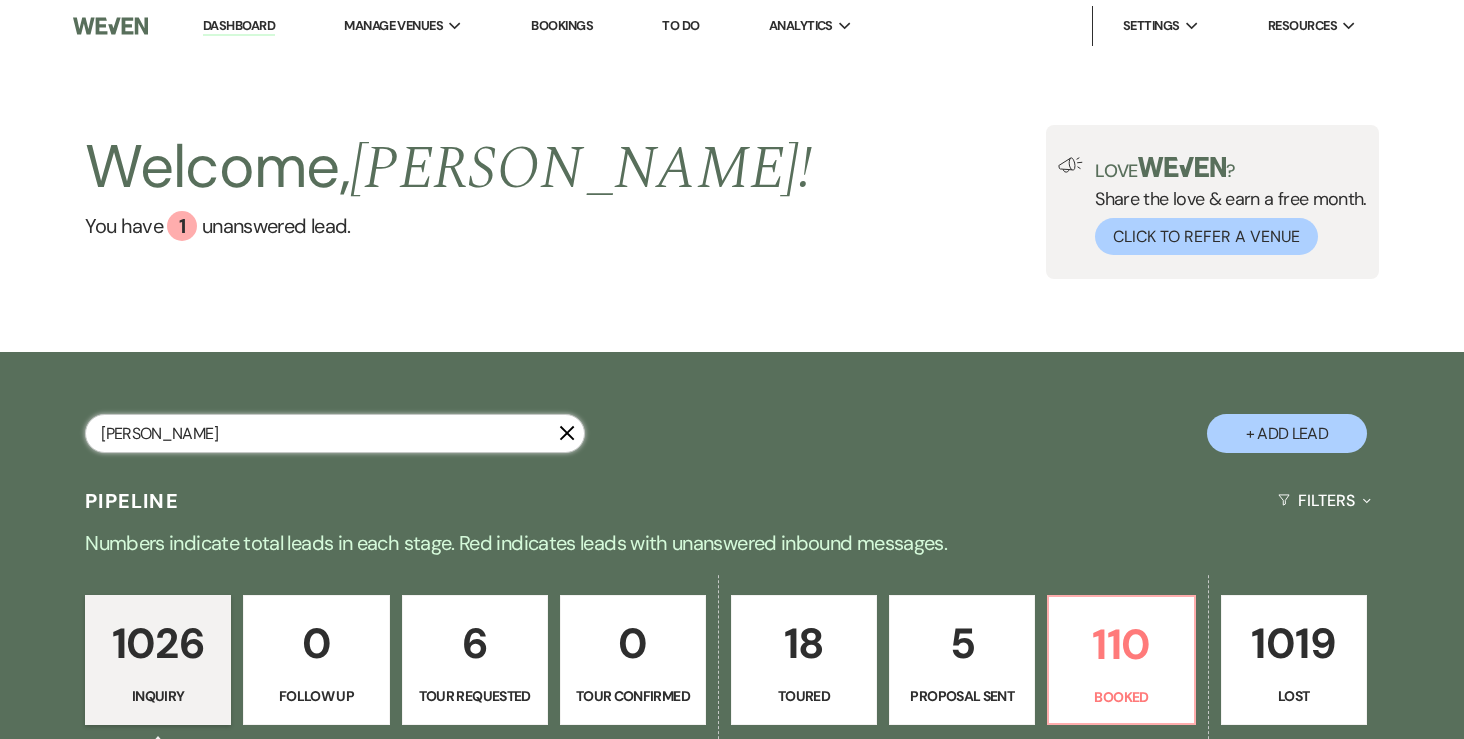 type on "driste" 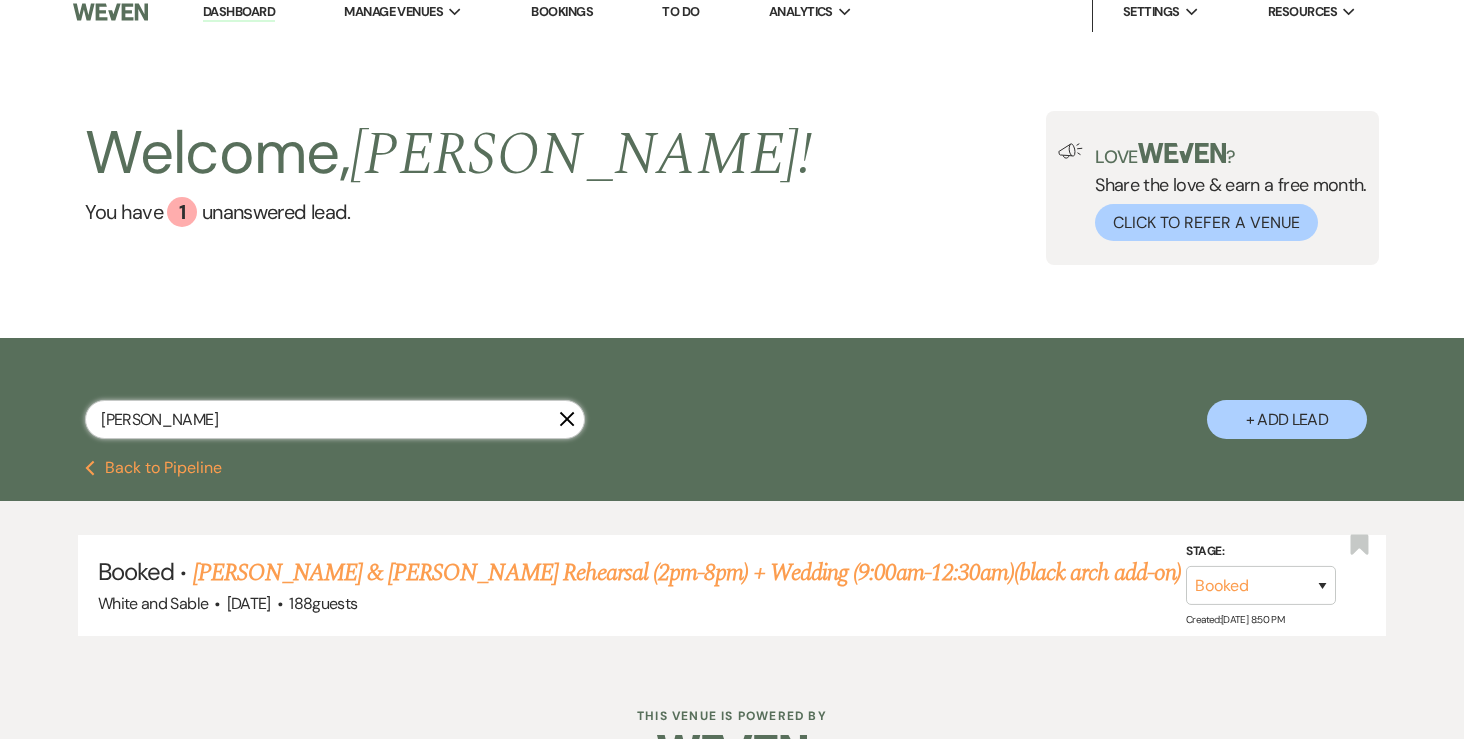 scroll, scrollTop: 29, scrollLeft: 0, axis: vertical 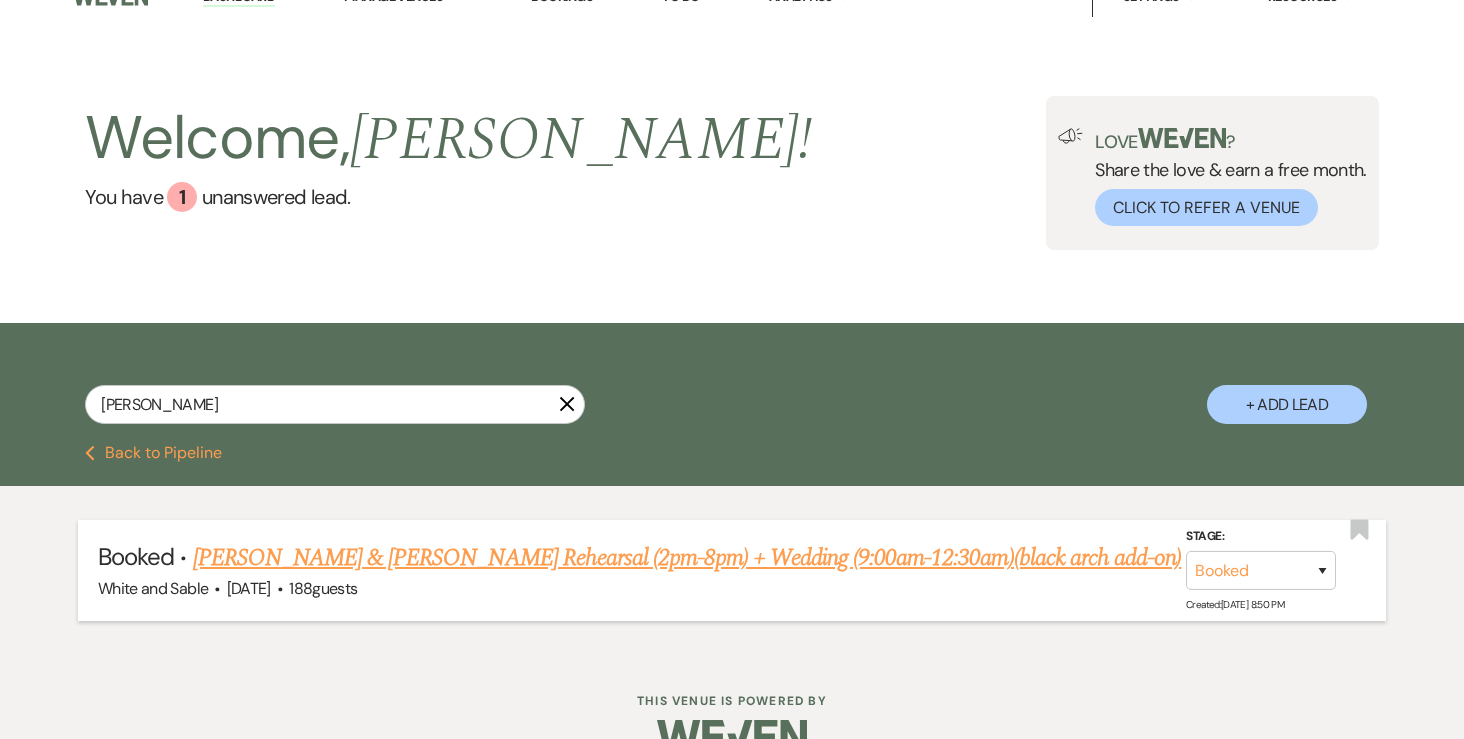 click on "White and Sable · Jul 26, 2025 · 188  guests" at bounding box center [732, 589] 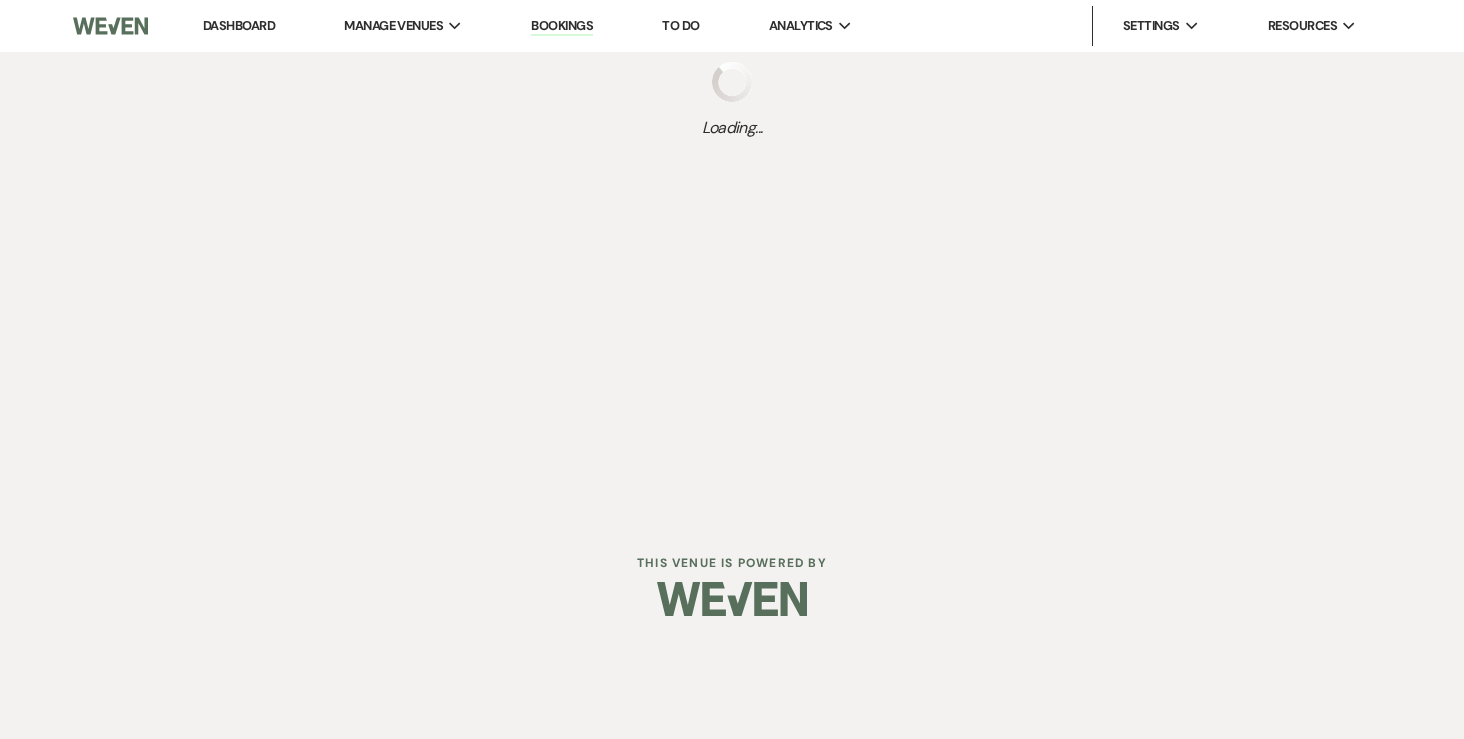 scroll, scrollTop: 0, scrollLeft: 0, axis: both 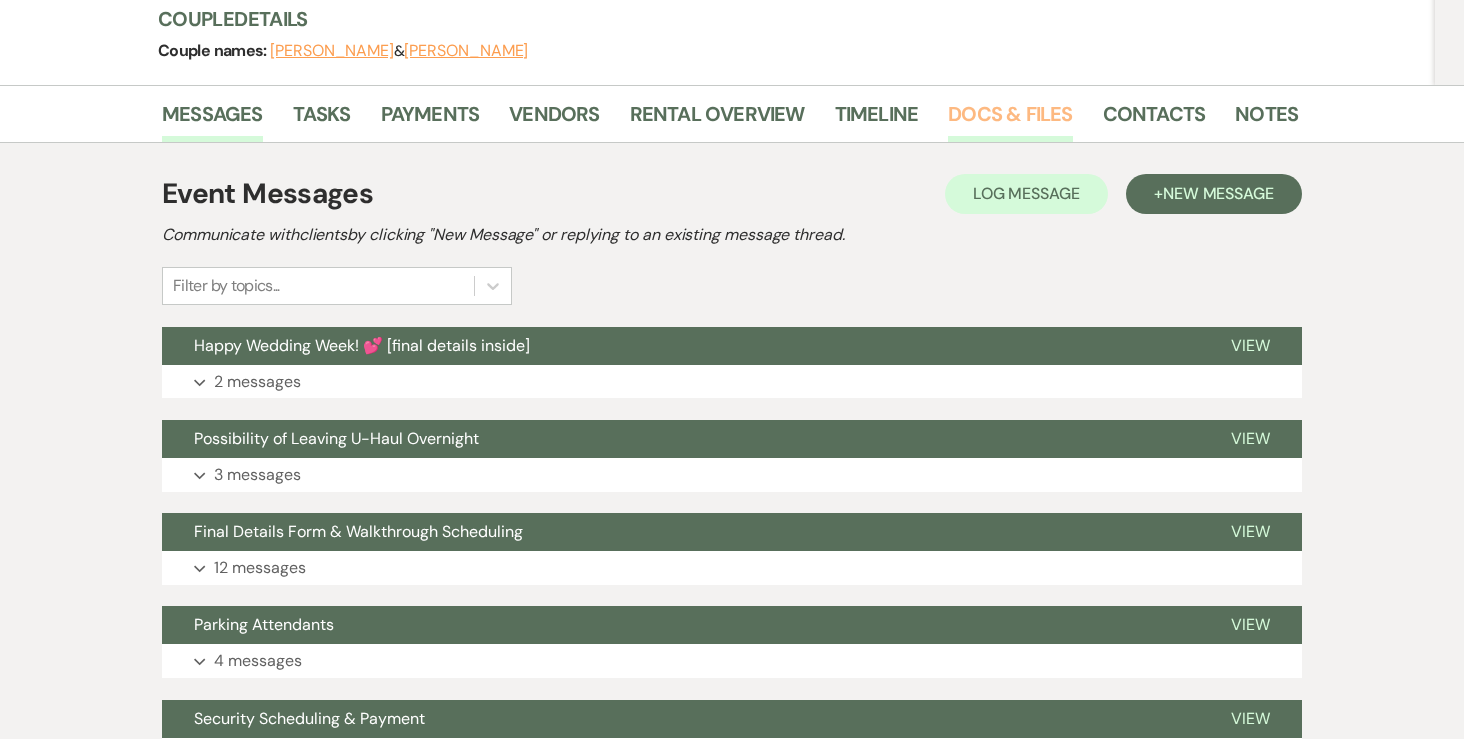 click on "Docs & Files" at bounding box center [1010, 120] 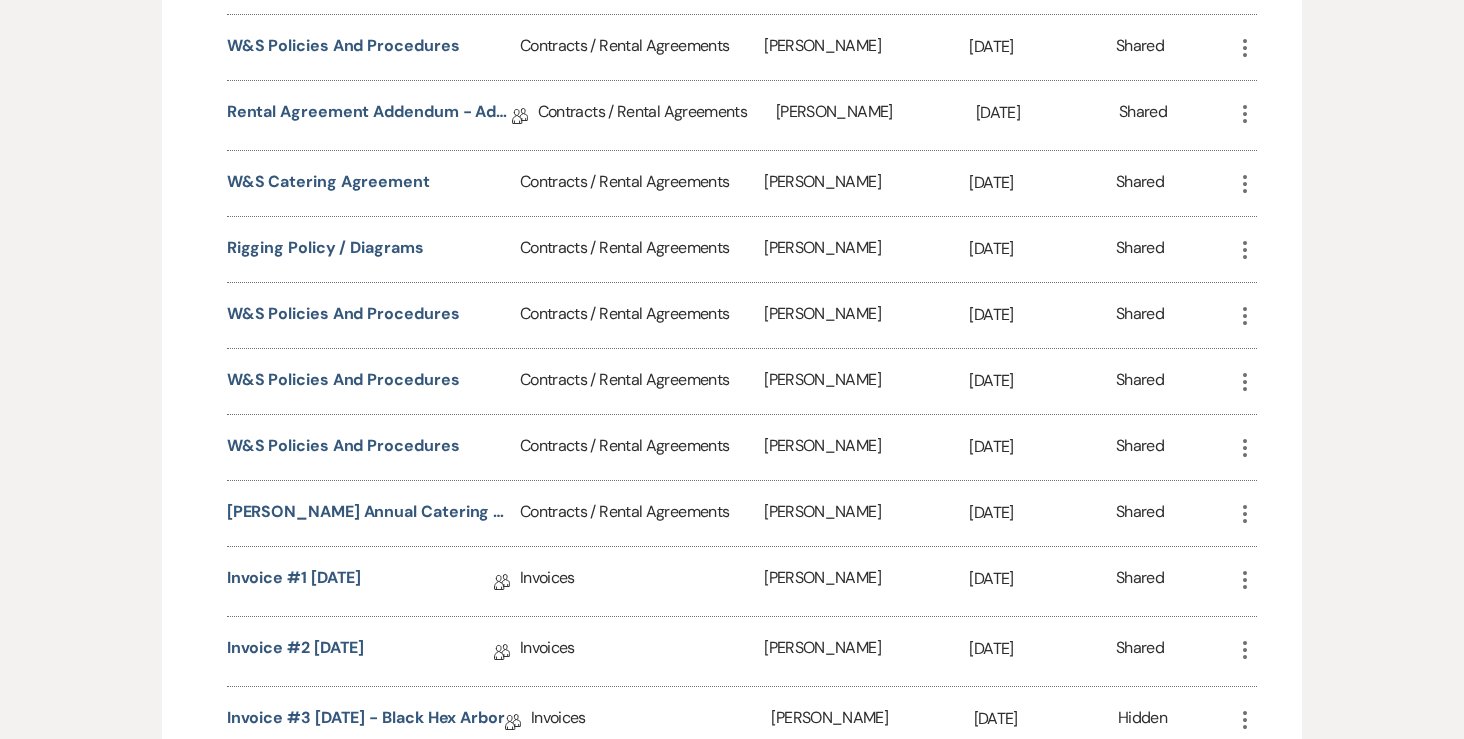 scroll, scrollTop: 1680, scrollLeft: 0, axis: vertical 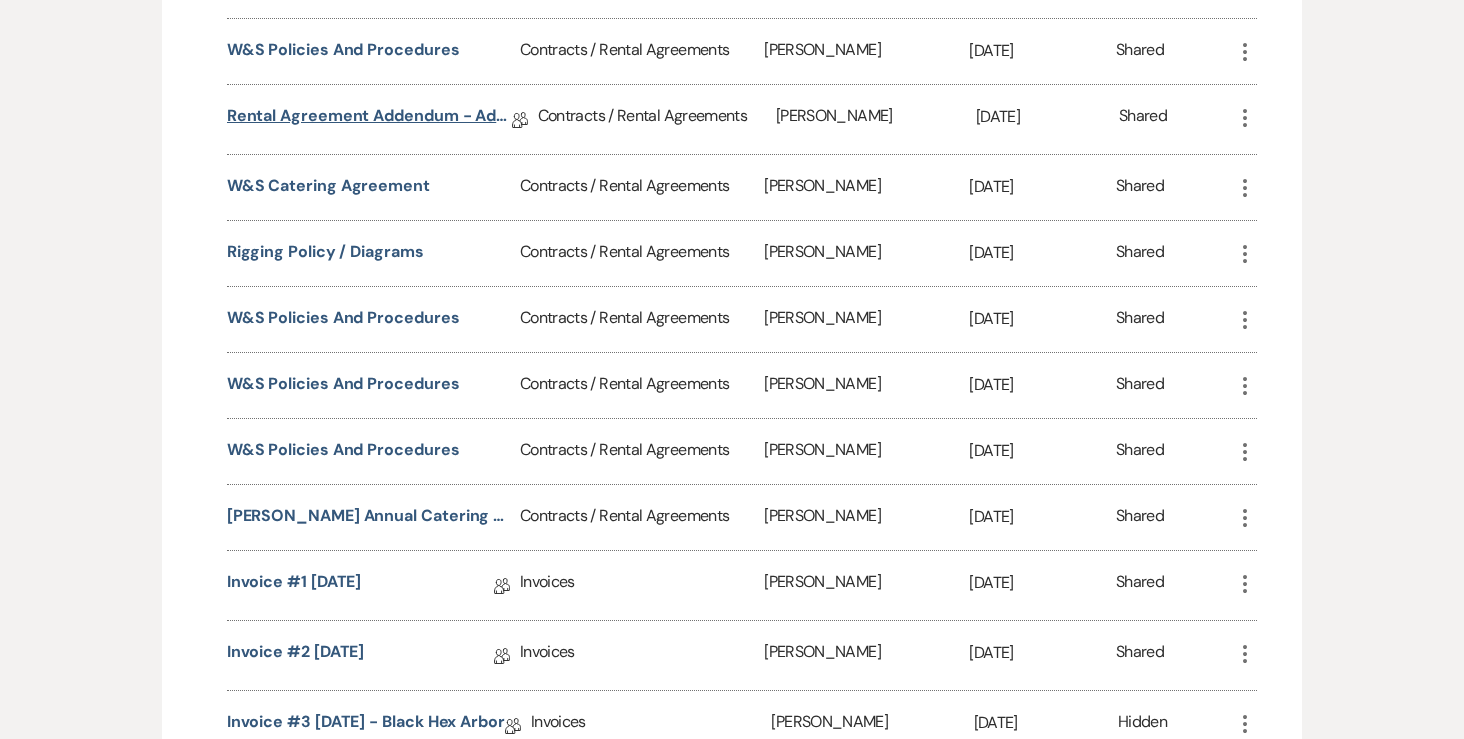 click on "Rental Agreement Addendum - Additional Day - 7.25.25" at bounding box center [369, 119] 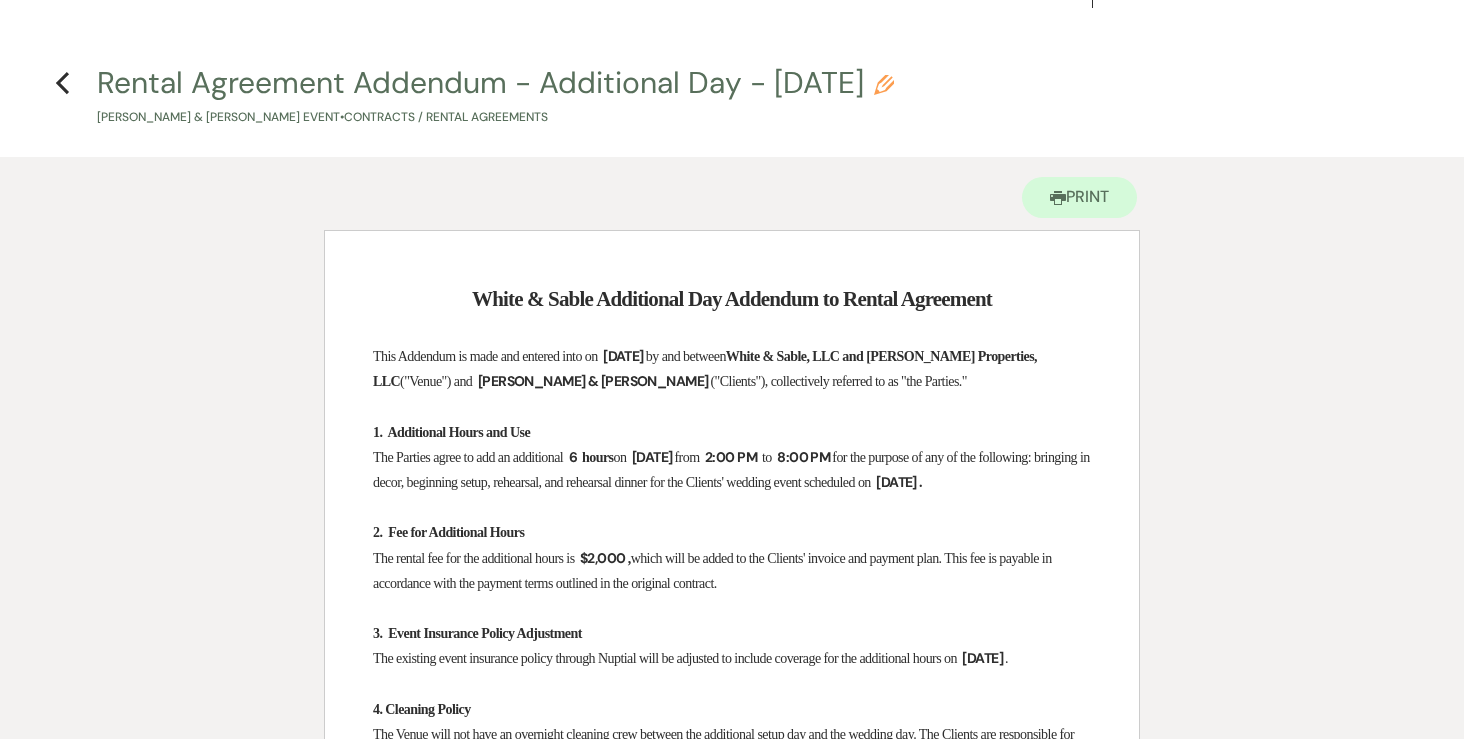 scroll, scrollTop: 0, scrollLeft: 0, axis: both 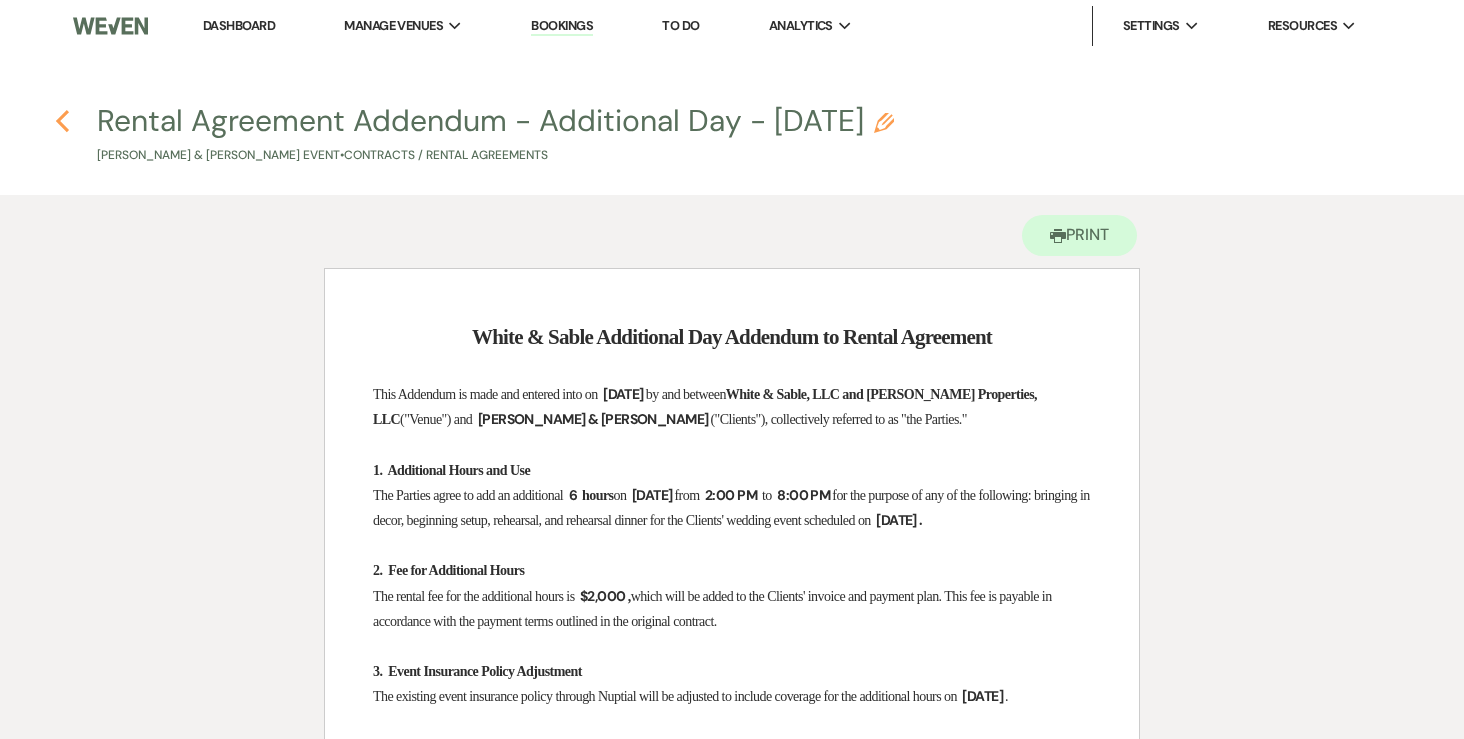 click on "Previous" 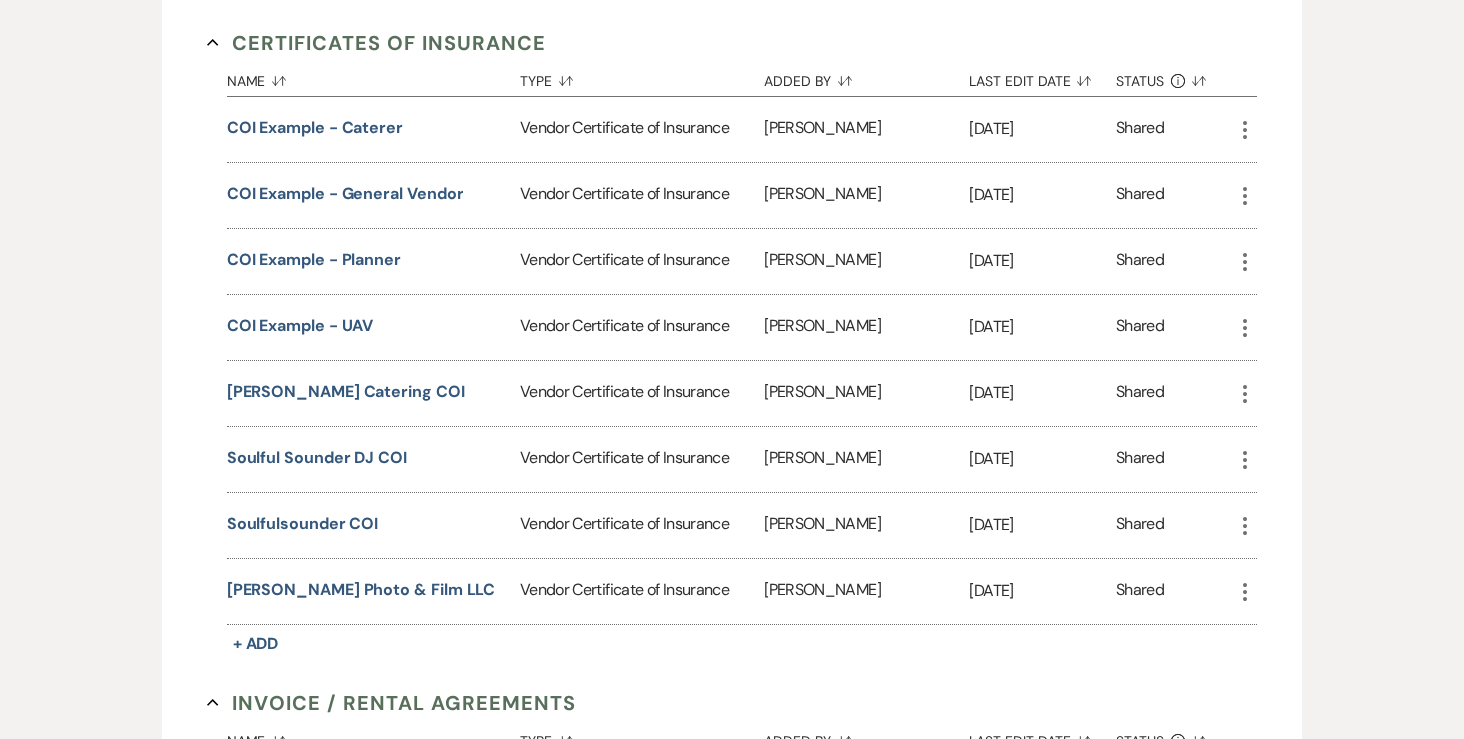 scroll, scrollTop: 0, scrollLeft: 0, axis: both 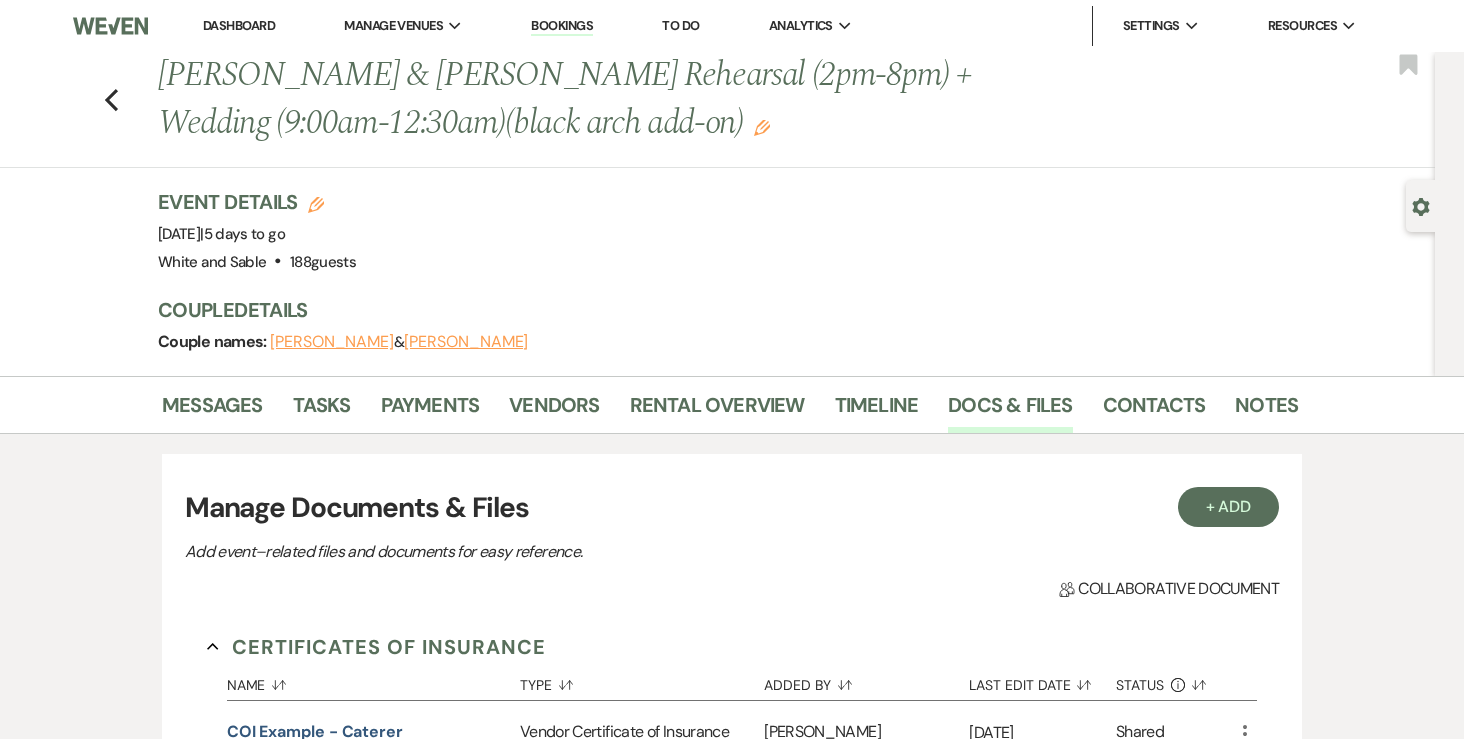 click on "Previous Emily Driste & Alex Virnig's Rehearsal (2pm-8pm) + Wedding (9:00am-12:30am)(black arch add-on) Edit Bookmark" at bounding box center [712, 110] 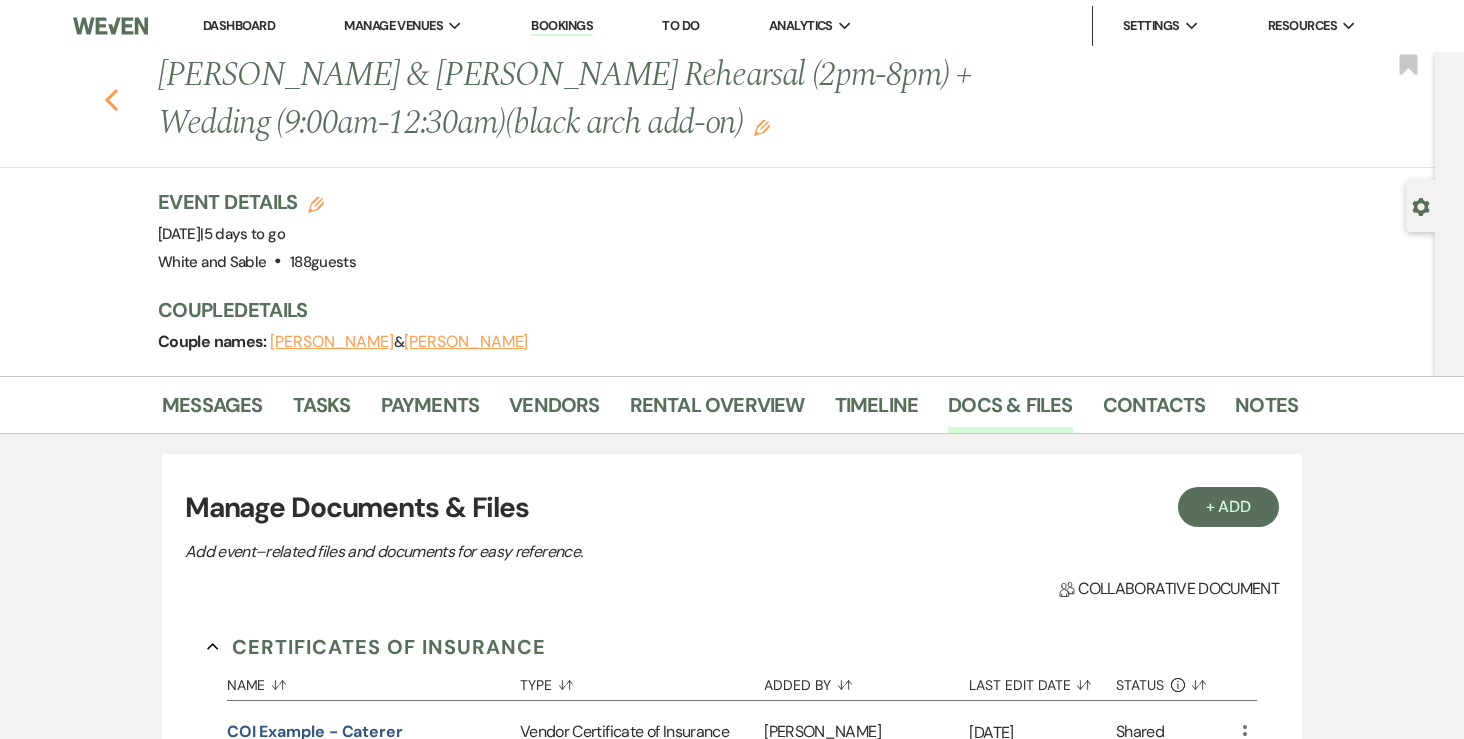 click on "Previous" 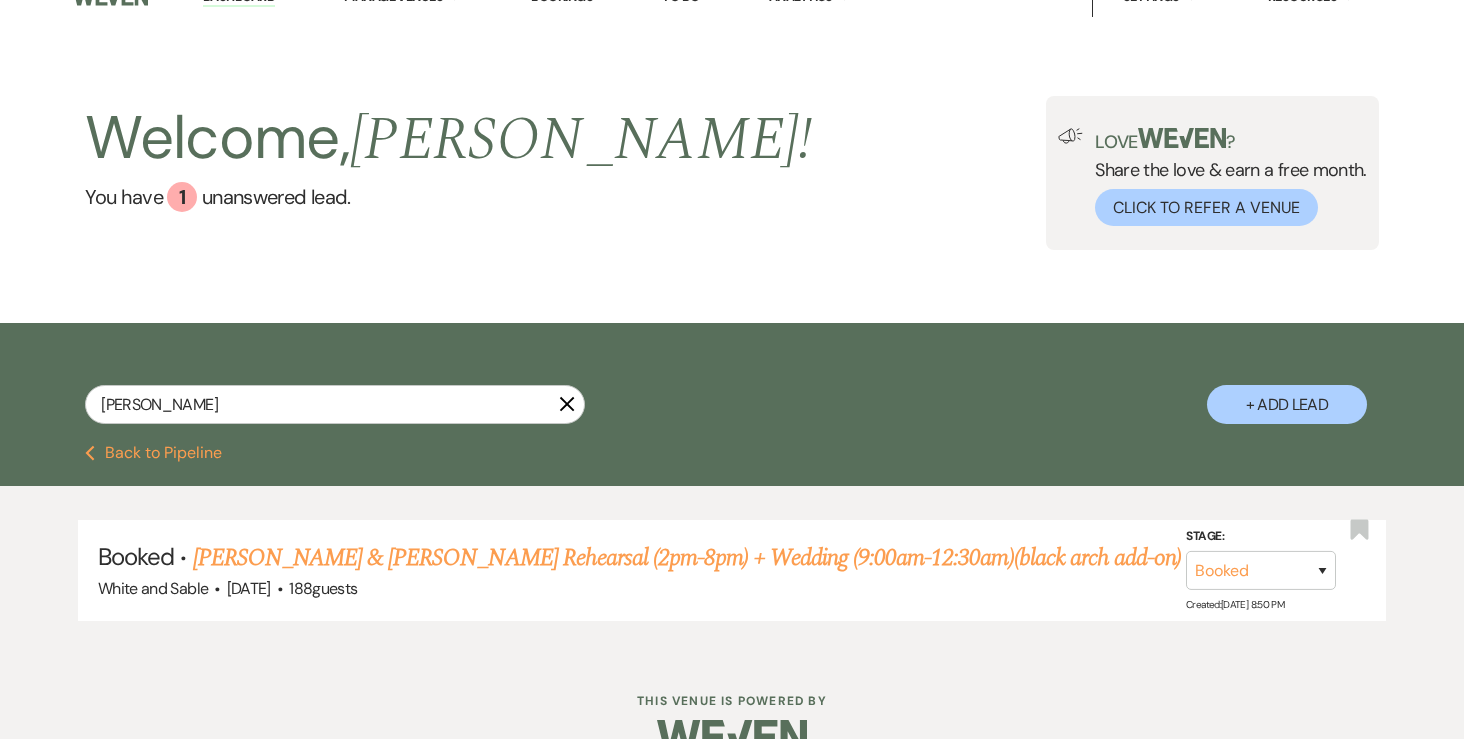 scroll, scrollTop: 43, scrollLeft: 0, axis: vertical 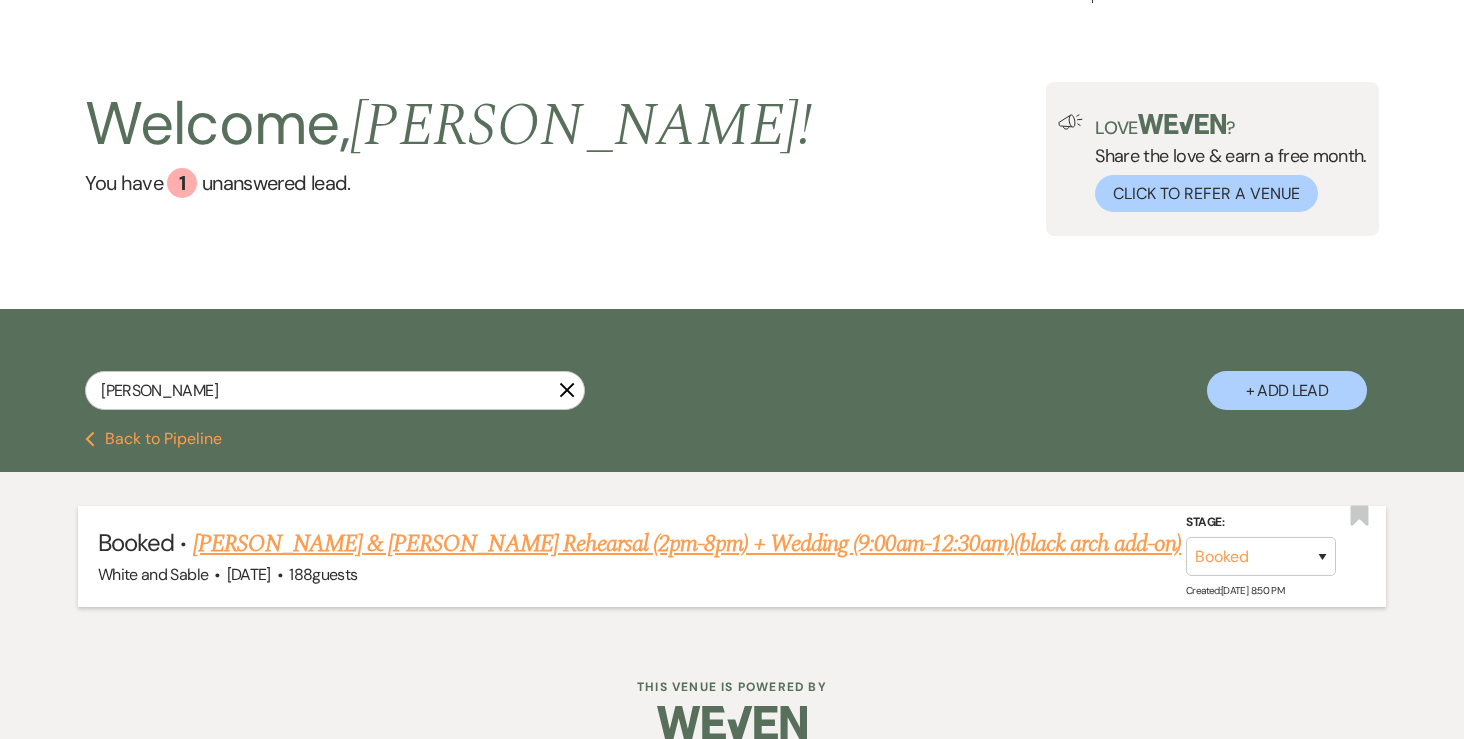 click on "[PERSON_NAME] & [PERSON_NAME] Rehearsal (2pm-8pm) + Wedding (9:00am-12:30am)(black arch add-on)" at bounding box center [687, 544] 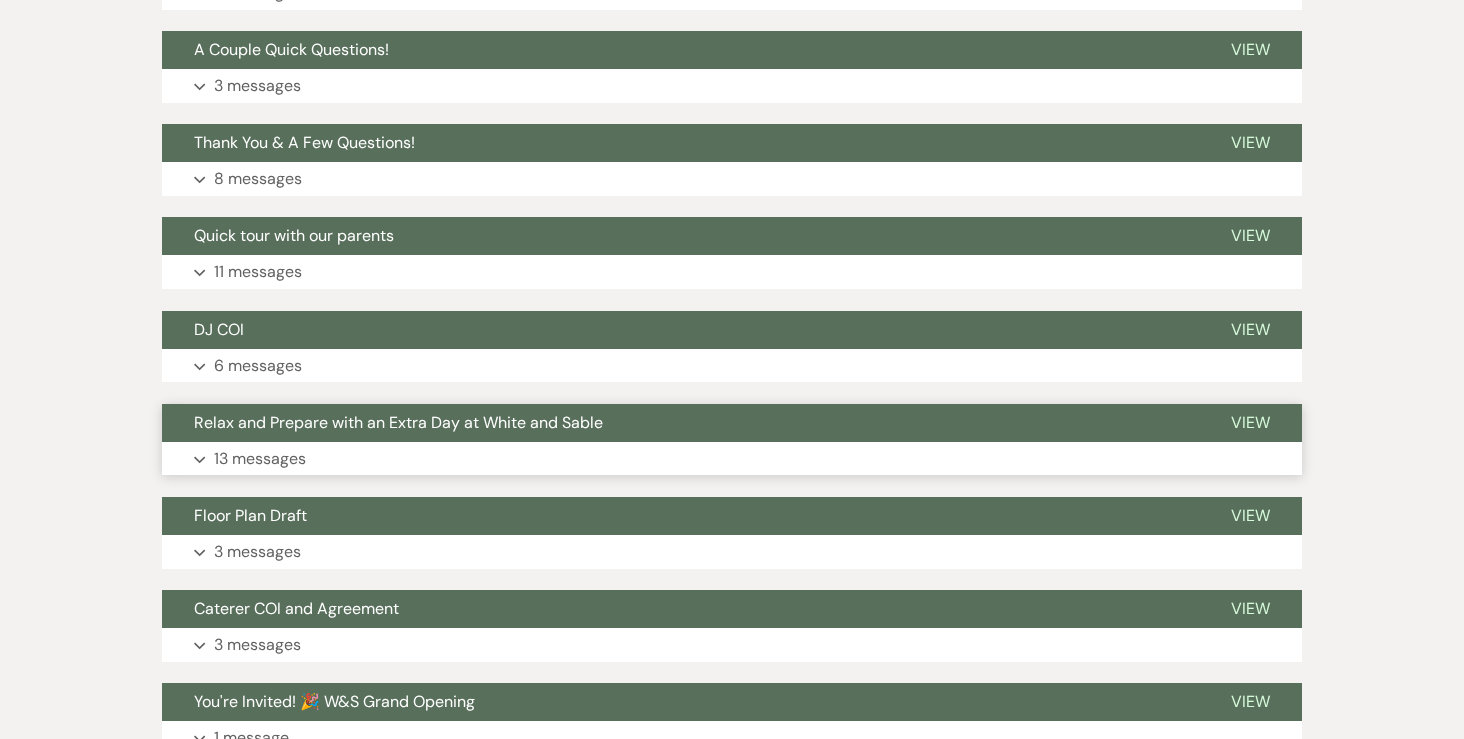 scroll, scrollTop: 1243, scrollLeft: 0, axis: vertical 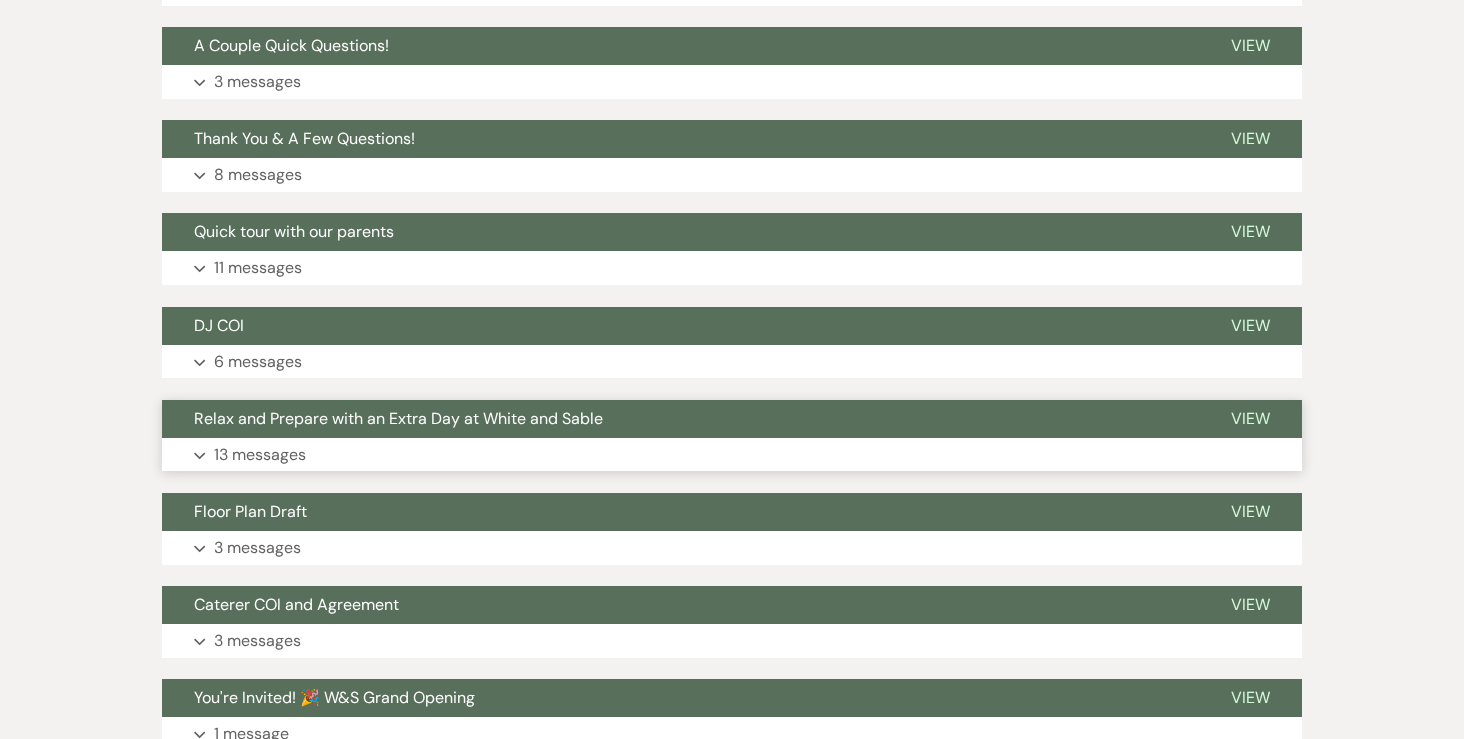 click on "13 messages" at bounding box center (260, 455) 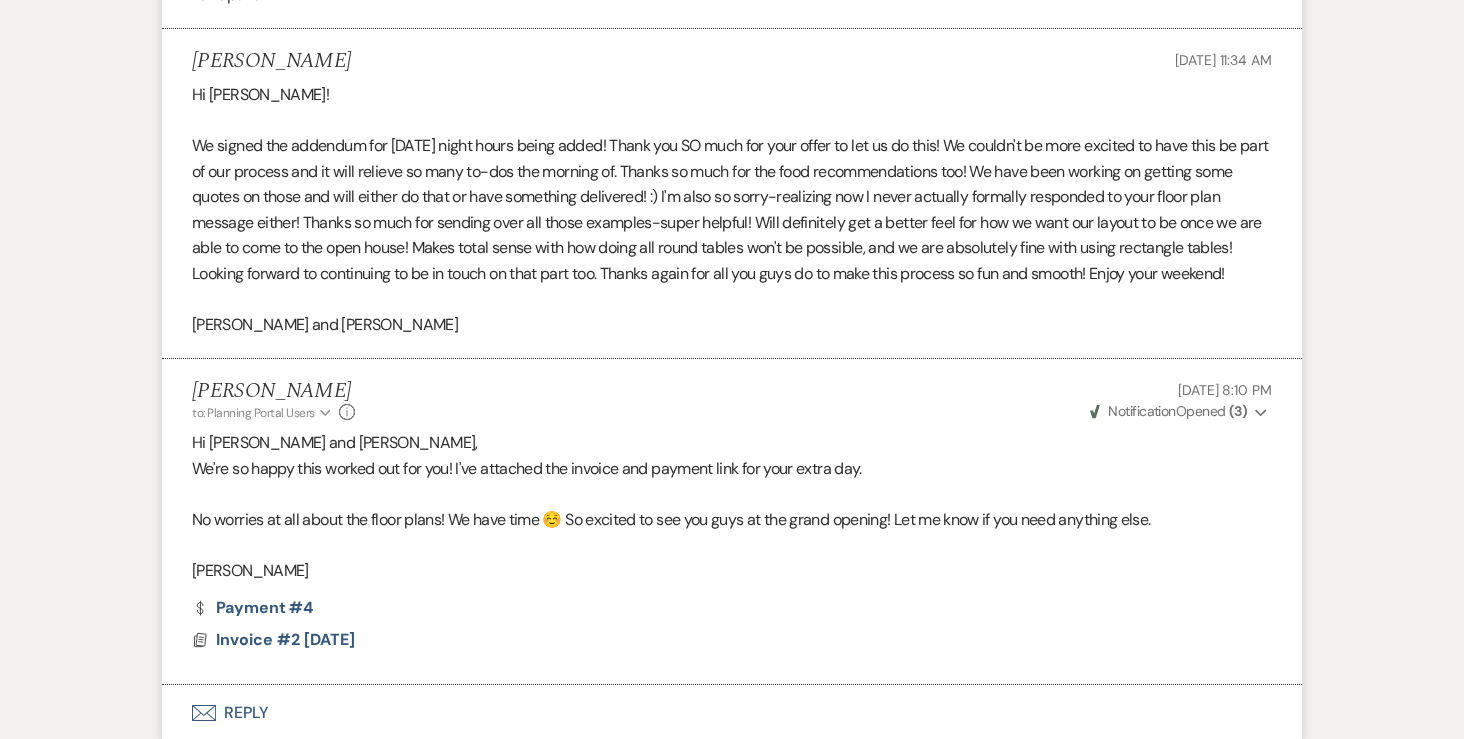 scroll, scrollTop: 5393, scrollLeft: 0, axis: vertical 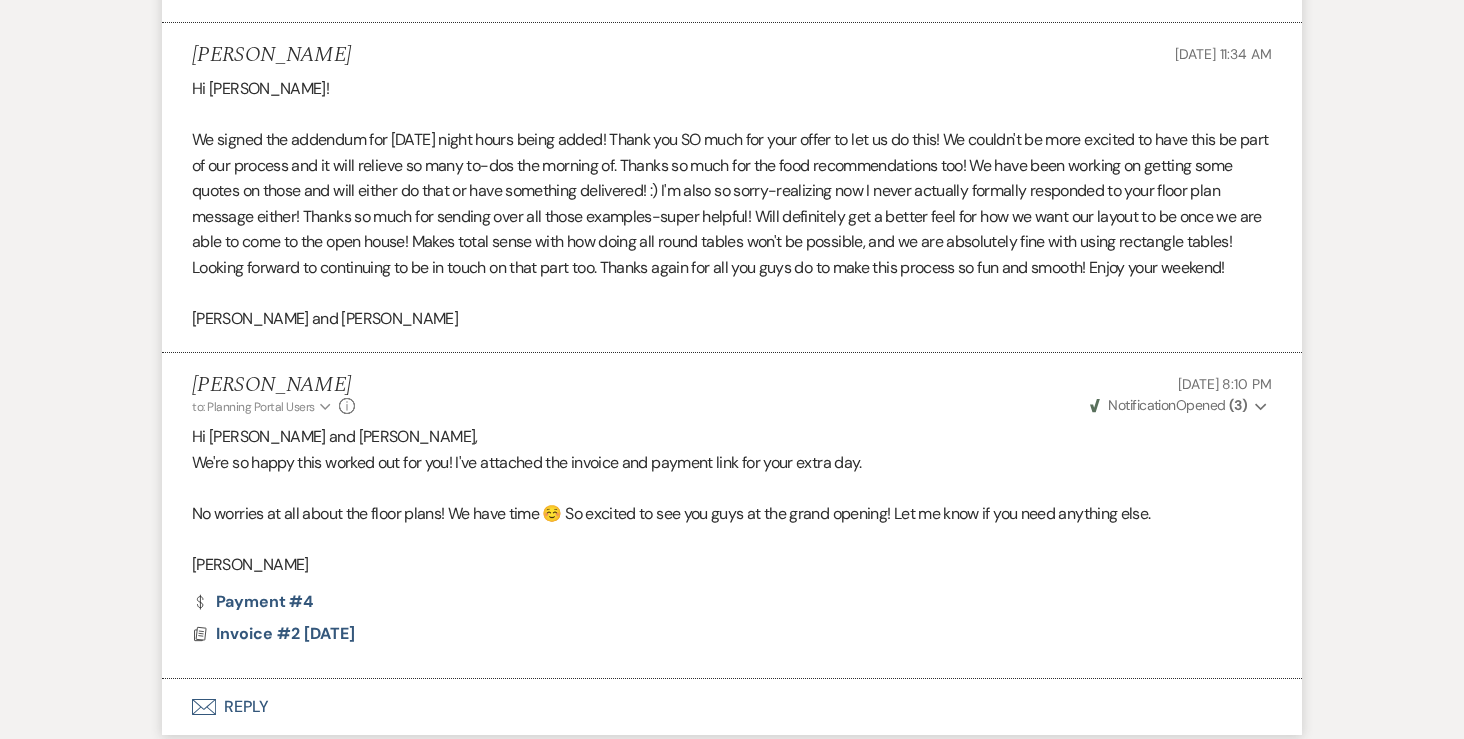 click on "Envelope Reply" at bounding box center [732, 707] 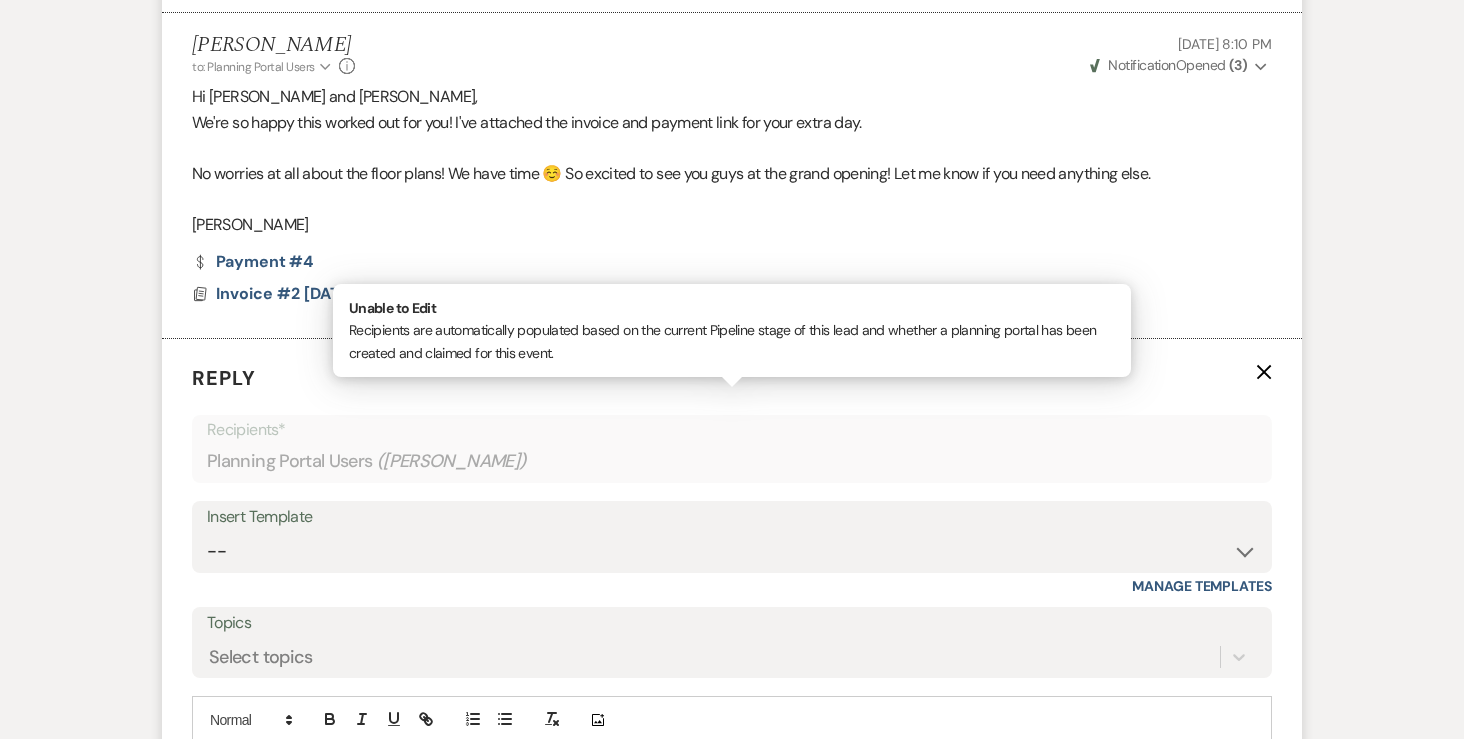 scroll, scrollTop: 5919, scrollLeft: 0, axis: vertical 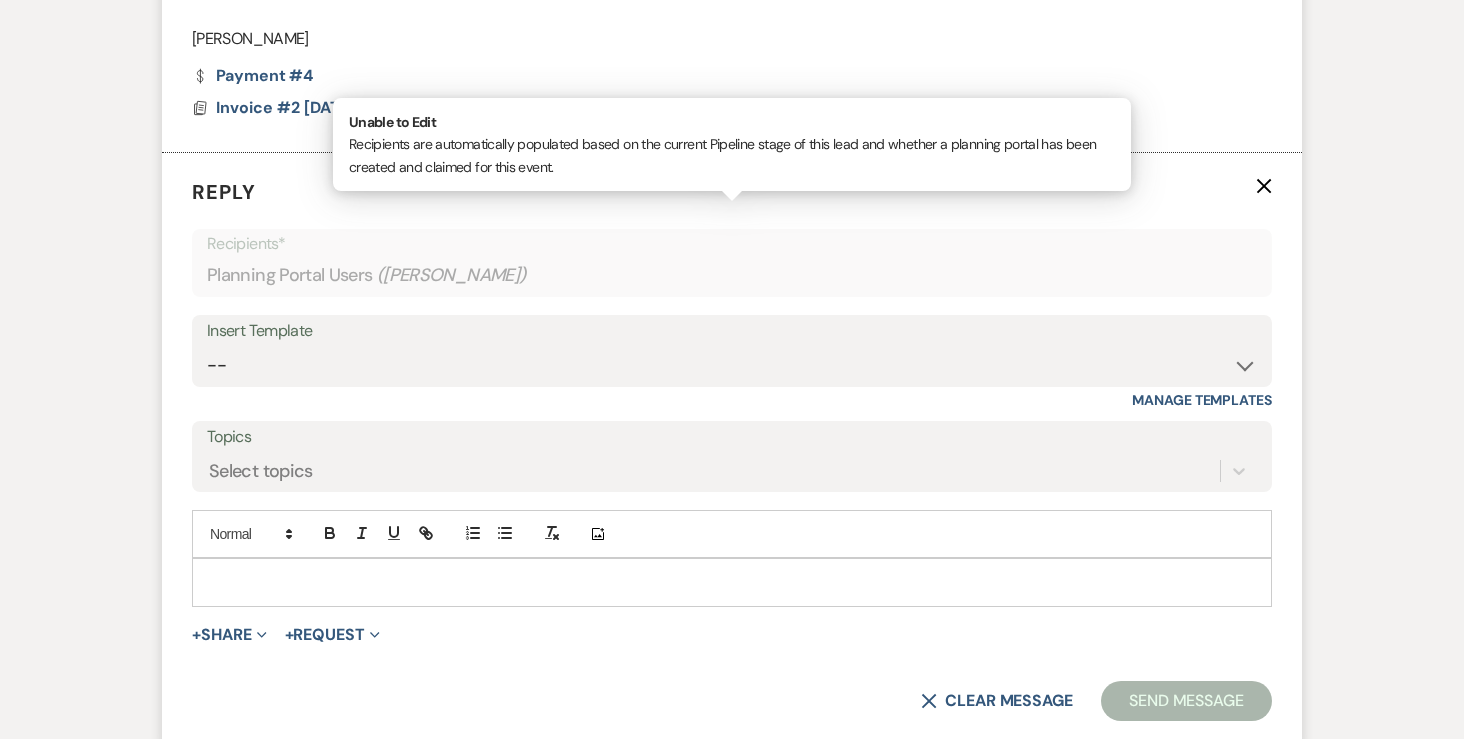 click at bounding box center [732, 582] 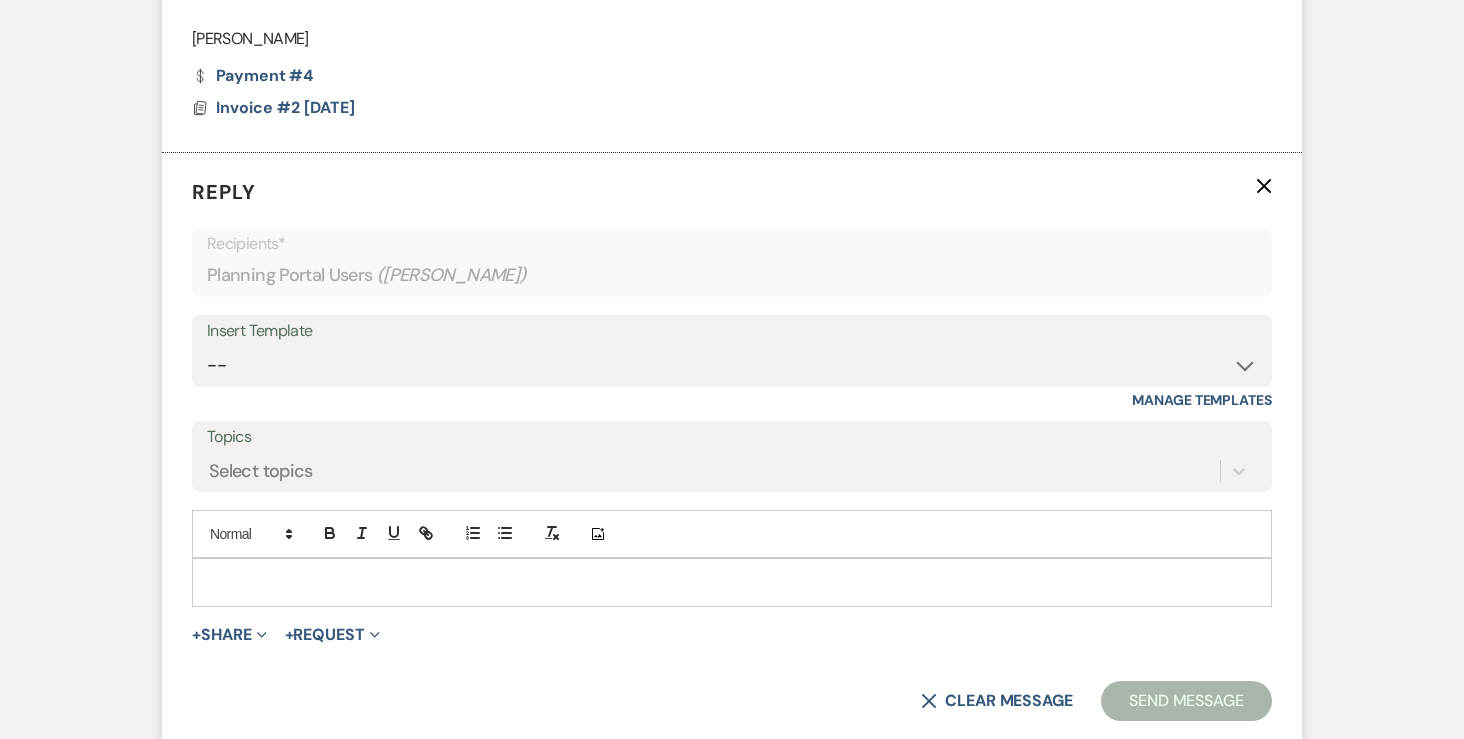 type 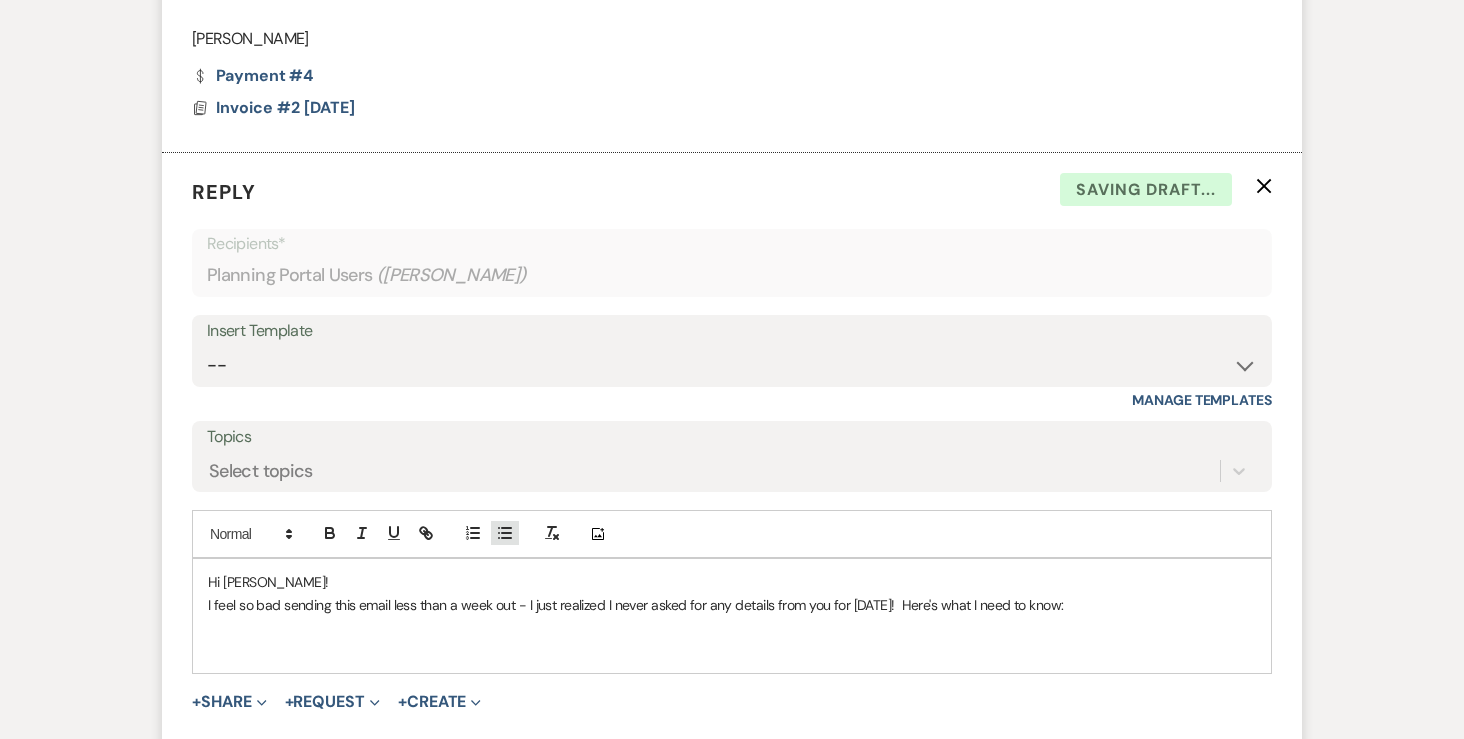 click at bounding box center (505, 533) 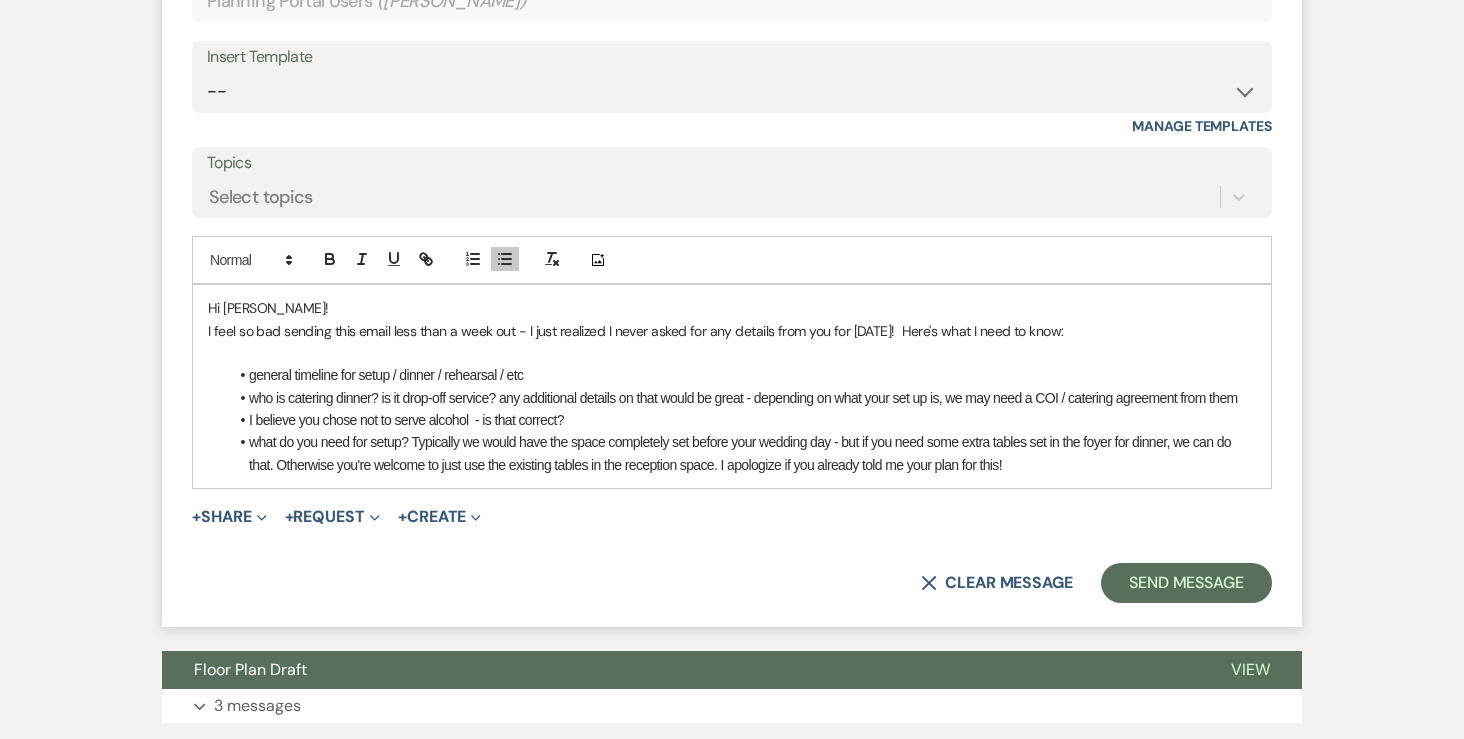 scroll, scrollTop: 6200, scrollLeft: 0, axis: vertical 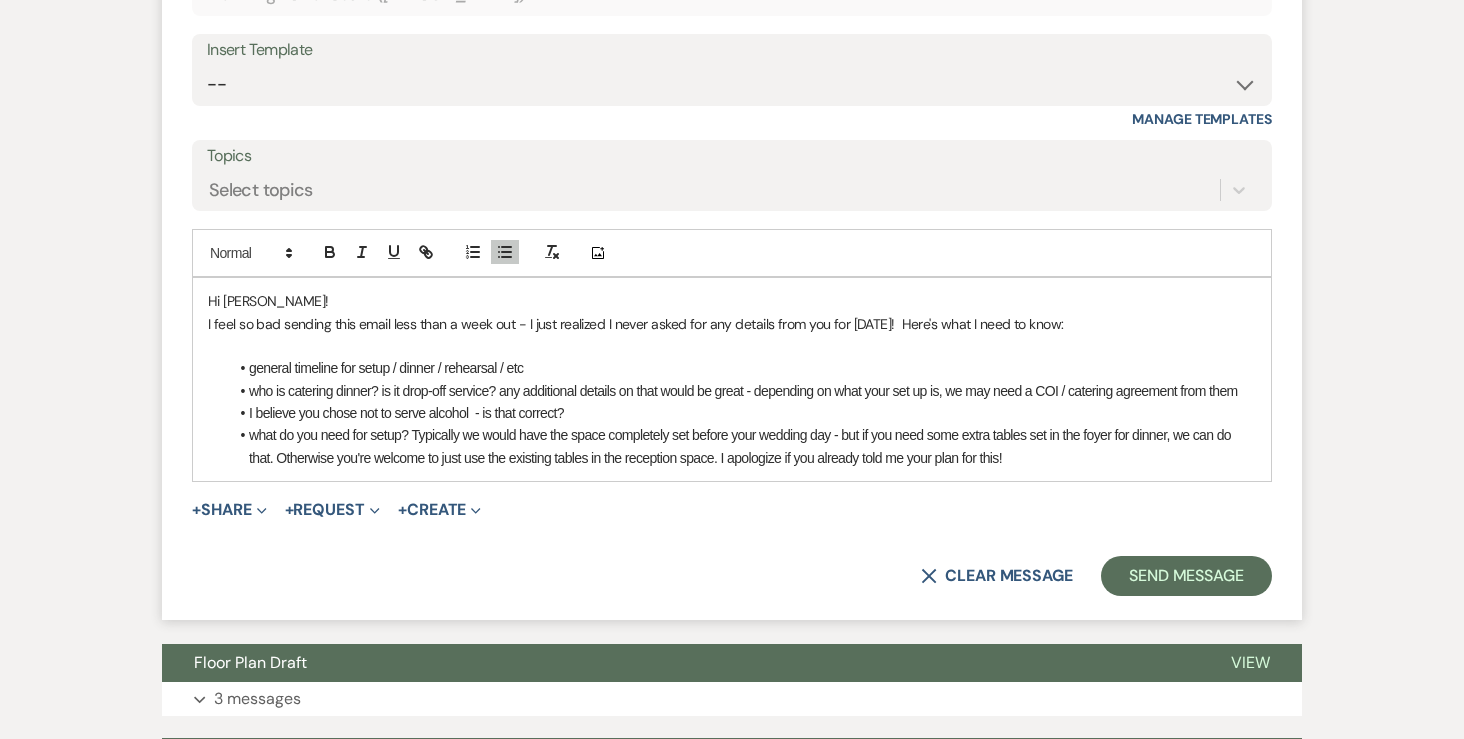 click on "what do you need for setup? Typically we would have the space completely set before your wedding day - but if you need some extra tables set in the foyer for dinner, we can do that. Otherwise you're welcome to just use the existing tables in the reception space. I apologize if you already told me your plan for this!" at bounding box center [742, 446] 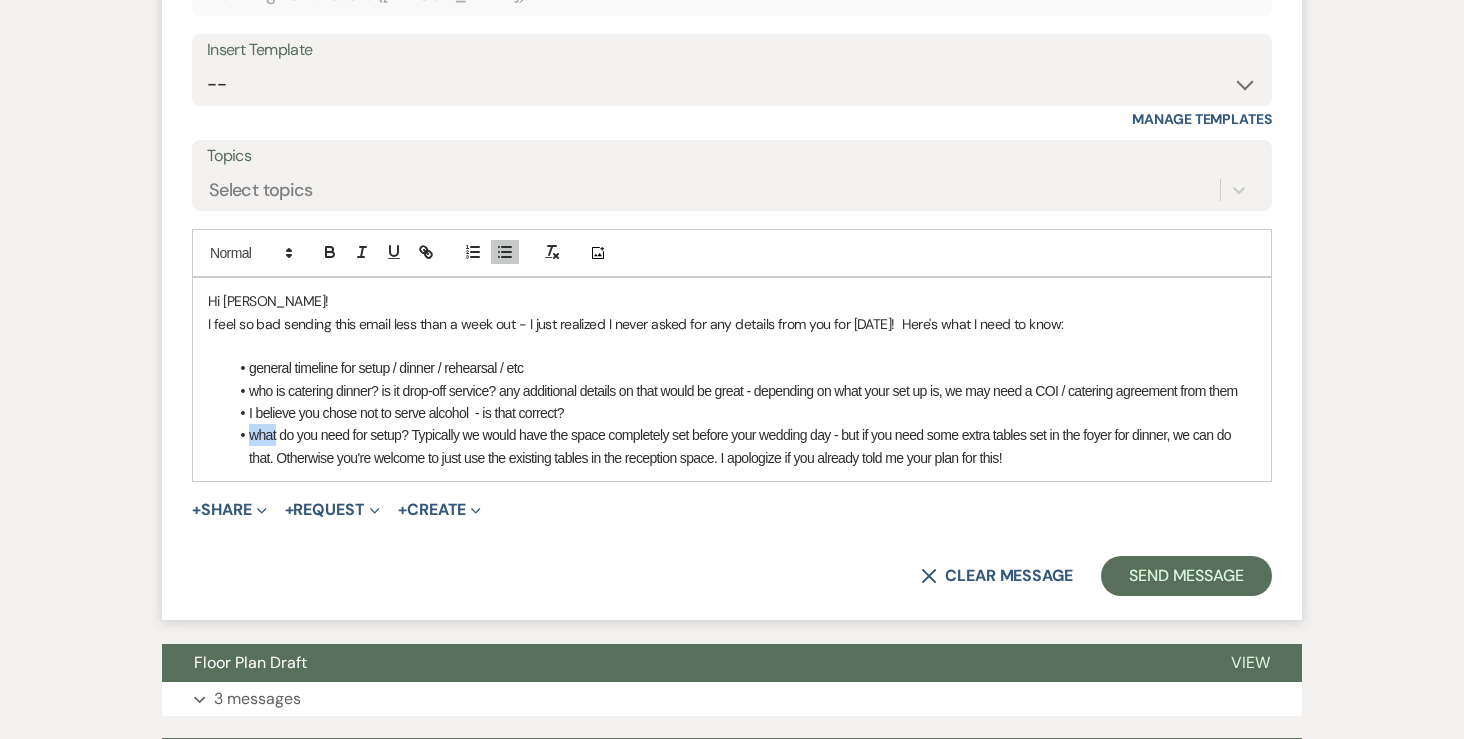 click on "what do you need for setup? Typically we would have the space completely set before your wedding day - but if you need some extra tables set in the foyer for dinner, we can do that. Otherwise you're welcome to just use the existing tables in the reception space. I apologize if you already told me your plan for this!" at bounding box center [742, 446] 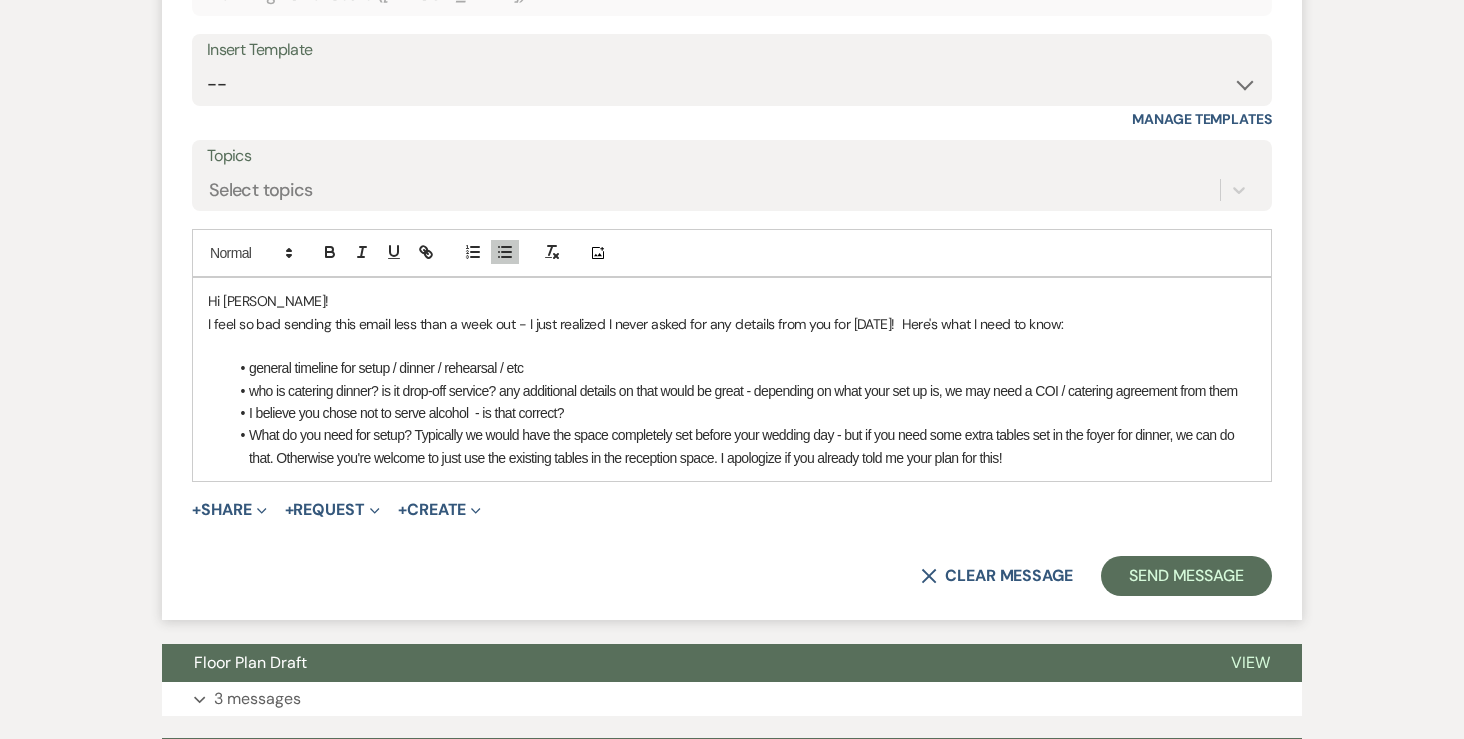 click on "What do you need for setup? Typically we would have the space completely set before your wedding day - but if you need some extra tables set in the foyer for dinner, we can do that. Otherwise you're welcome to just use the existing tables in the reception space. I apologize if you already told me your plan for this!" at bounding box center [742, 446] 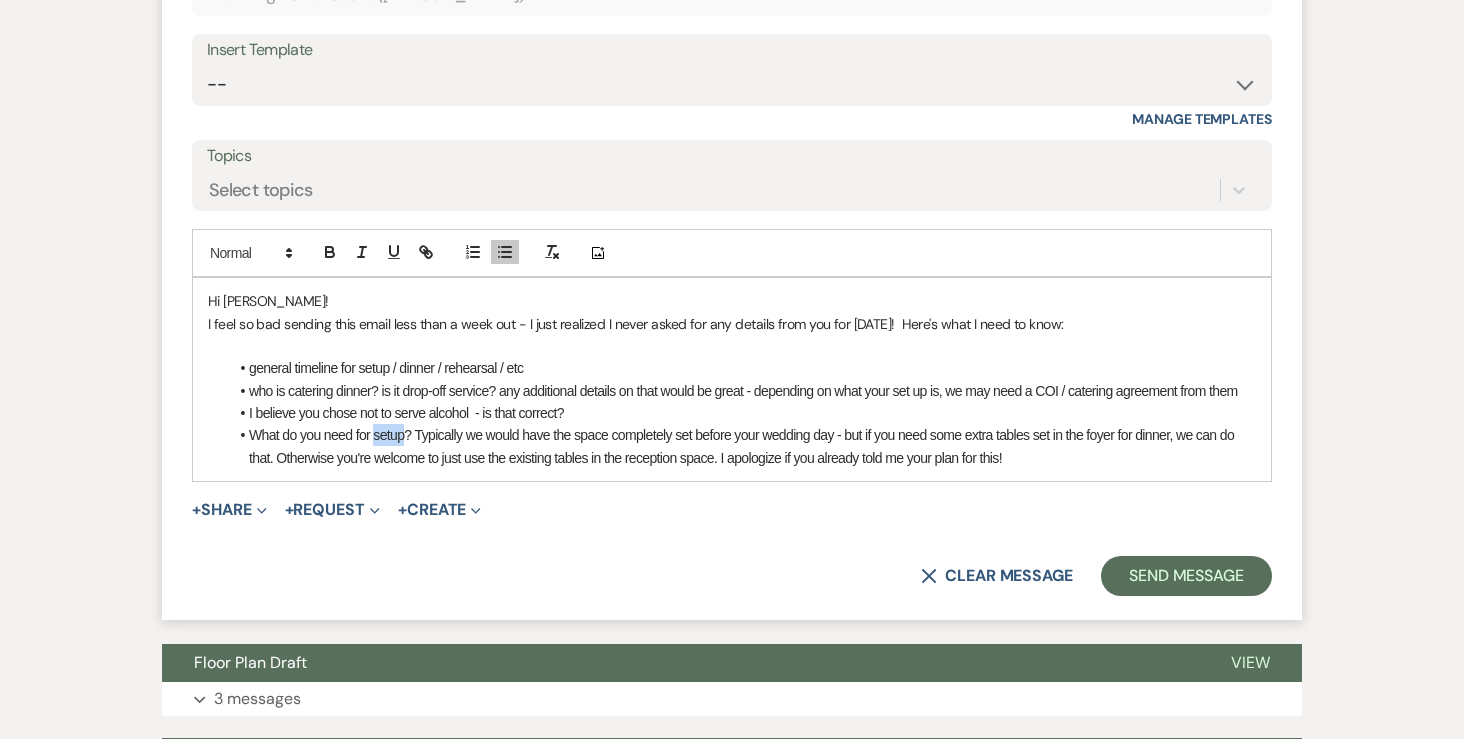 click on "What do you need for setup? Typically we would have the space completely set before your wedding day - but if you need some extra tables set in the foyer for dinner, we can do that. Otherwise you're welcome to just use the existing tables in the reception space. I apologize if you already told me your plan for this!" at bounding box center (742, 446) 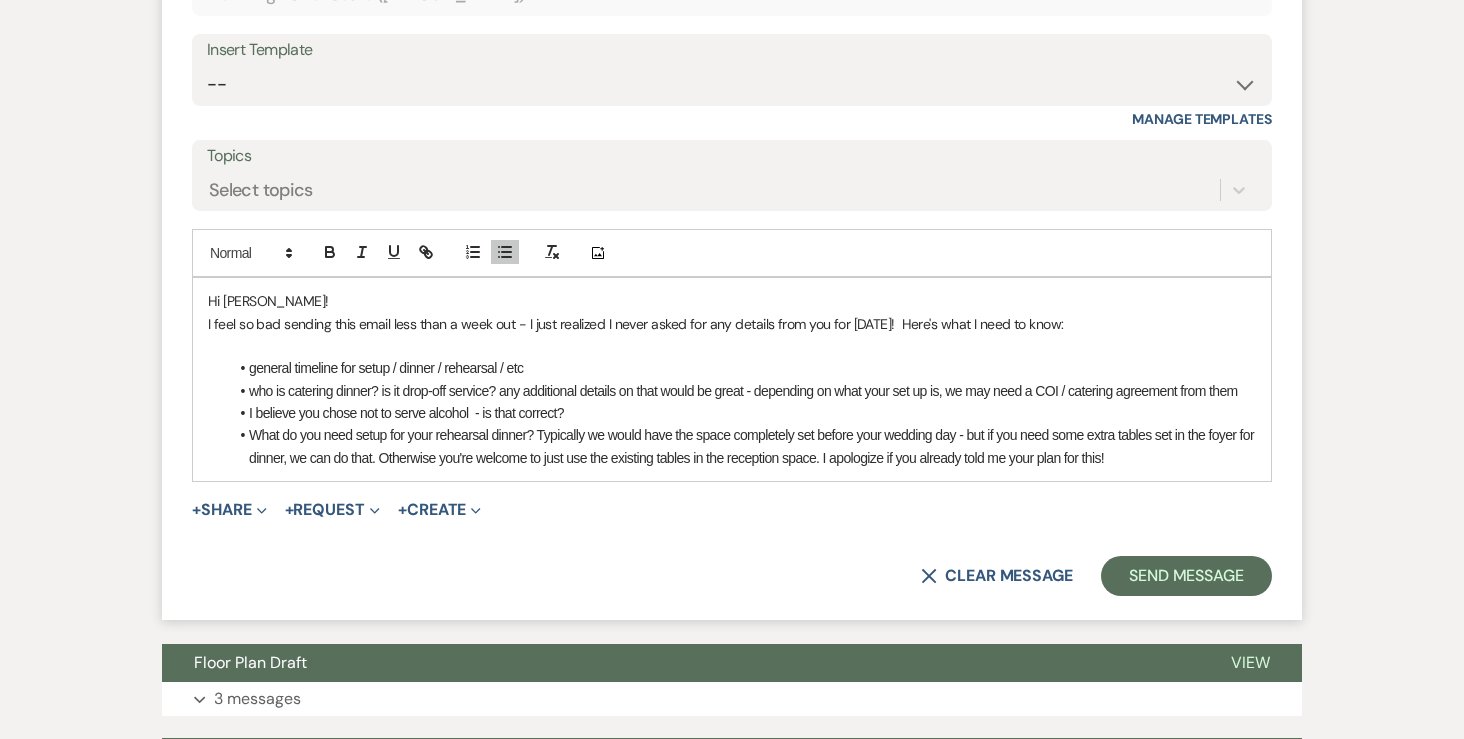 click on "What do you need setup for your rehearsal dinner? Typically we would have the space completely set before your wedding day - but if you need some extra tables set in the foyer for dinner, we can do that. Otherwise you're welcome to just use the existing tables in the reception space. I apologize if you already told me your plan for this!" at bounding box center [742, 446] 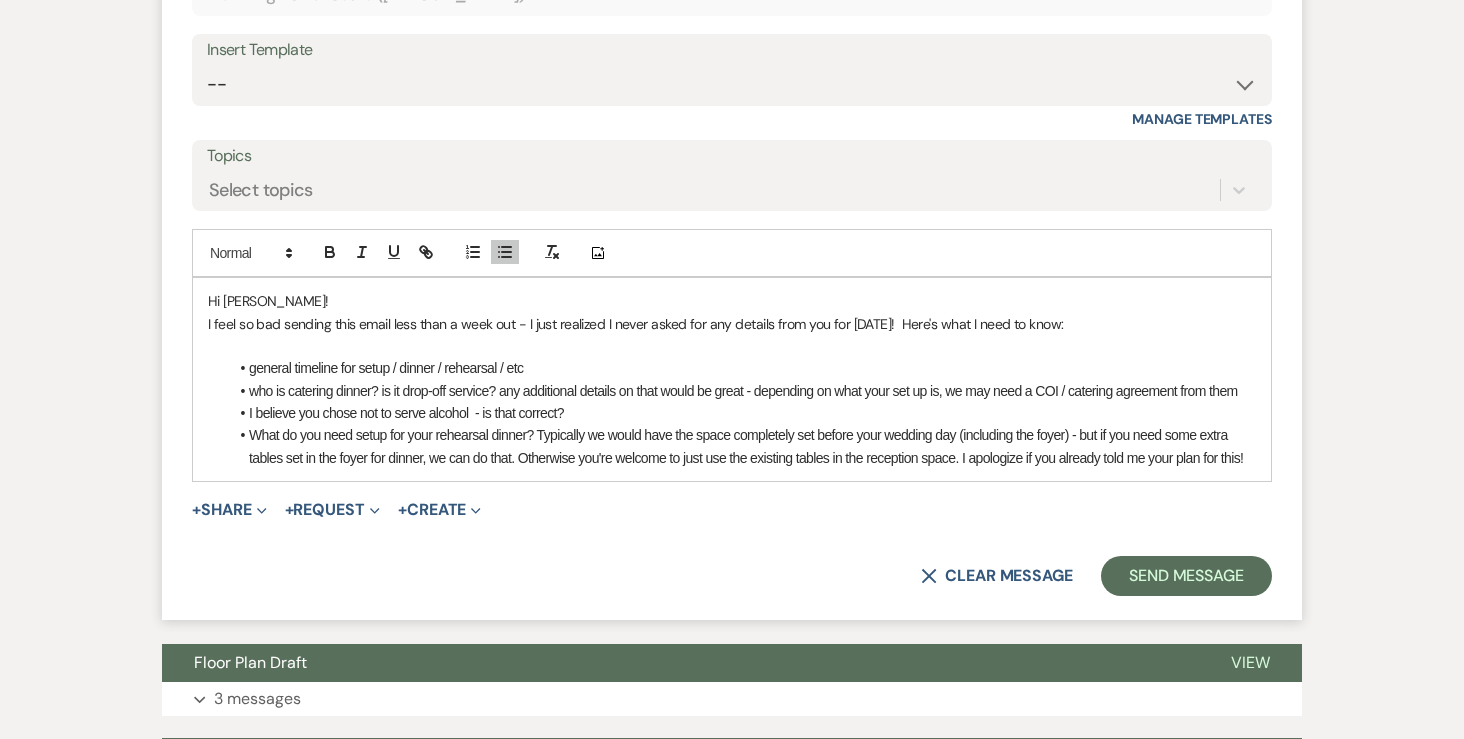 click on "What do you need setup for your rehearsal dinner? Typically we would have the space completely set before your wedding day (including the foyer) - but if you need some extra tables set in the foyer for dinner, we can do that. Otherwise you're welcome to just use the existing tables in the reception space. I apologize if you already told me your plan for this!" at bounding box center (742, 446) 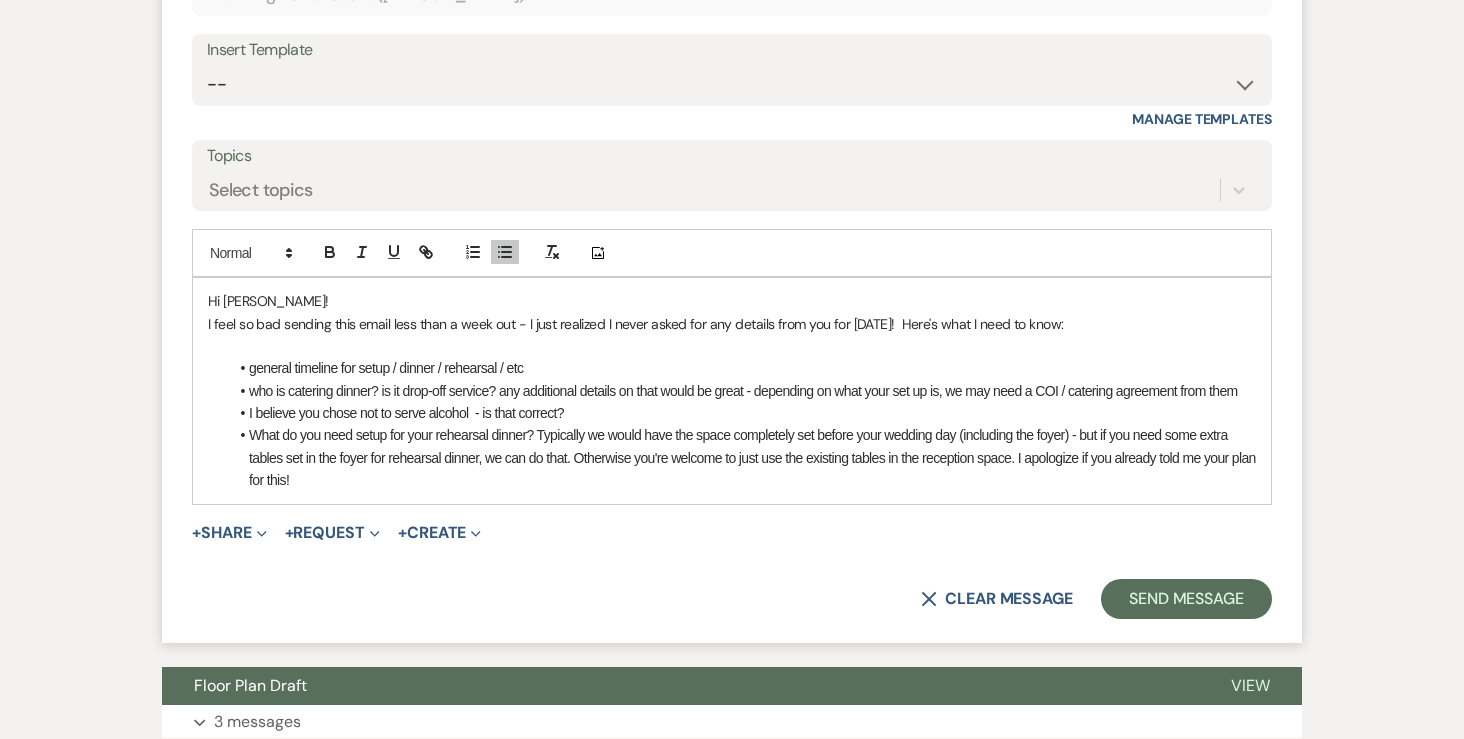 click on "What do you need setup for your rehearsal dinner? Typically we would have the space completely set before your wedding day (including the foyer) - but if you need some extra tables set in the foyer for rehearsal dinner, we can do that. Otherwise you're welcome to just use the existing tables in the reception space. I apologize if you already told me your plan for this!" at bounding box center [742, 457] 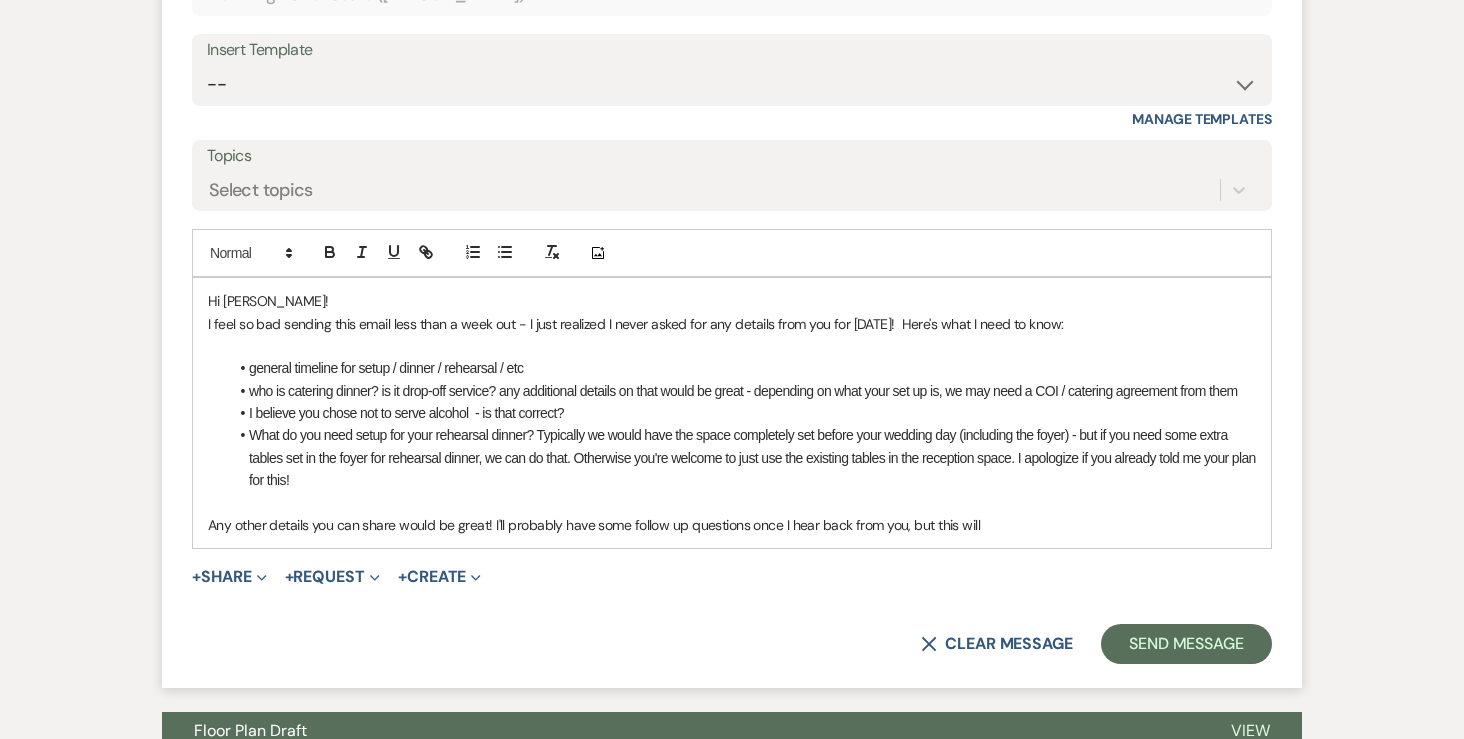 click on "Any other details you can share would be great! I'll probably have some follow up questions once I hear back from you, but this will" at bounding box center (732, 525) 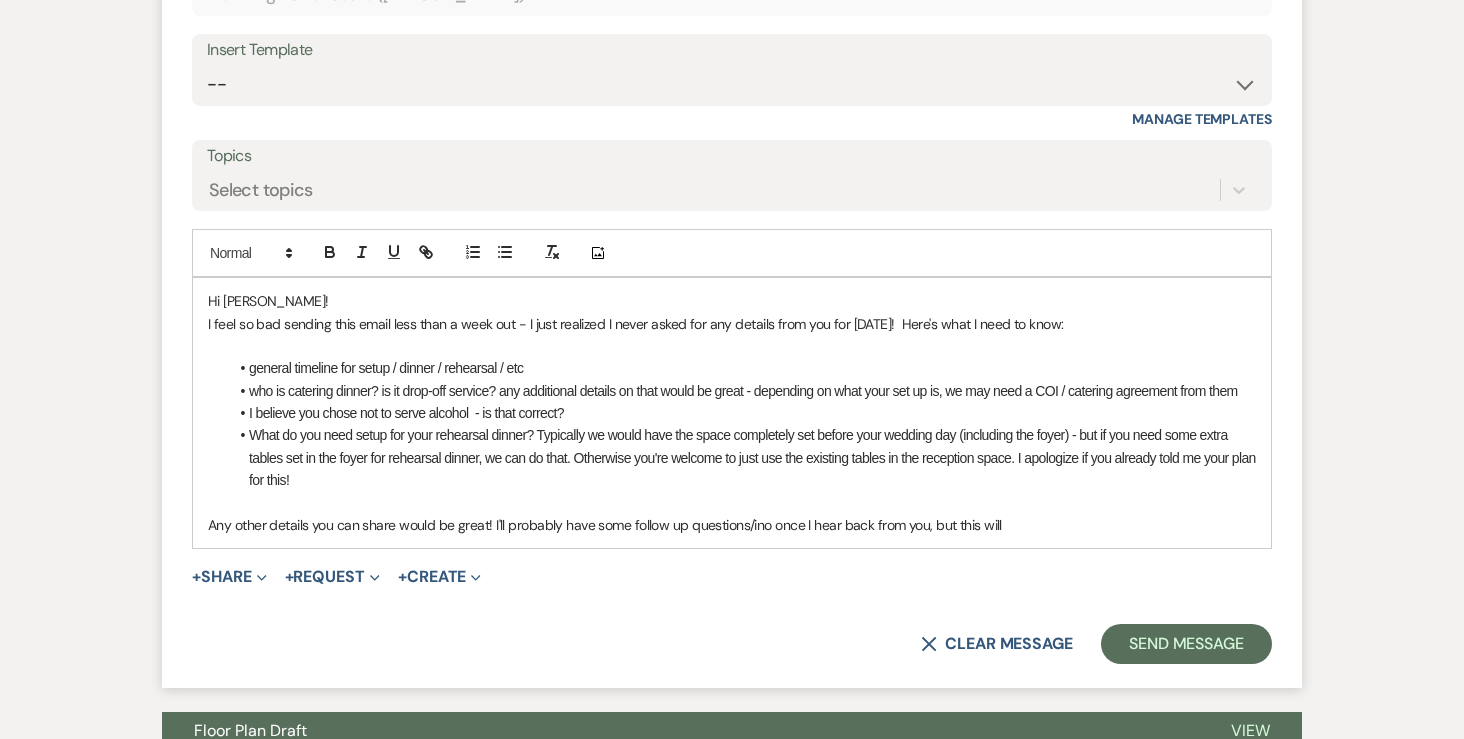 click on "Any other details you can share would be great! I'll probably have some follow up questions/ino once I hear back from you, but this will" at bounding box center [732, 525] 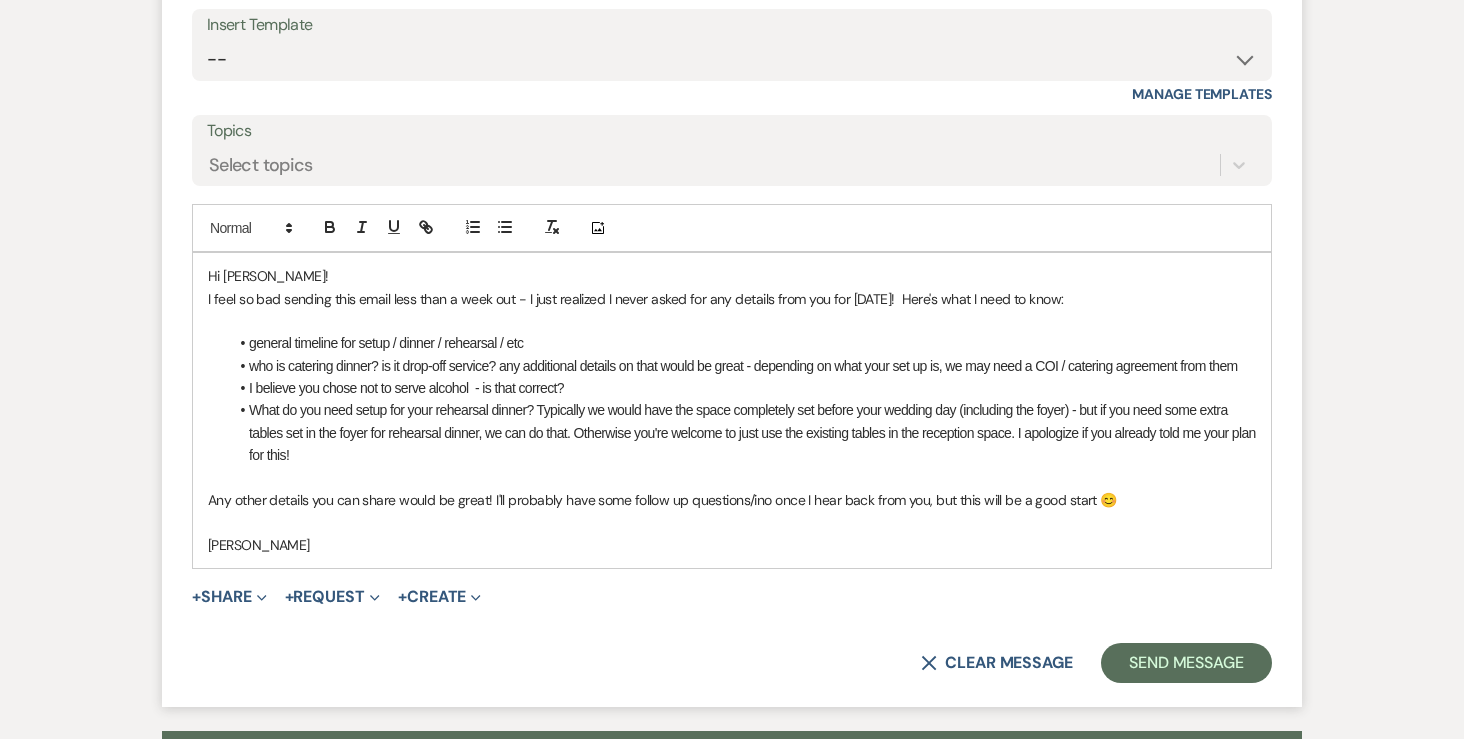 scroll, scrollTop: 6236, scrollLeft: 0, axis: vertical 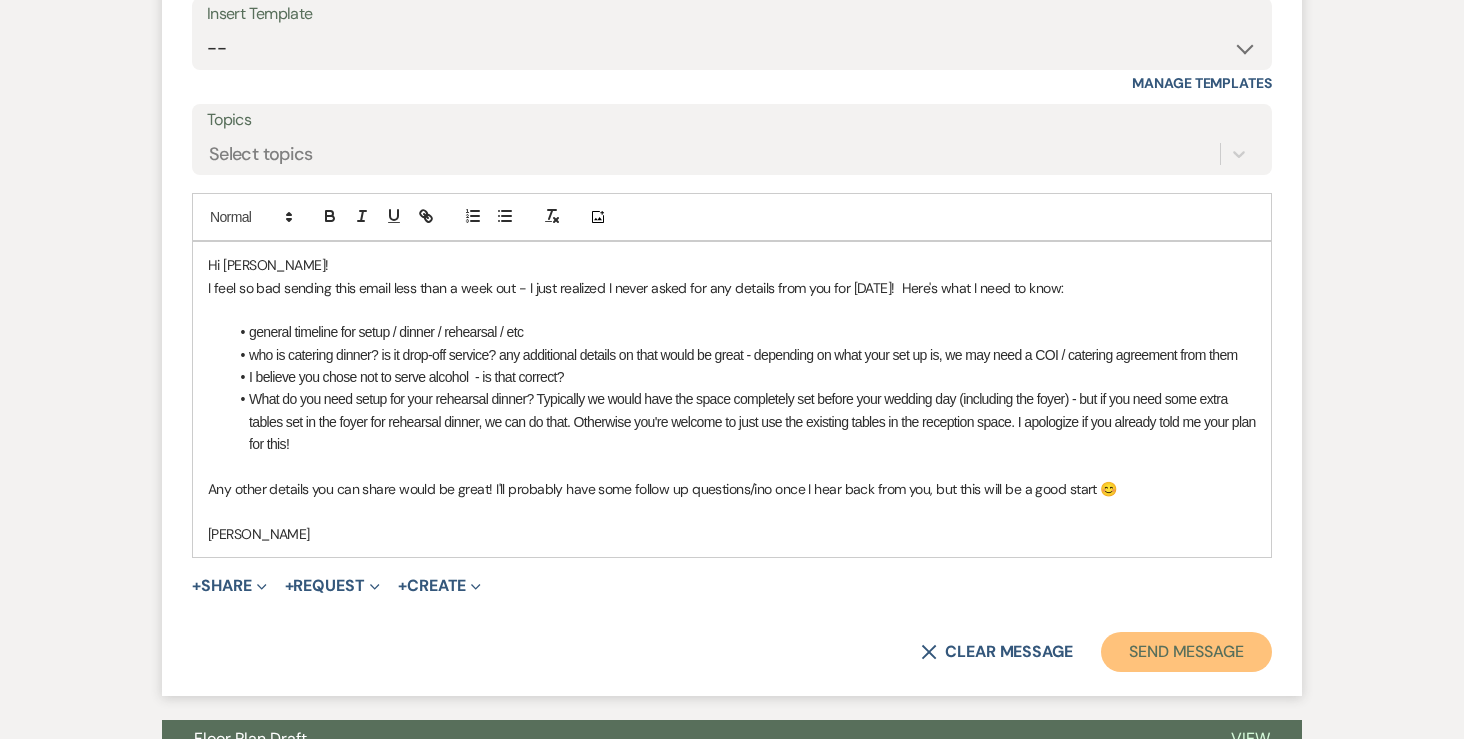 click on "Send Message" at bounding box center [1186, 652] 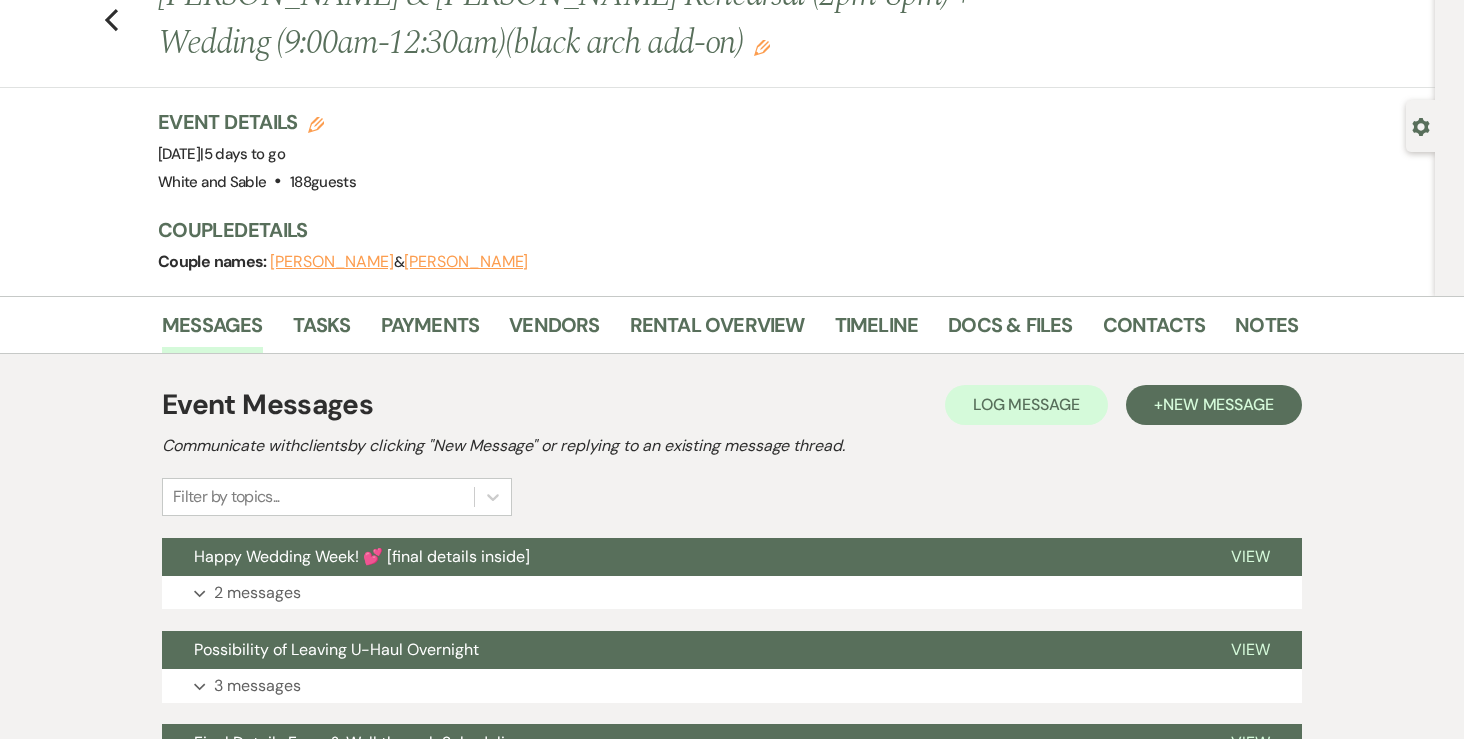scroll, scrollTop: 0, scrollLeft: 0, axis: both 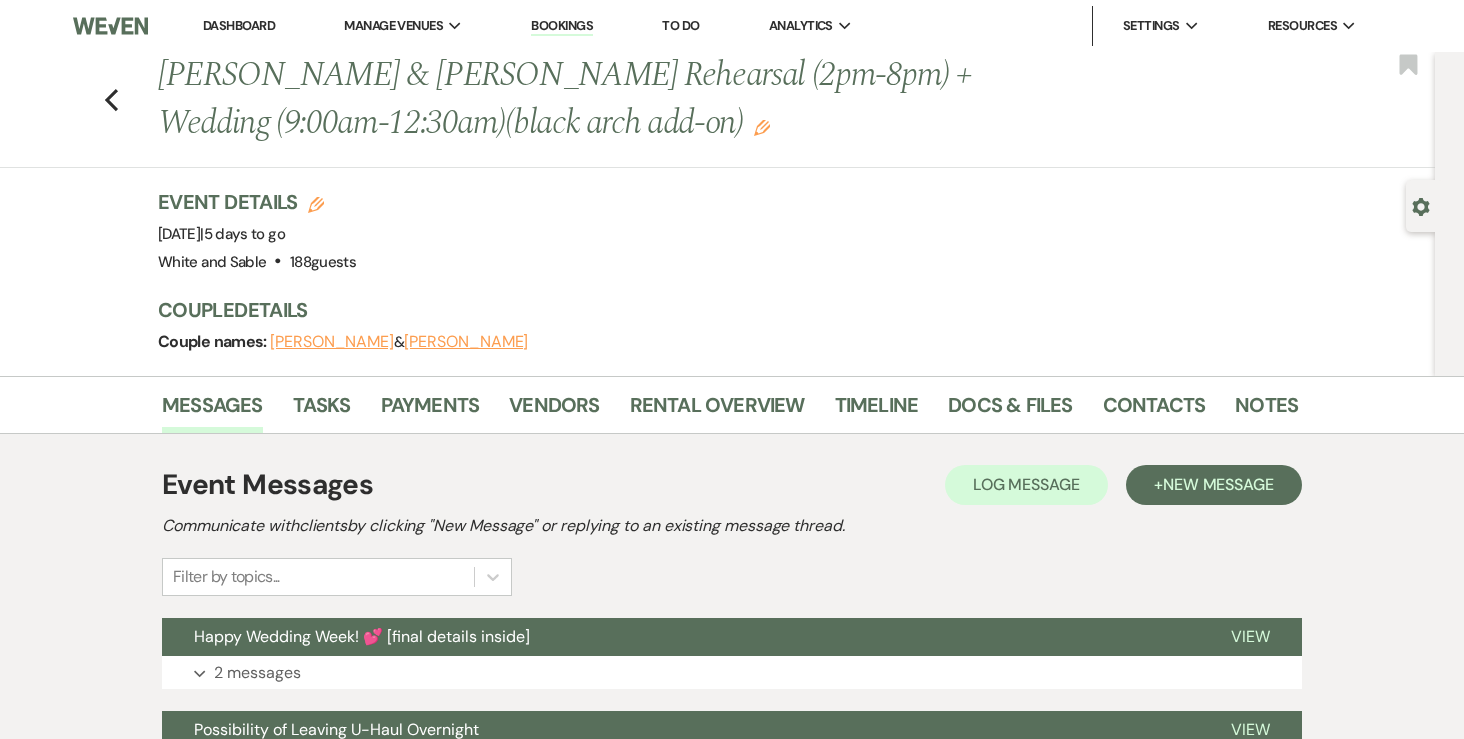 click on "Dashboard" at bounding box center [239, 25] 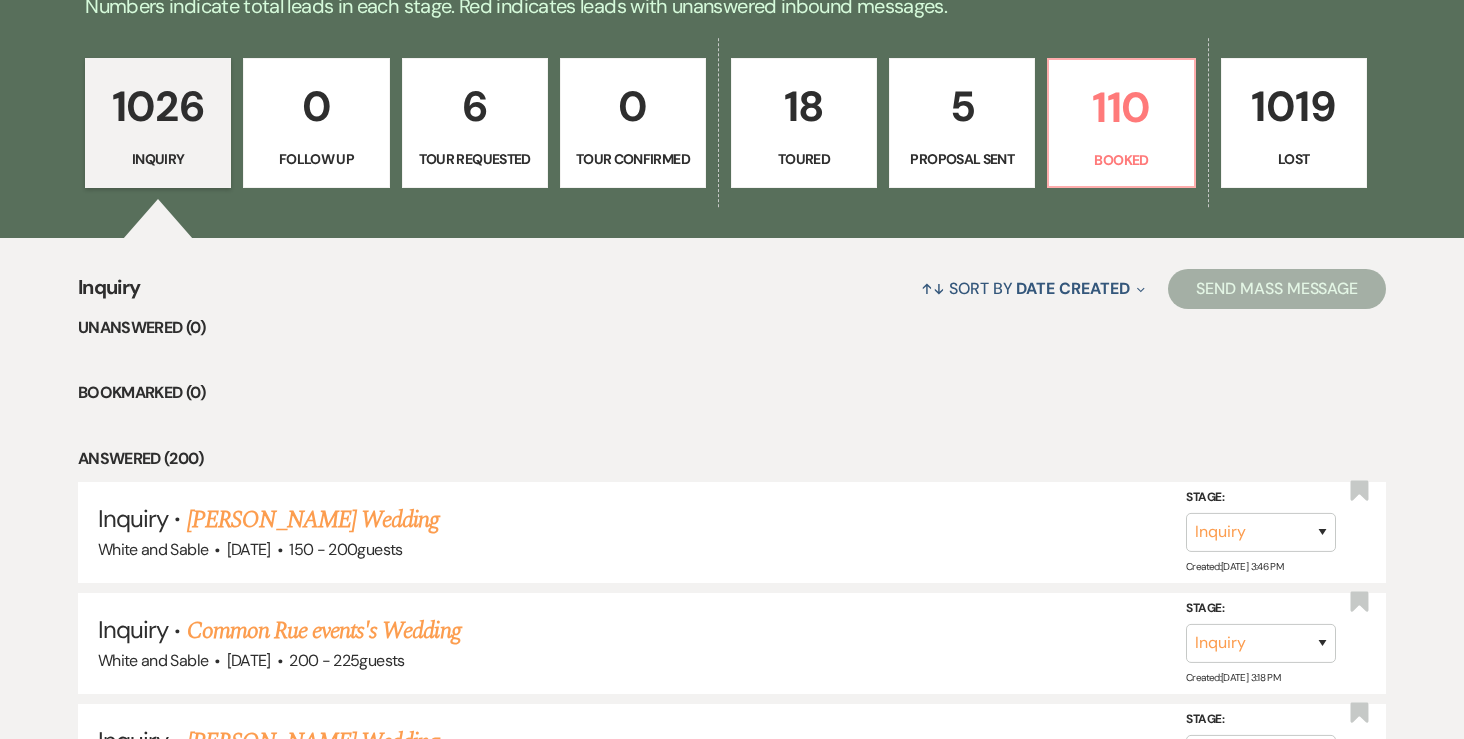 scroll, scrollTop: 545, scrollLeft: 0, axis: vertical 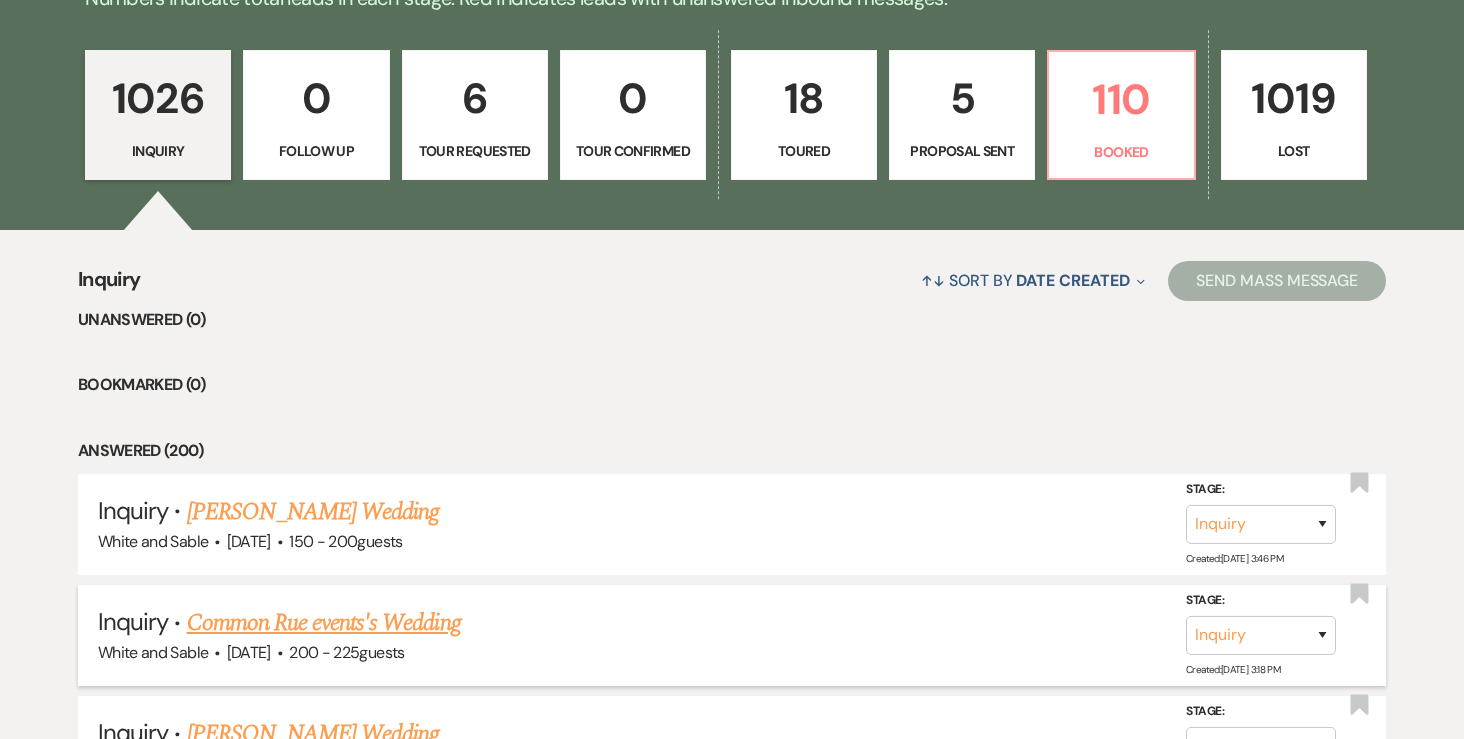 click on "Common Rue events's Wedding" at bounding box center (324, 623) 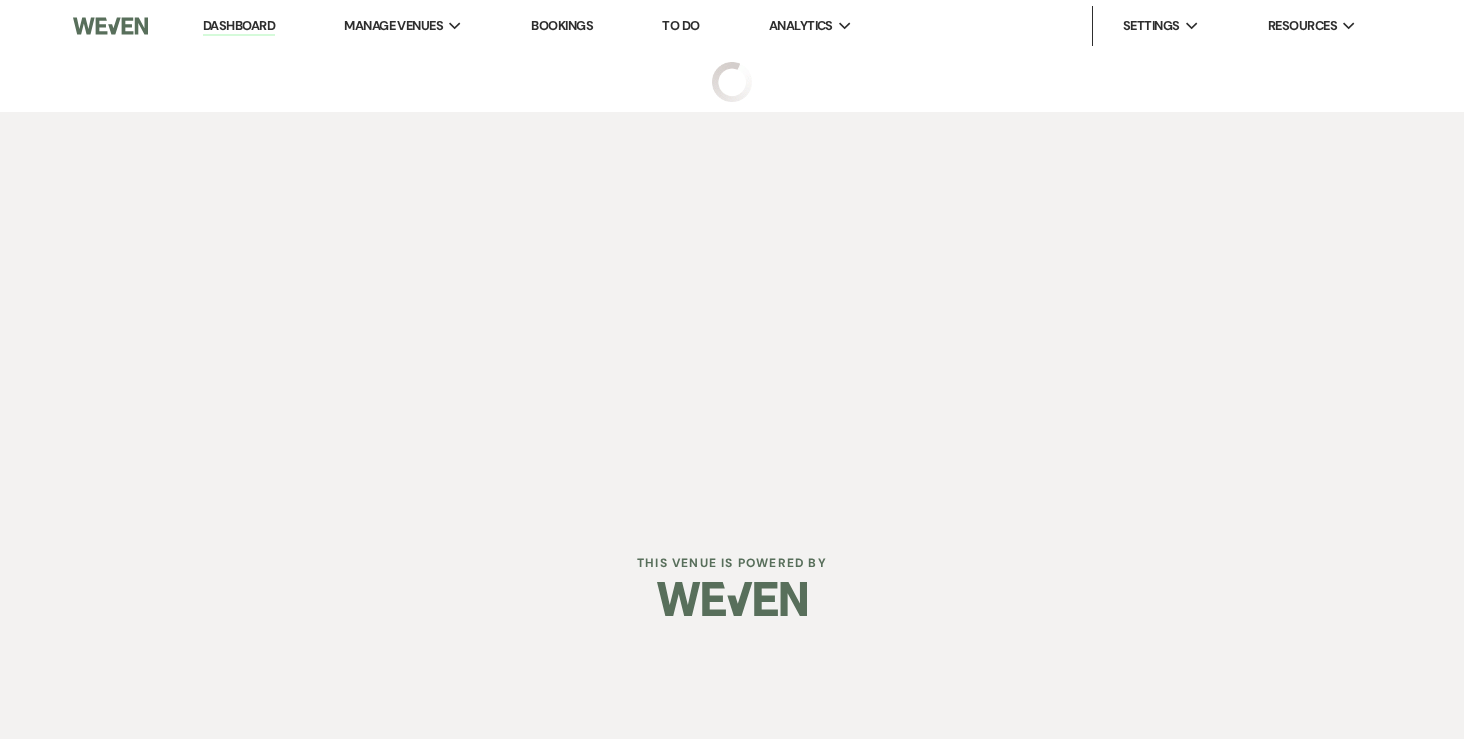 scroll, scrollTop: 0, scrollLeft: 0, axis: both 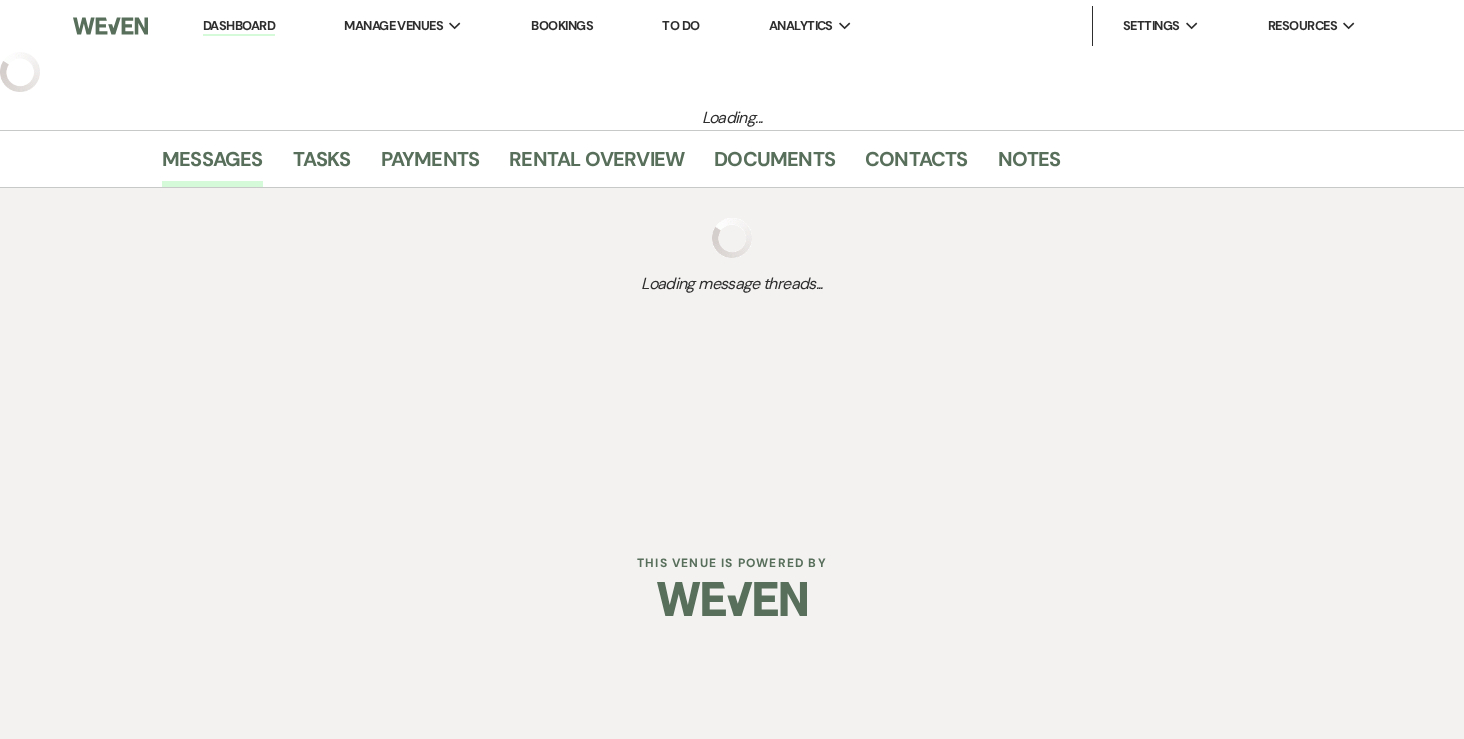 select on "5" 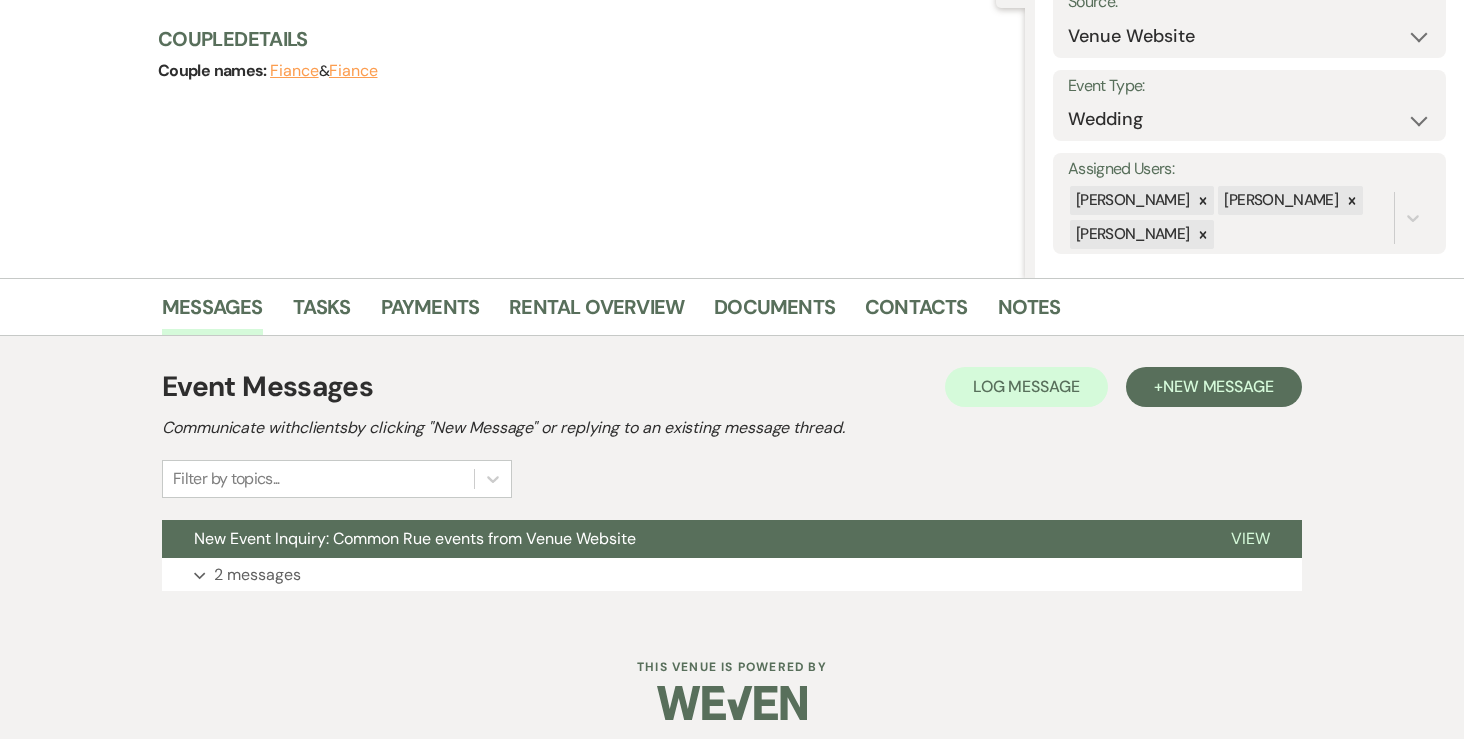 scroll, scrollTop: 235, scrollLeft: 0, axis: vertical 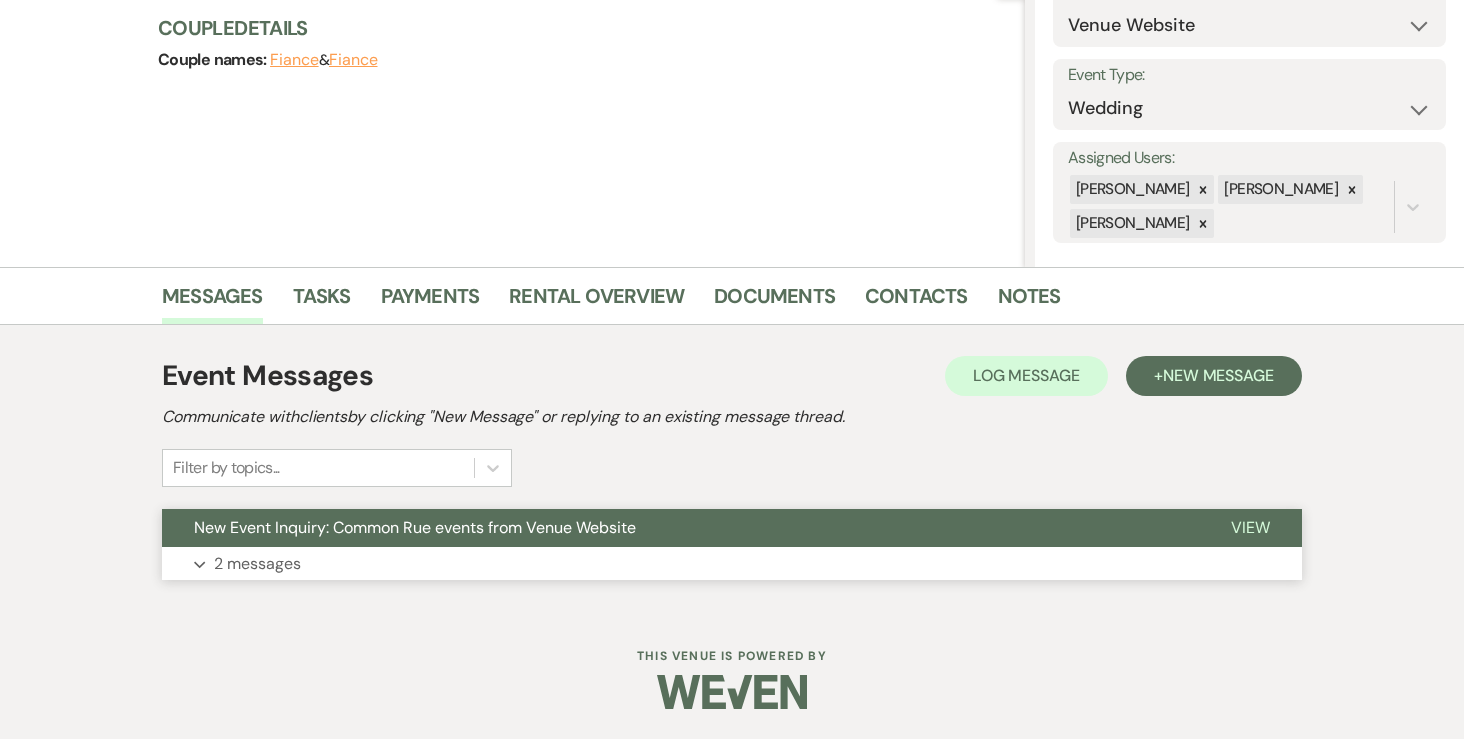 click on "Expand 2 messages" at bounding box center (732, 564) 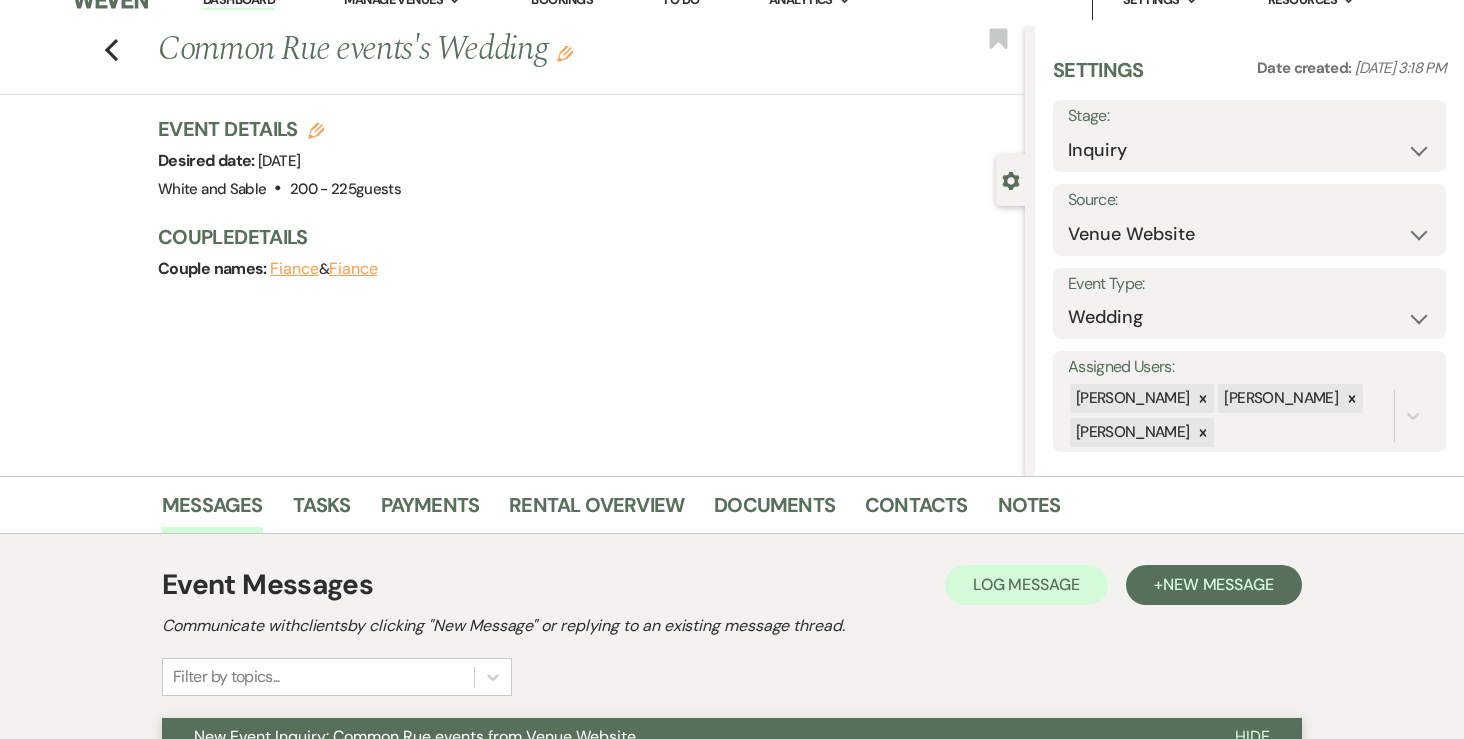 scroll, scrollTop: 0, scrollLeft: 0, axis: both 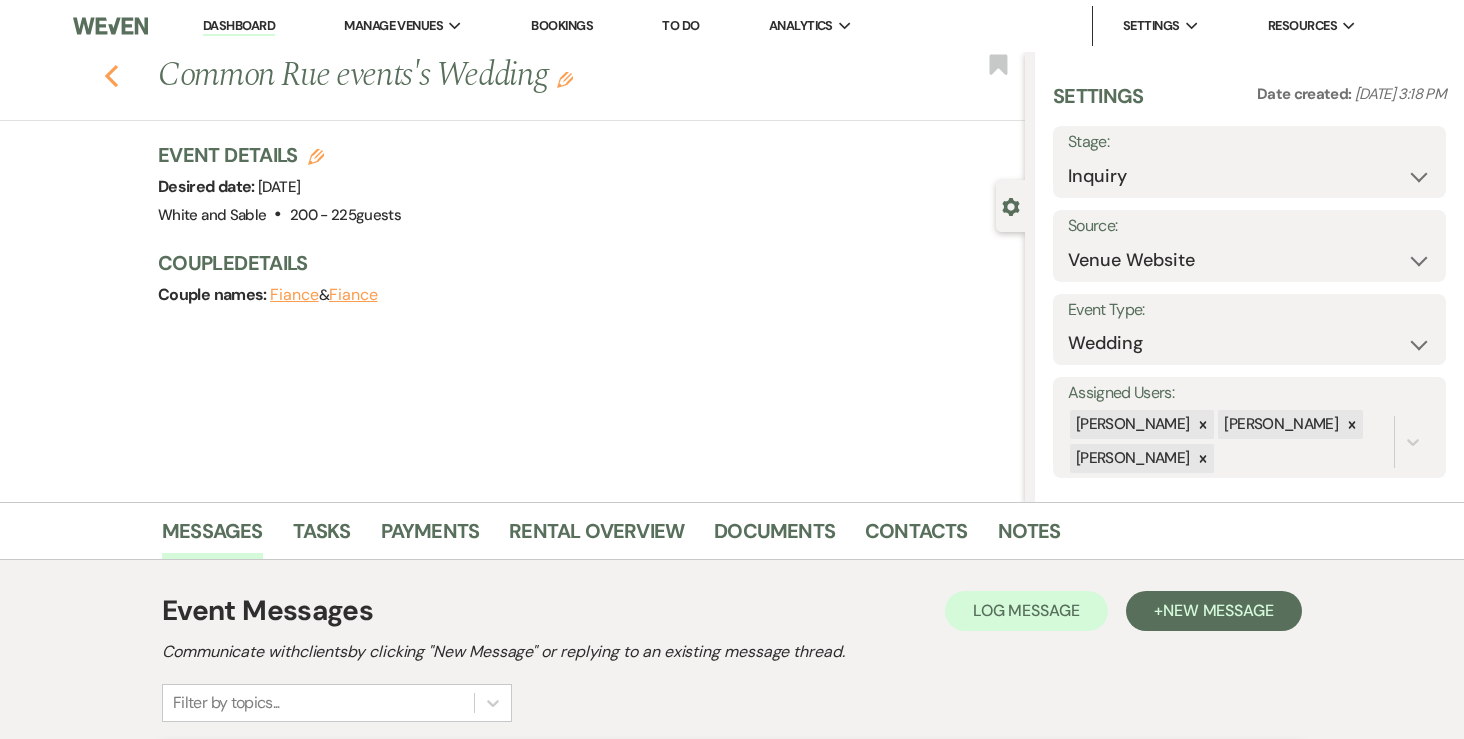 click on "Previous" 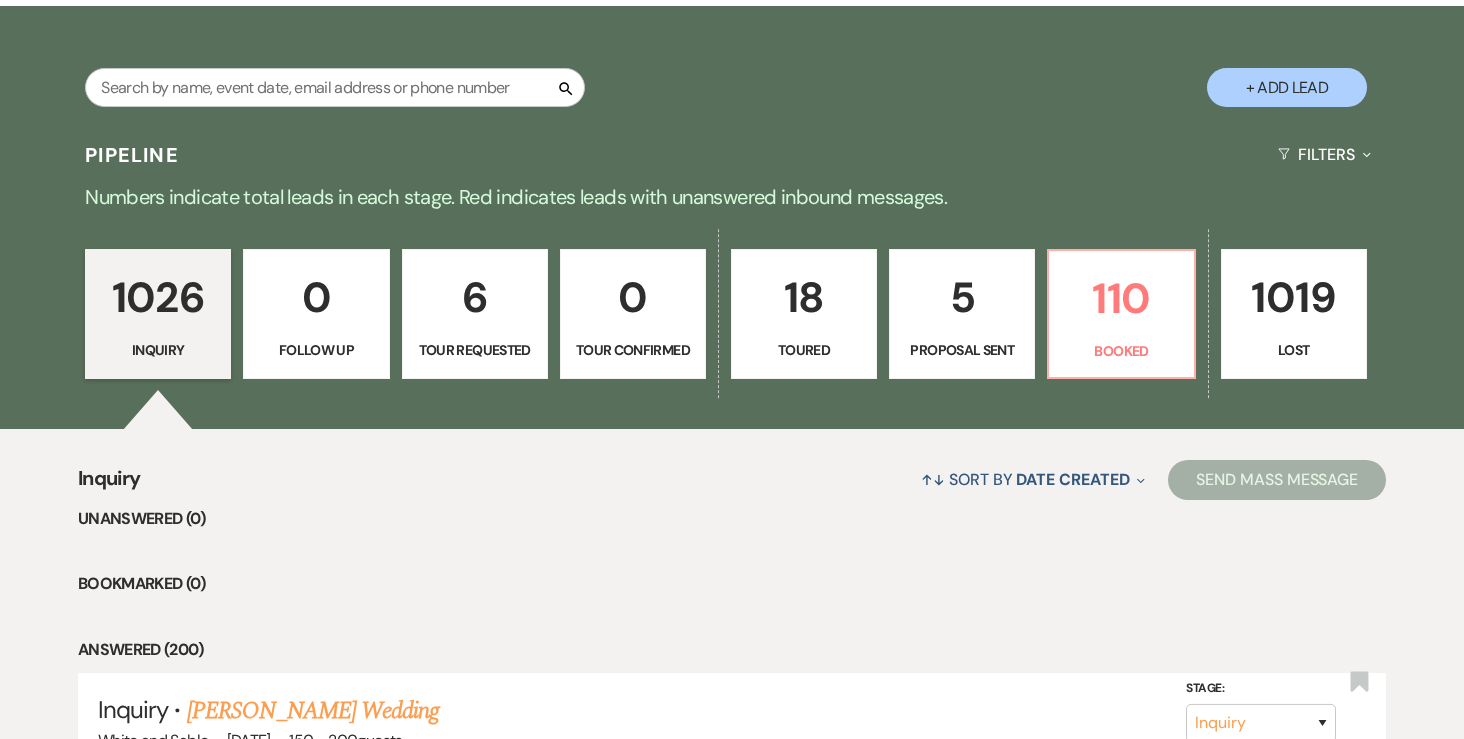 scroll, scrollTop: 187, scrollLeft: 0, axis: vertical 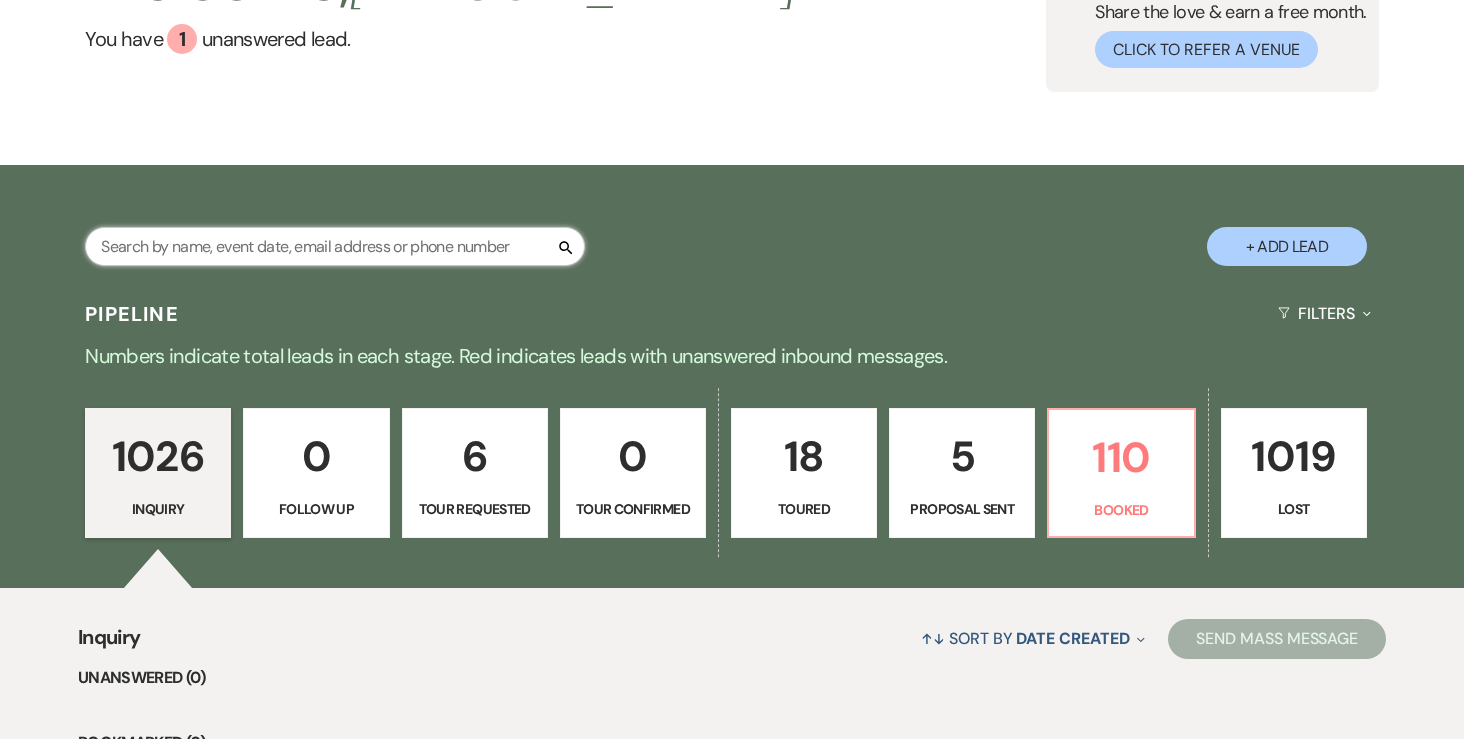 click at bounding box center (335, 246) 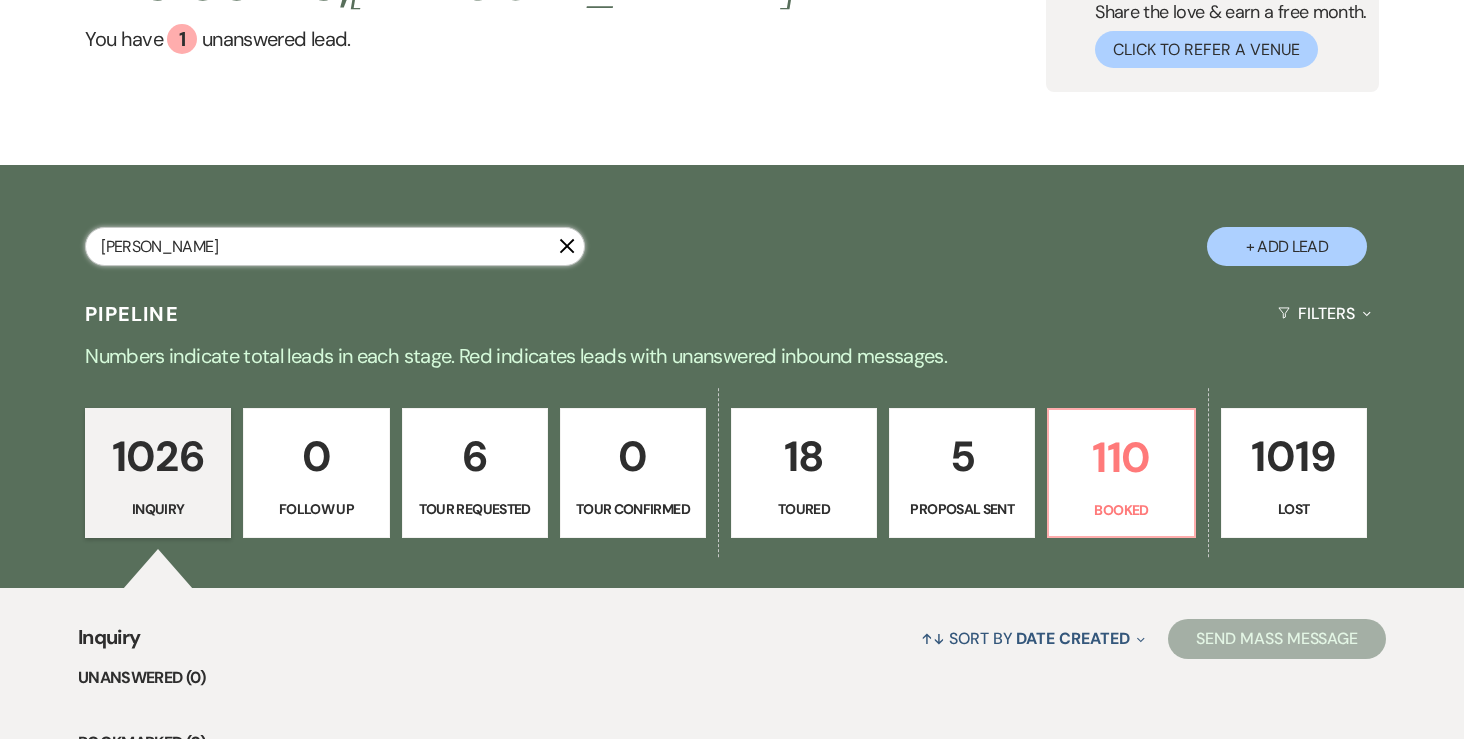 type on "driste" 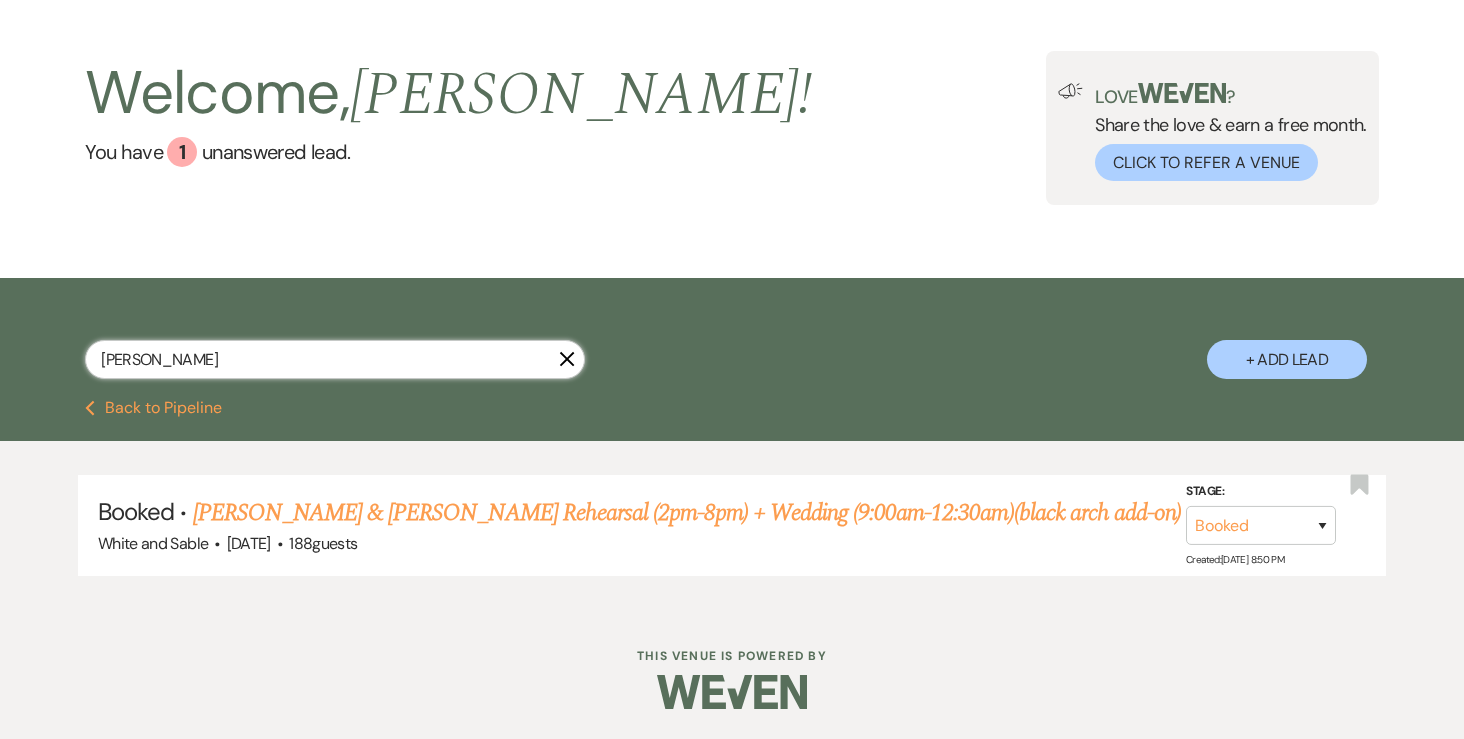 scroll, scrollTop: 73, scrollLeft: 0, axis: vertical 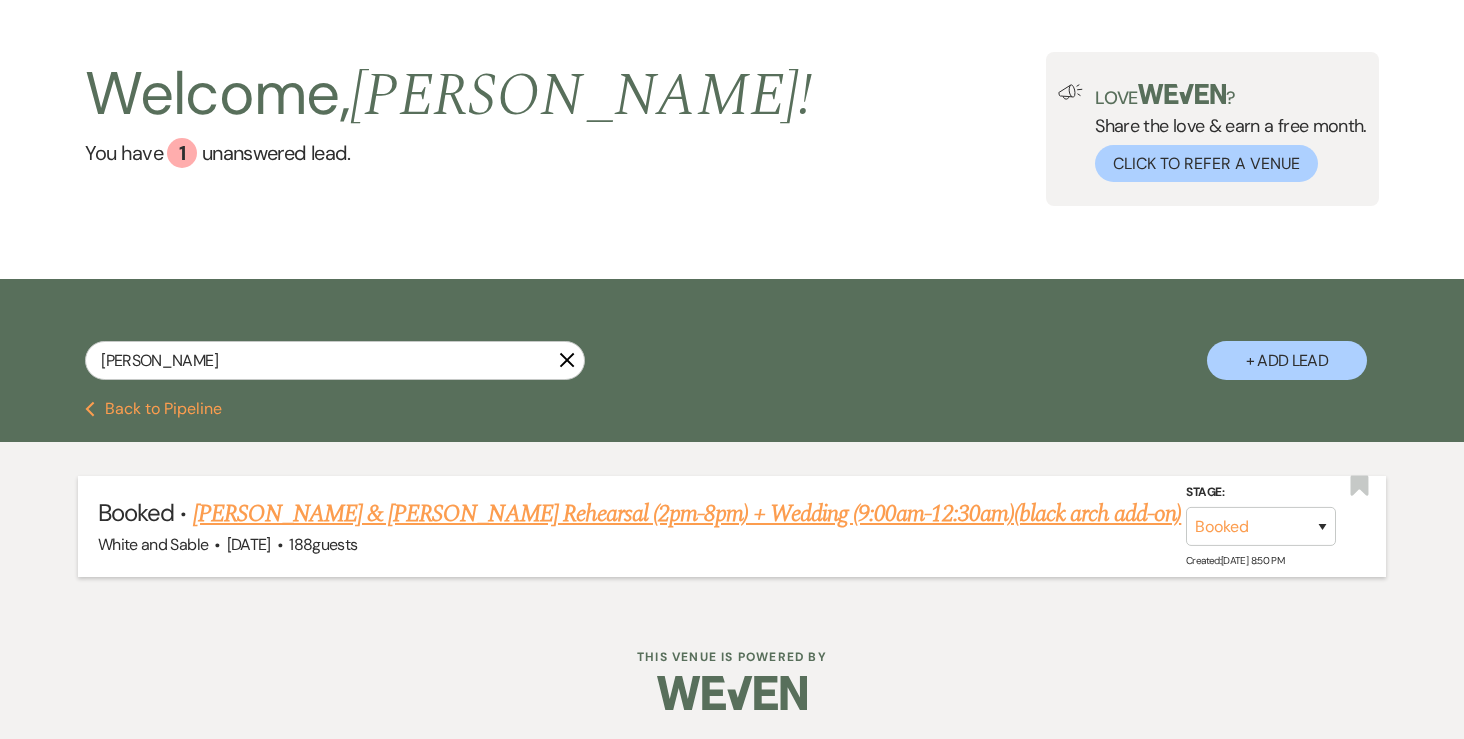 click on "Emily Driste & Alex Virnig's Rehearsal (2pm-8pm) + Wedding (9:00am-12:30am)(black arch add-on)" at bounding box center [687, 514] 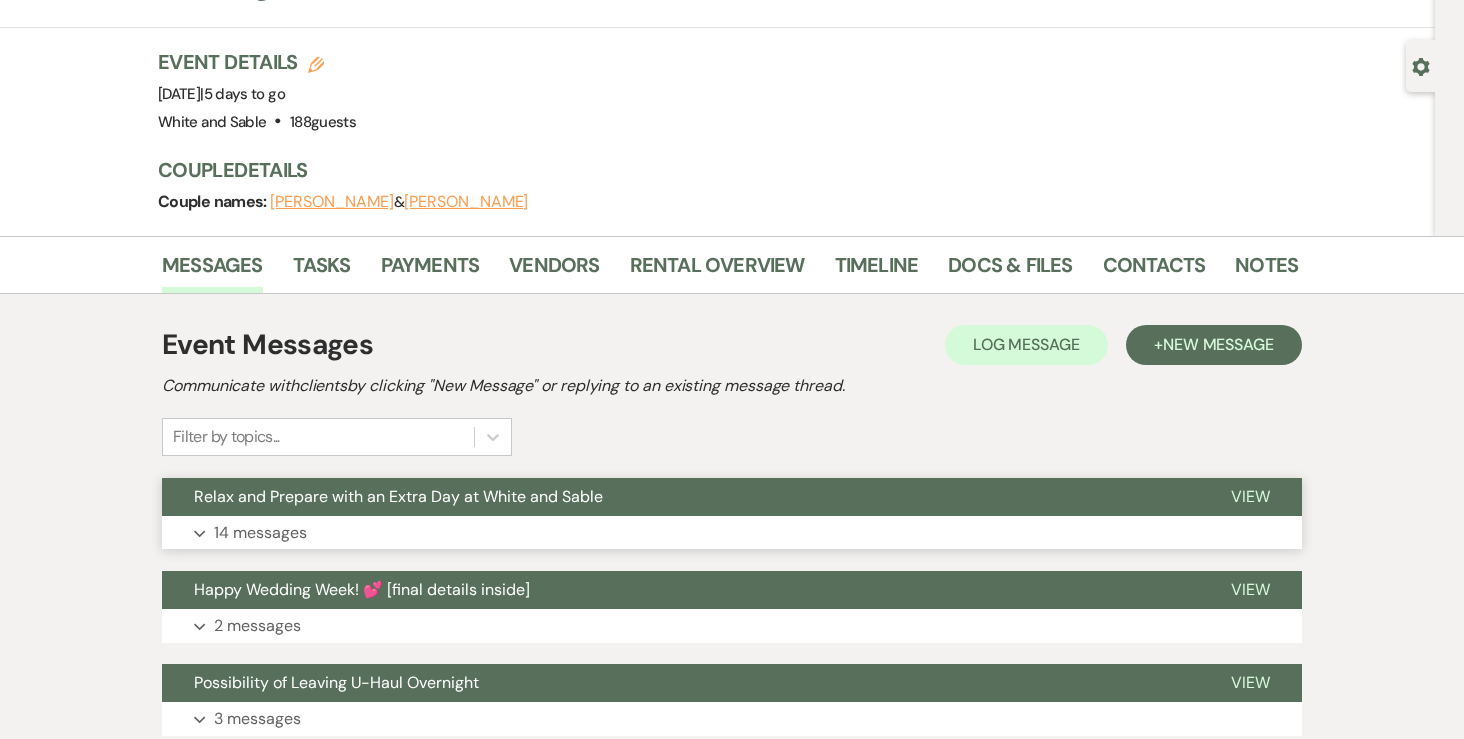 scroll, scrollTop: 147, scrollLeft: 0, axis: vertical 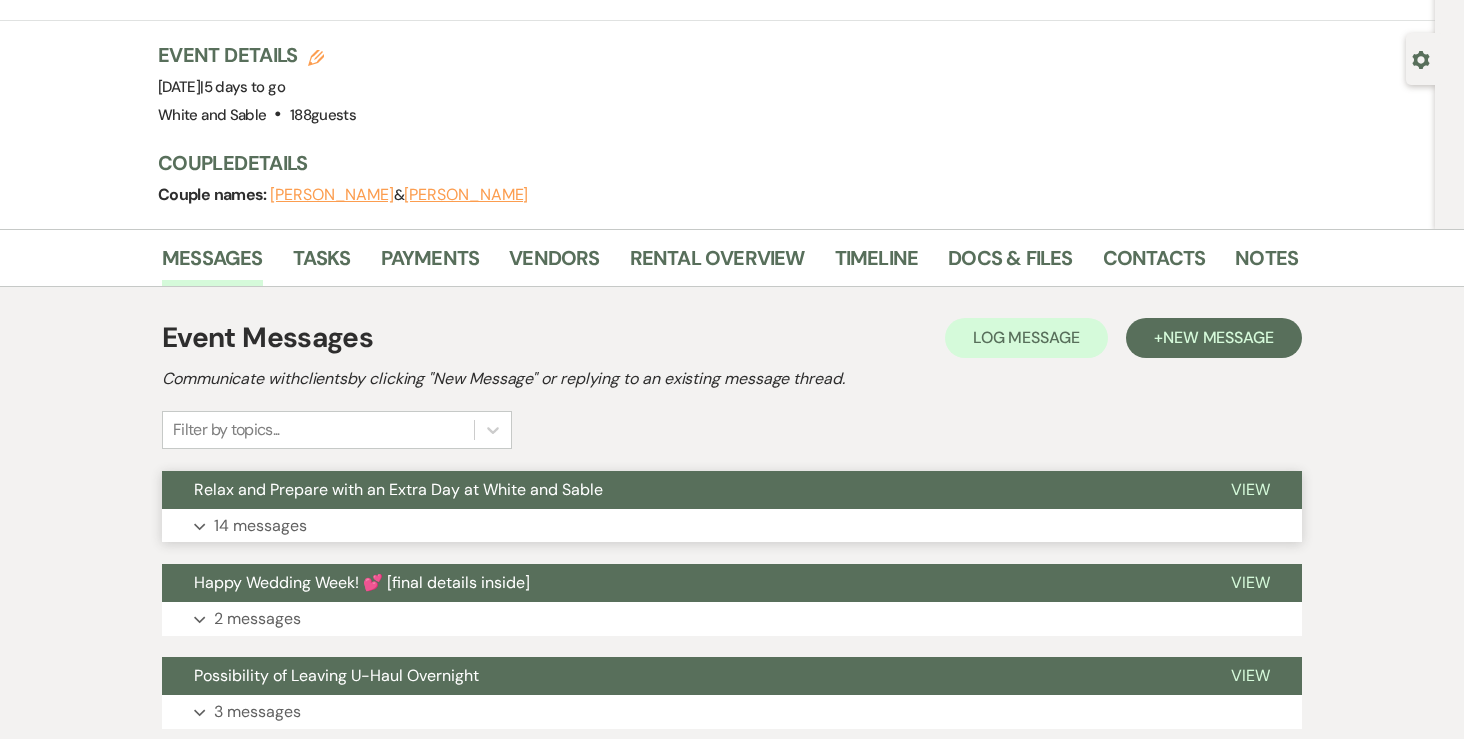 click on "14 messages" at bounding box center [260, 526] 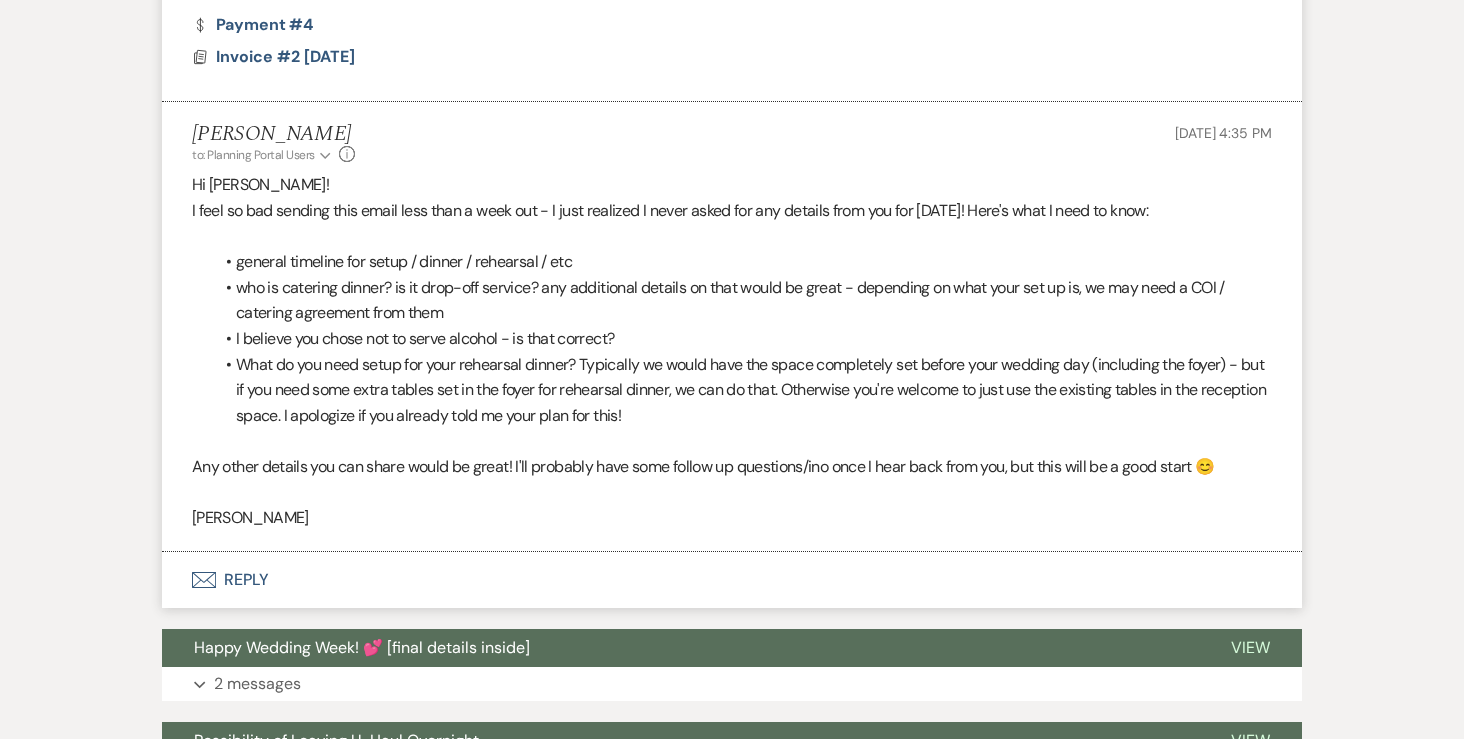 scroll, scrollTop: 4936, scrollLeft: 0, axis: vertical 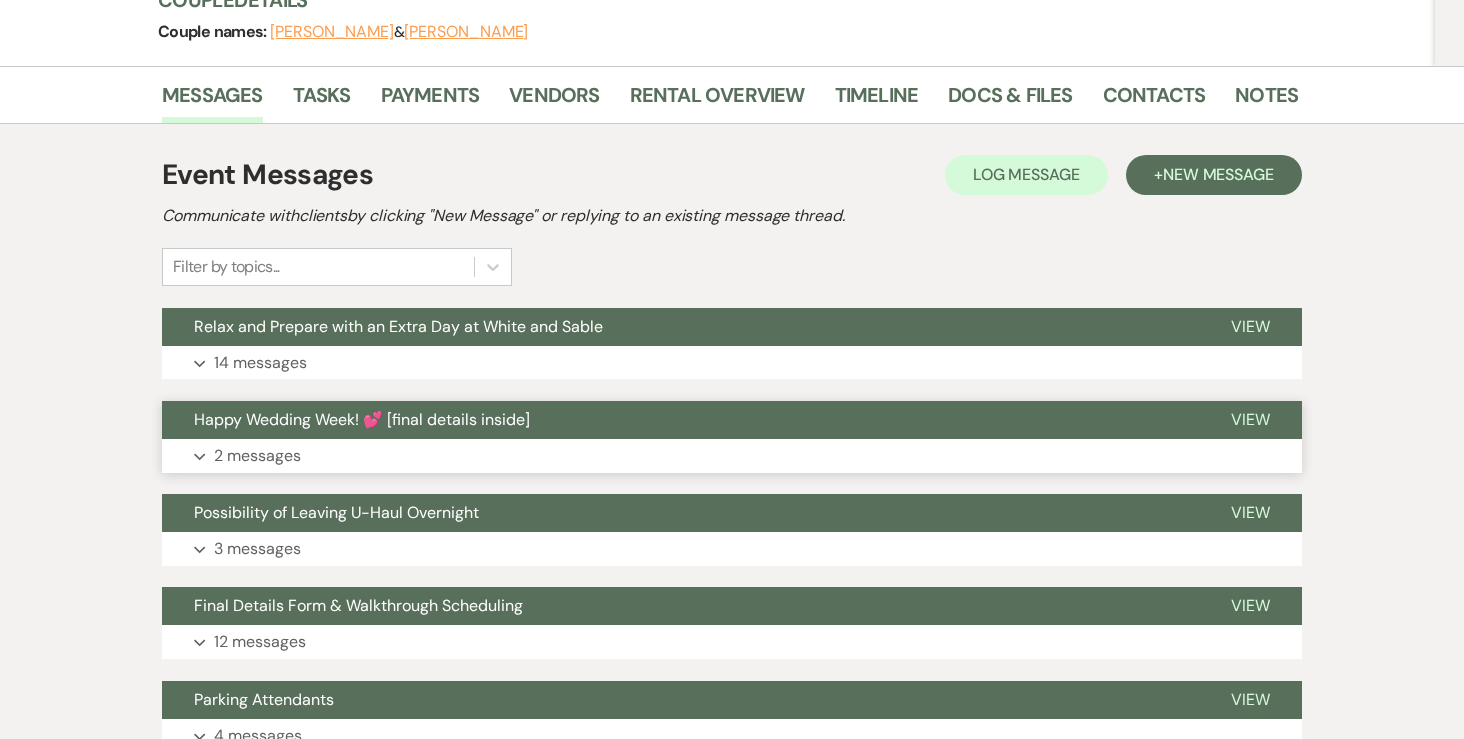 click on "2 messages" at bounding box center (257, 456) 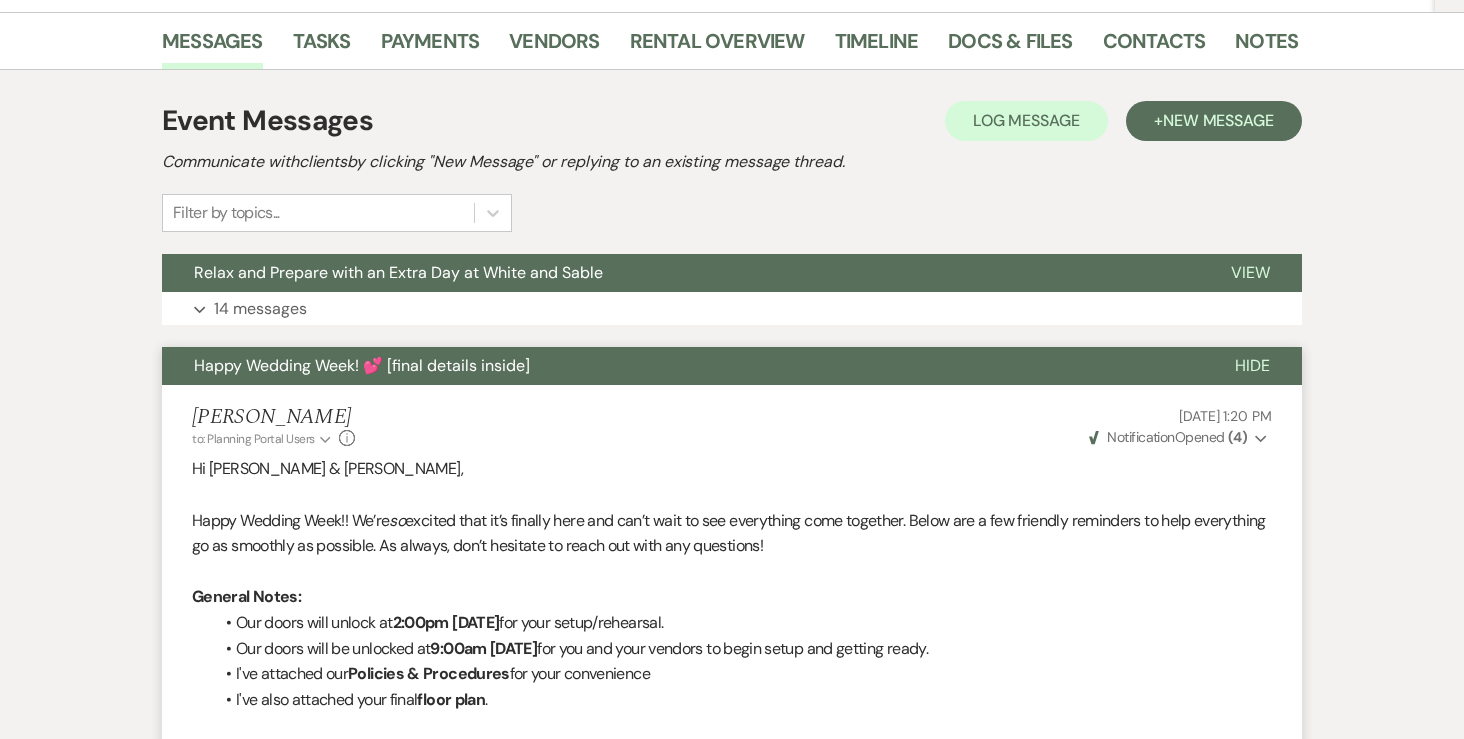 scroll, scrollTop: 291, scrollLeft: 0, axis: vertical 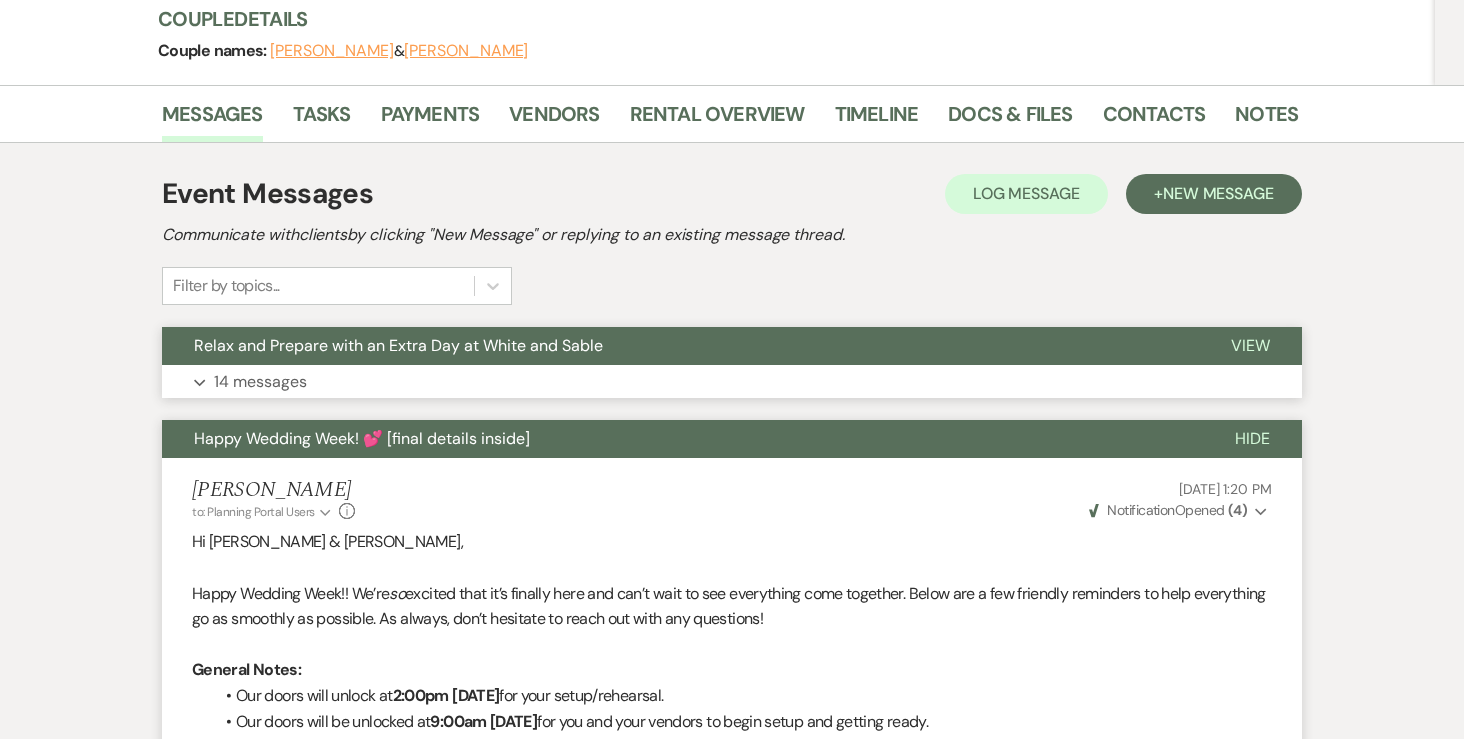 click on "14 messages" at bounding box center (260, 382) 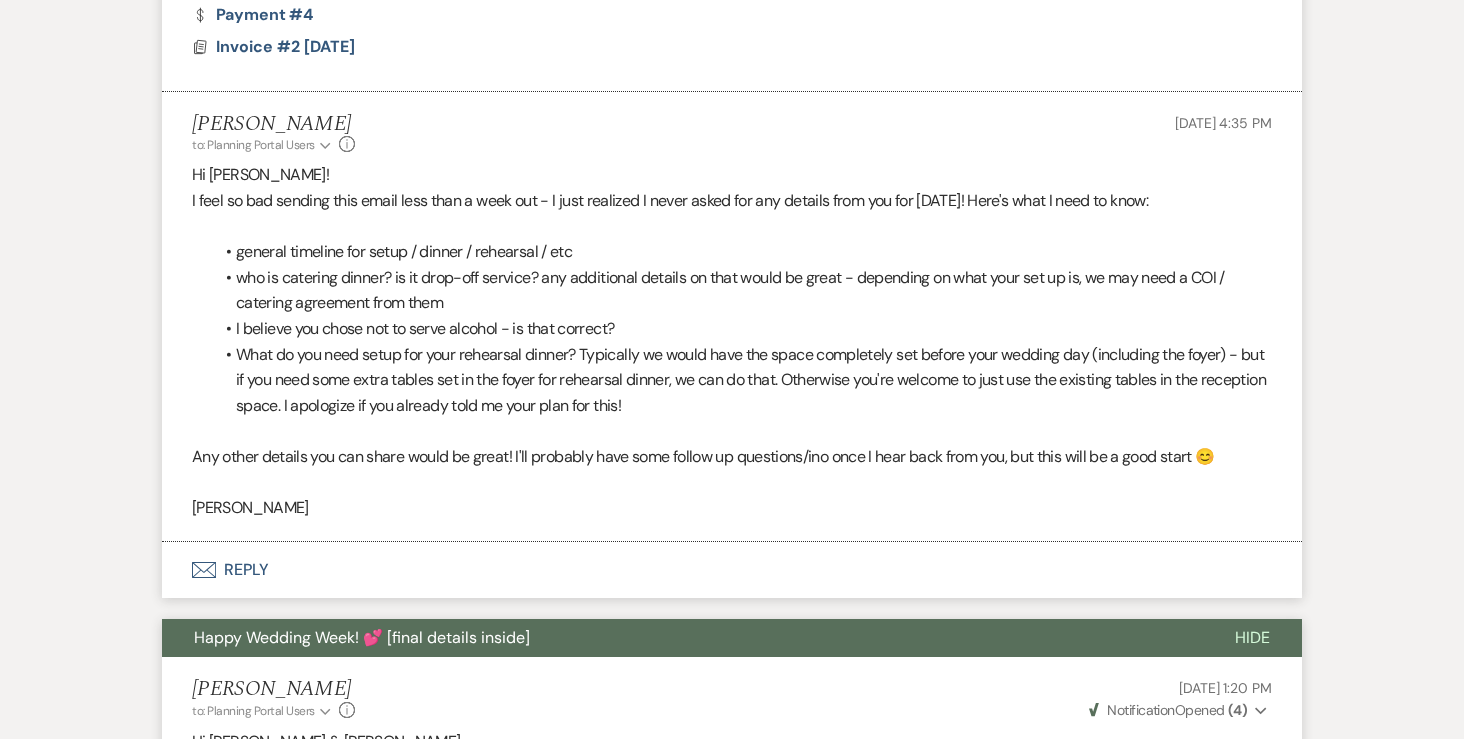 scroll, scrollTop: 4953, scrollLeft: 0, axis: vertical 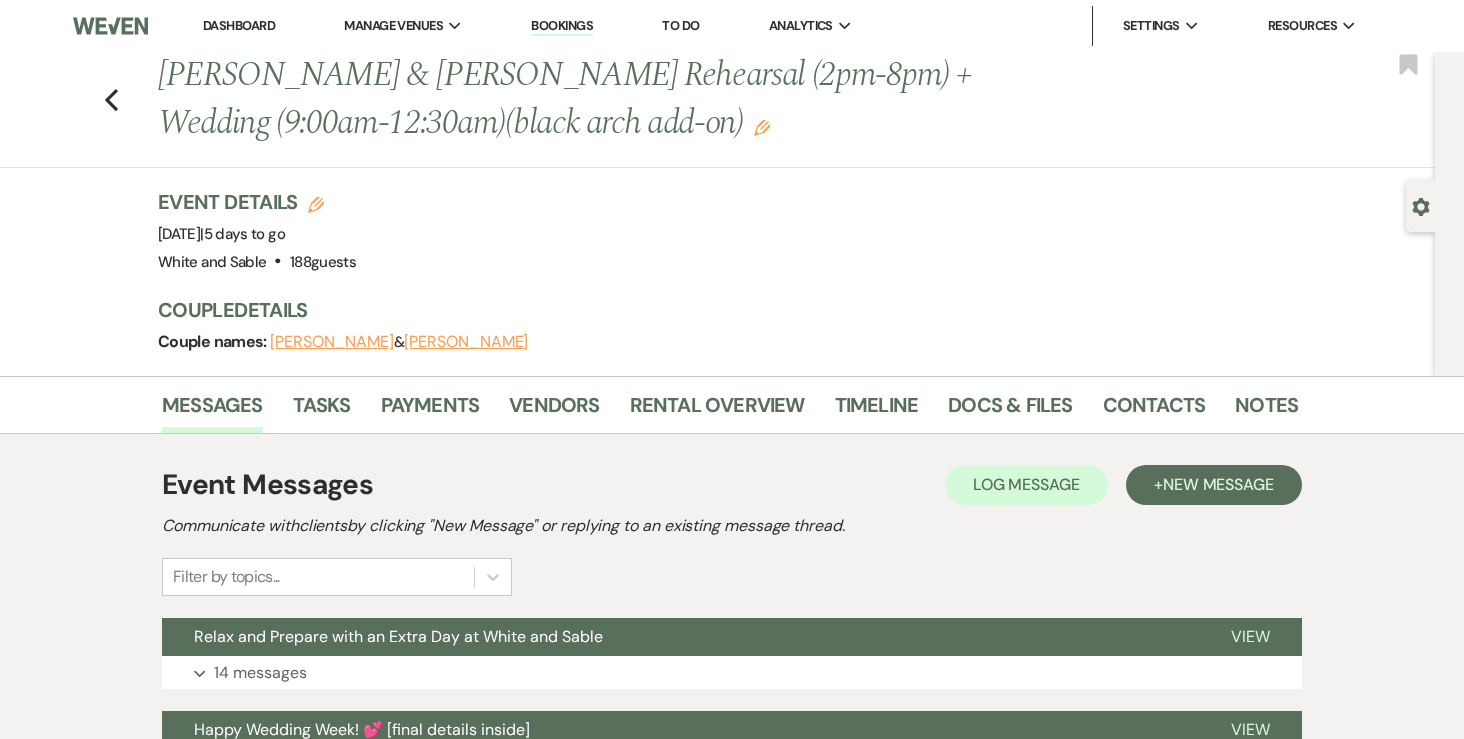click on "Dashboard" at bounding box center (239, 25) 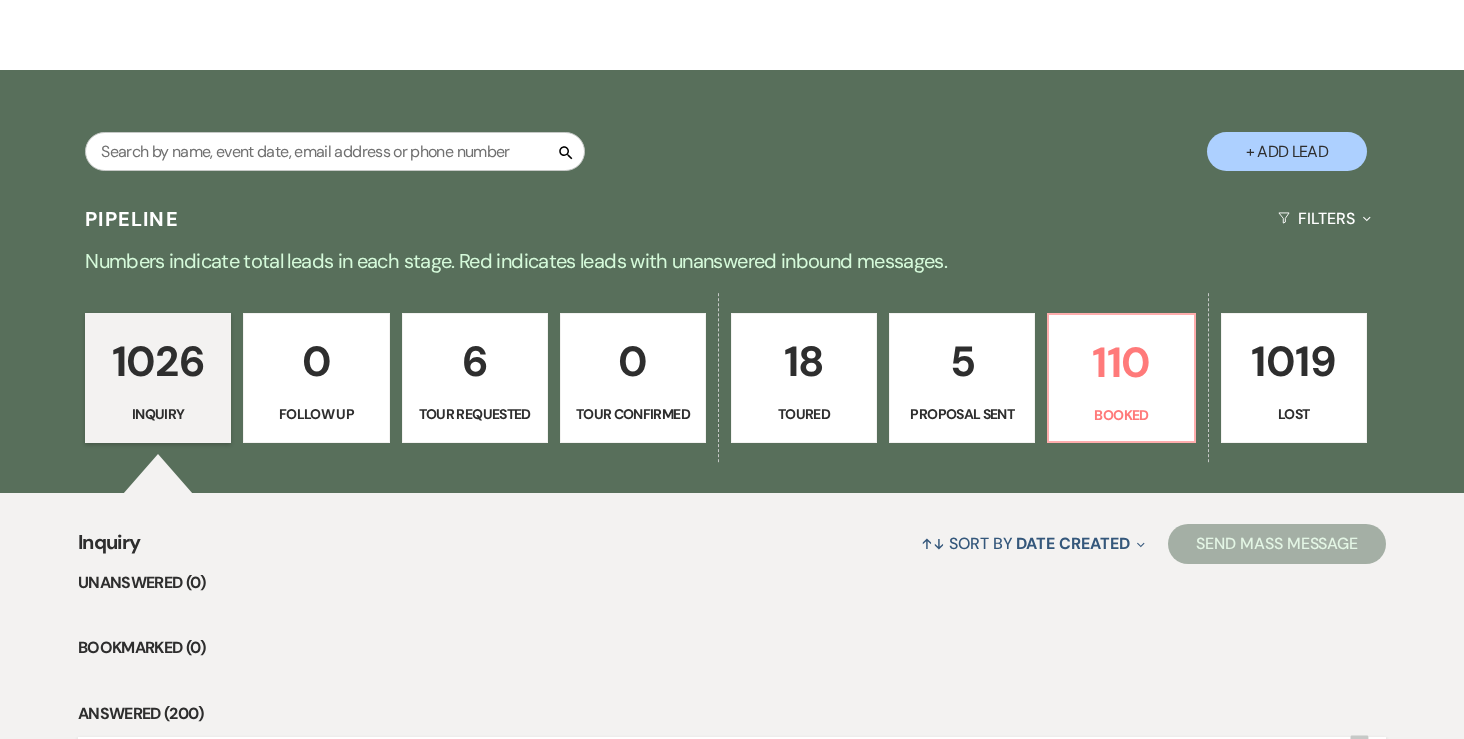 scroll, scrollTop: 0, scrollLeft: 0, axis: both 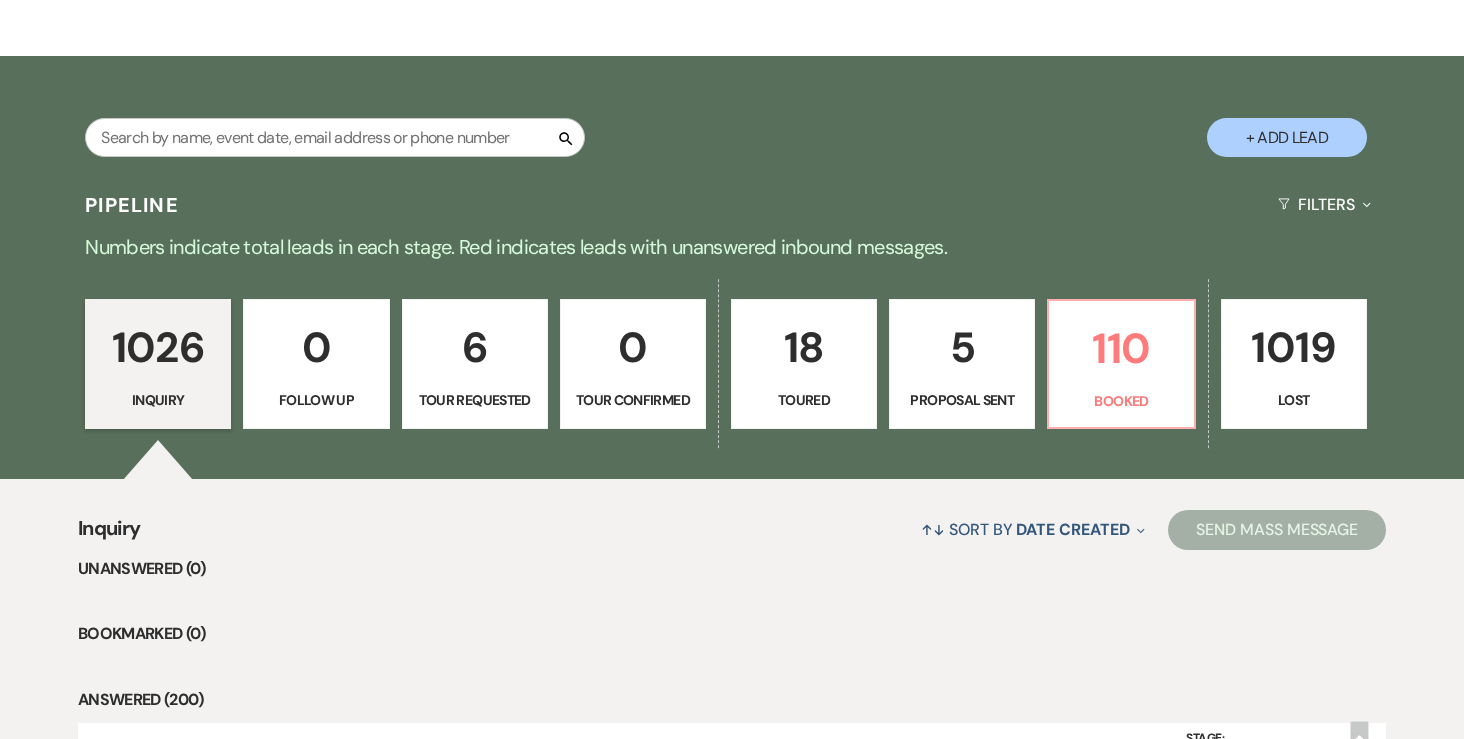 click on "5" at bounding box center [962, 347] 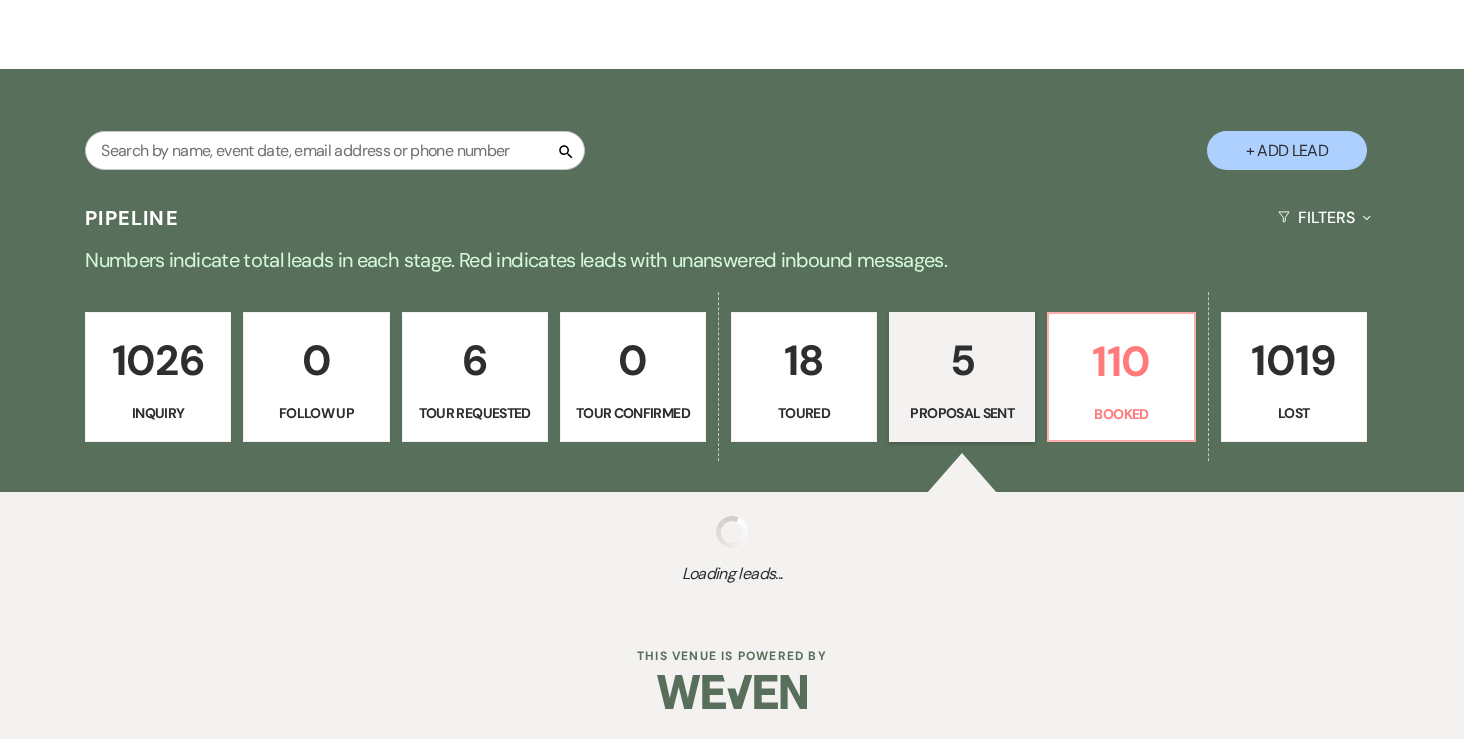 select on "6" 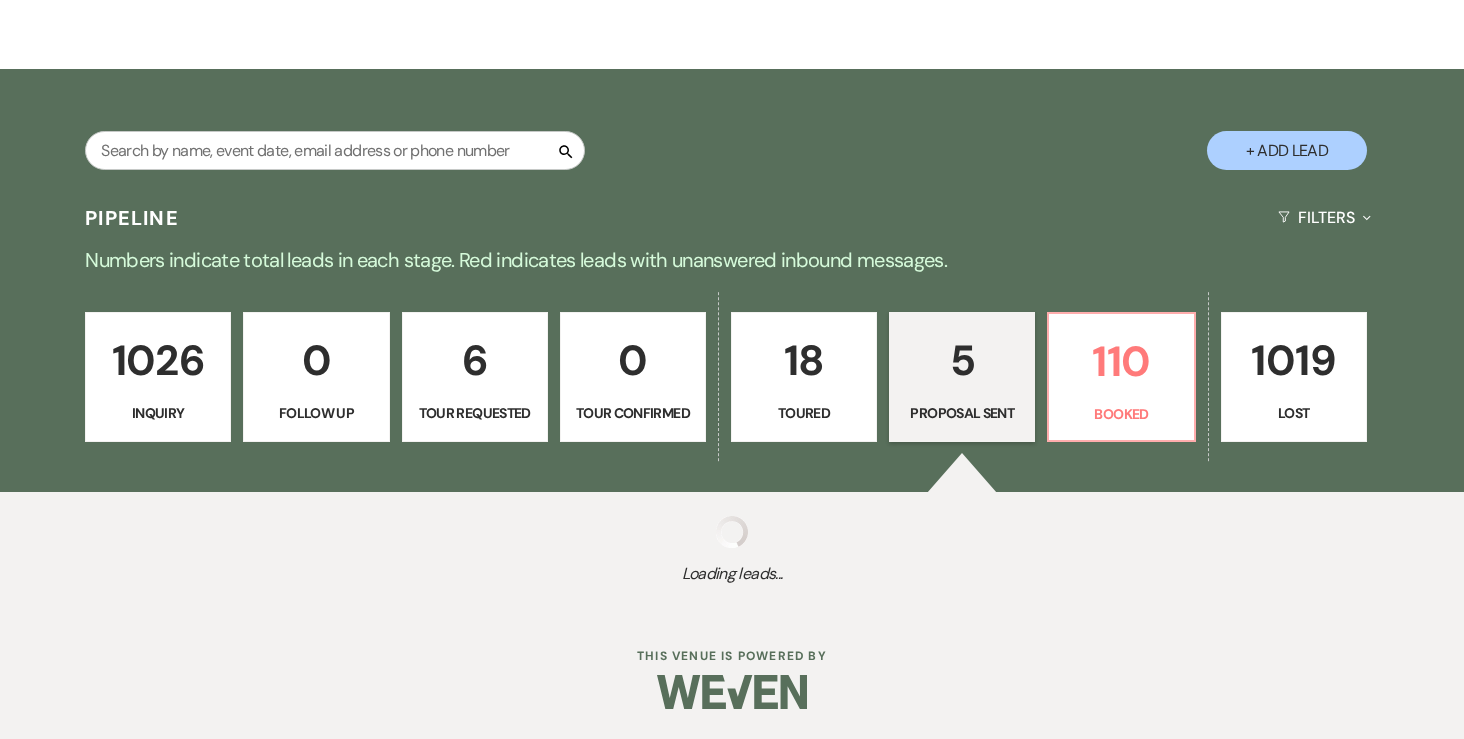 select on "6" 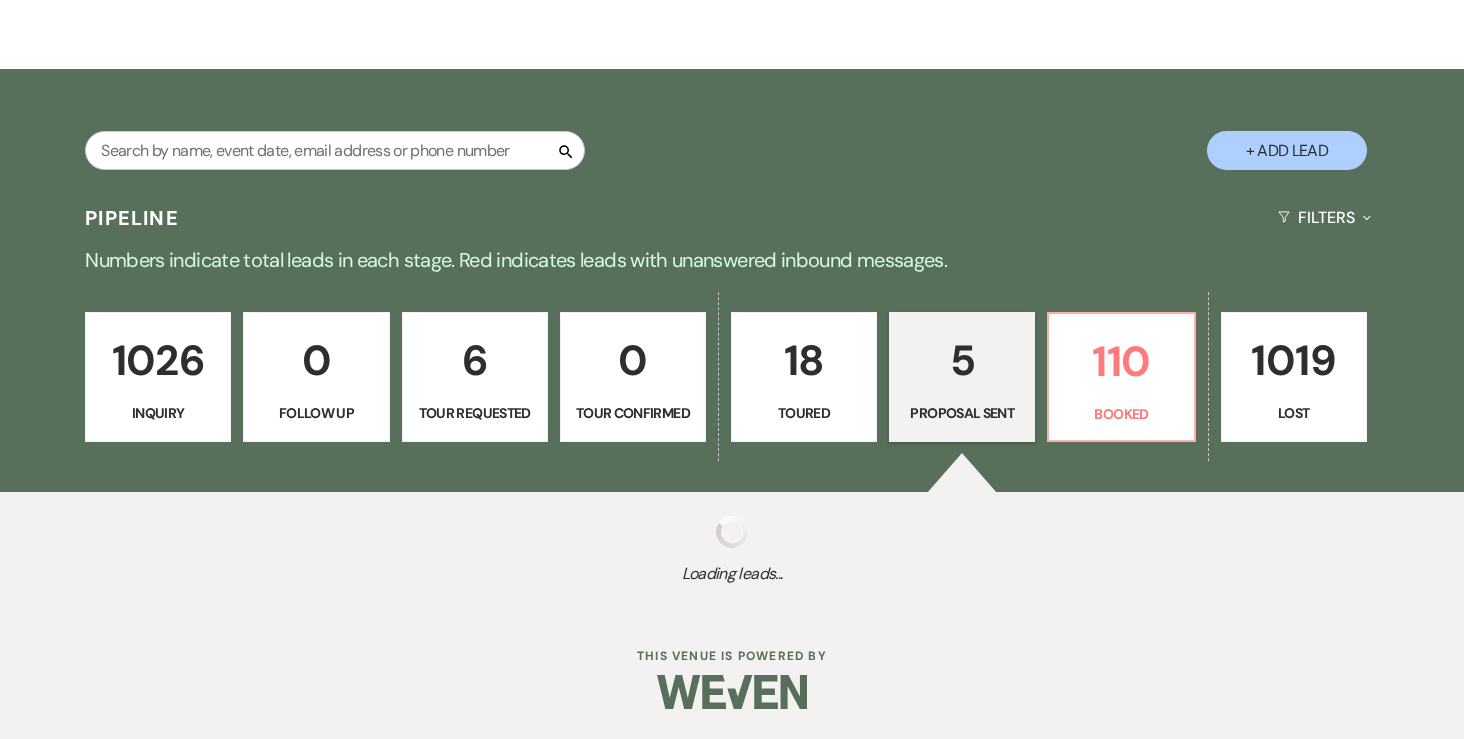 select on "6" 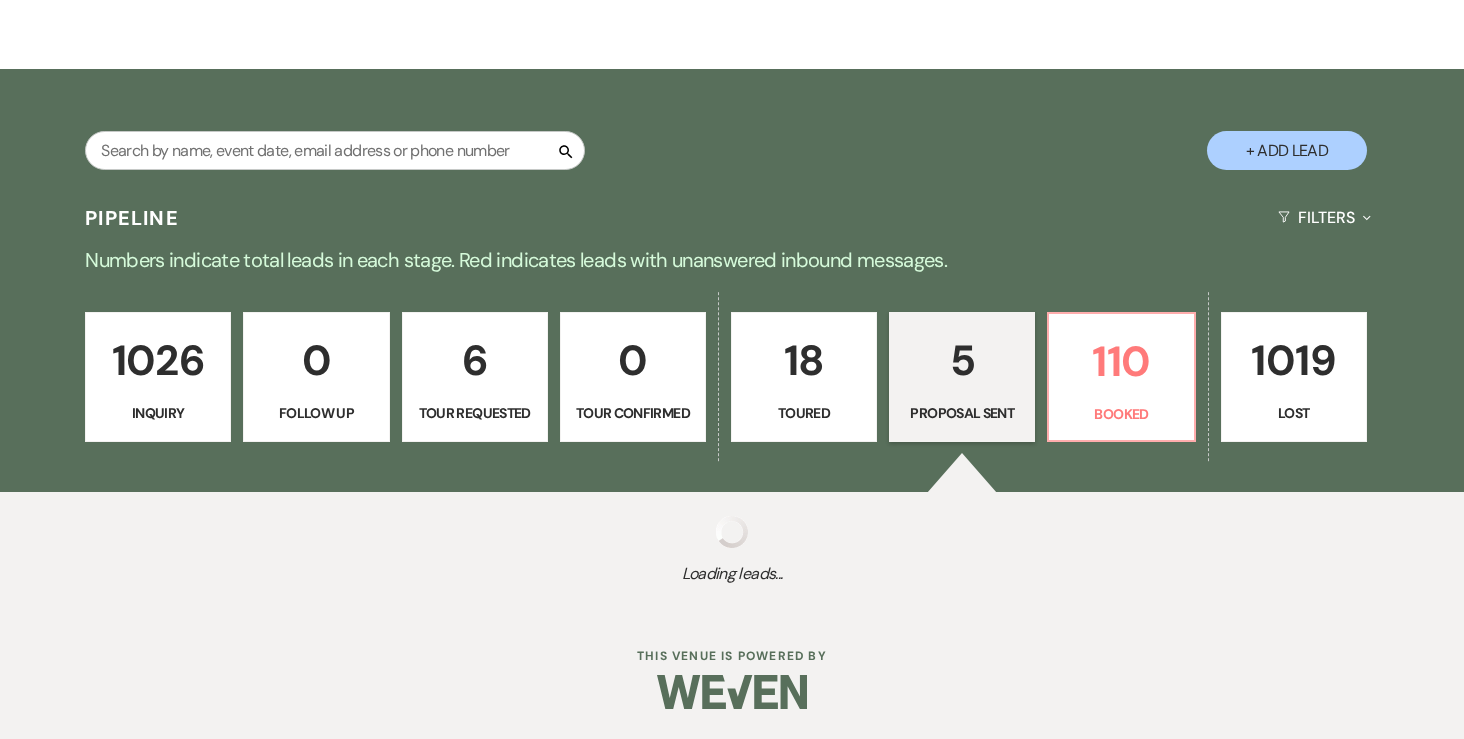 select on "6" 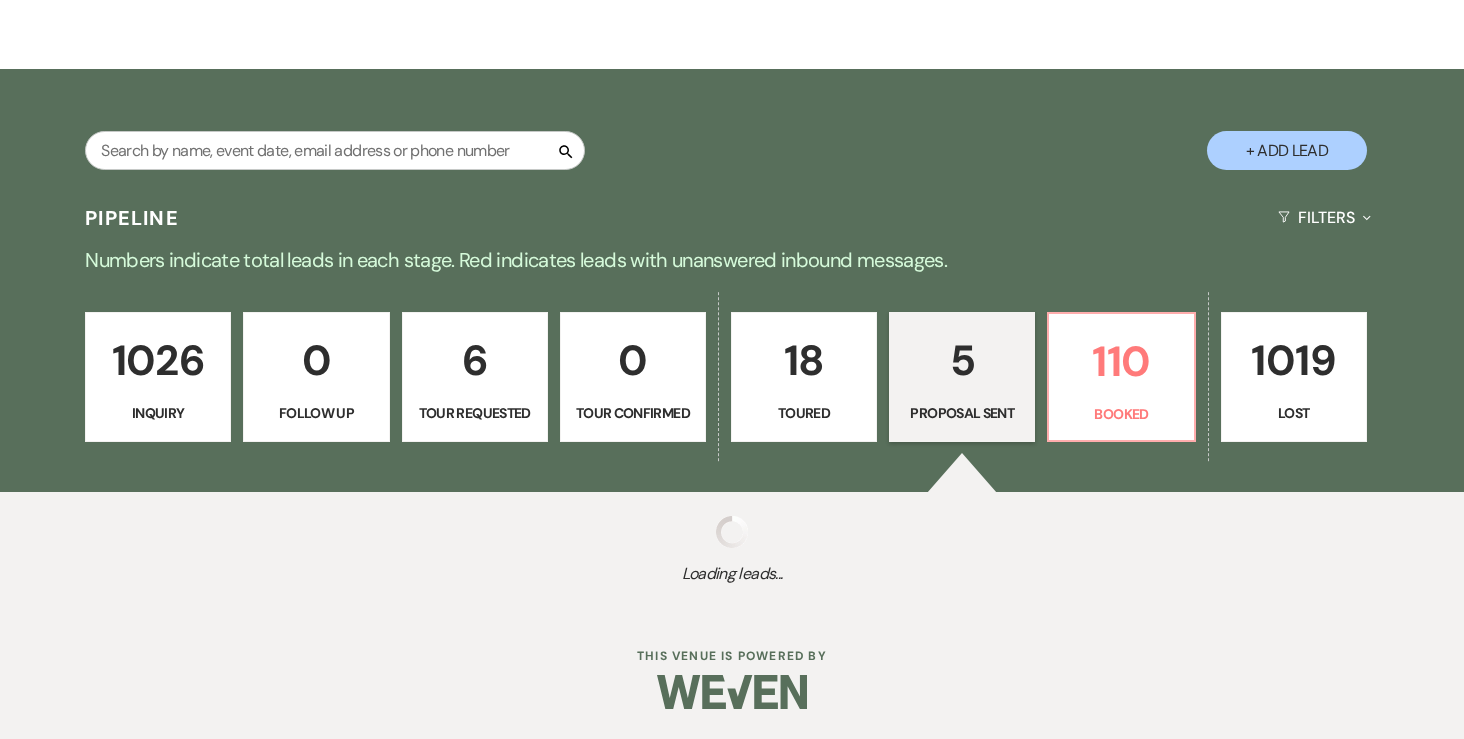 select on "6" 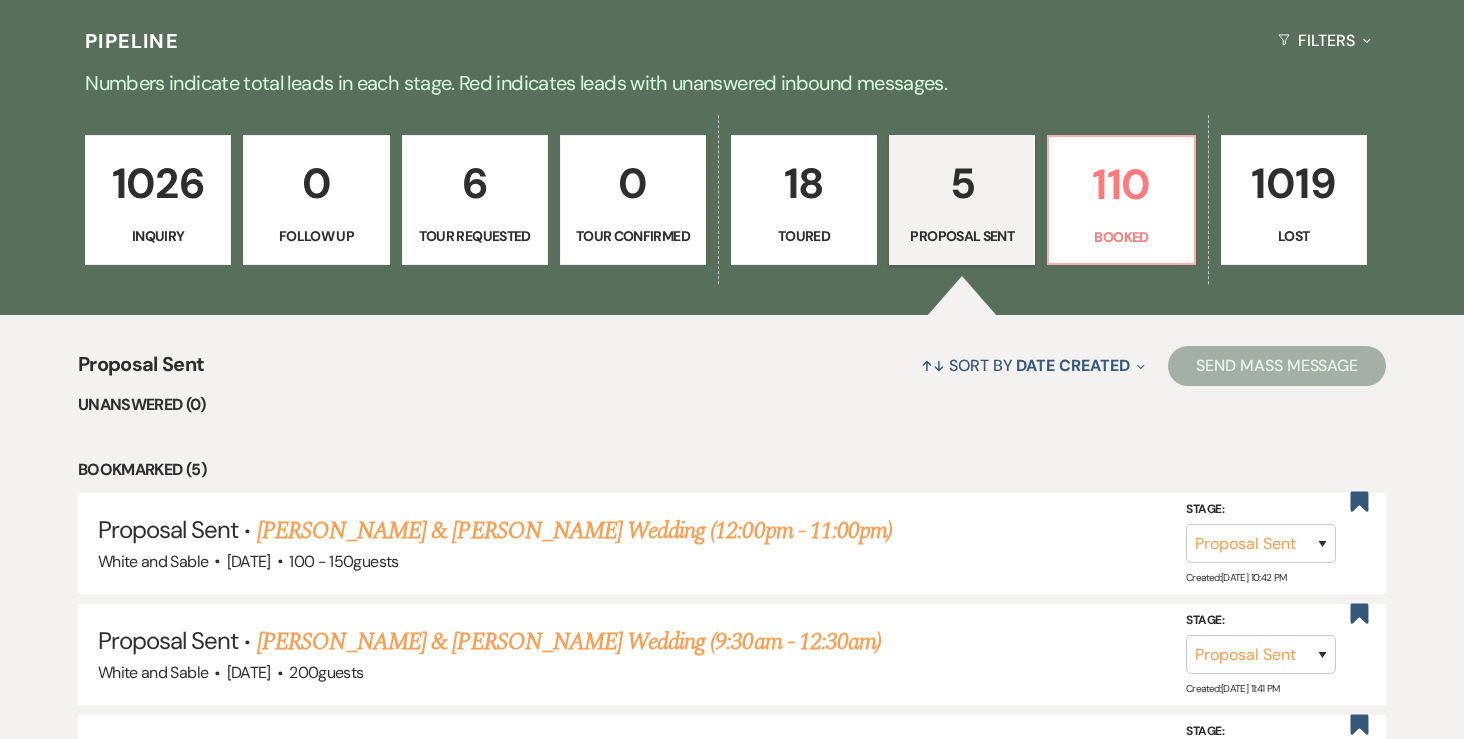 scroll, scrollTop: 464, scrollLeft: 0, axis: vertical 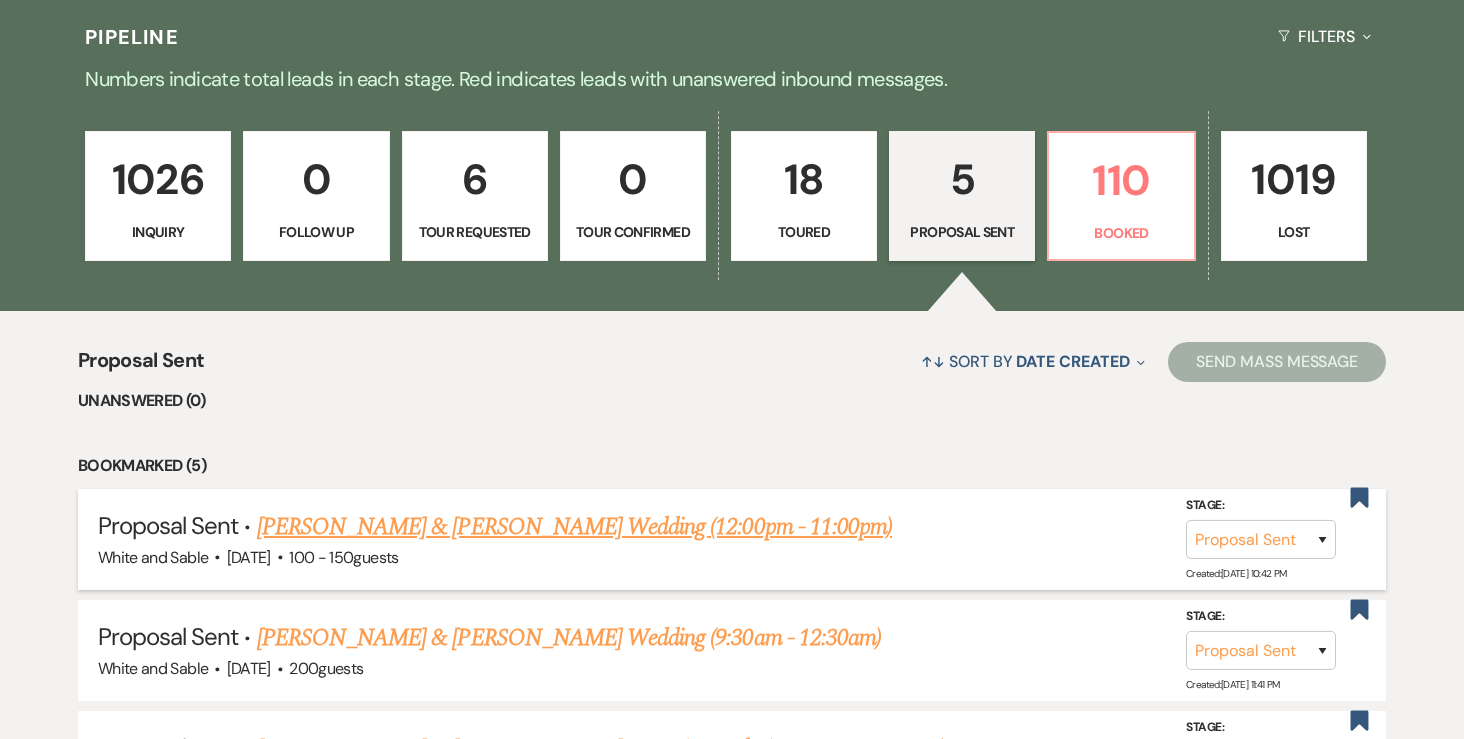 click on "[PERSON_NAME] & [PERSON_NAME] Wedding (12:00pm - 11:00pm)" at bounding box center (574, 527) 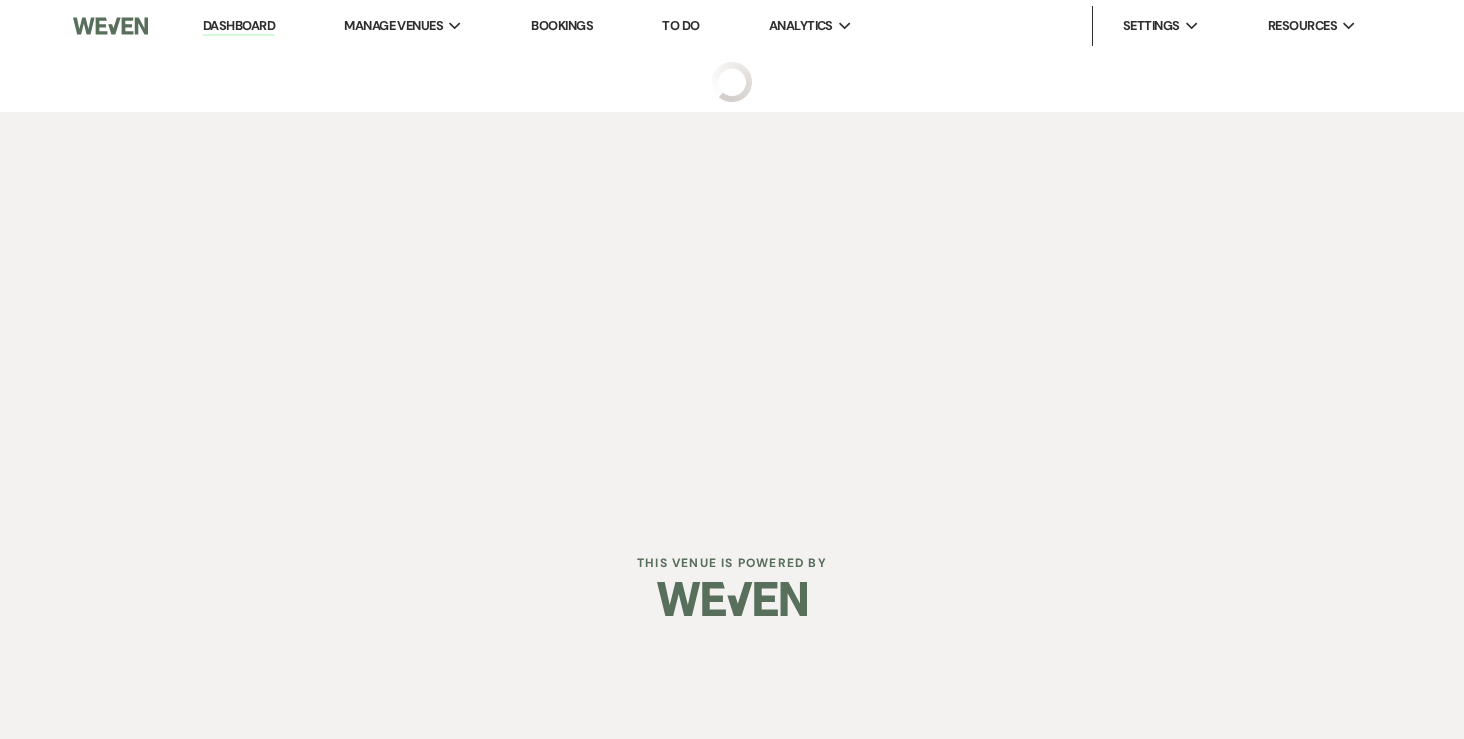 scroll, scrollTop: 0, scrollLeft: 0, axis: both 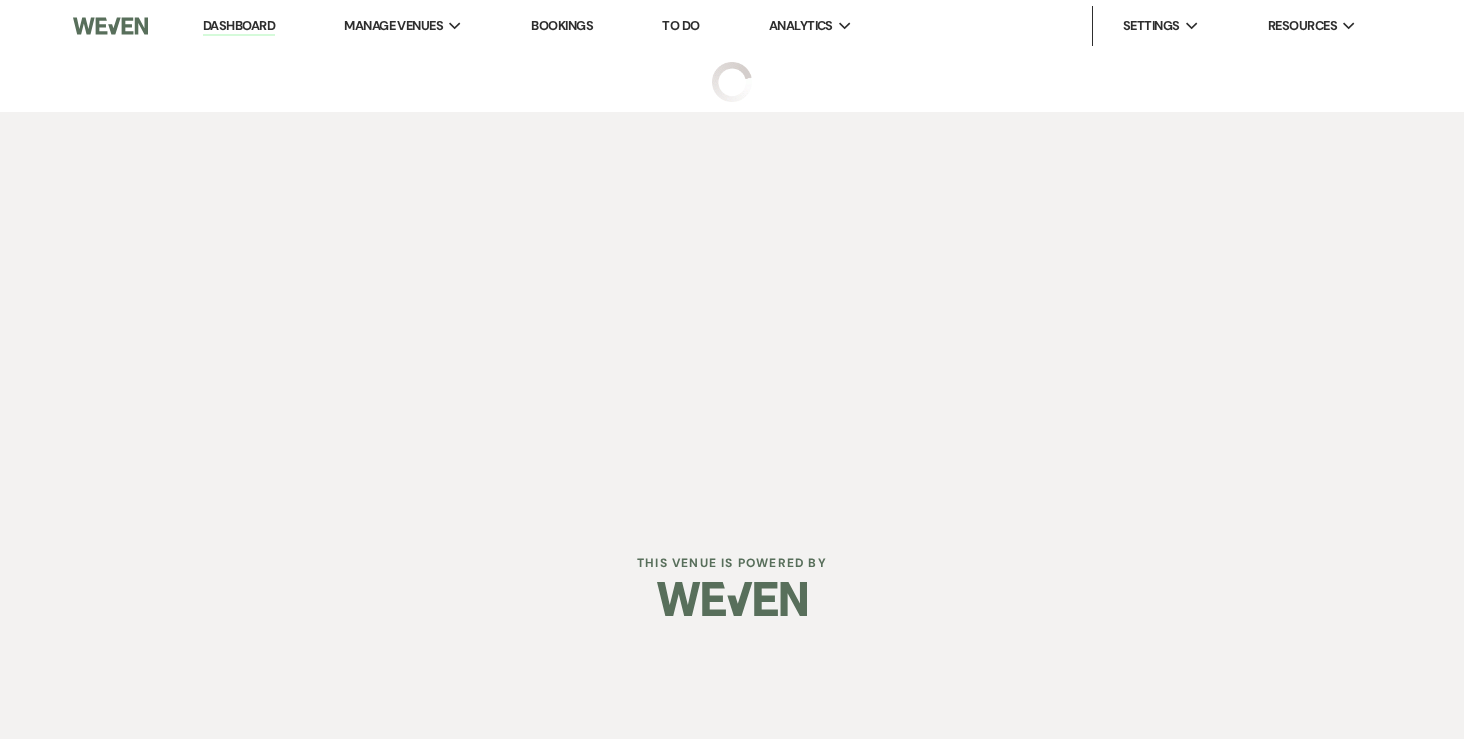 select on "6" 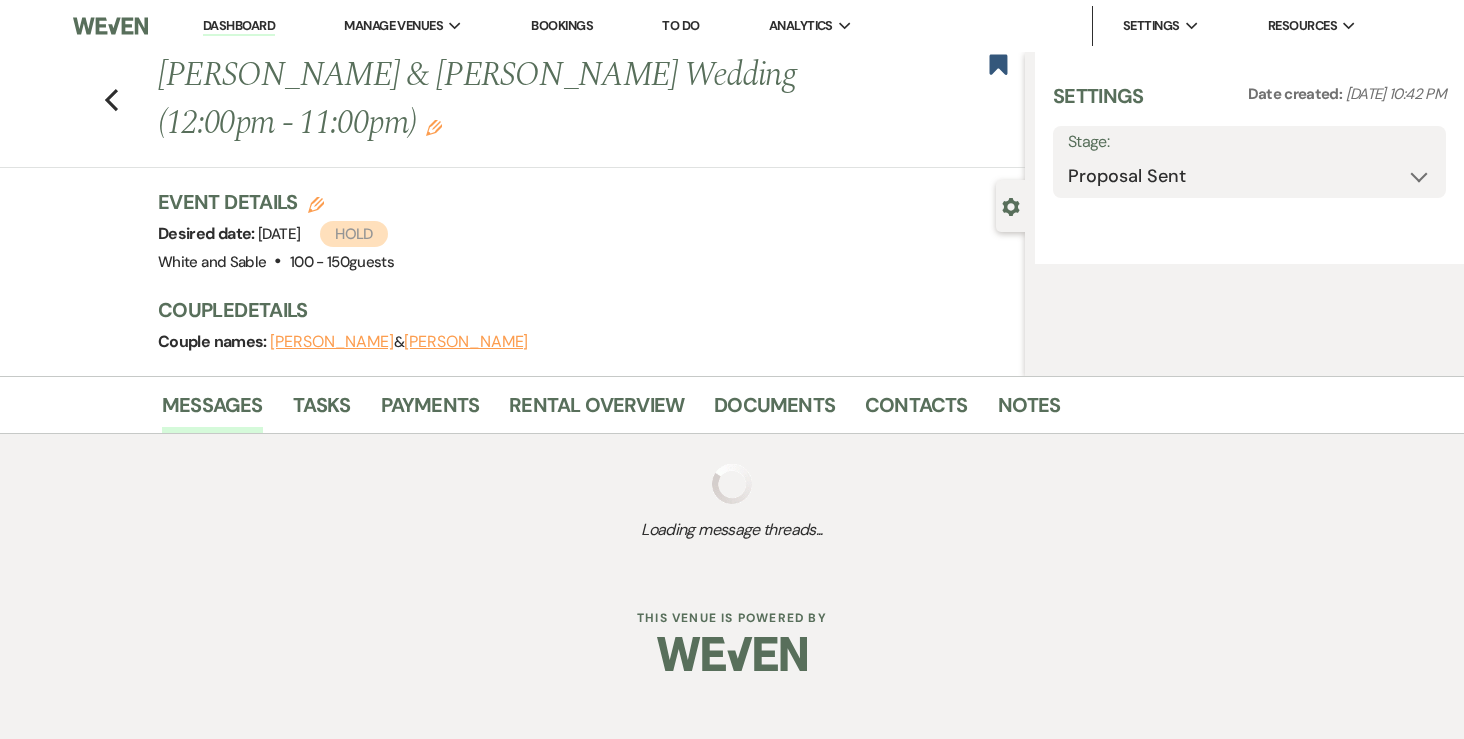 select on "6" 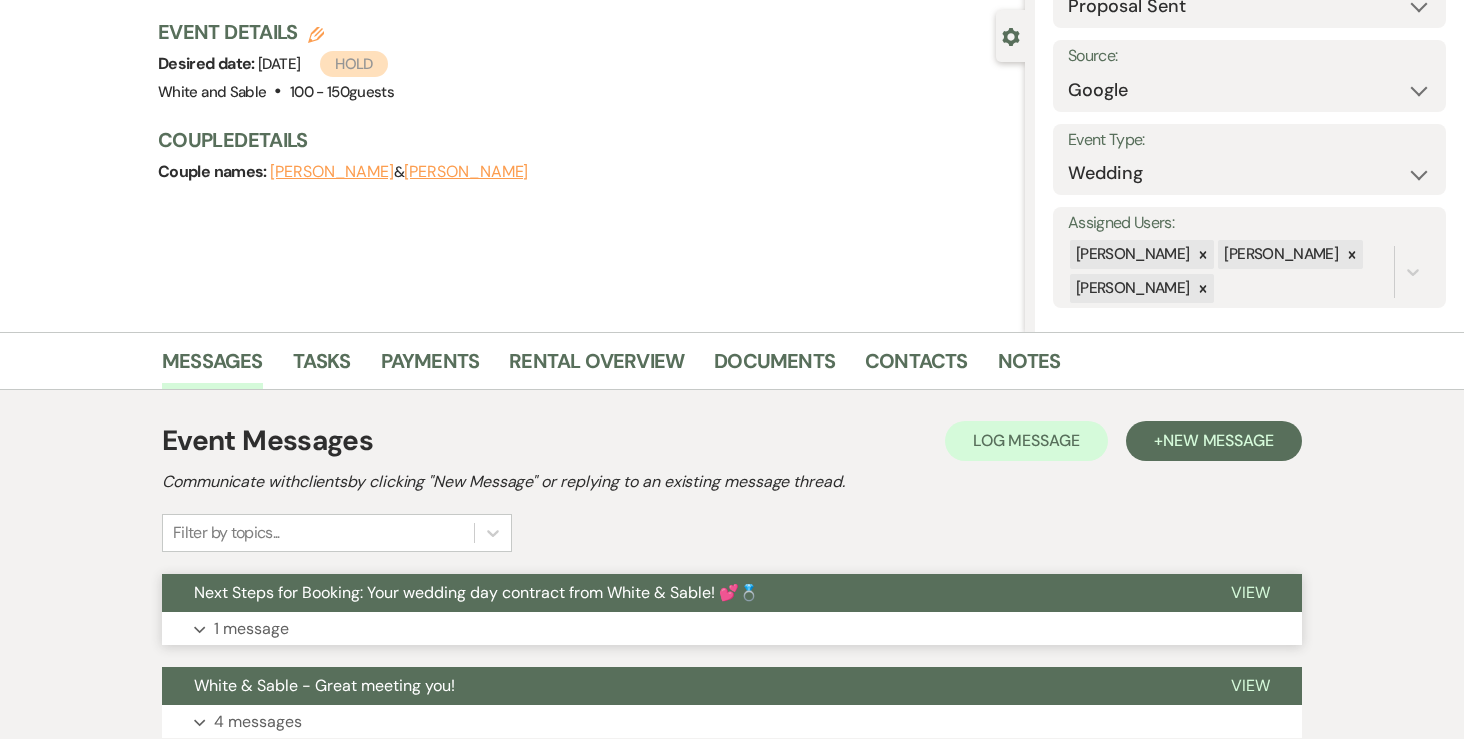 click on "1 message" at bounding box center (251, 629) 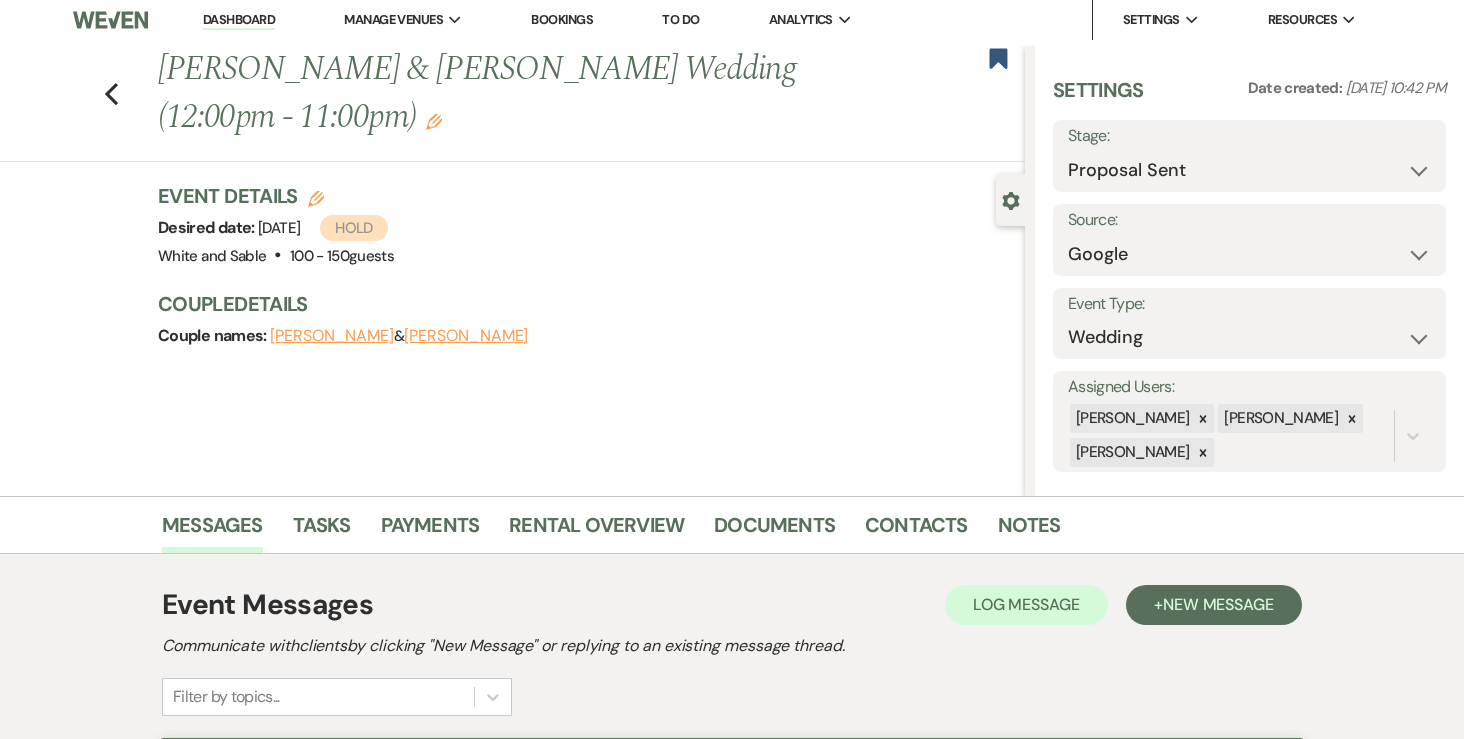scroll, scrollTop: 0, scrollLeft: 0, axis: both 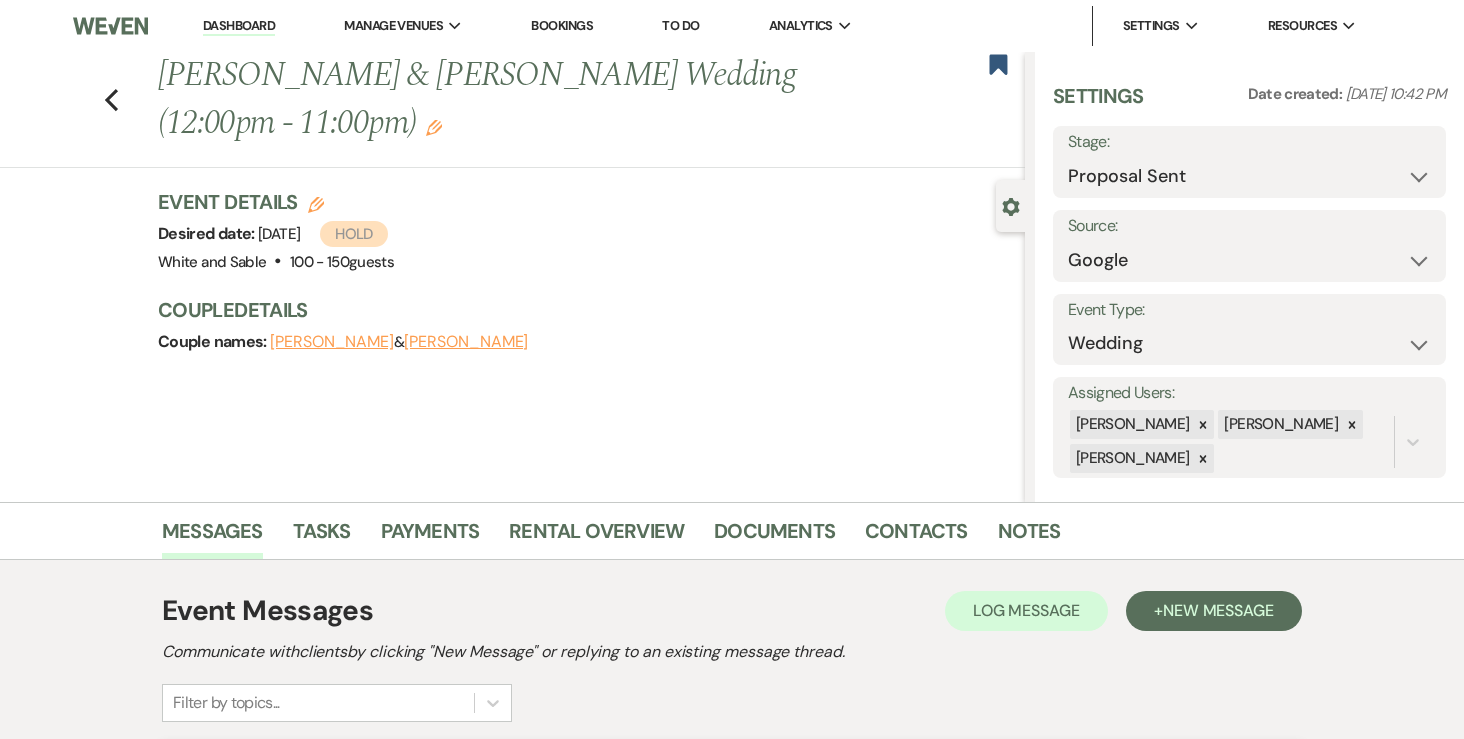 click on "Dashboard" at bounding box center (239, 26) 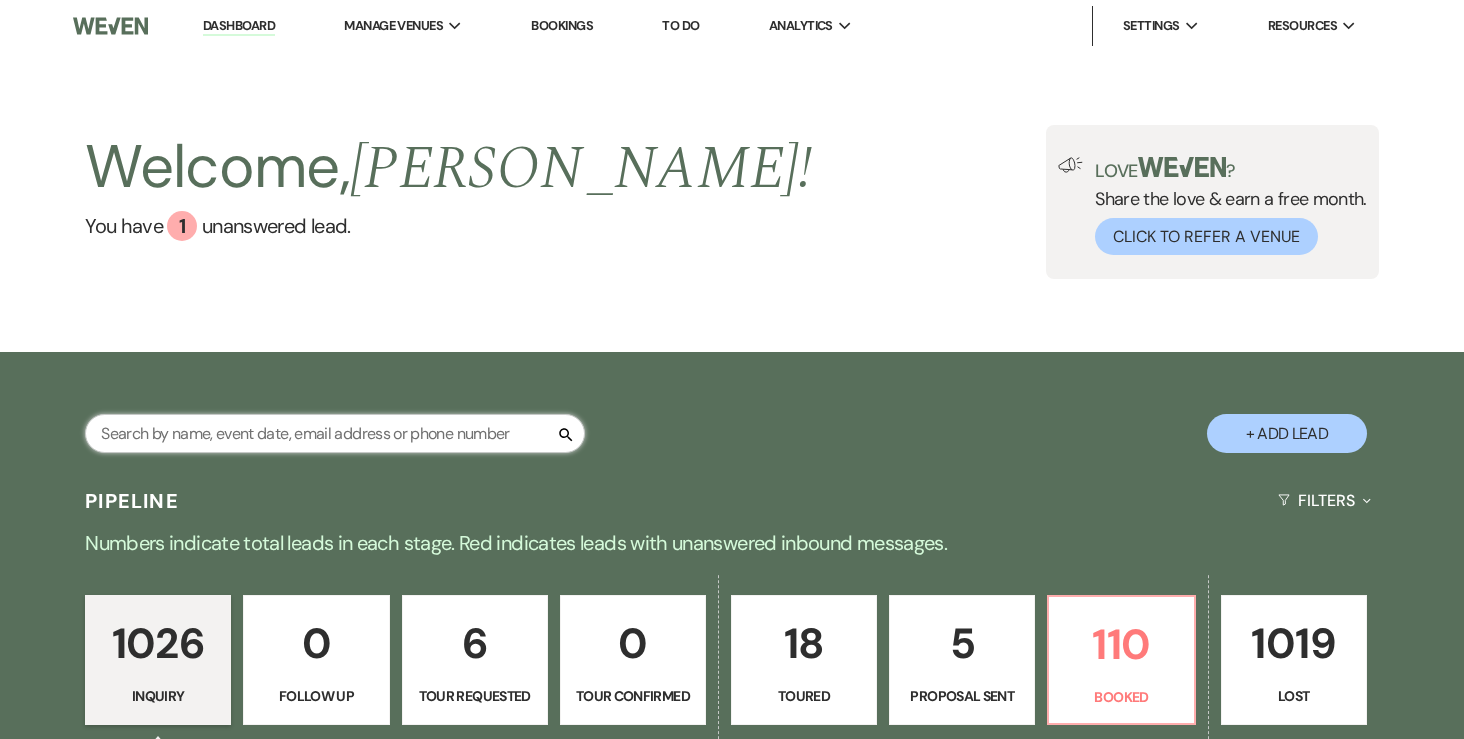 click at bounding box center [335, 433] 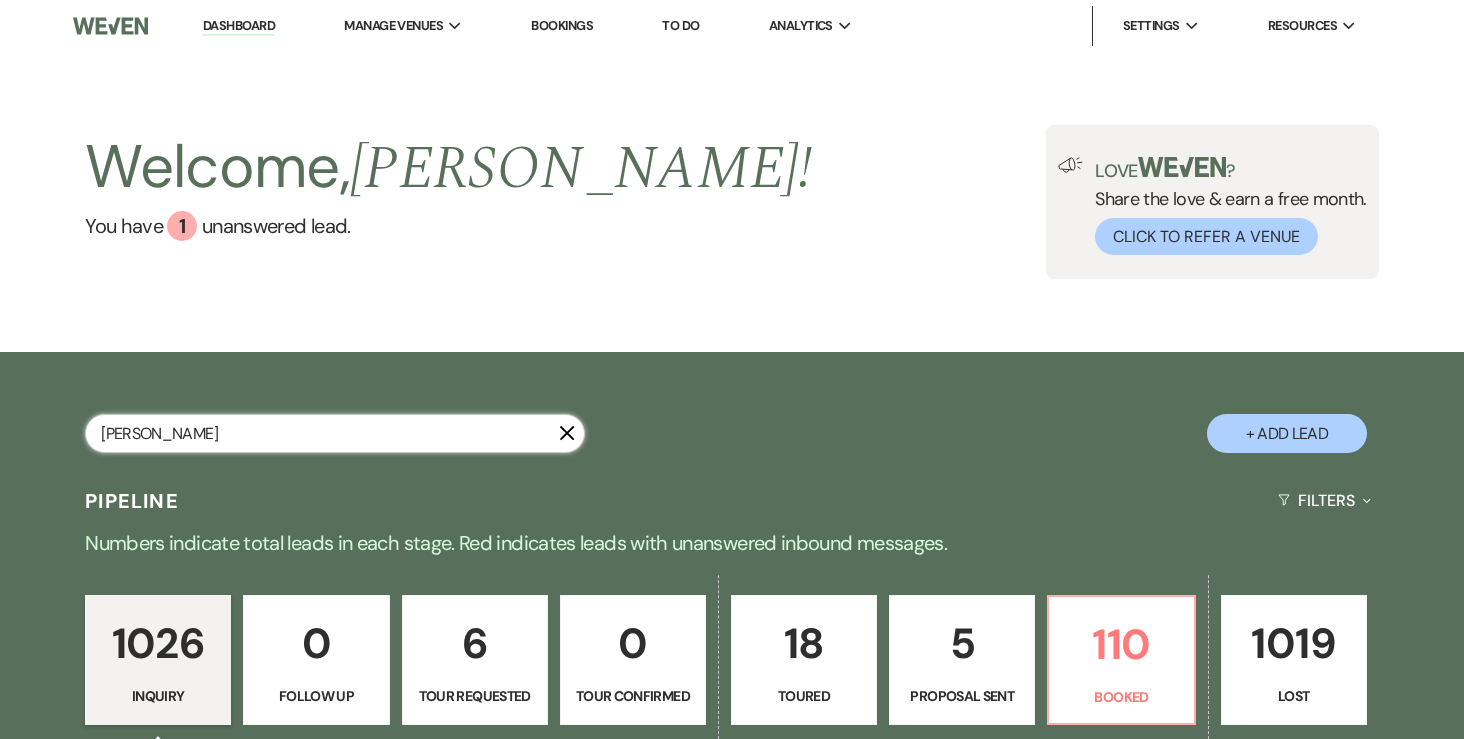 type on "atchison" 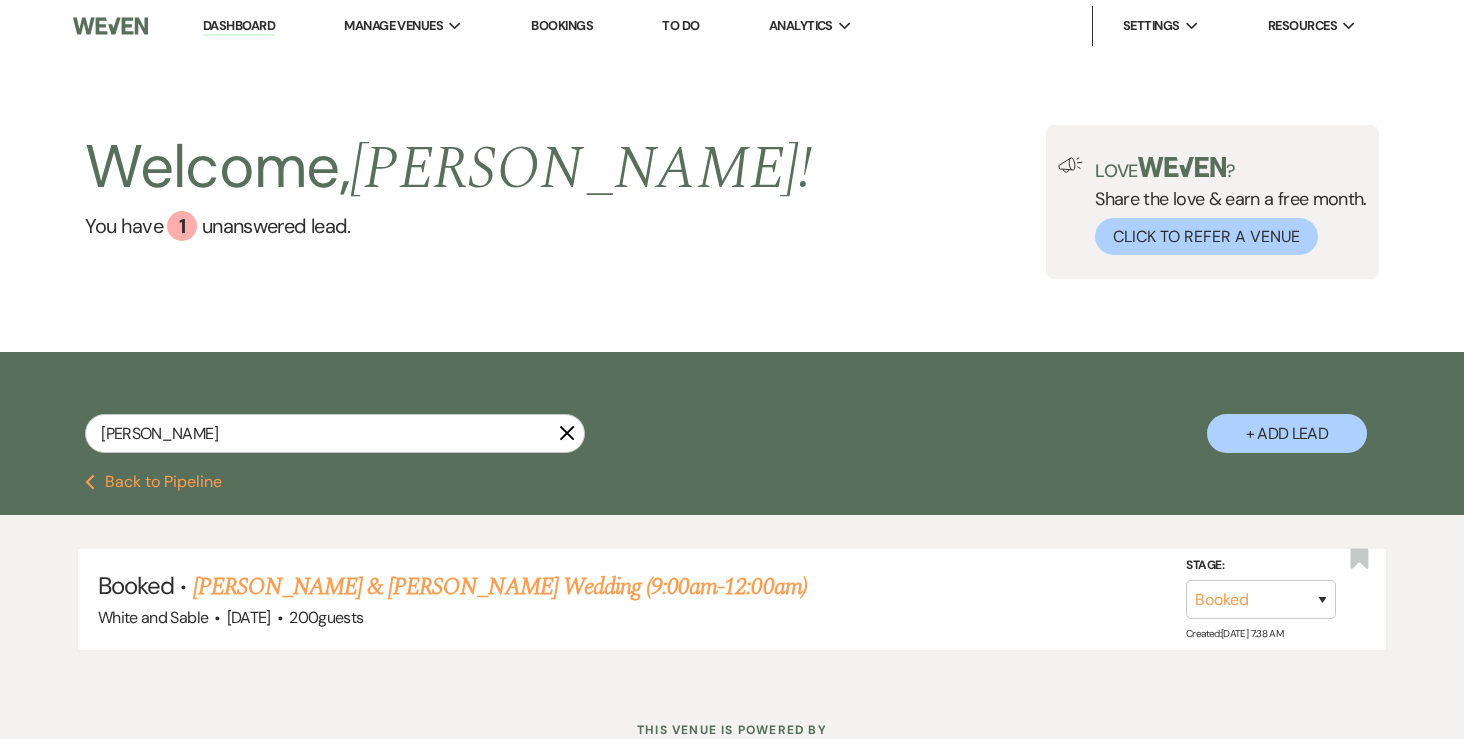 scroll, scrollTop: 73, scrollLeft: 0, axis: vertical 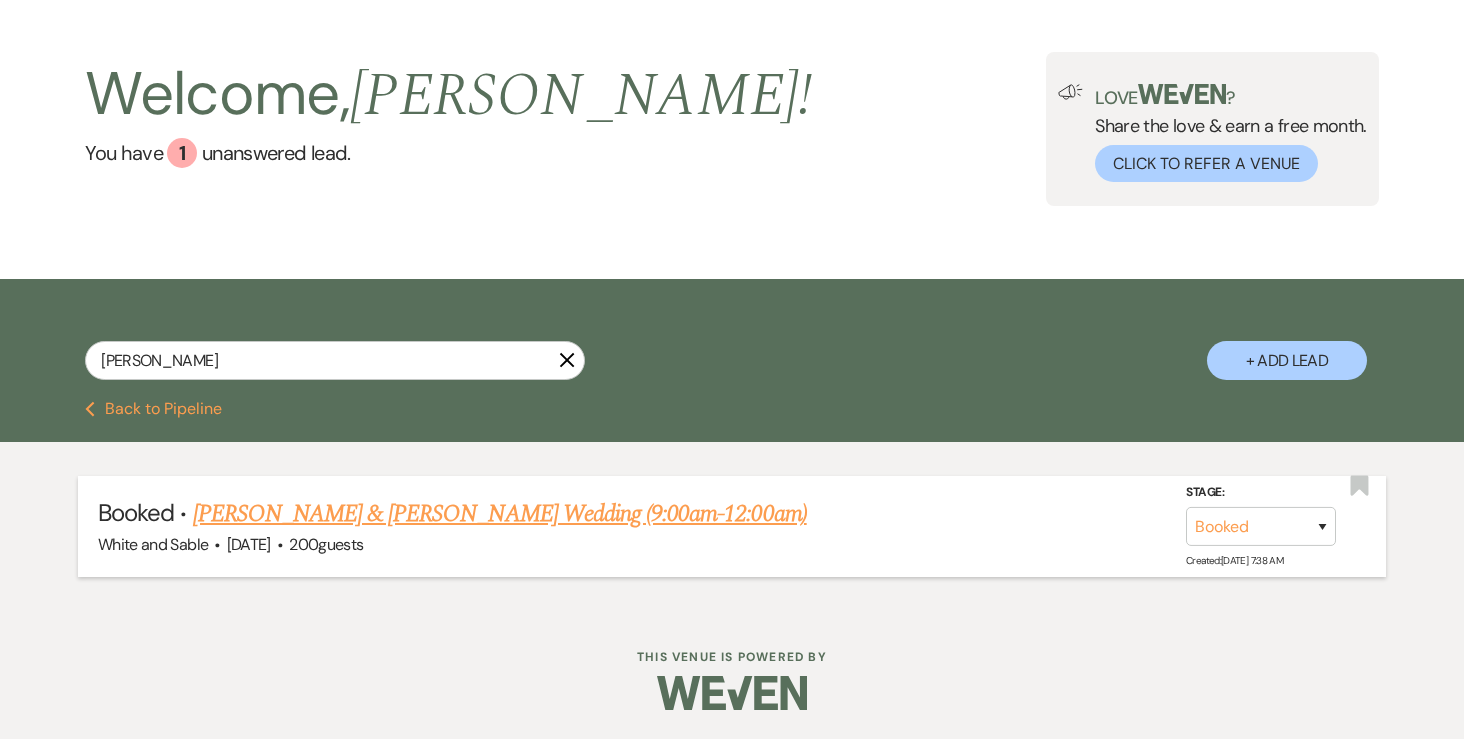 click on "[PERSON_NAME] & [PERSON_NAME] Wedding (9:00am-12:00am)" at bounding box center [500, 514] 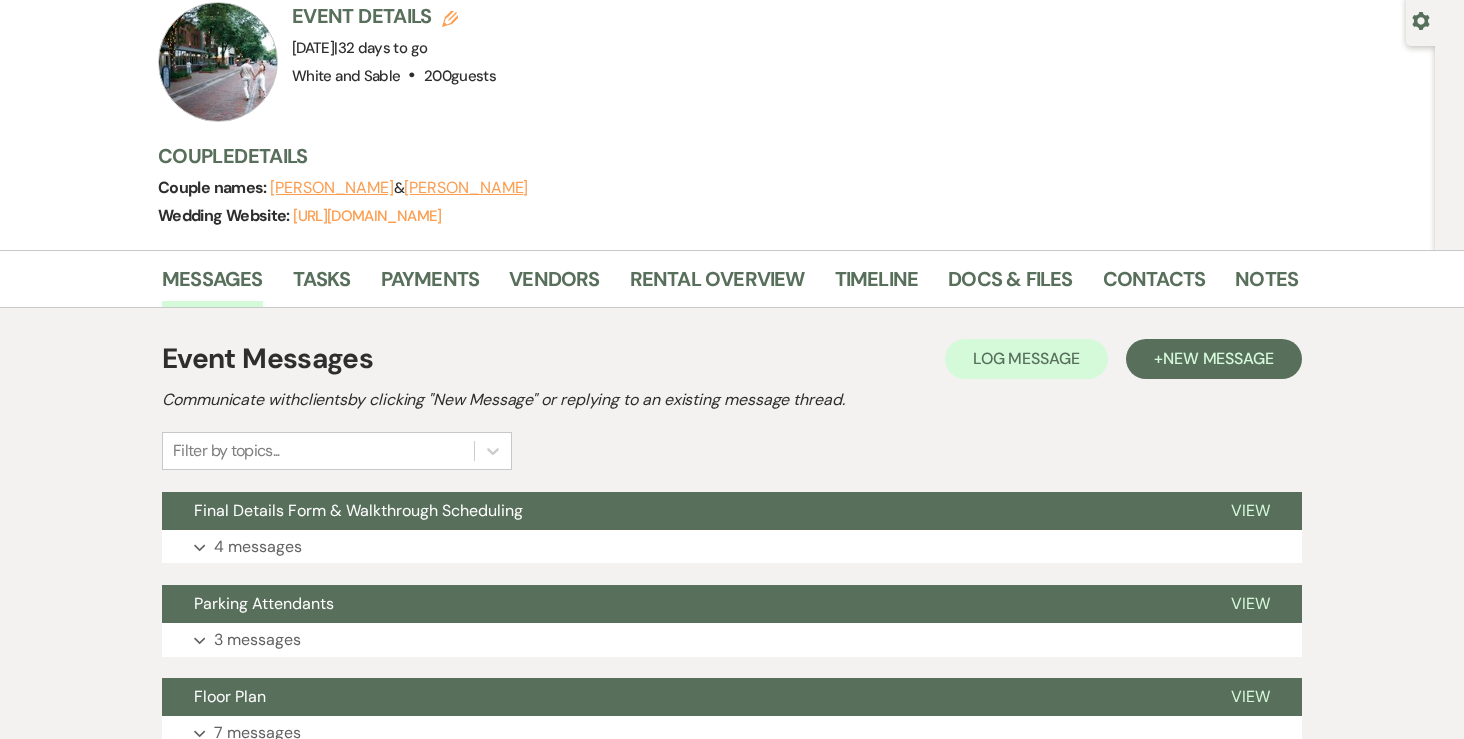 scroll, scrollTop: 187, scrollLeft: 0, axis: vertical 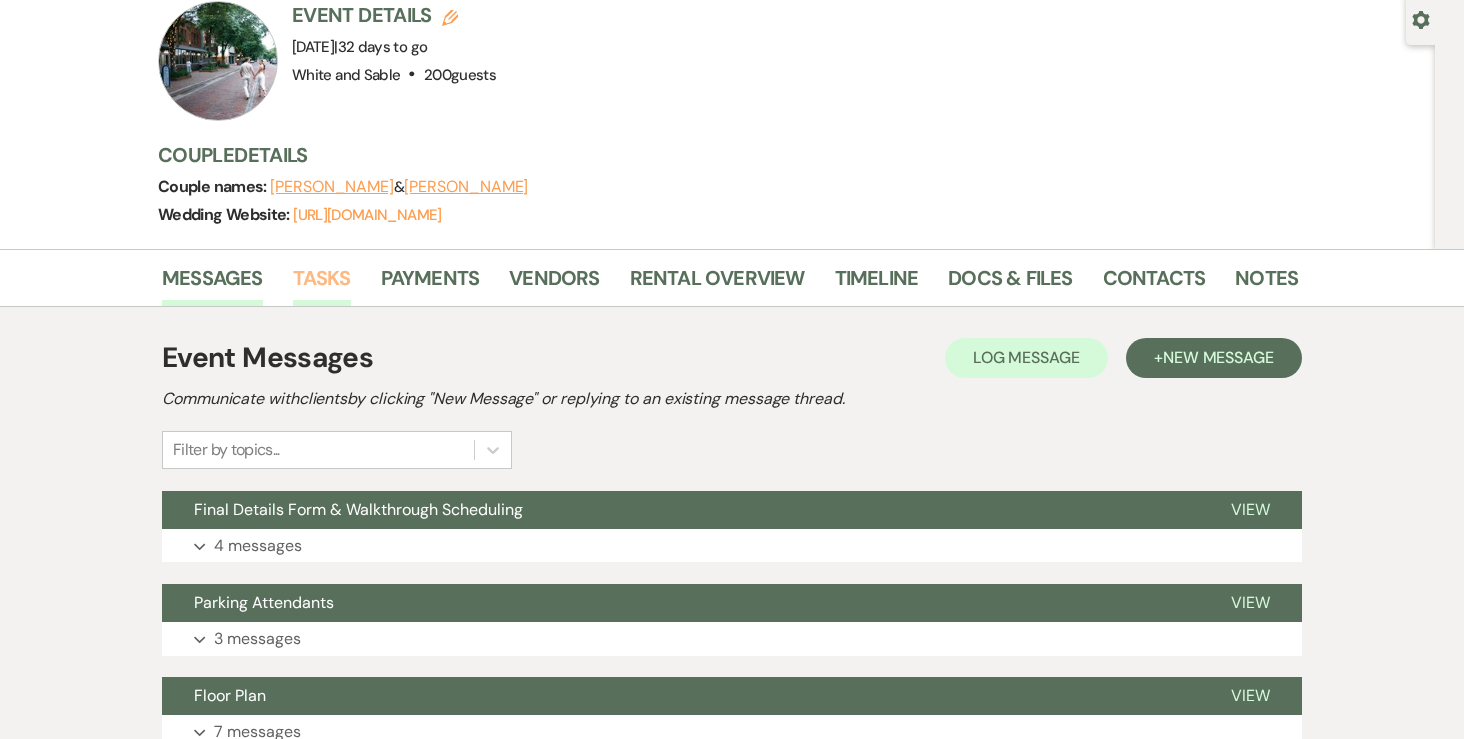 click on "Tasks" at bounding box center [322, 284] 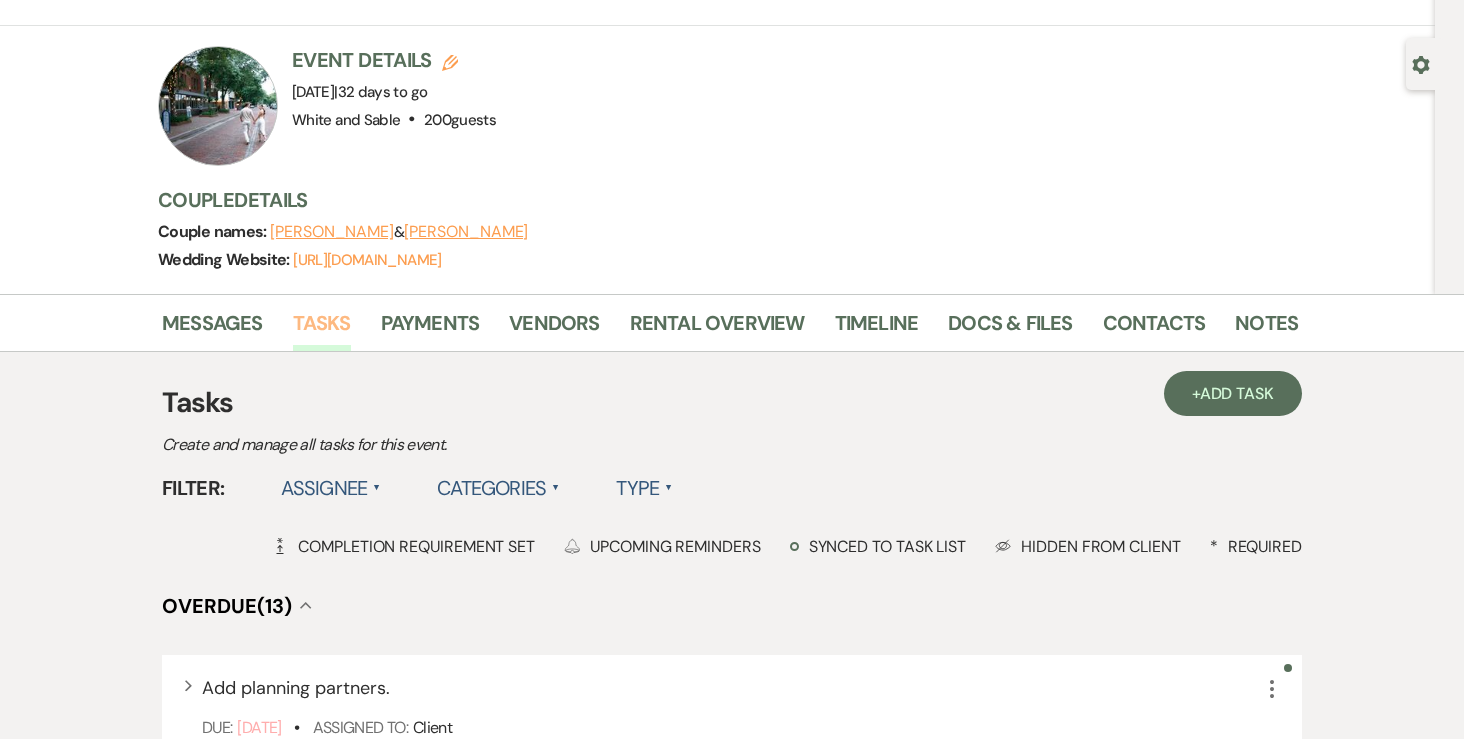 scroll, scrollTop: 146, scrollLeft: 0, axis: vertical 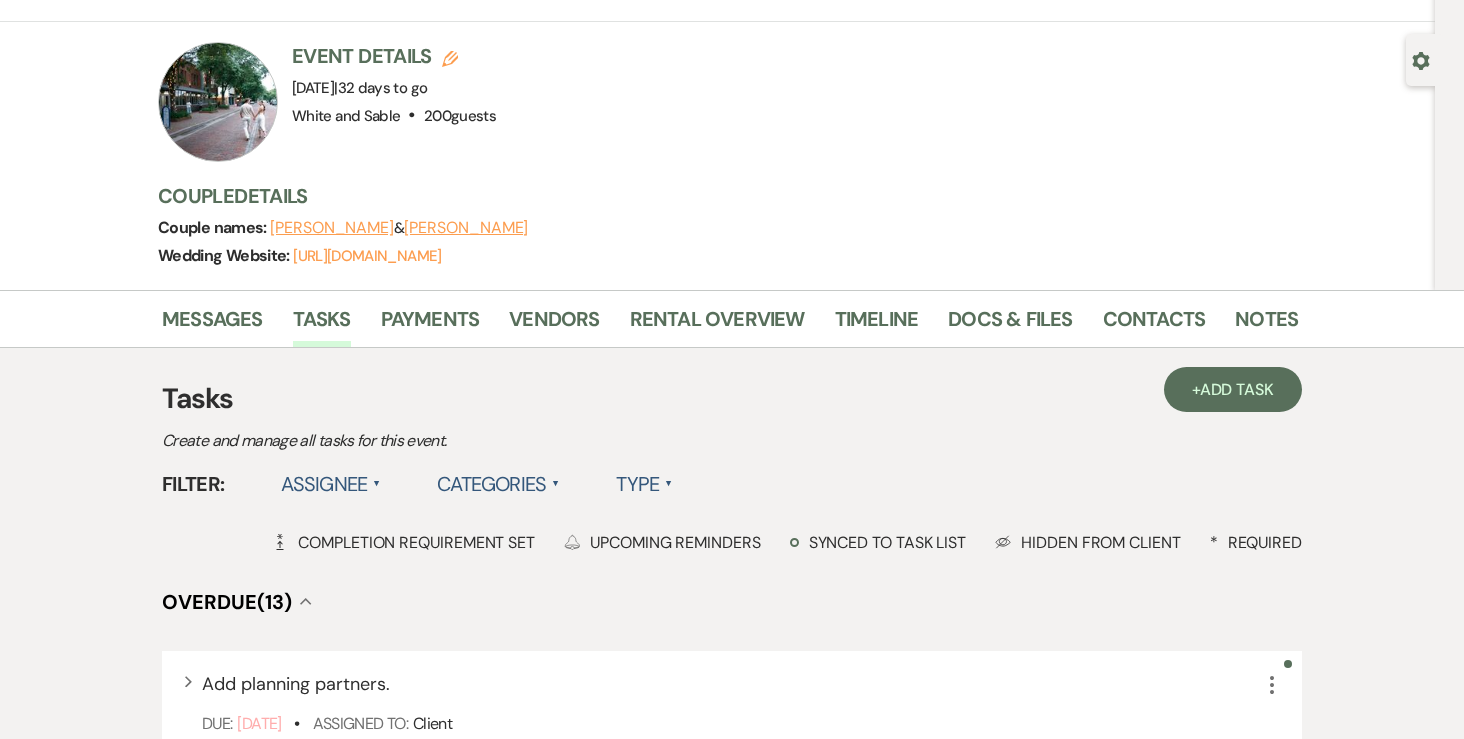 click on "Assignee   ▲" at bounding box center (331, 484) 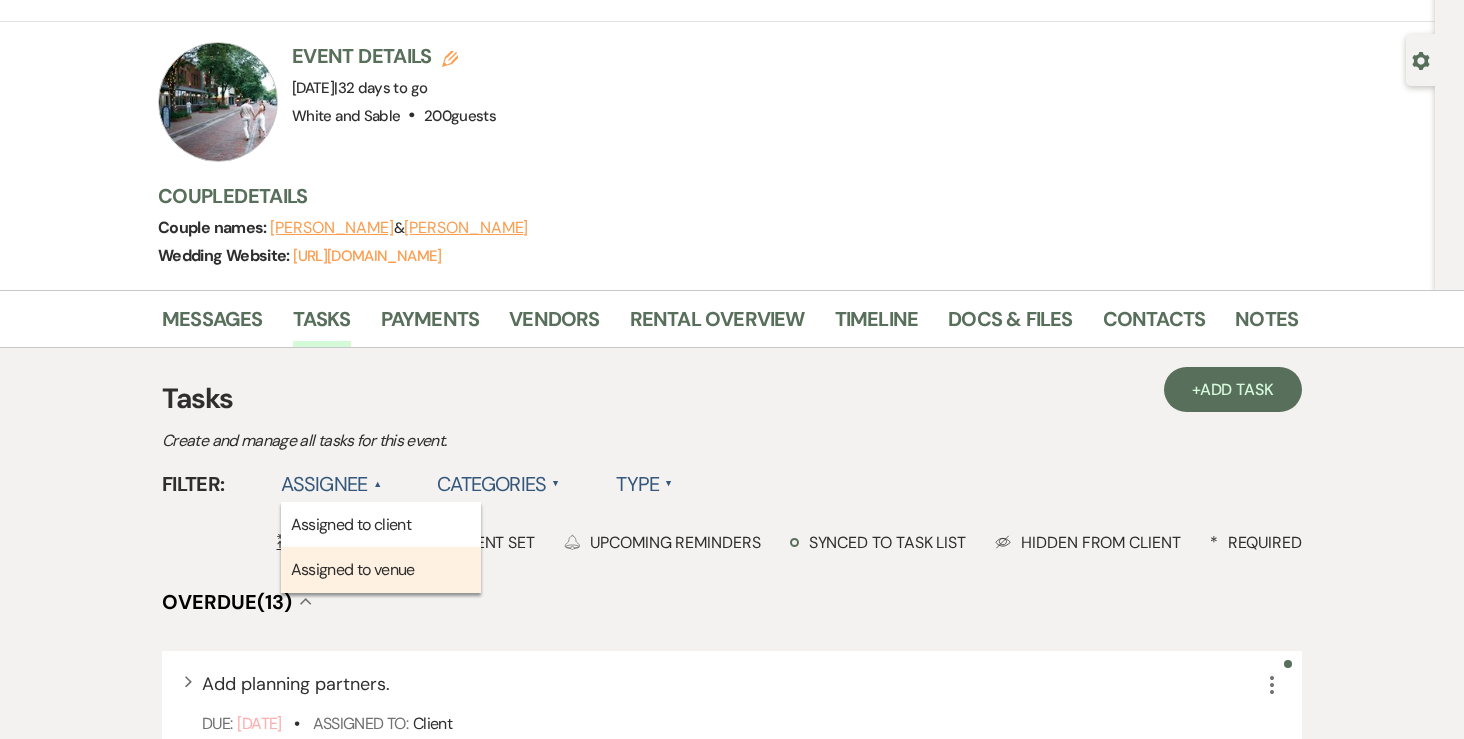 click on "Assigned to venue" at bounding box center [381, 570] 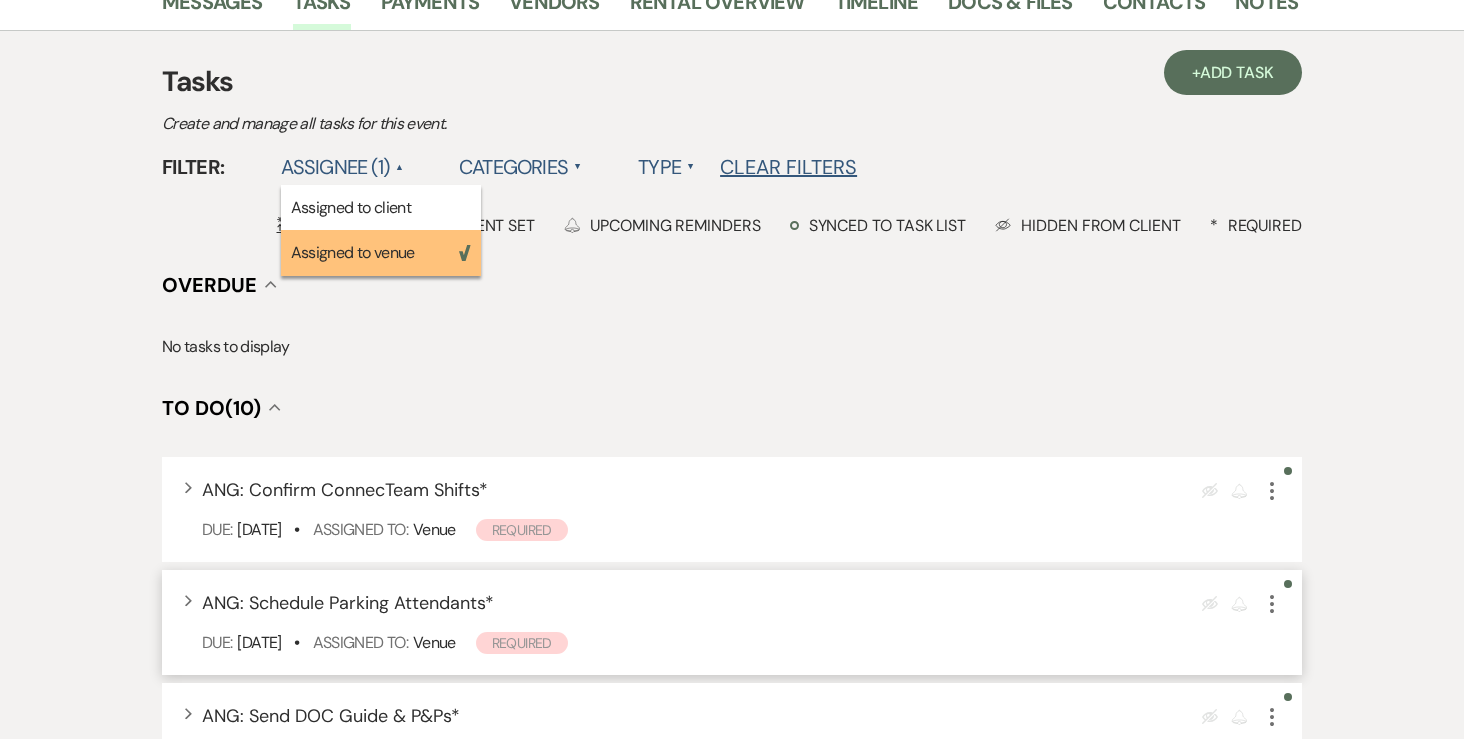 scroll, scrollTop: 352, scrollLeft: 0, axis: vertical 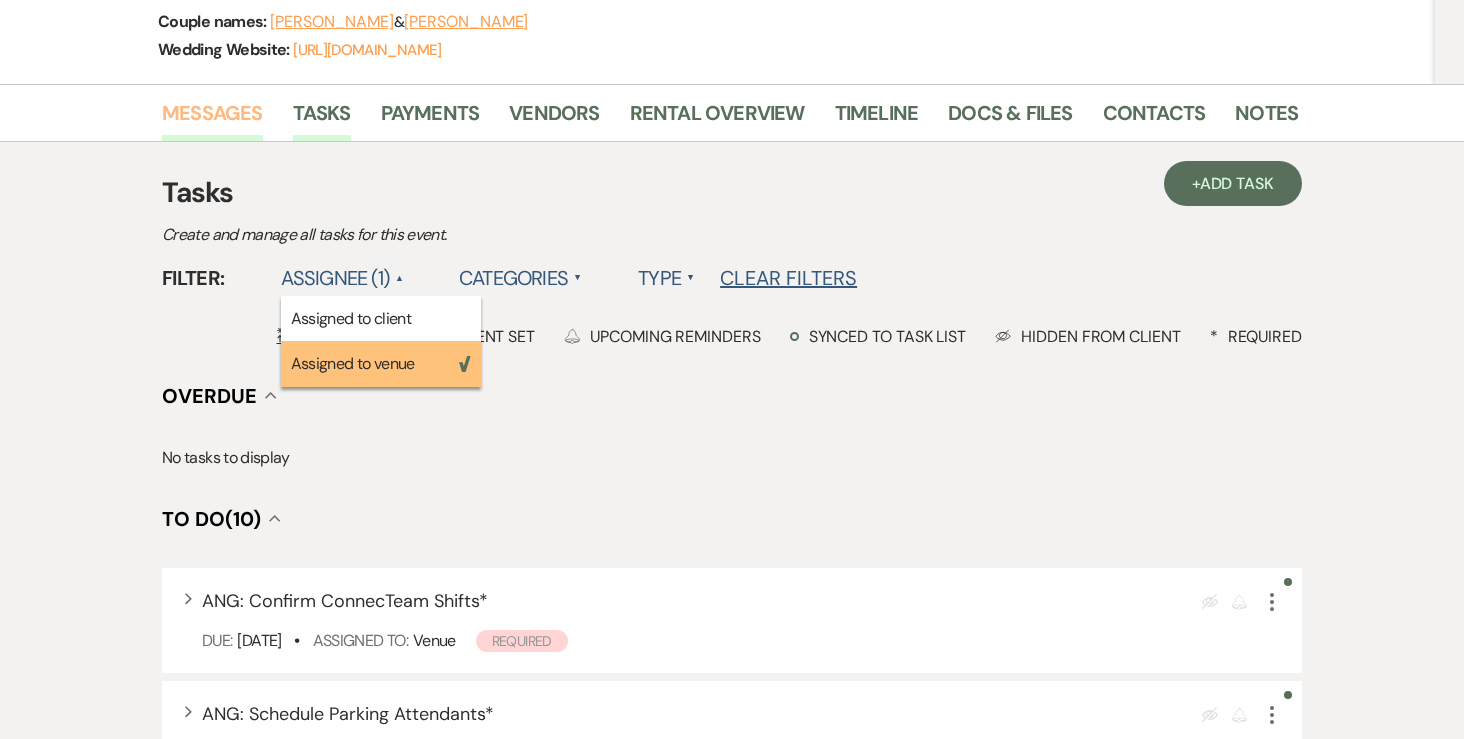 click on "Messages" at bounding box center (212, 119) 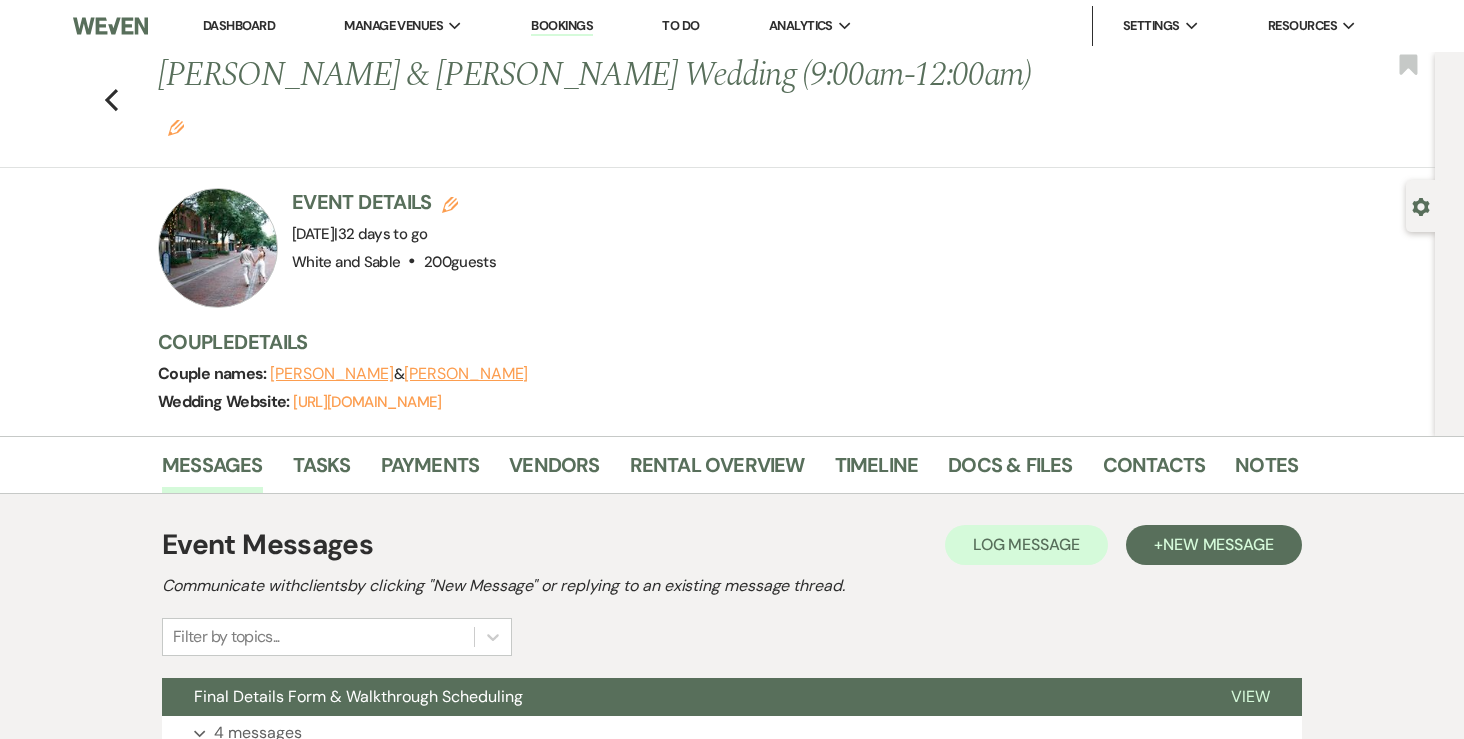 scroll, scrollTop: 0, scrollLeft: 0, axis: both 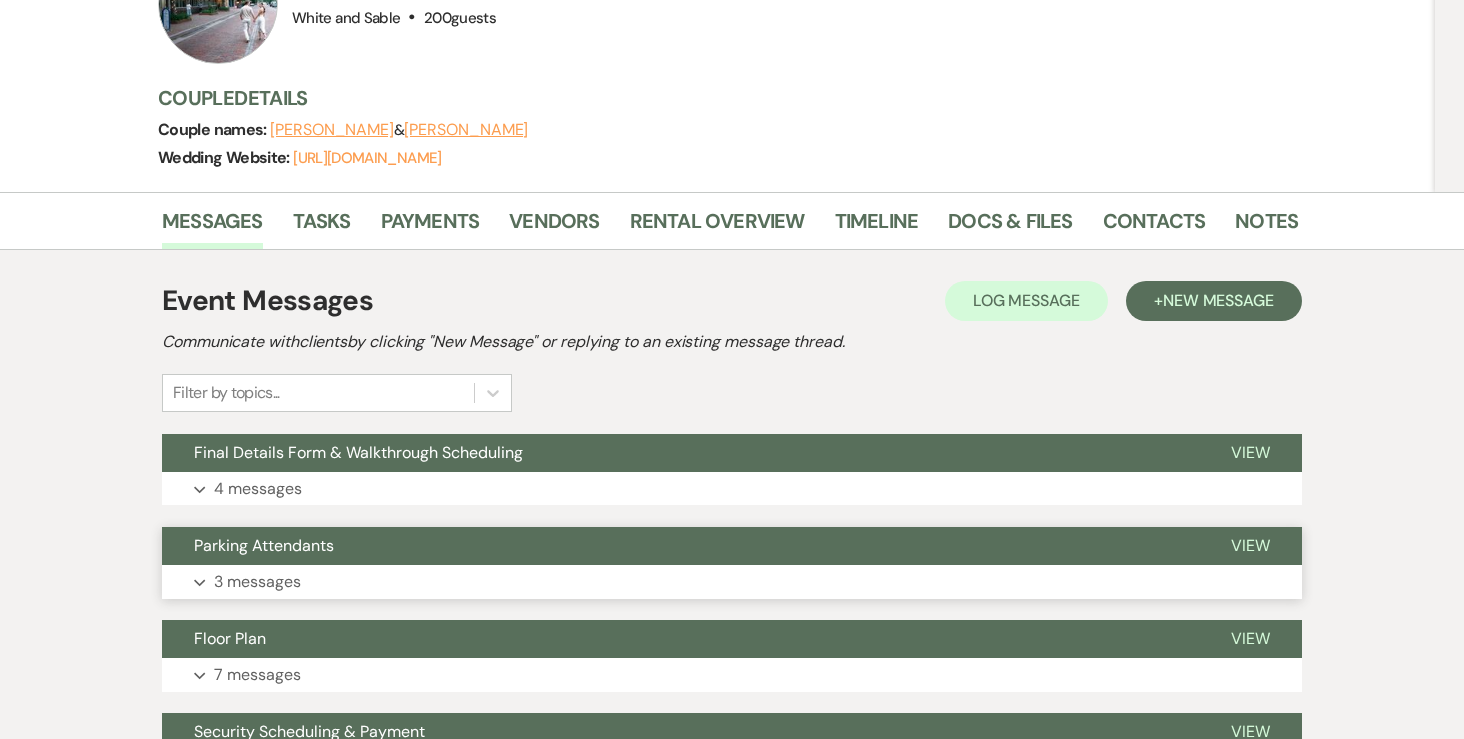 click on "3 messages" at bounding box center (257, 582) 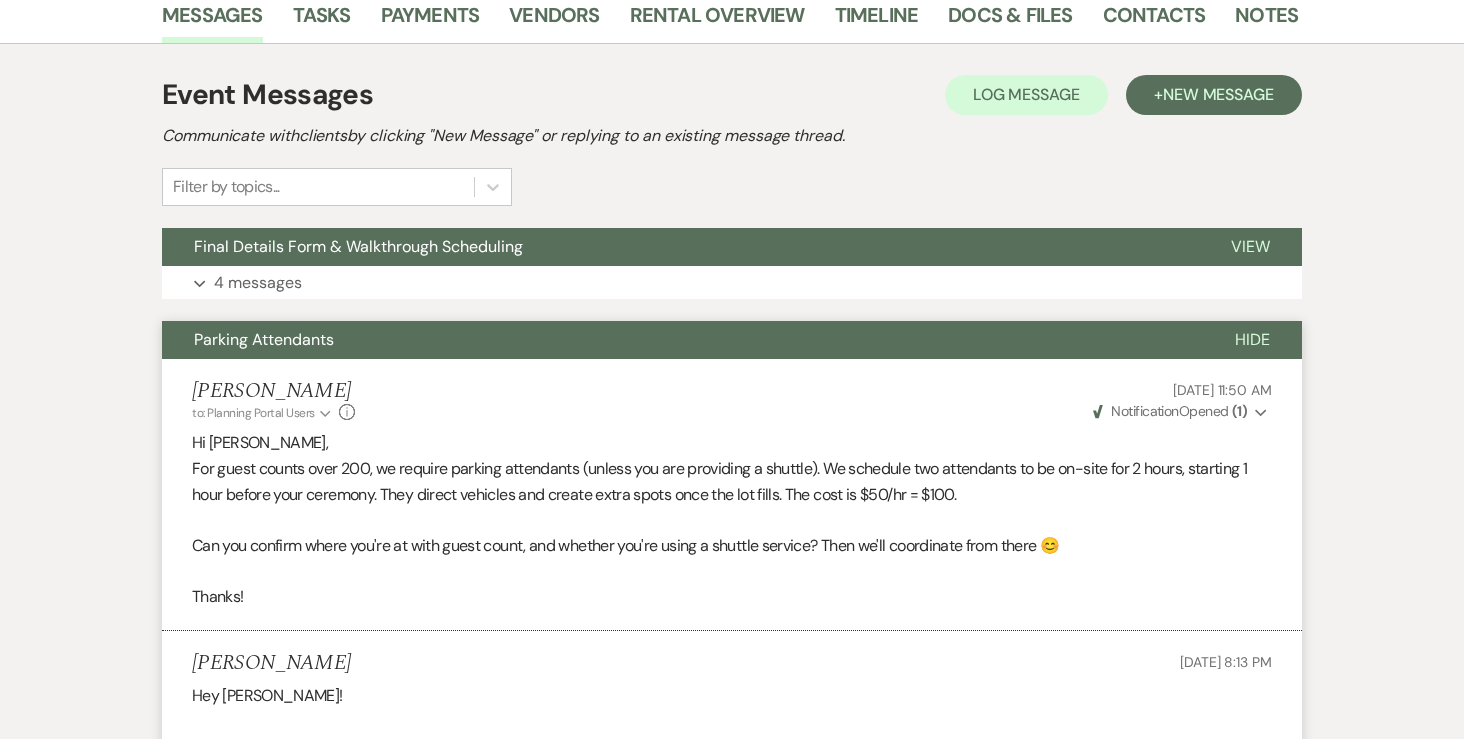 scroll, scrollTop: 447, scrollLeft: 0, axis: vertical 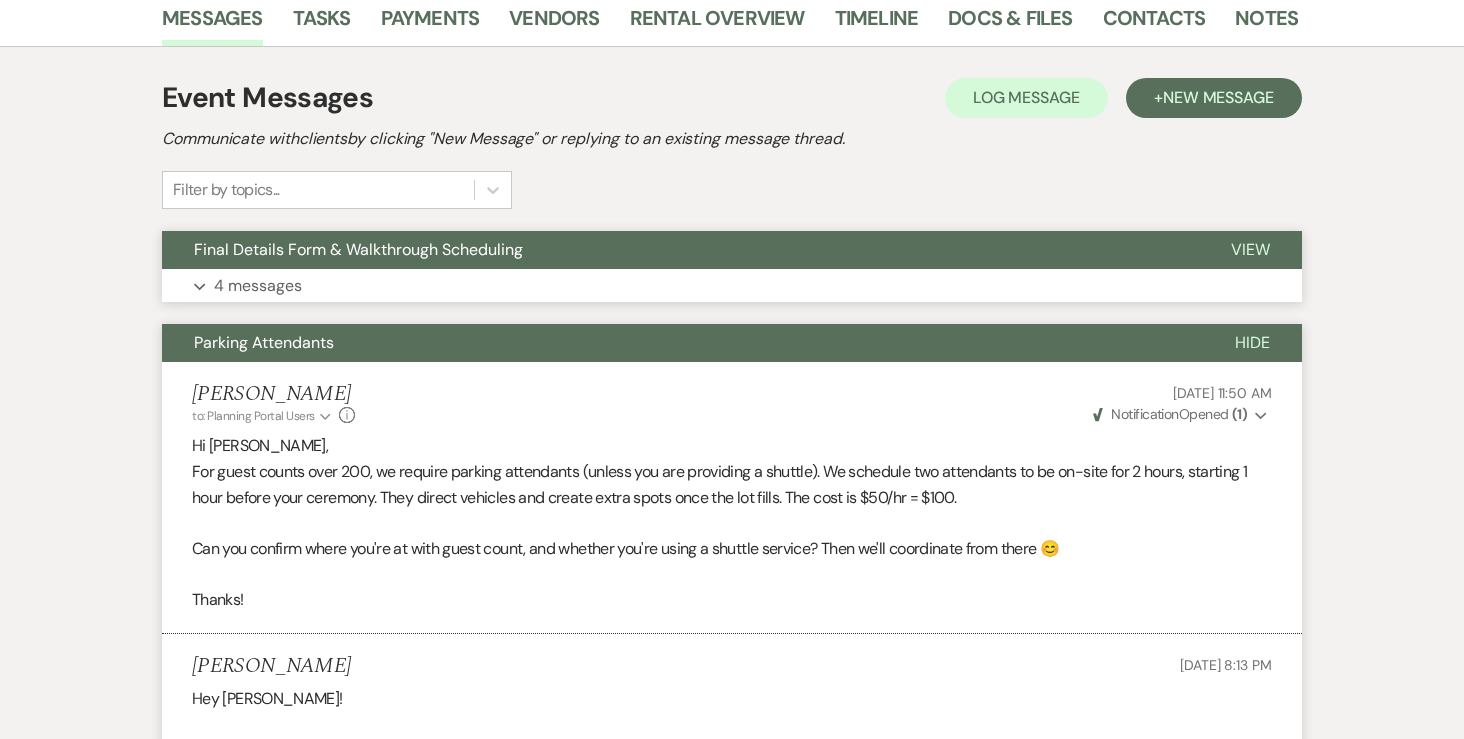 click on "4 messages" at bounding box center [258, 286] 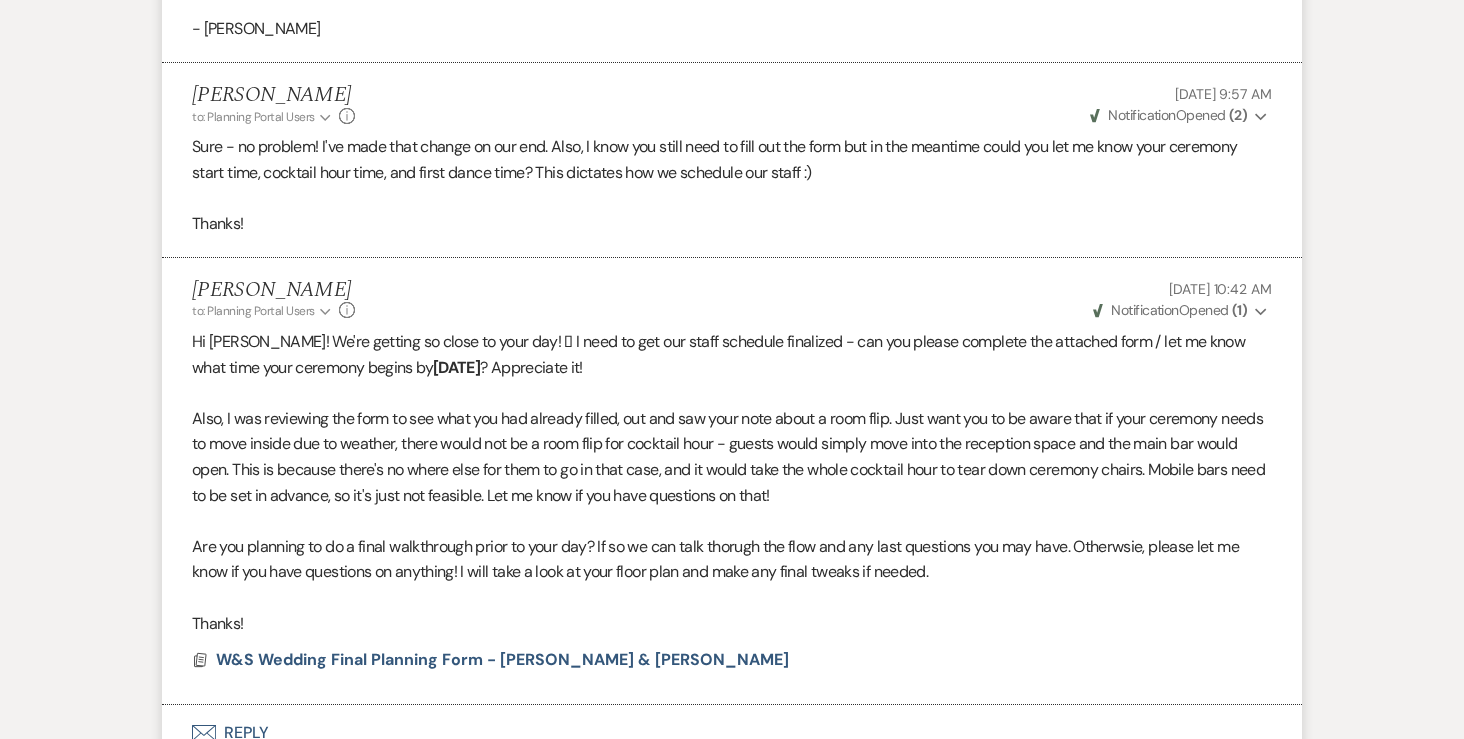scroll, scrollTop: 1564, scrollLeft: 0, axis: vertical 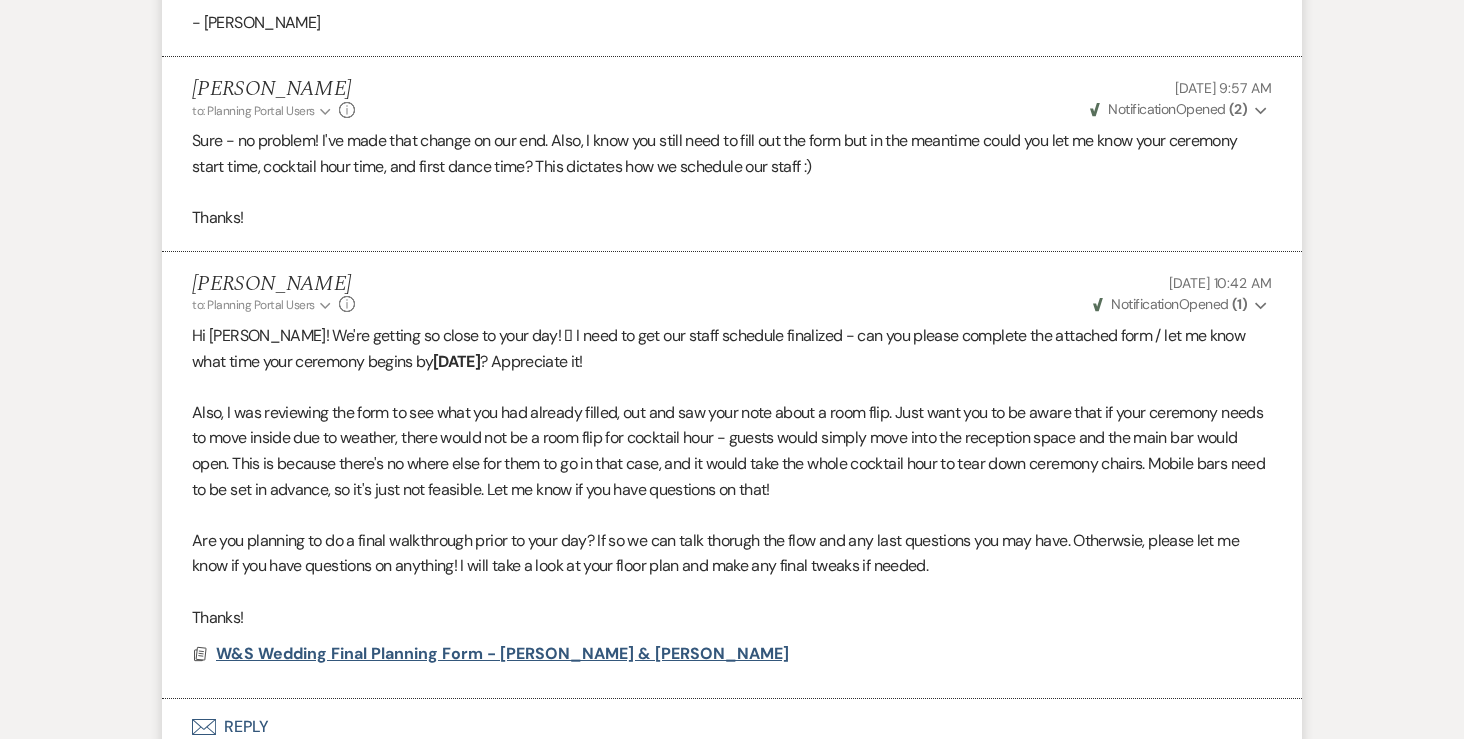 click on "W&S Wedding Final Planning Form - [PERSON_NAME] & [PERSON_NAME]" at bounding box center (502, 653) 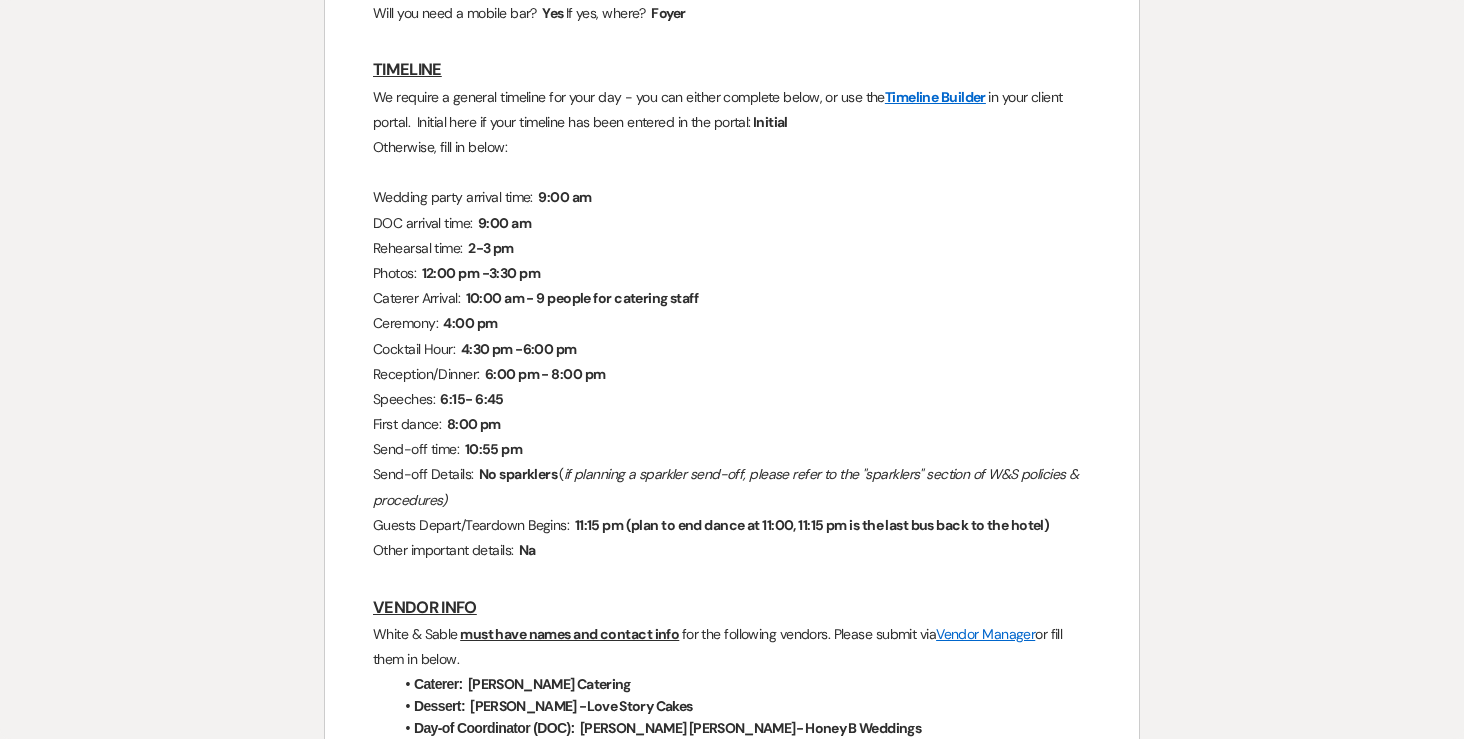 scroll, scrollTop: 1735, scrollLeft: 0, axis: vertical 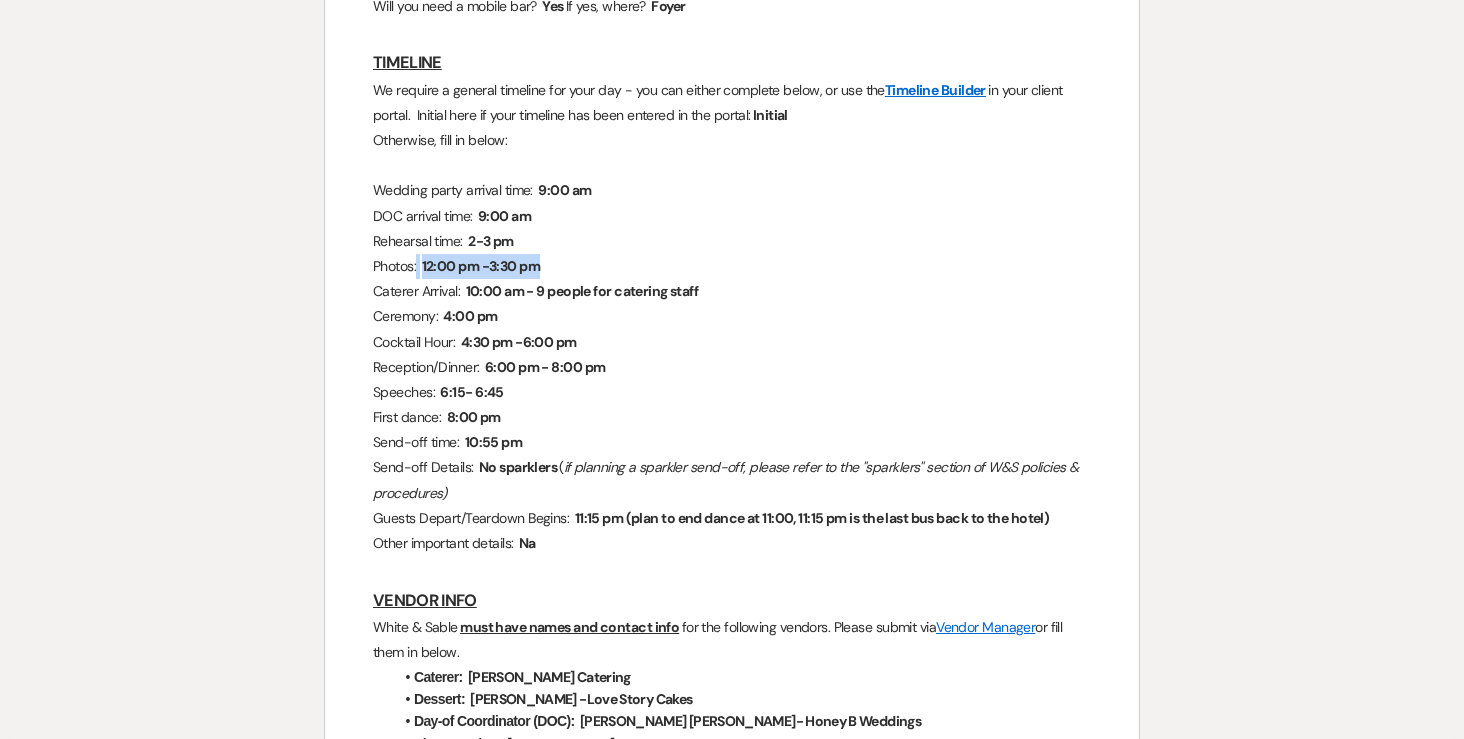 click on "12:00 pm -3:30 pm" at bounding box center (481, 266) 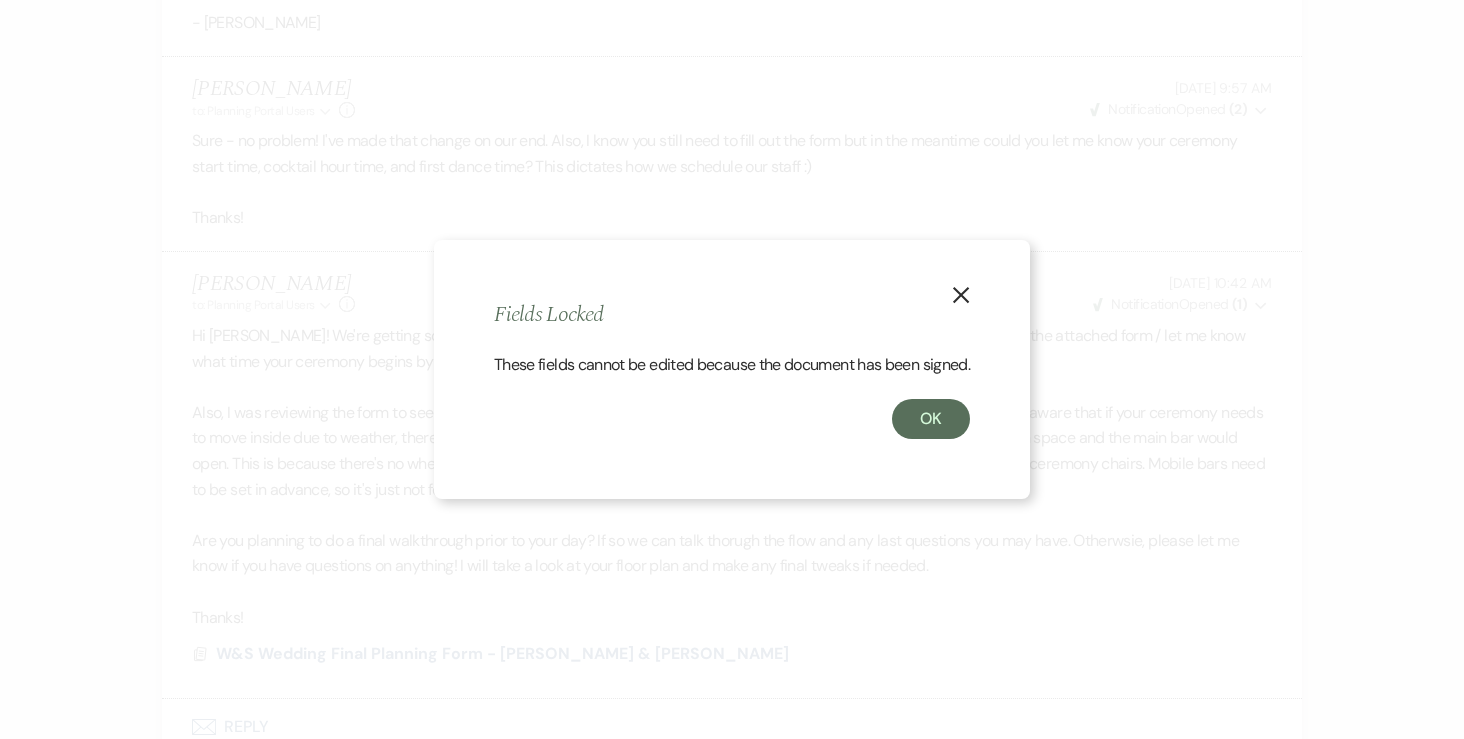 click on "X" 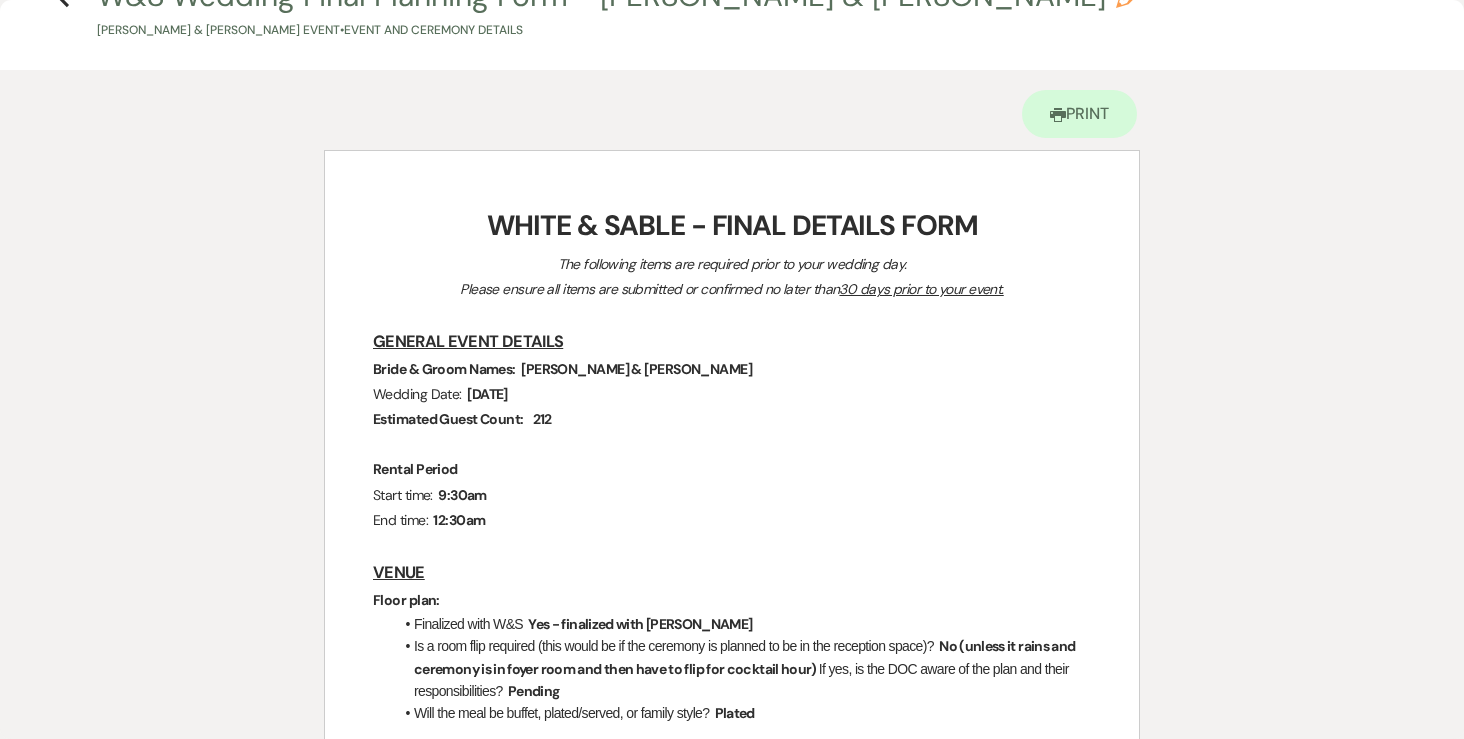 scroll, scrollTop: 0, scrollLeft: 0, axis: both 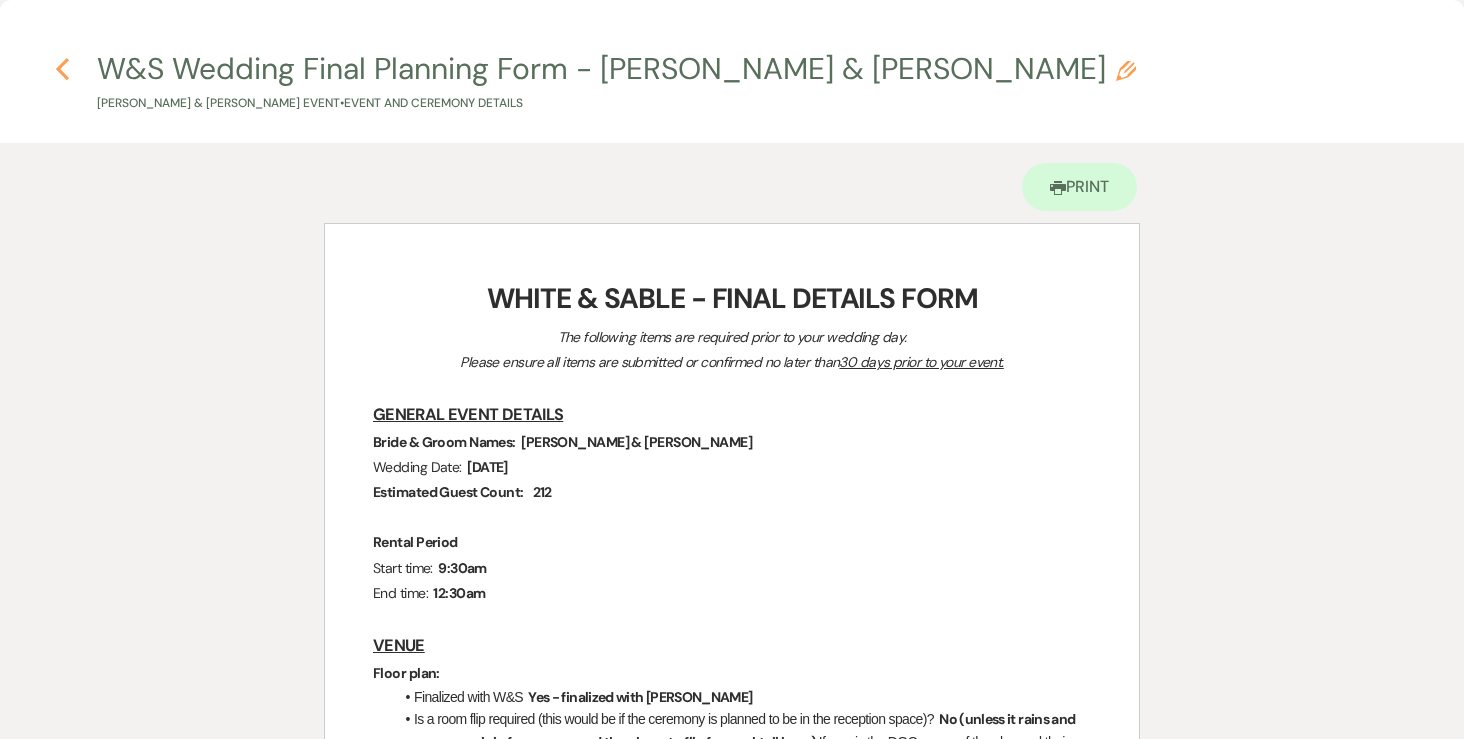 click on "Previous" 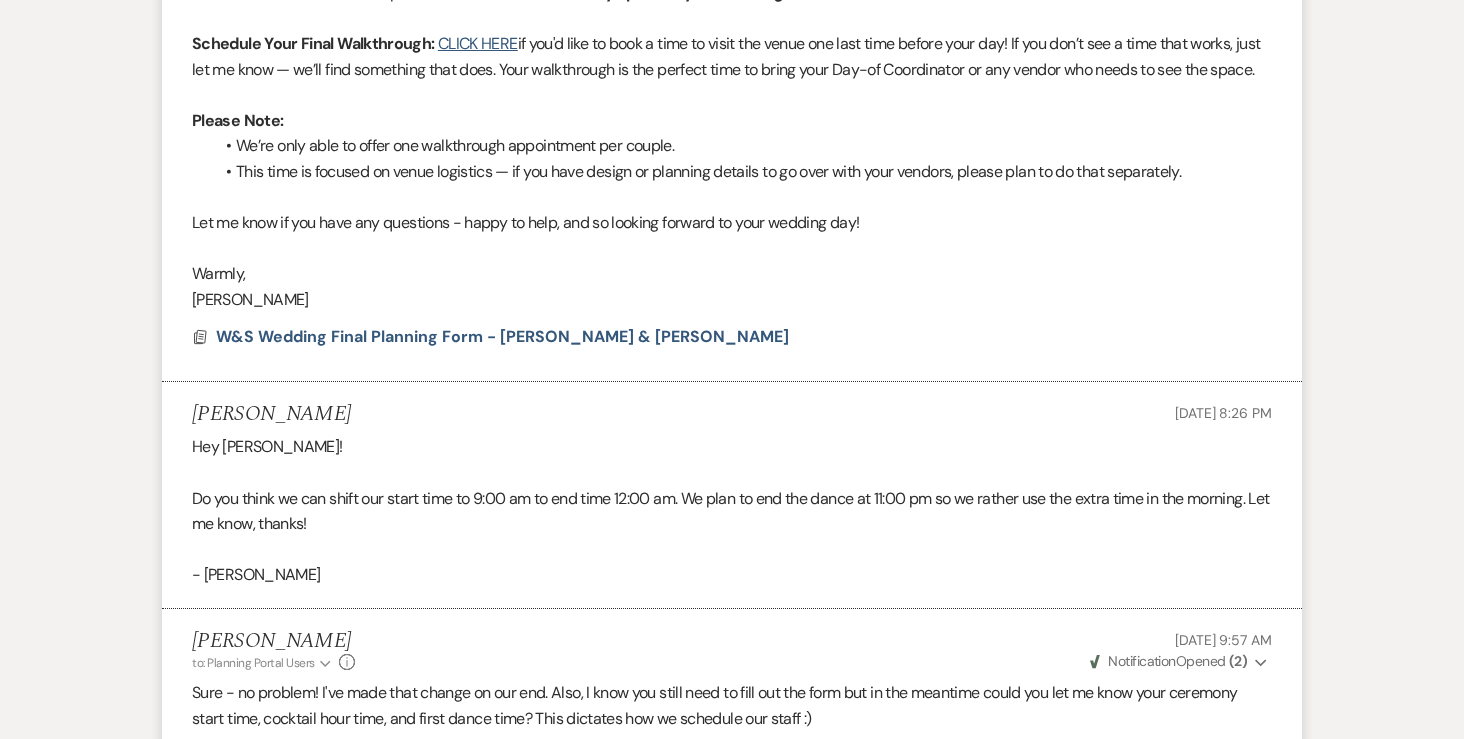 scroll, scrollTop: 1013, scrollLeft: 0, axis: vertical 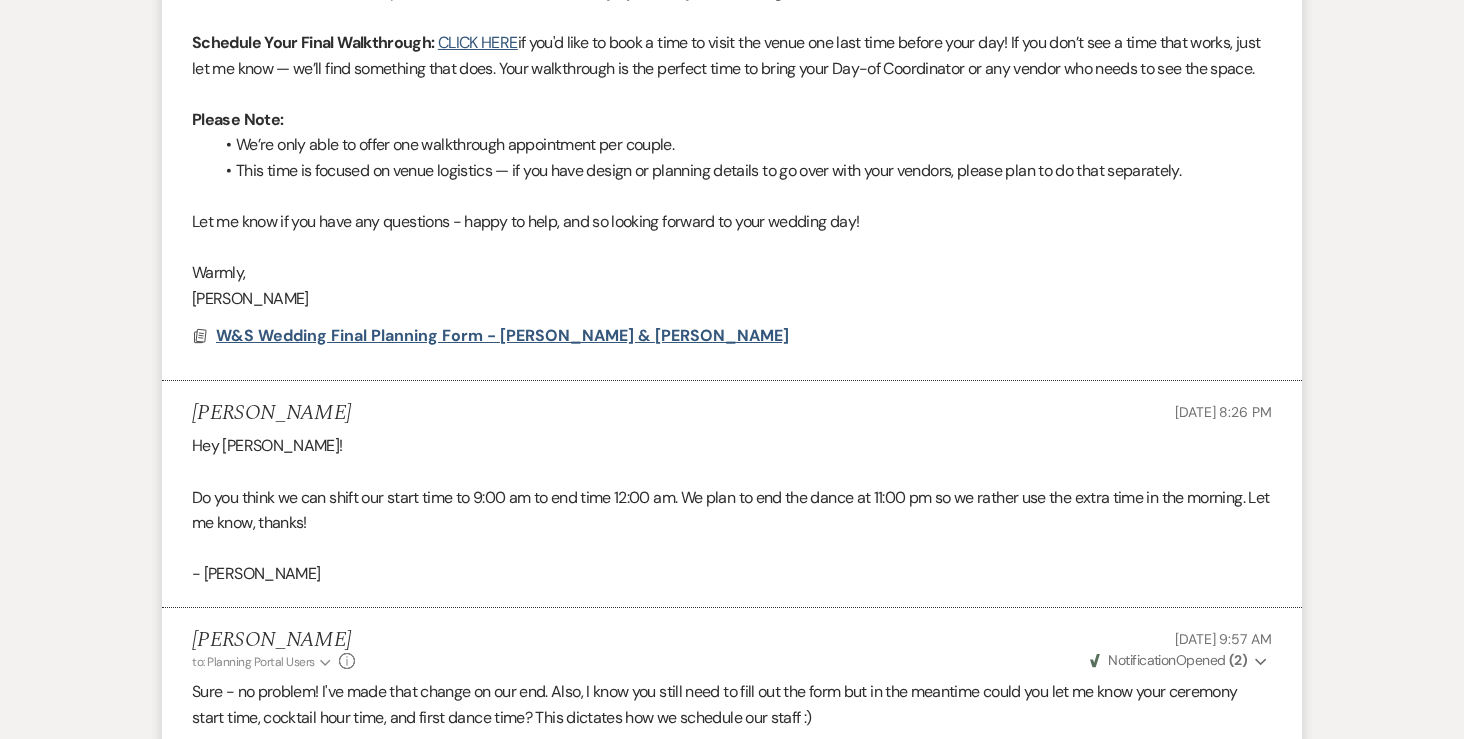 click on "W&S Wedding Final Planning Form - [PERSON_NAME] & [PERSON_NAME]" at bounding box center (502, 335) 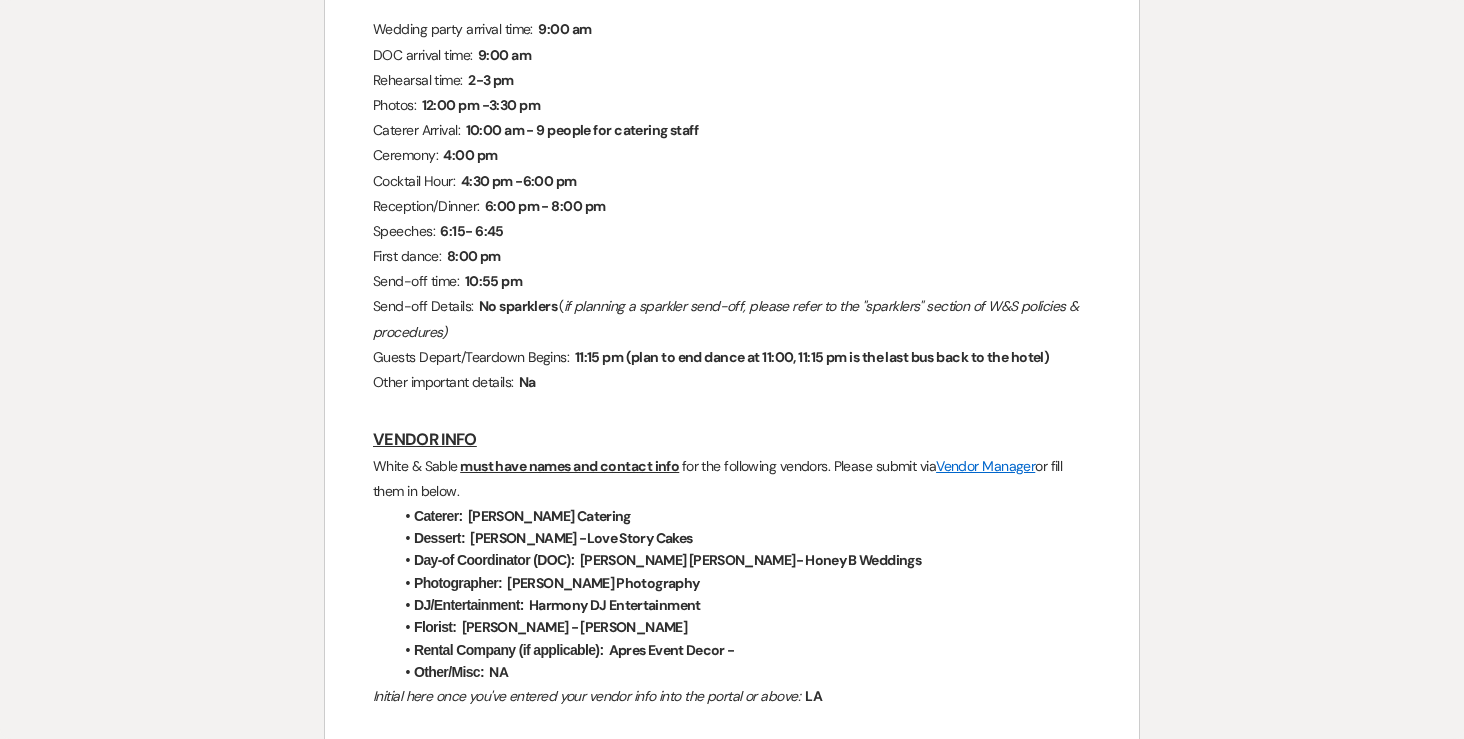 scroll, scrollTop: 1822, scrollLeft: 0, axis: vertical 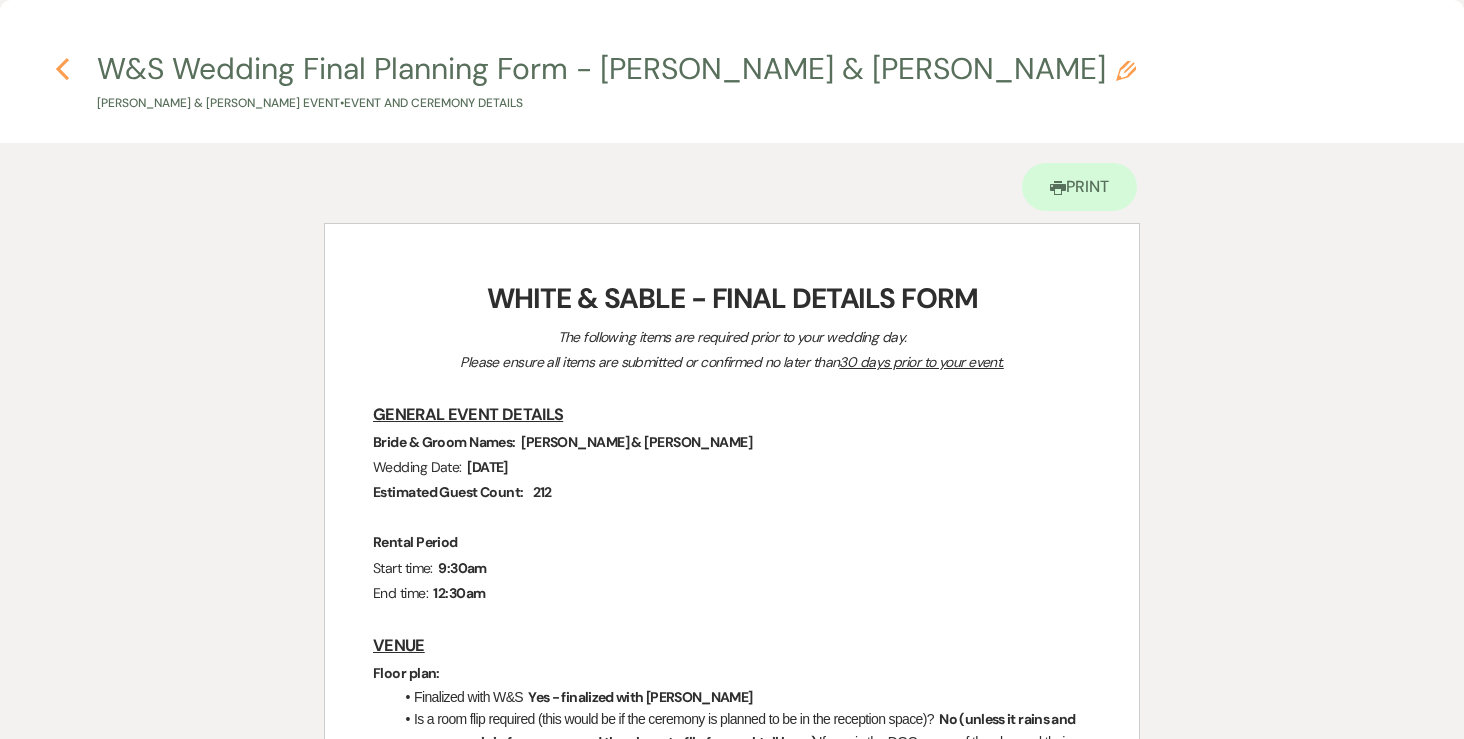 click on "Previous" 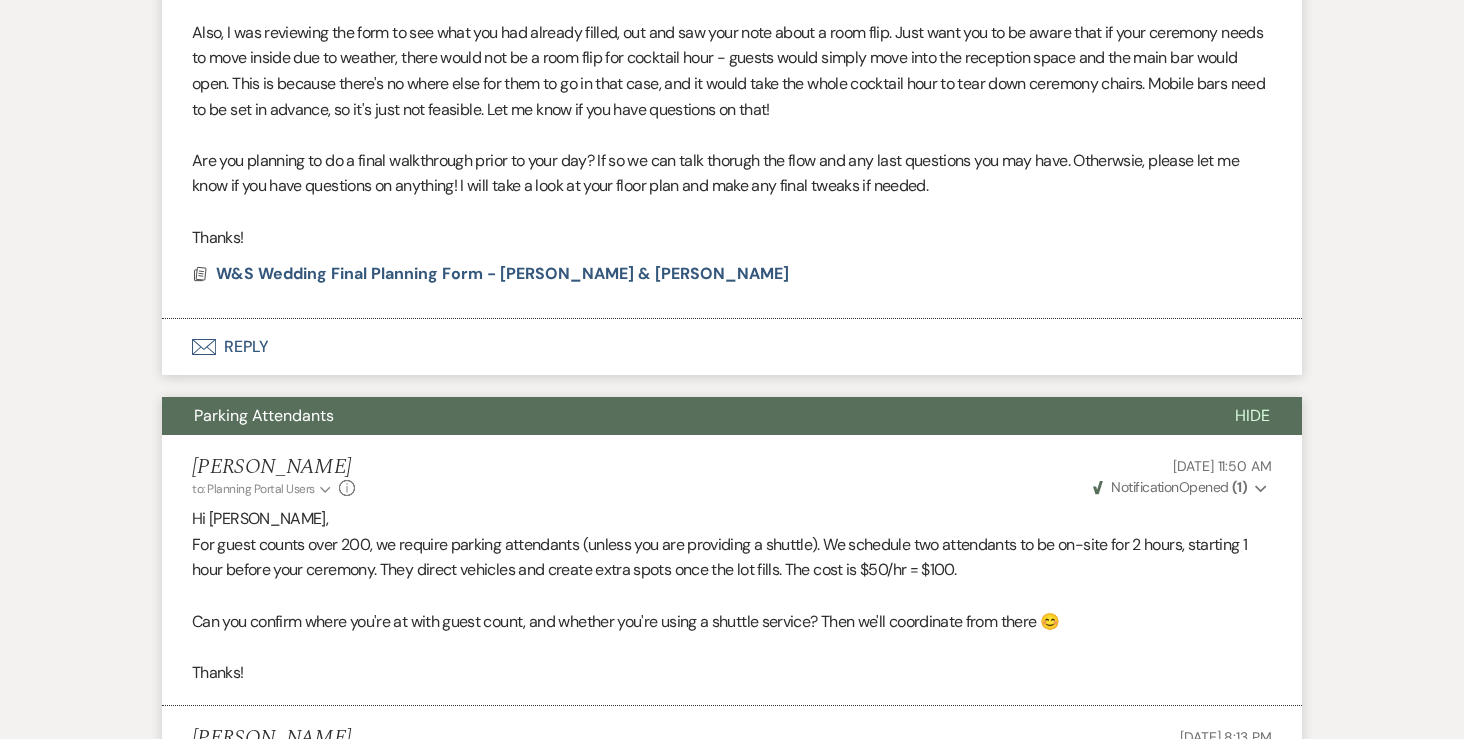 click on "Envelope Reply" at bounding box center (732, 347) 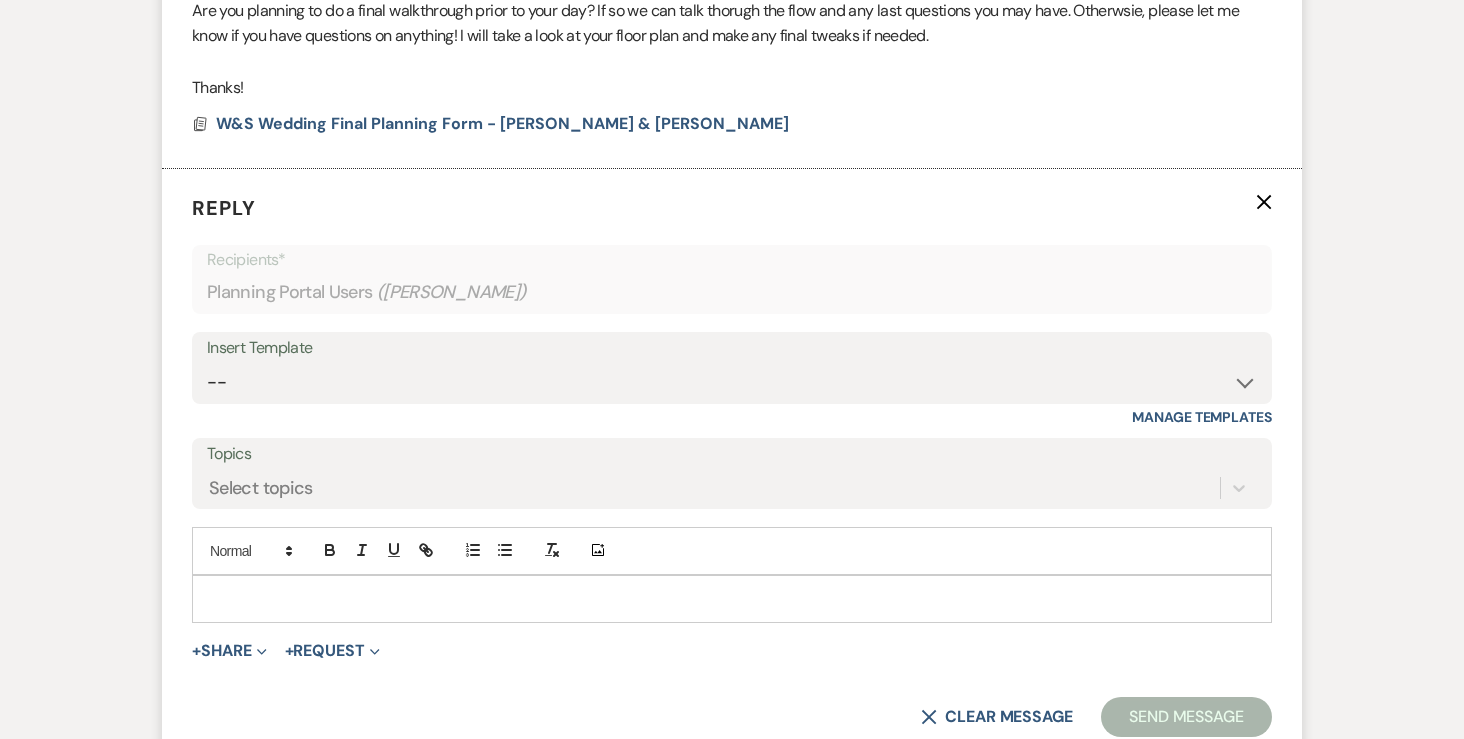 scroll, scrollTop: 2115, scrollLeft: 0, axis: vertical 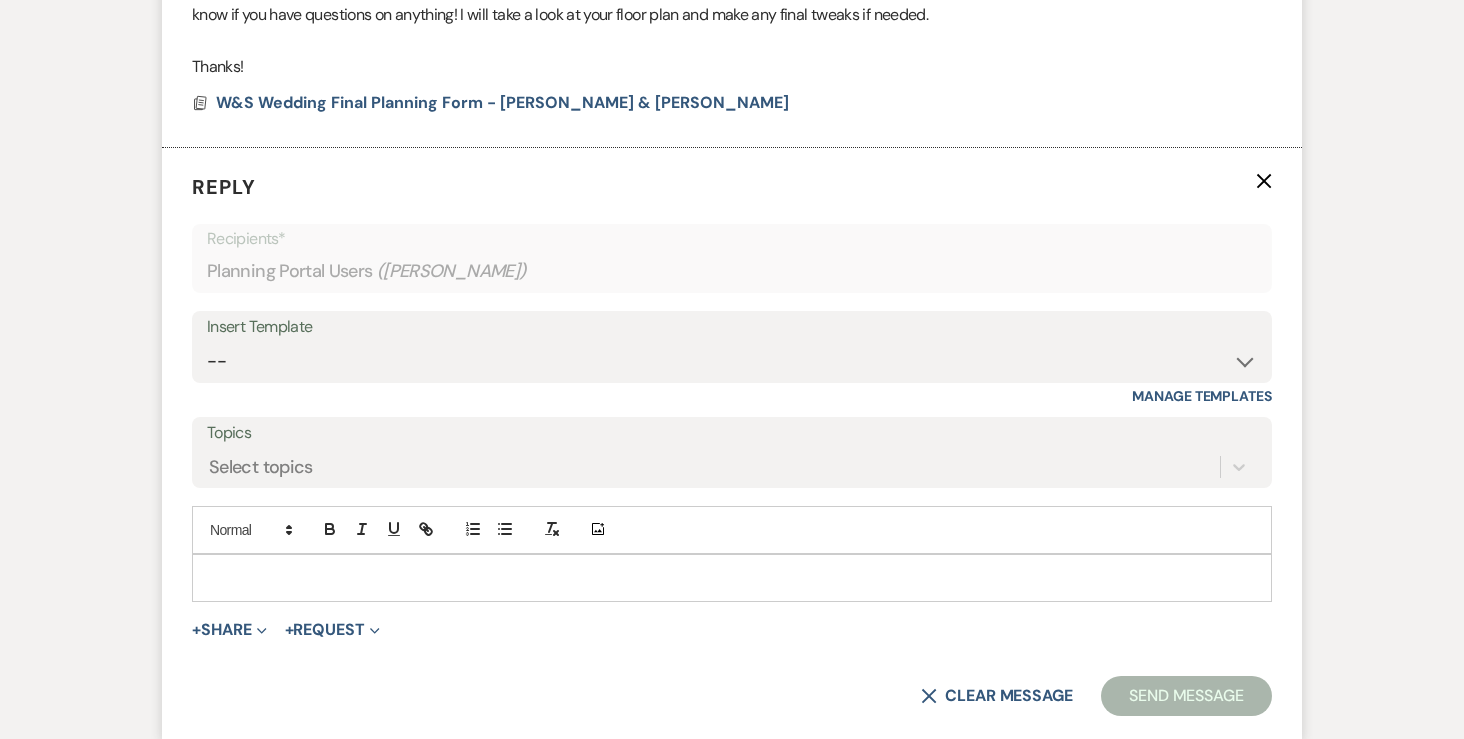 click at bounding box center [732, 578] 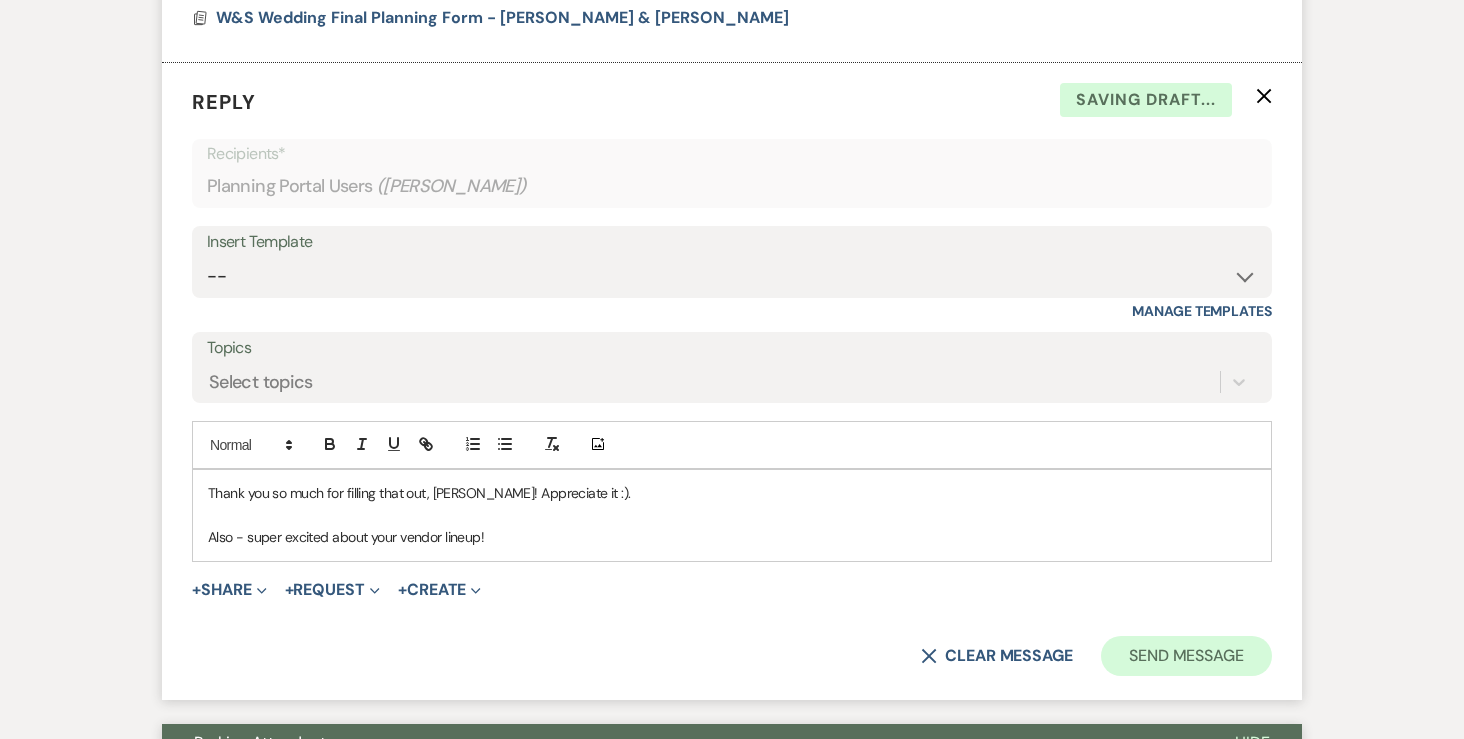 scroll, scrollTop: 2207, scrollLeft: 0, axis: vertical 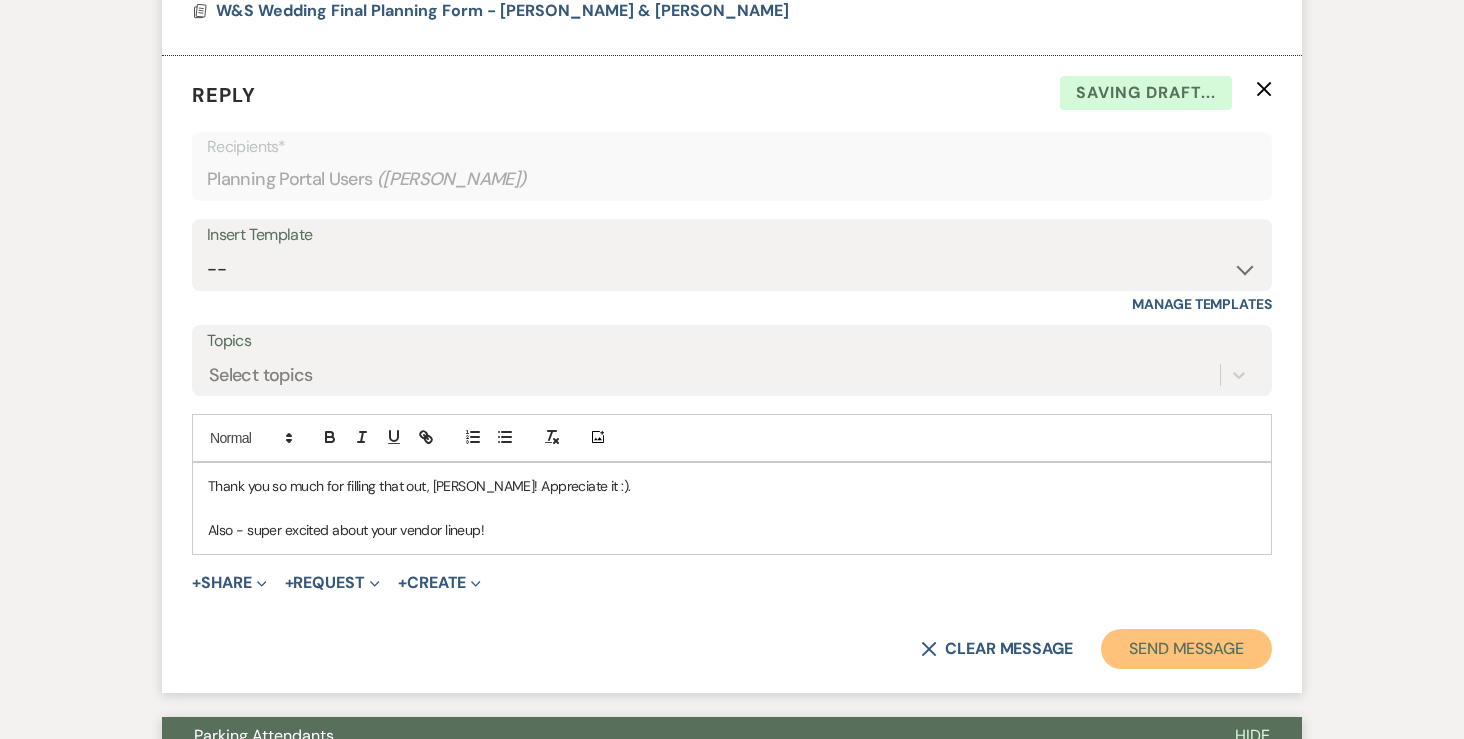click on "Send Message" at bounding box center [1186, 649] 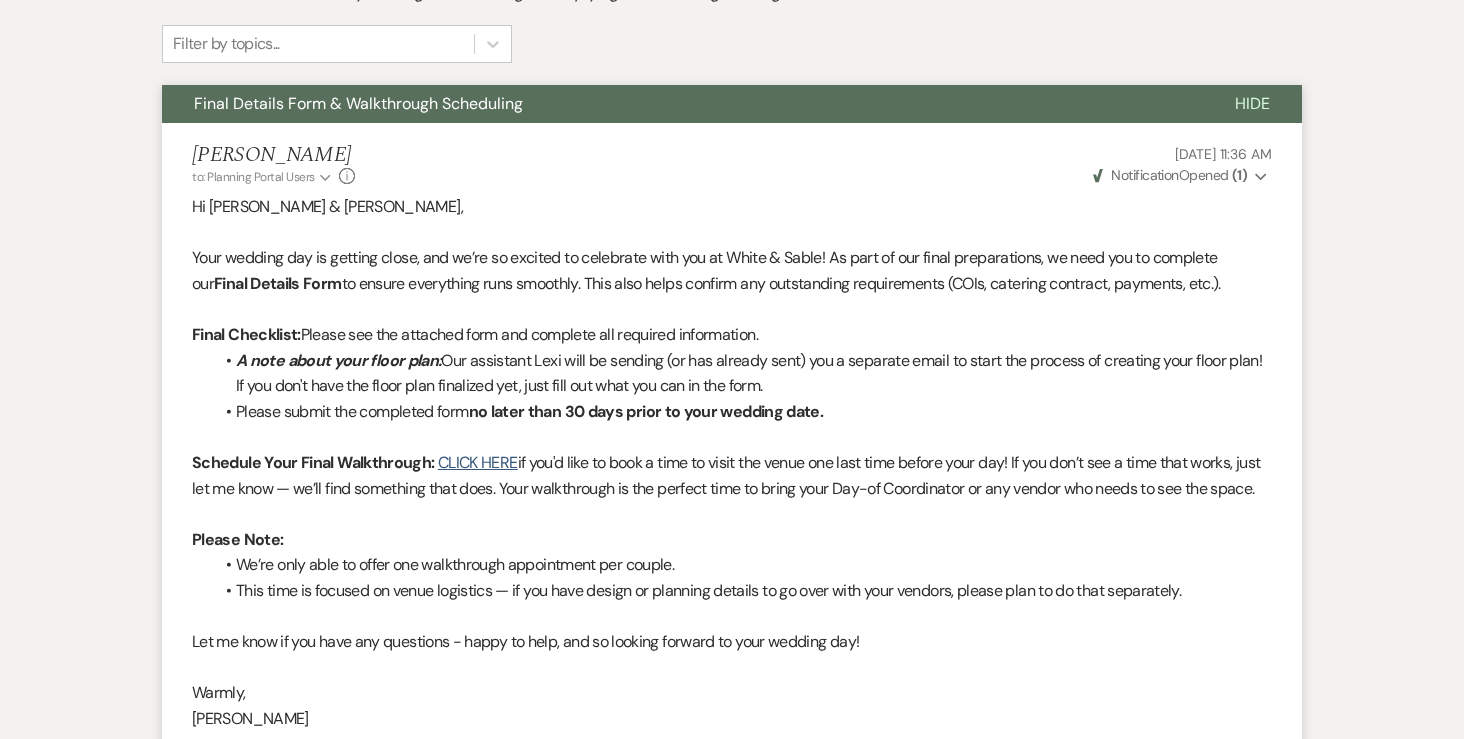 scroll, scrollTop: 0, scrollLeft: 0, axis: both 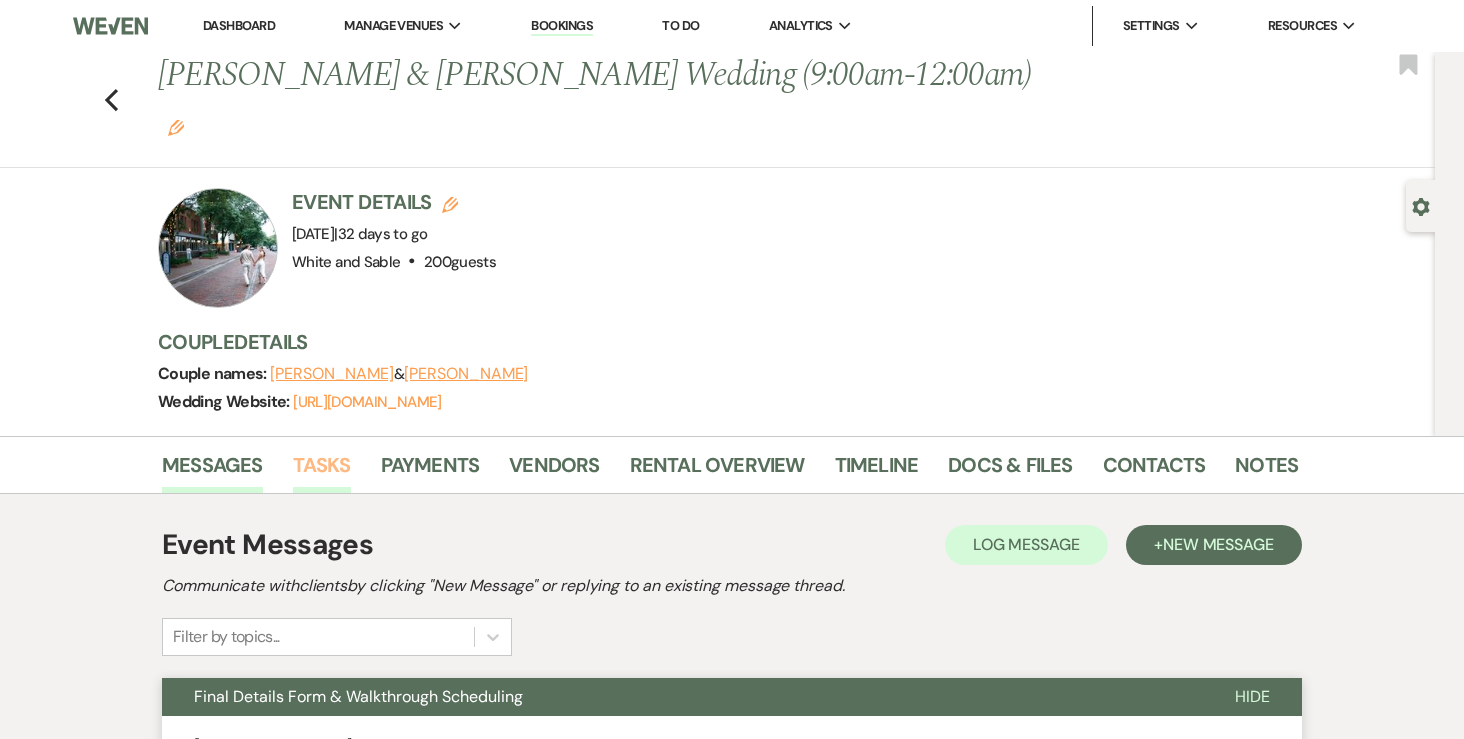 click on "Tasks" at bounding box center (322, 471) 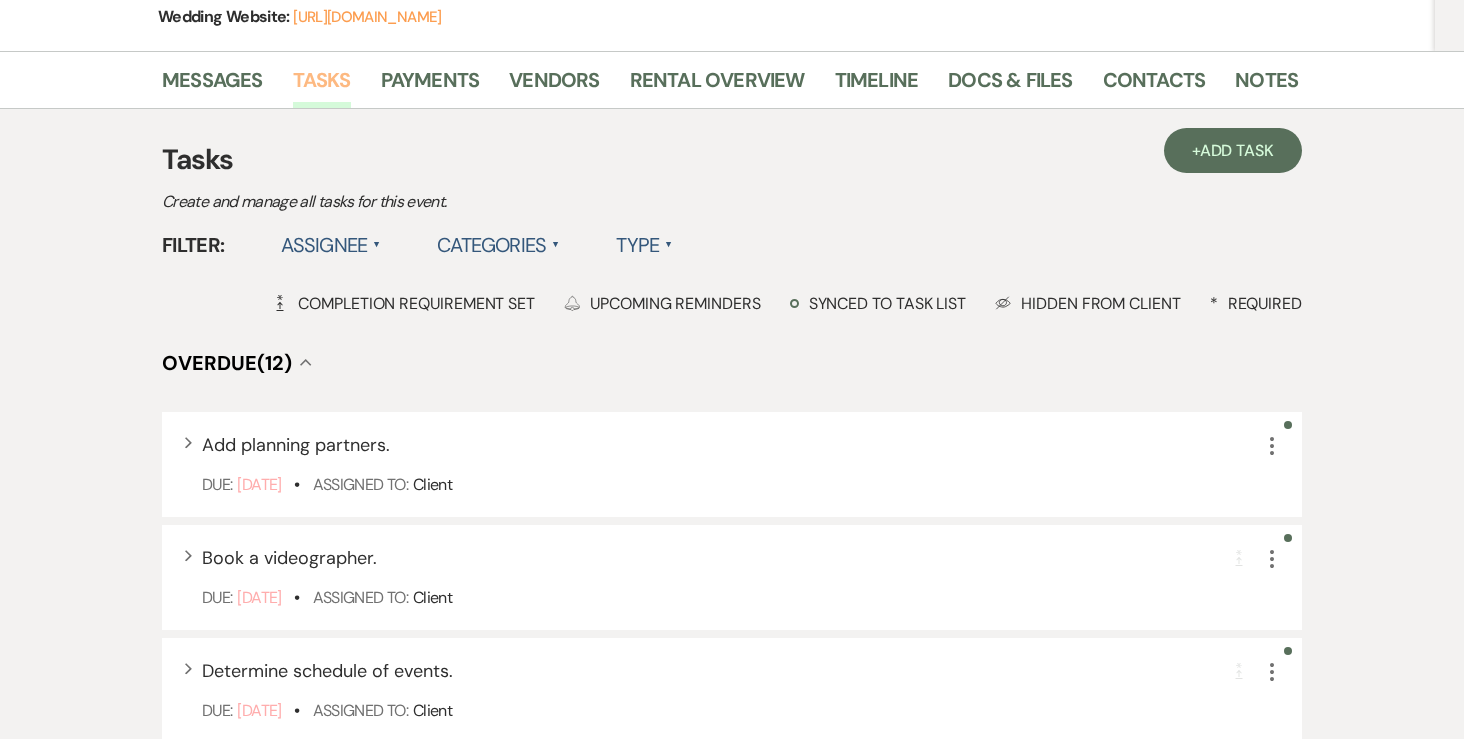 scroll, scrollTop: 389, scrollLeft: 0, axis: vertical 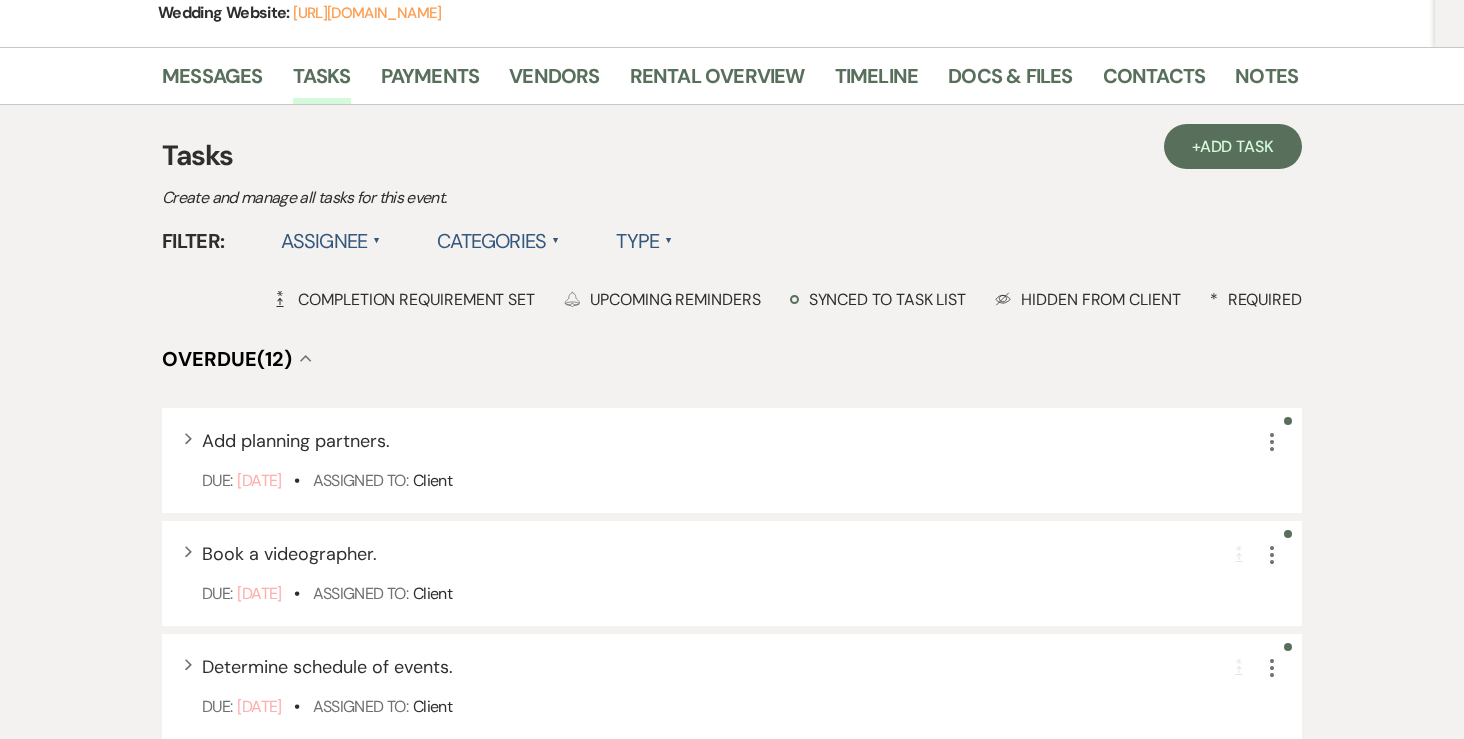 click on "Assignee   ▲" at bounding box center [331, 241] 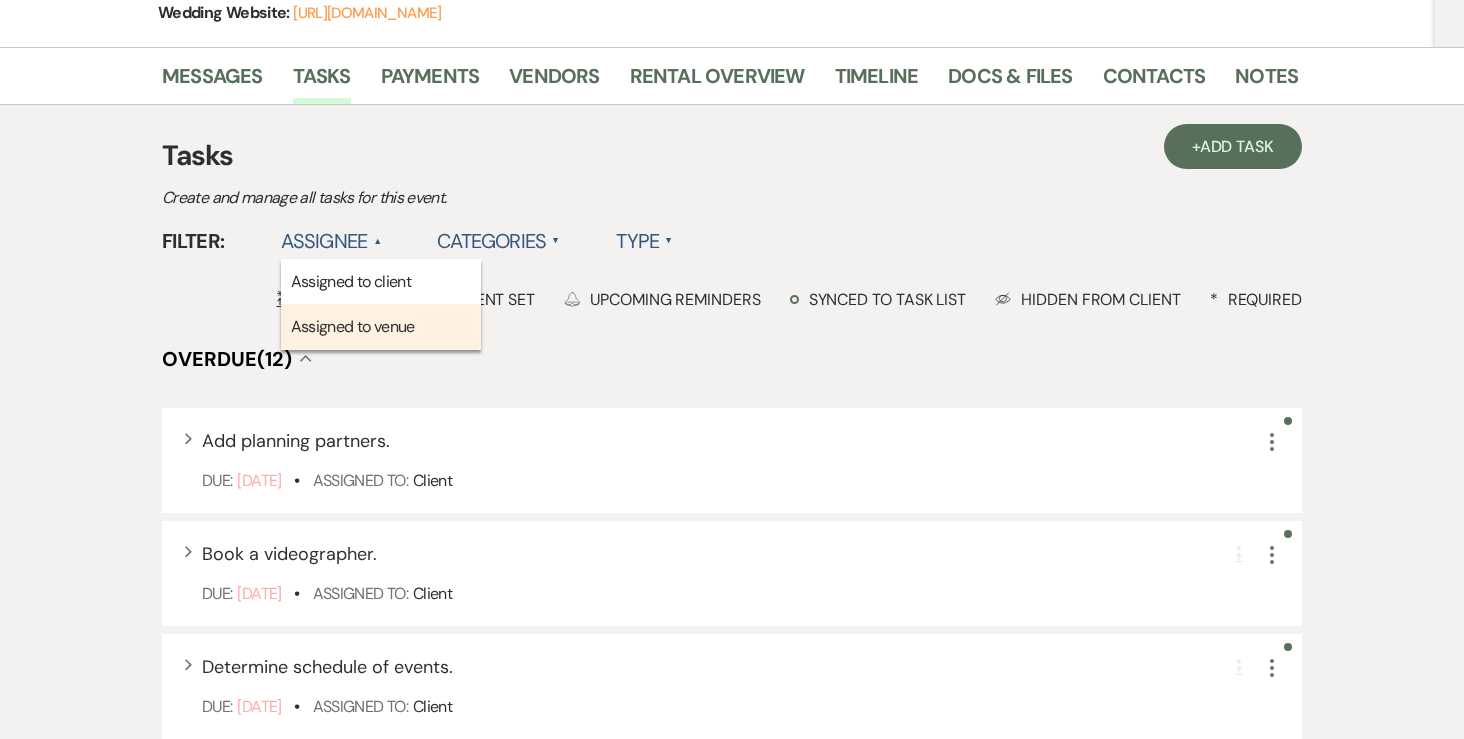 click on "Assigned to venue" at bounding box center (381, 327) 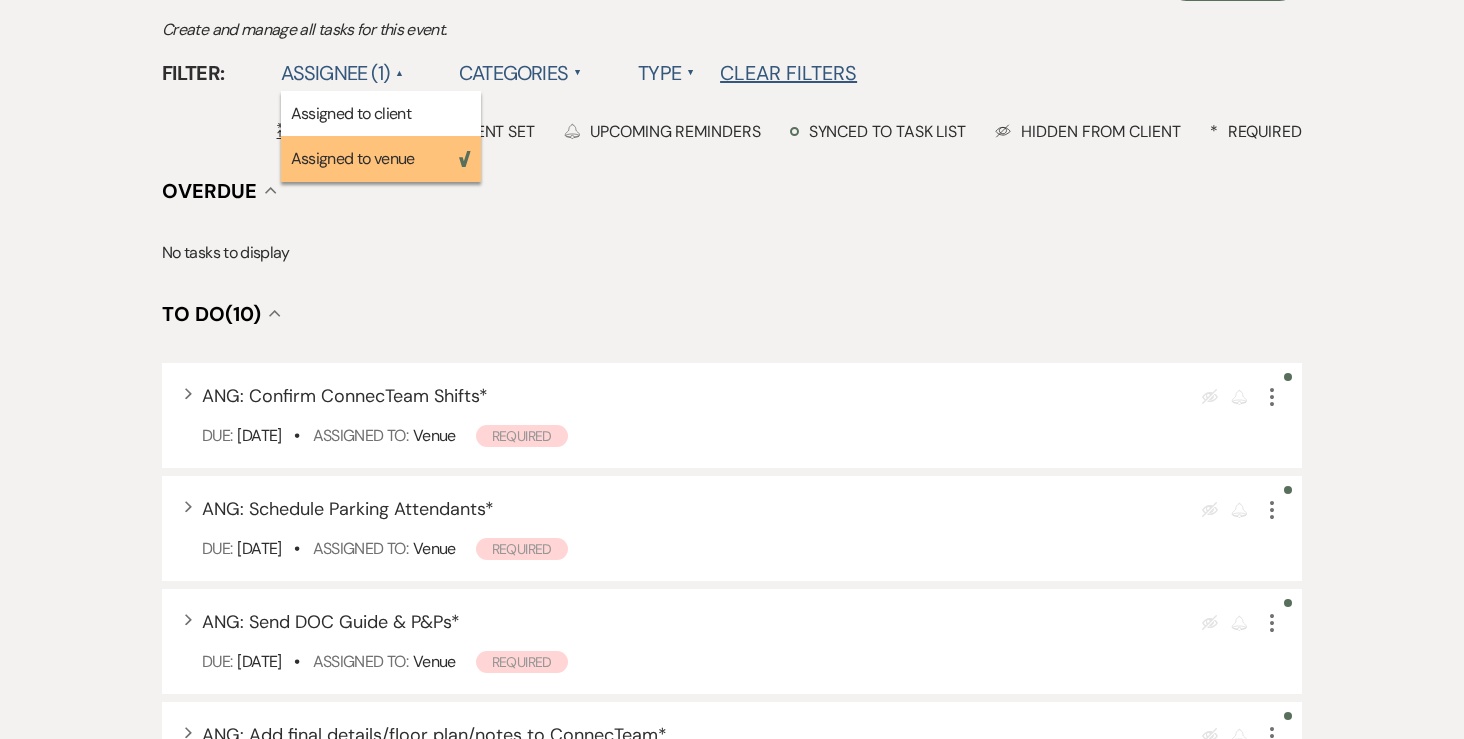 scroll, scrollTop: 558, scrollLeft: 0, axis: vertical 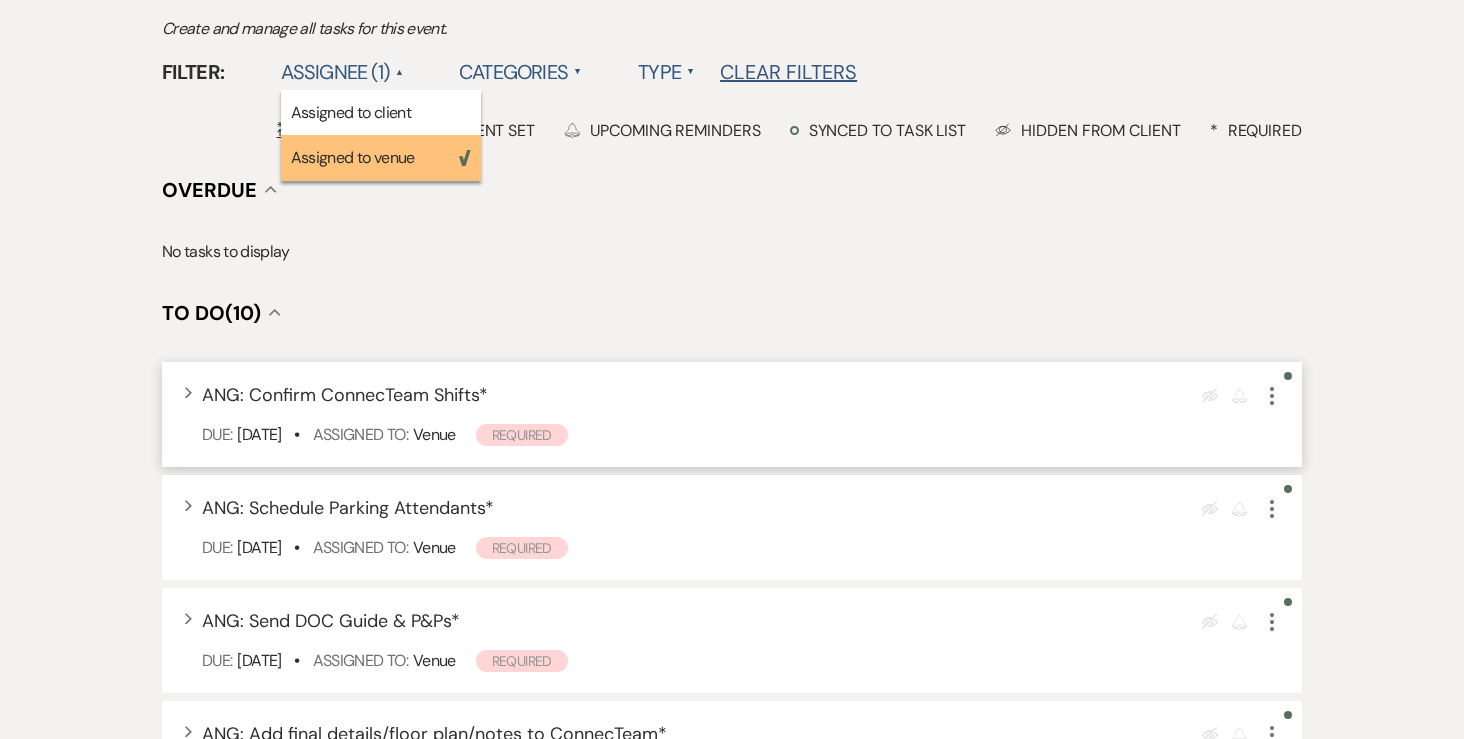 click 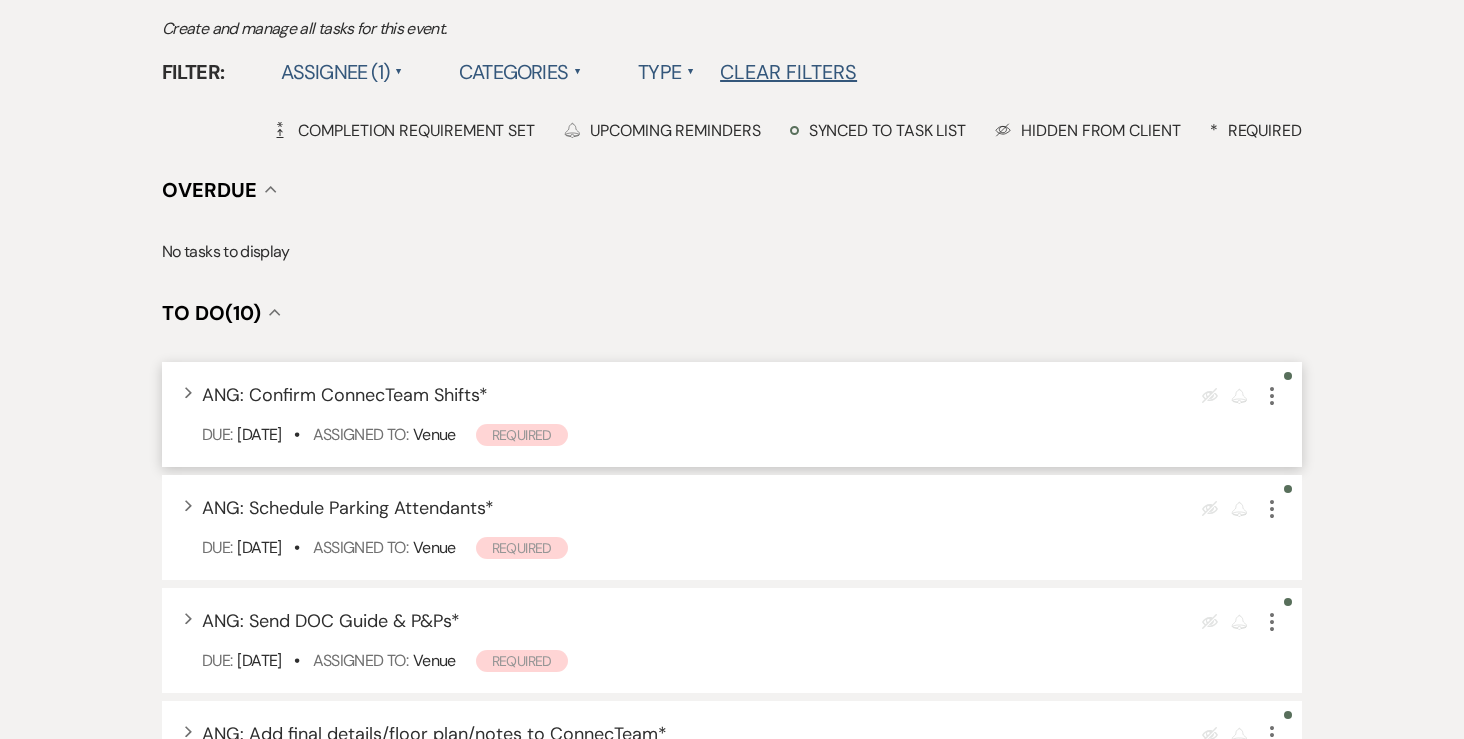 click 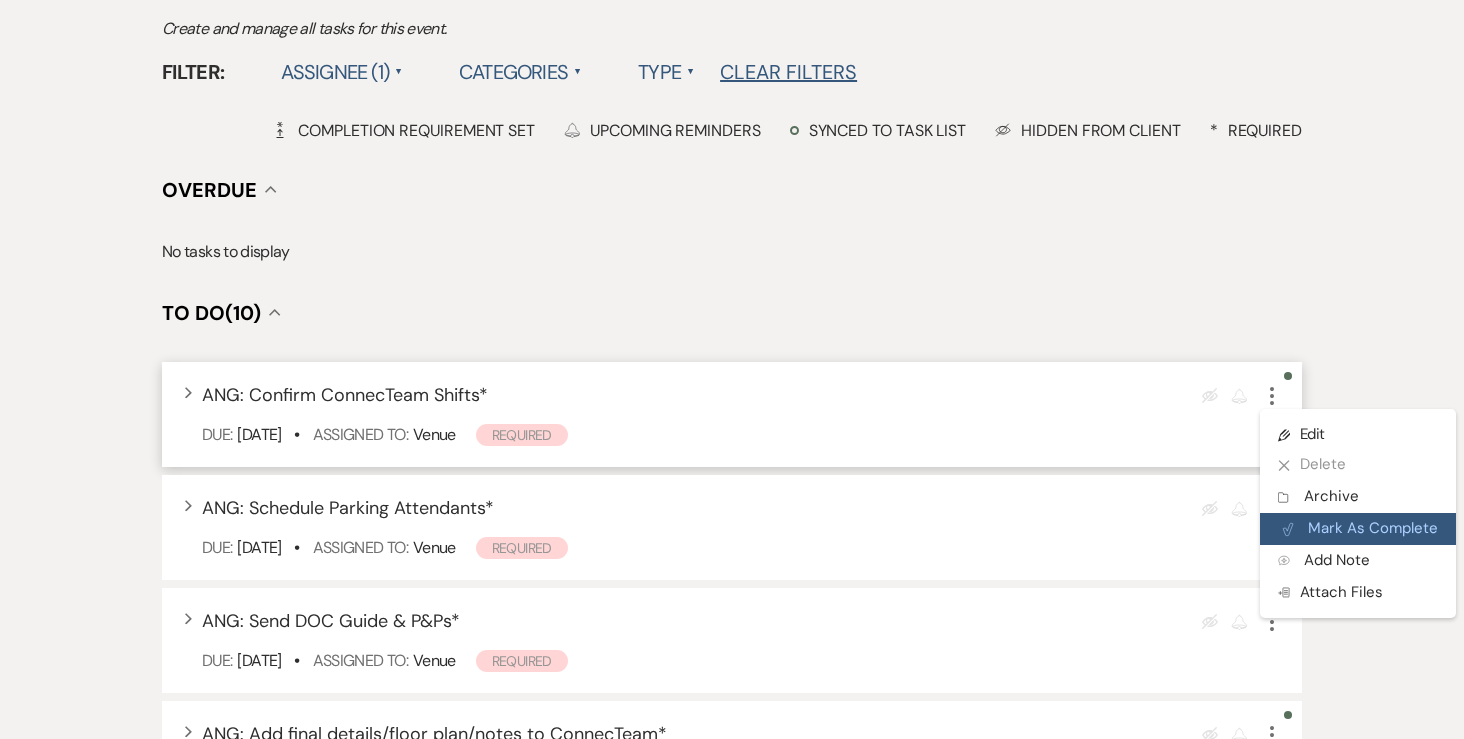 click on "Plan Portal Link   Mark As Complete" at bounding box center (1358, 529) 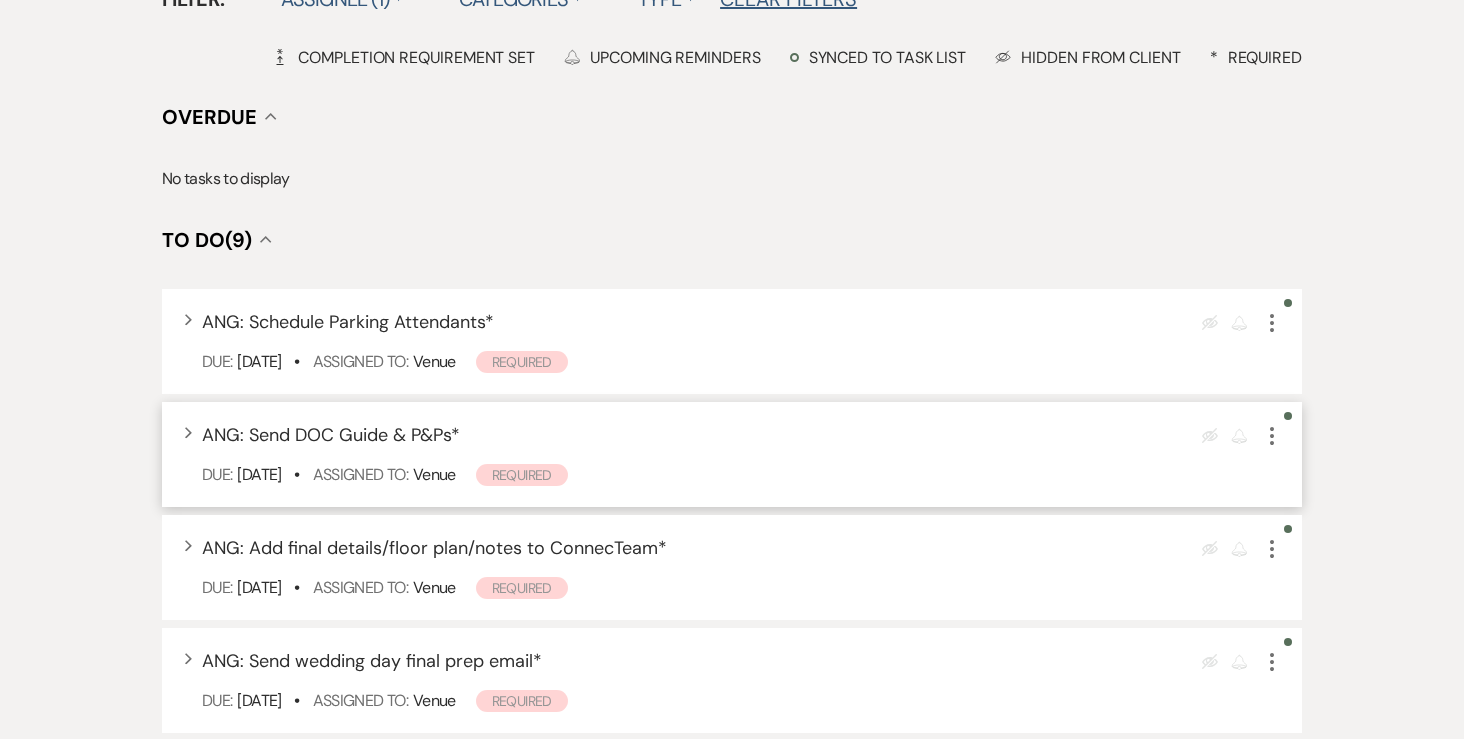 scroll, scrollTop: 0, scrollLeft: 0, axis: both 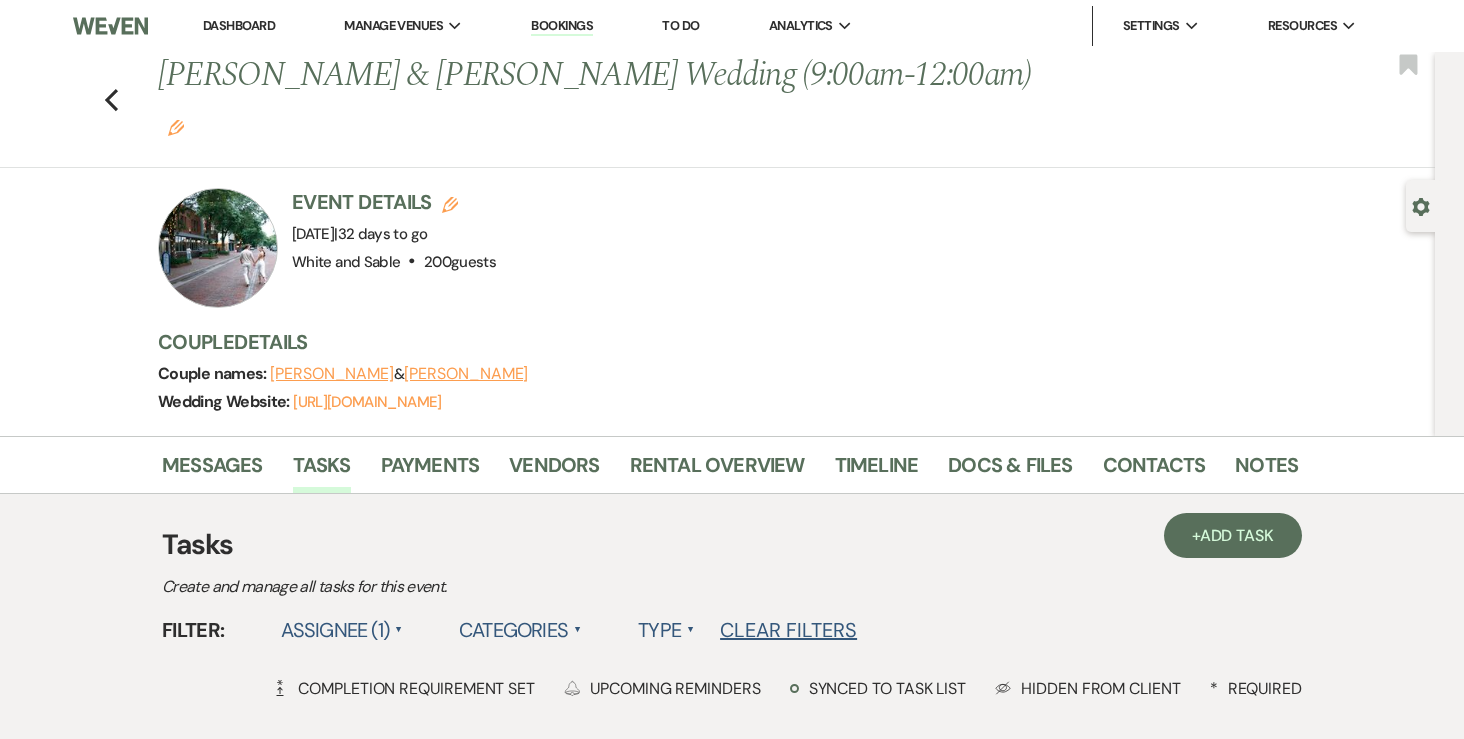 click on "Dashboard" at bounding box center [239, 25] 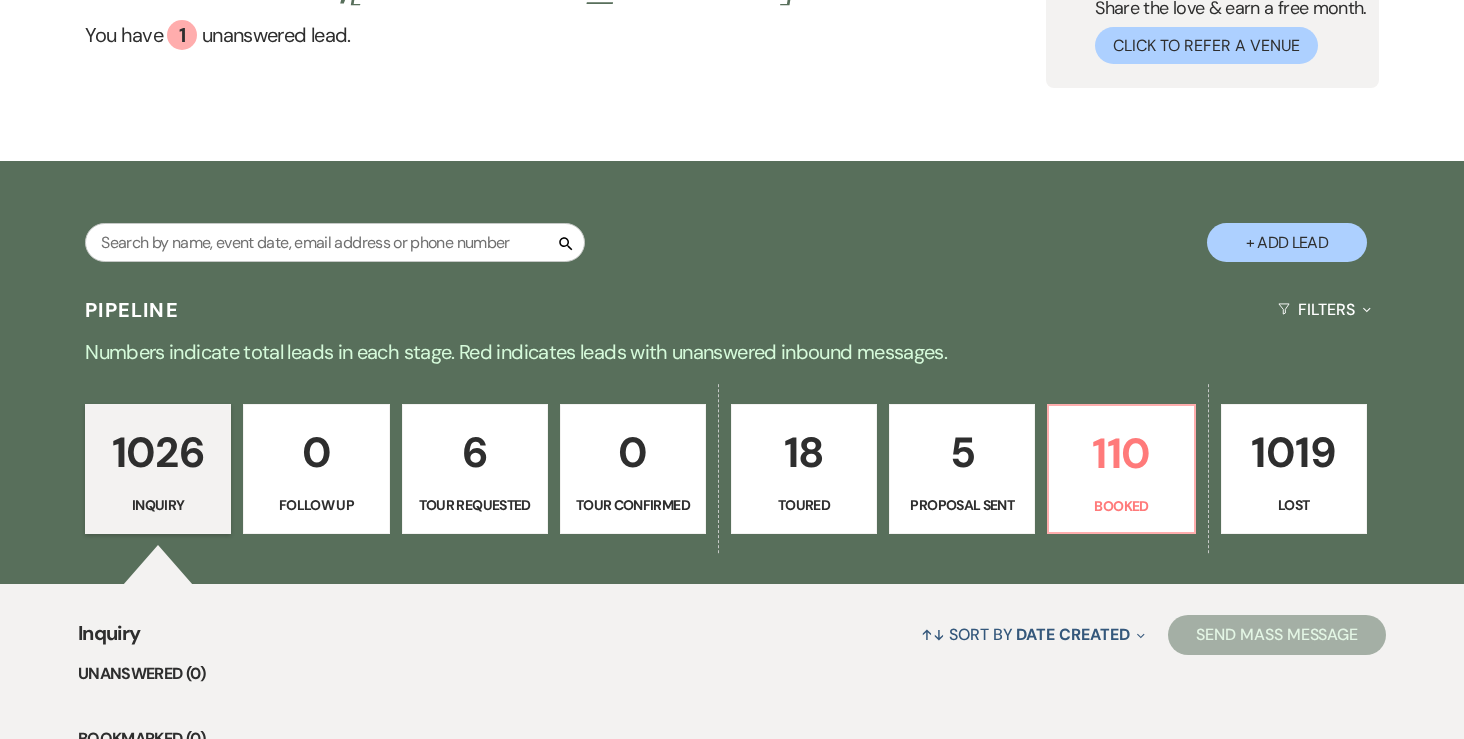 scroll, scrollTop: 254, scrollLeft: 0, axis: vertical 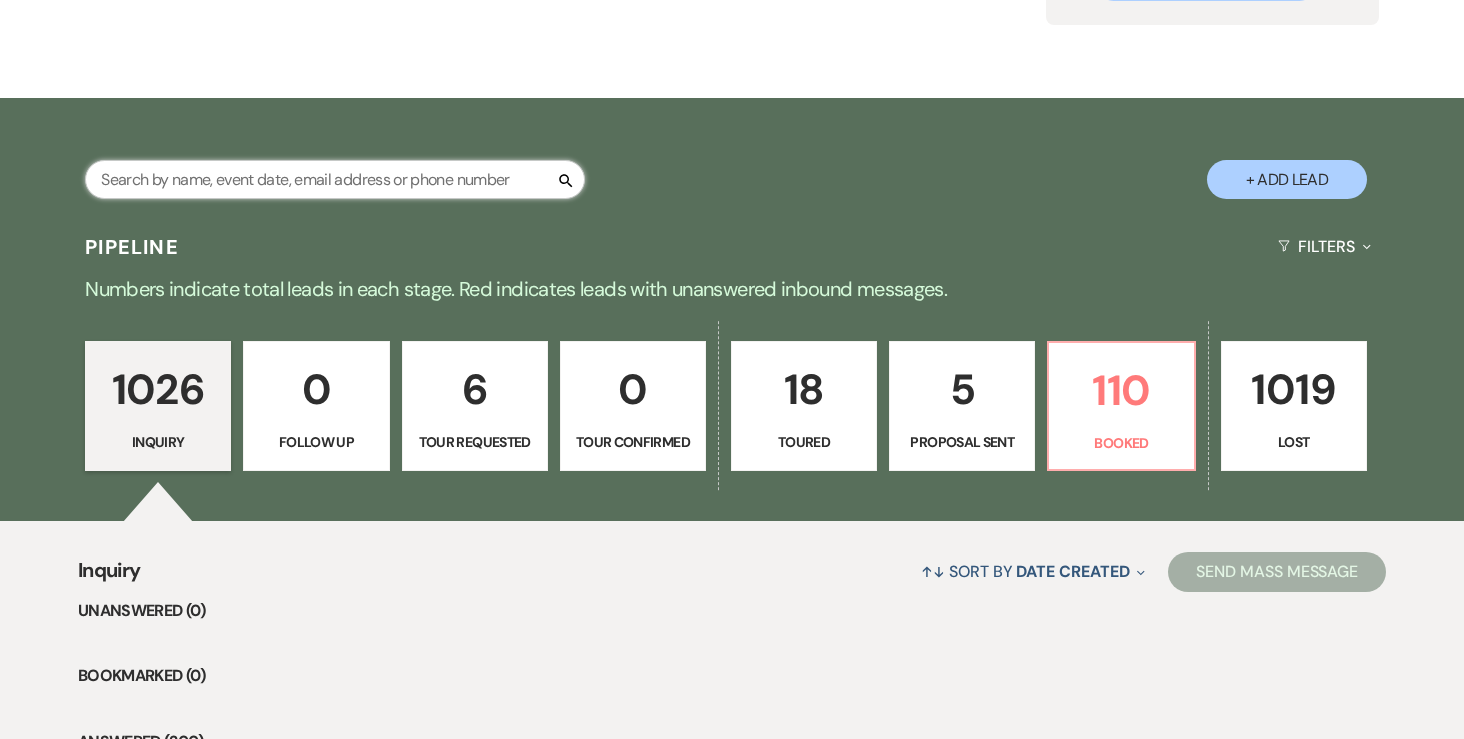 click at bounding box center [335, 179] 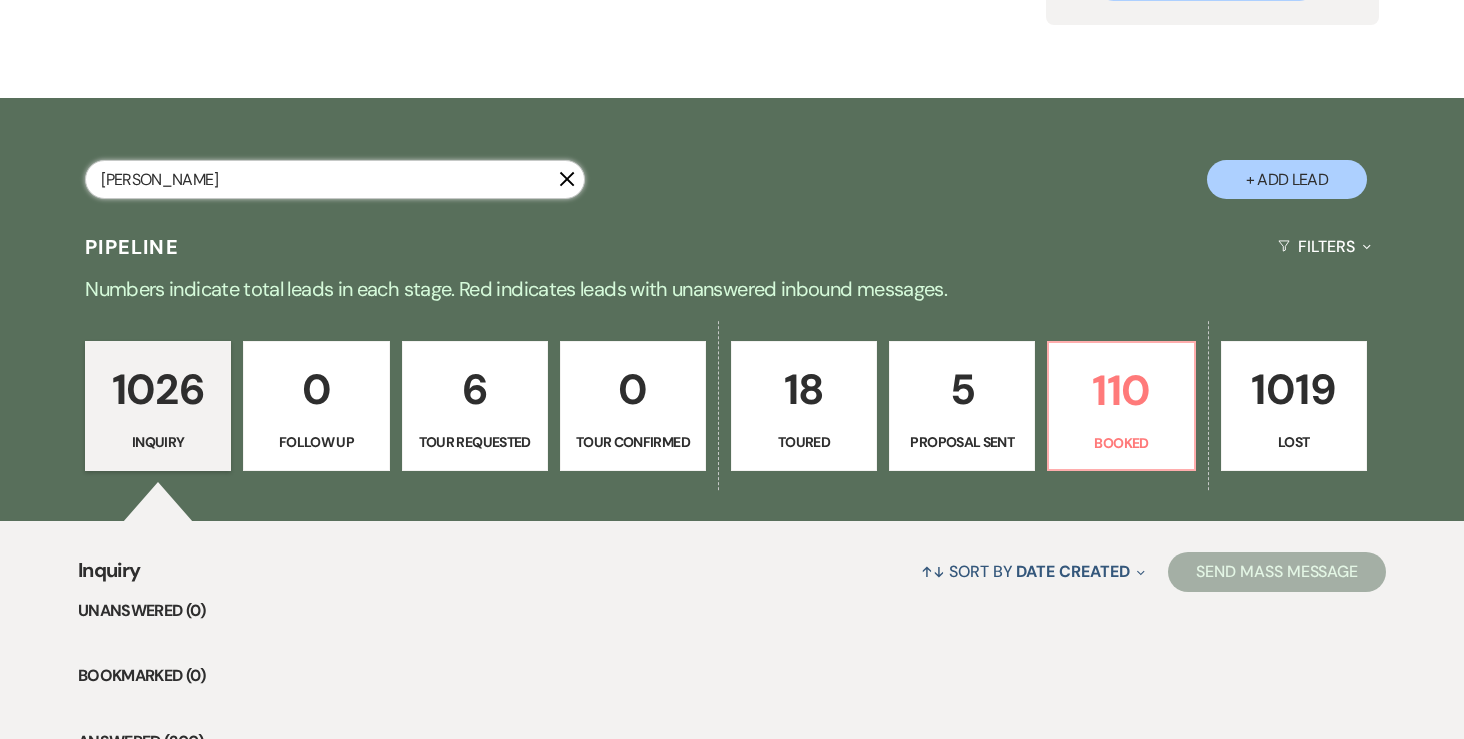 type on "helget" 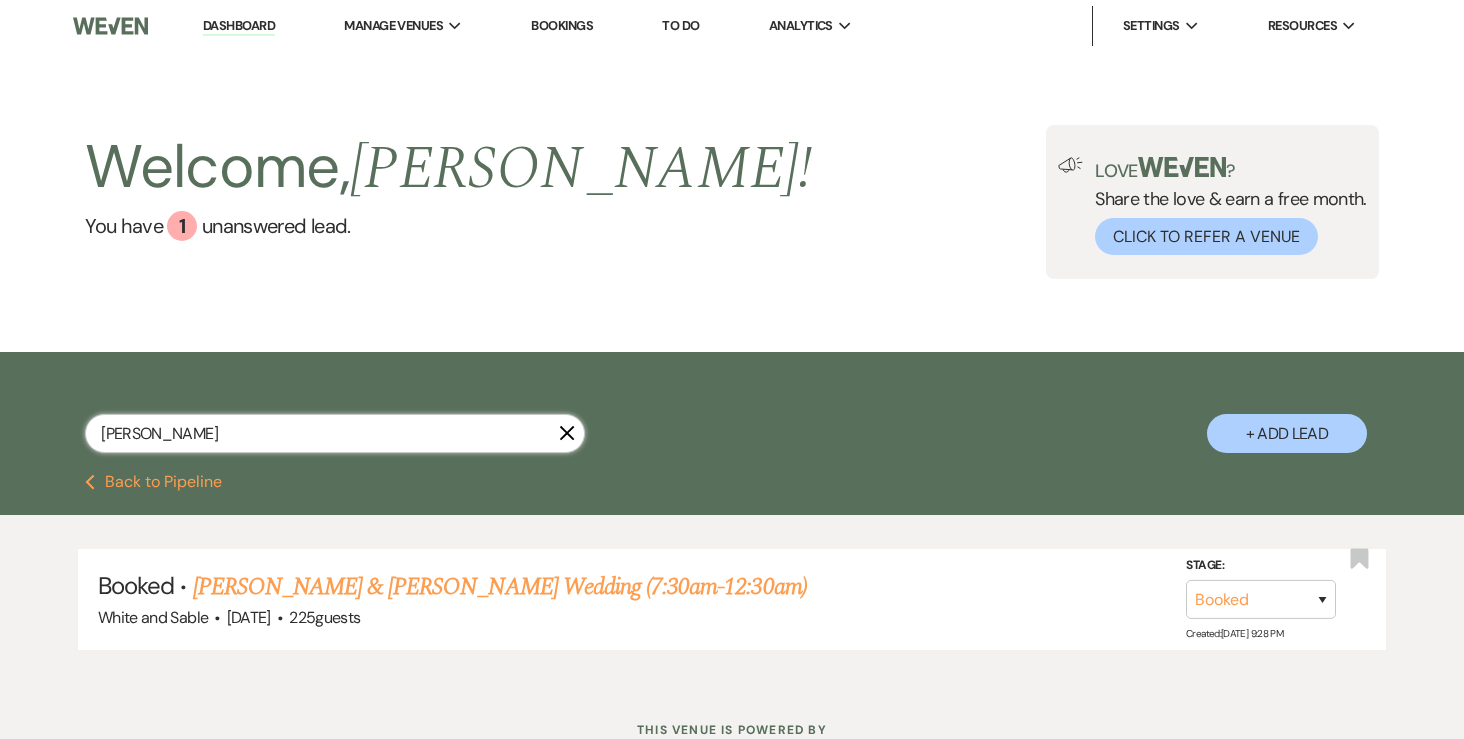 scroll, scrollTop: 73, scrollLeft: 0, axis: vertical 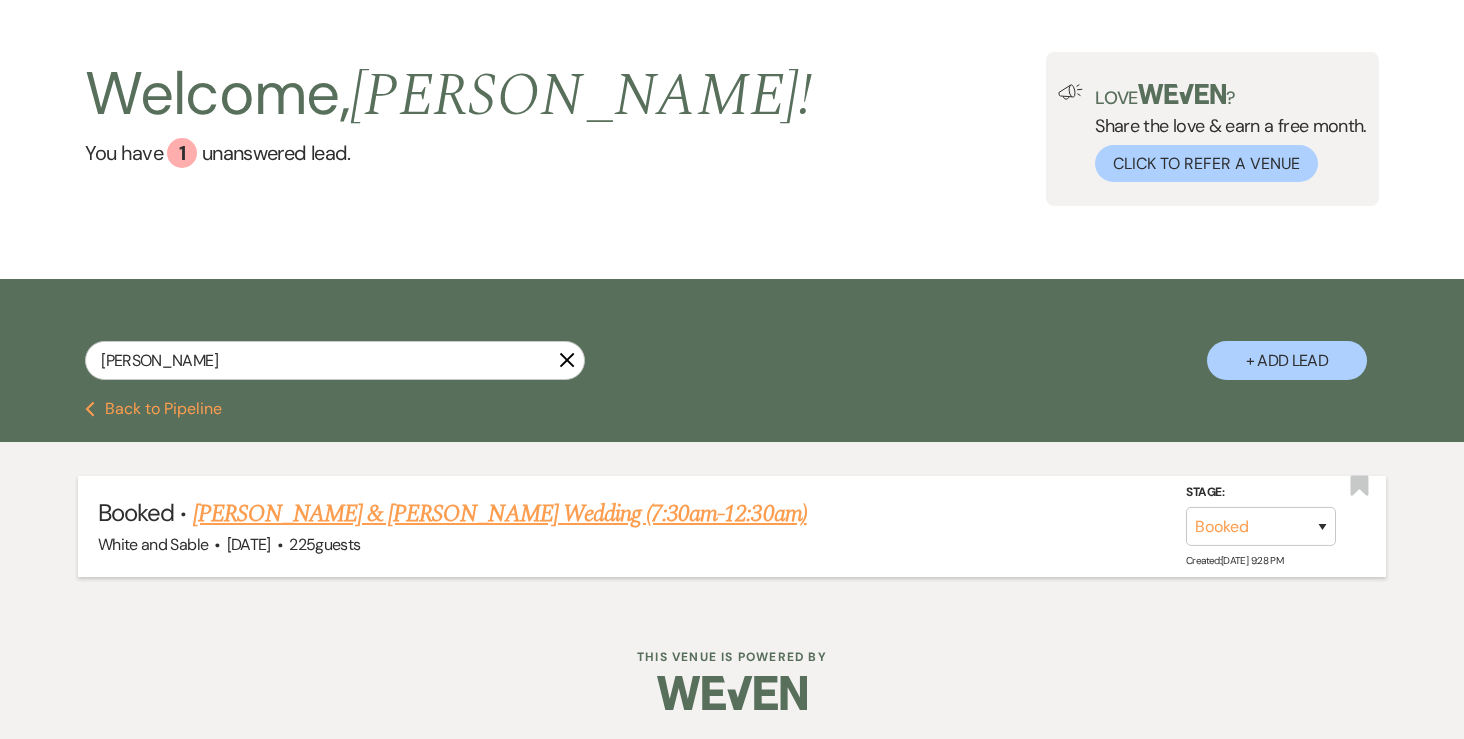 click on "[PERSON_NAME] & [PERSON_NAME] Wedding (7:30am-12:30am)" at bounding box center [500, 514] 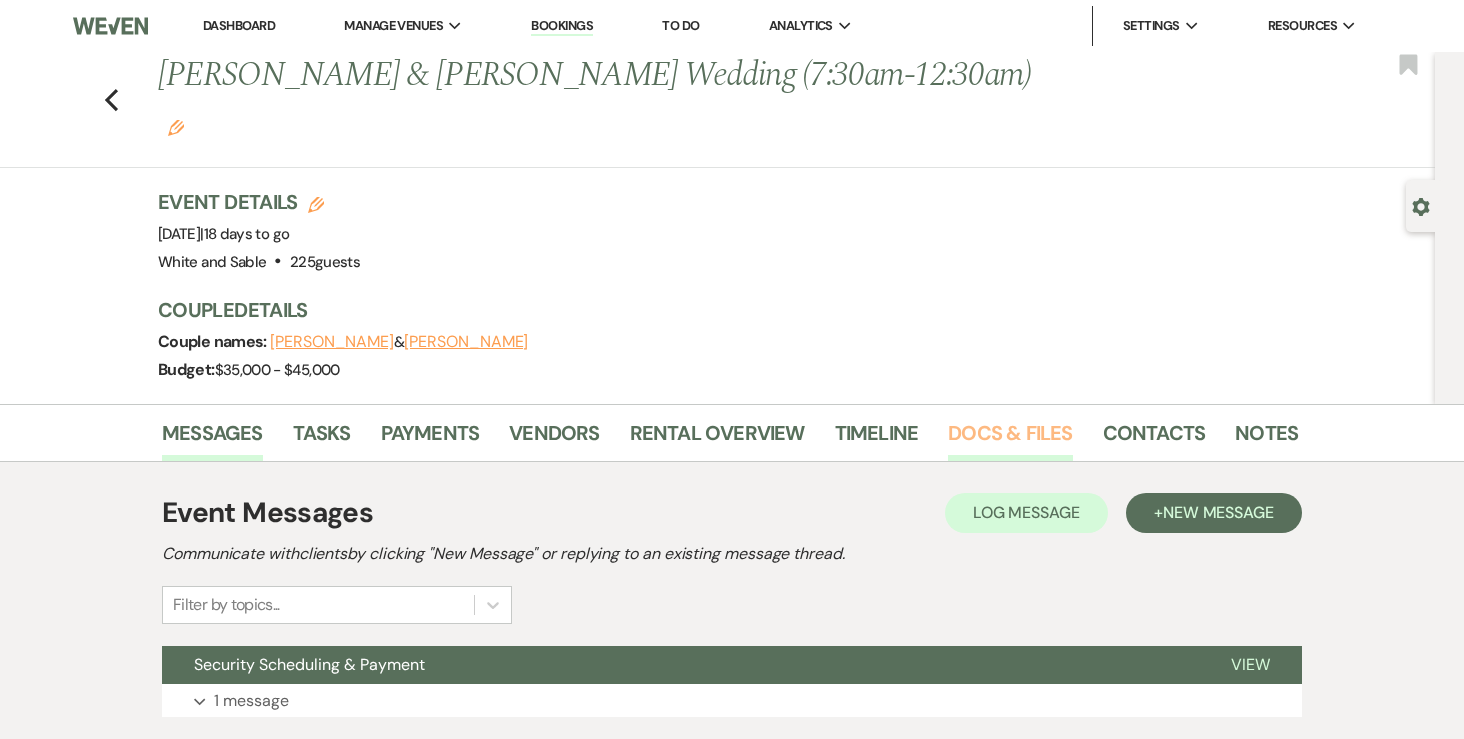 click on "Docs & Files" at bounding box center (1010, 439) 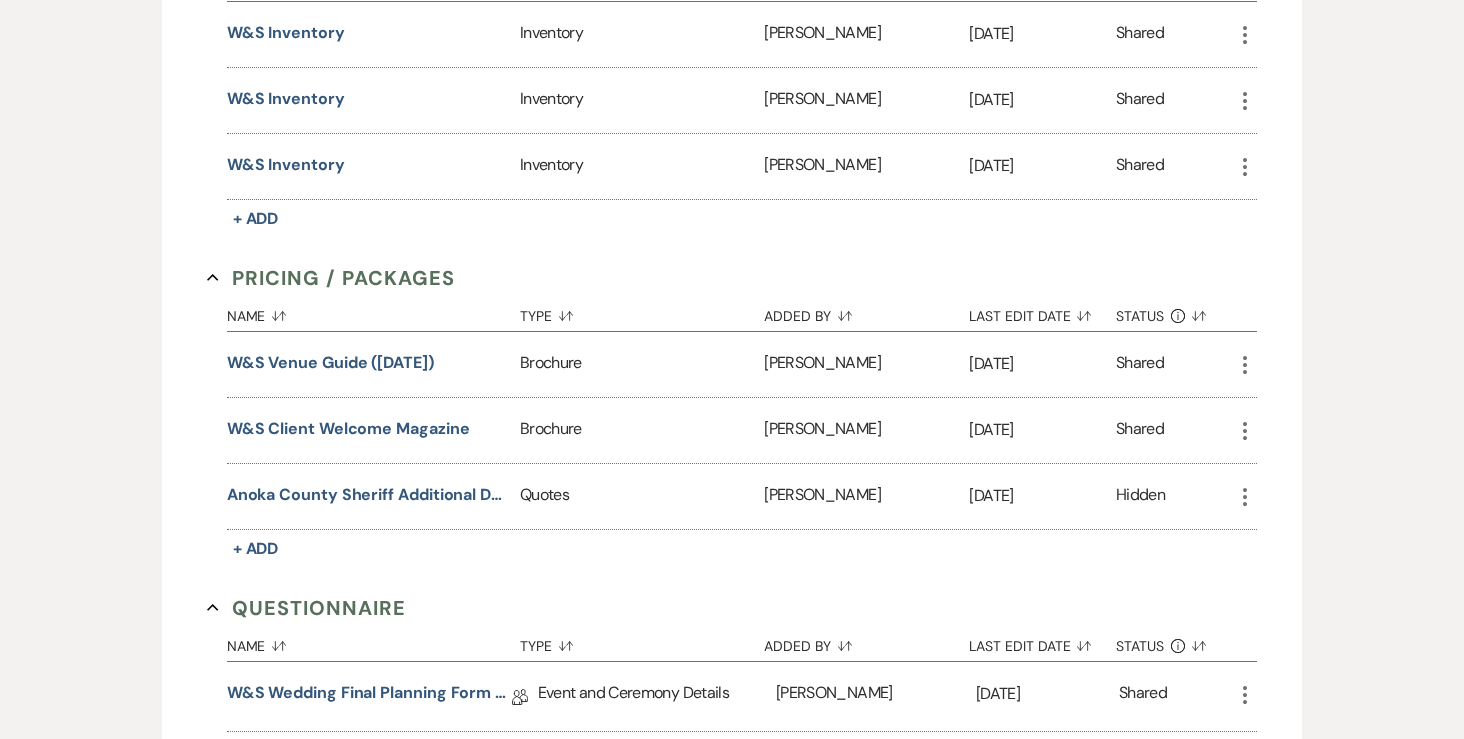scroll, scrollTop: 3655, scrollLeft: 0, axis: vertical 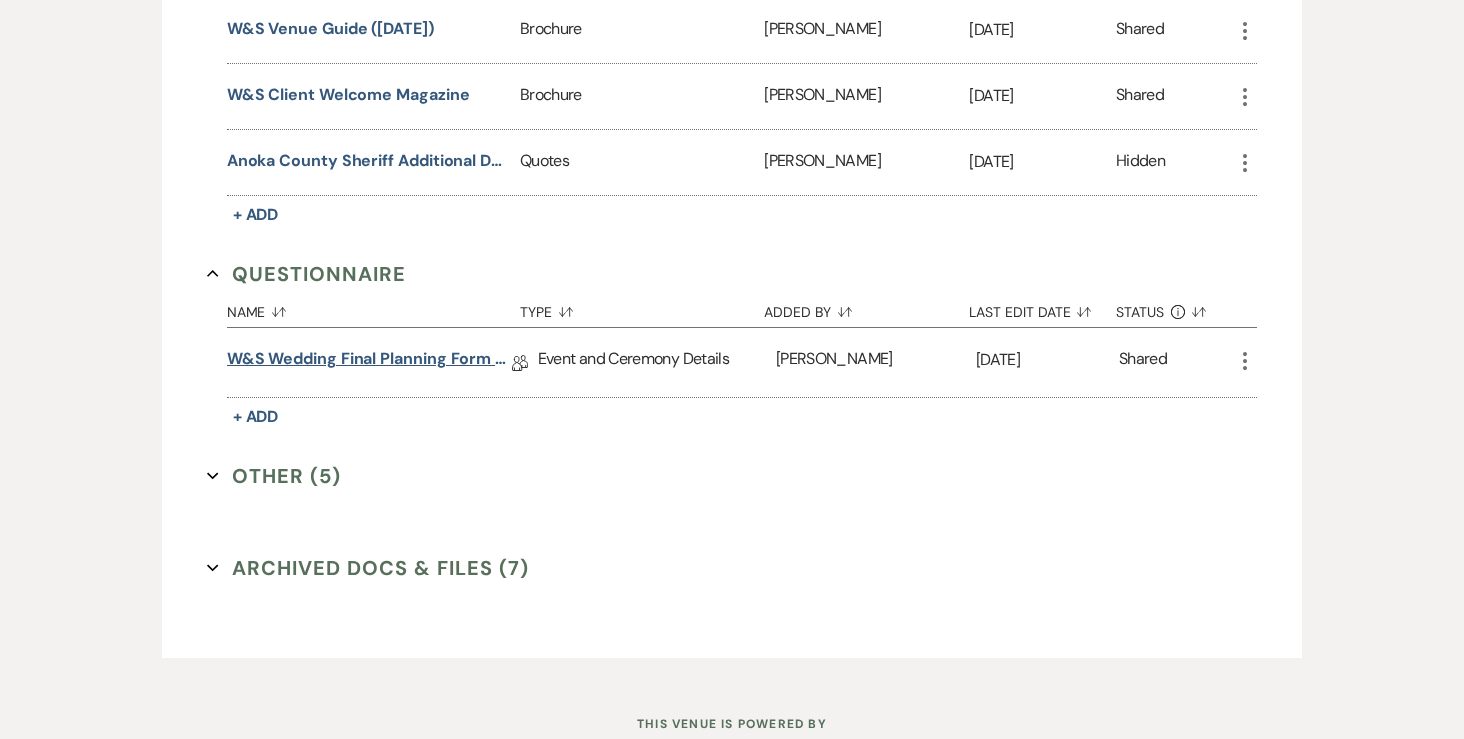 click on "W&S Wedding Final Planning Form - Tanner & Jenna - 8.8.25" at bounding box center [369, 362] 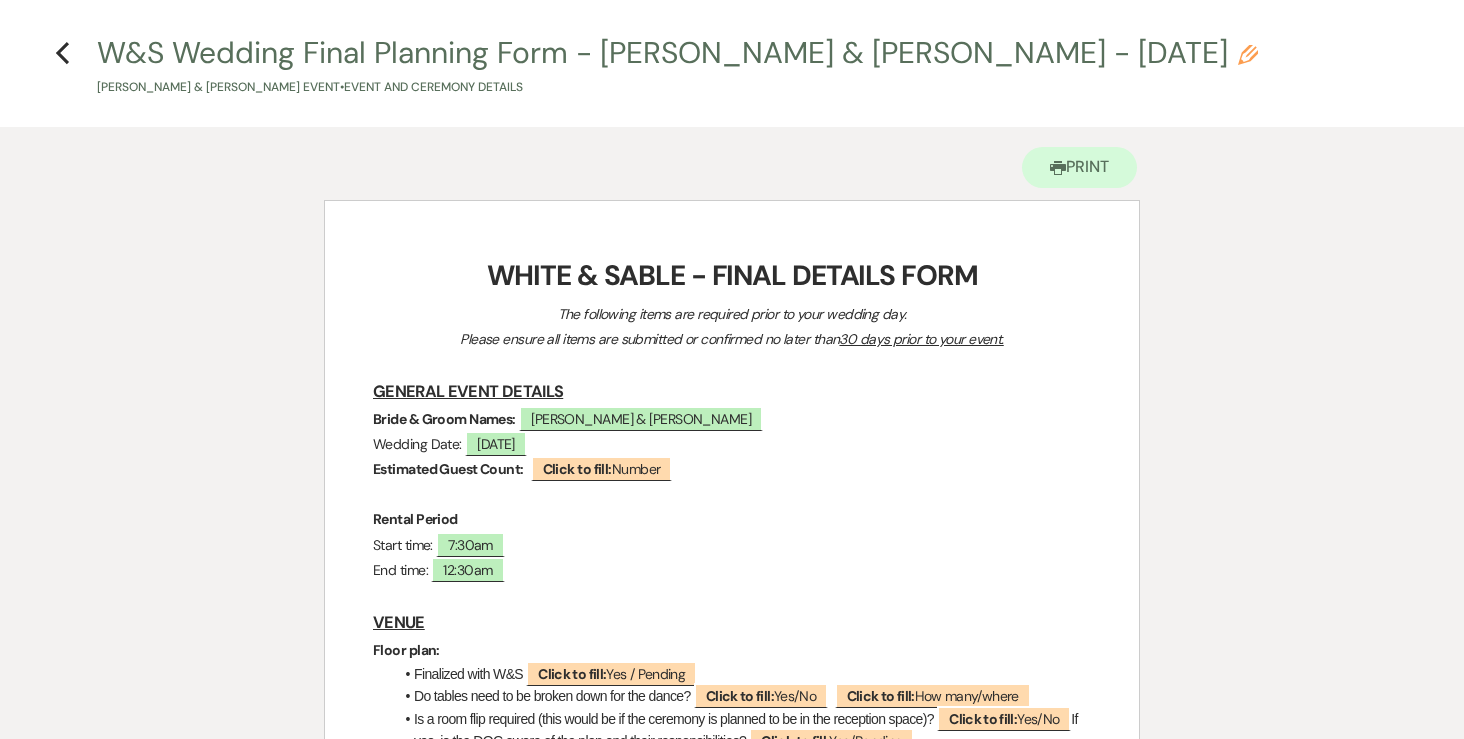 scroll, scrollTop: 0, scrollLeft: 0, axis: both 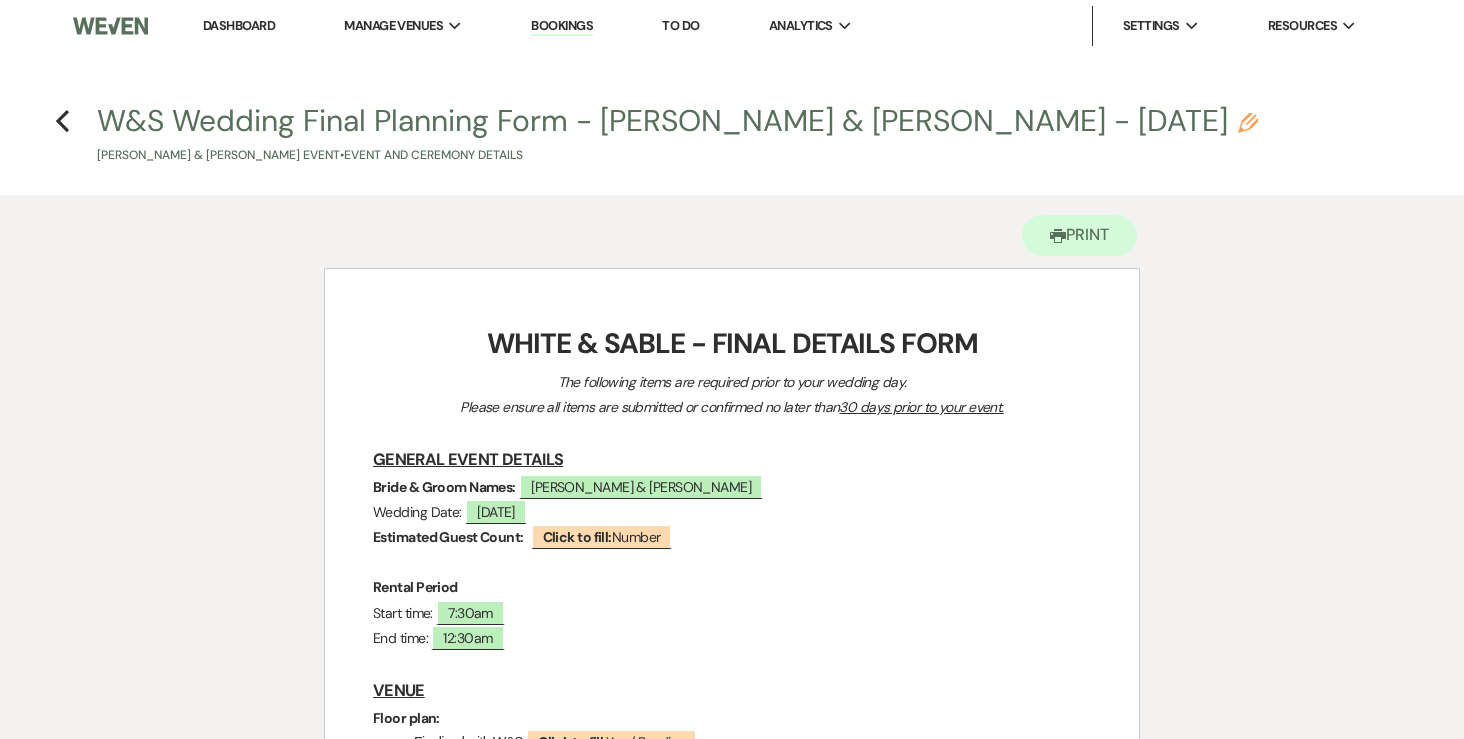 click on "Dashboard" at bounding box center [239, 26] 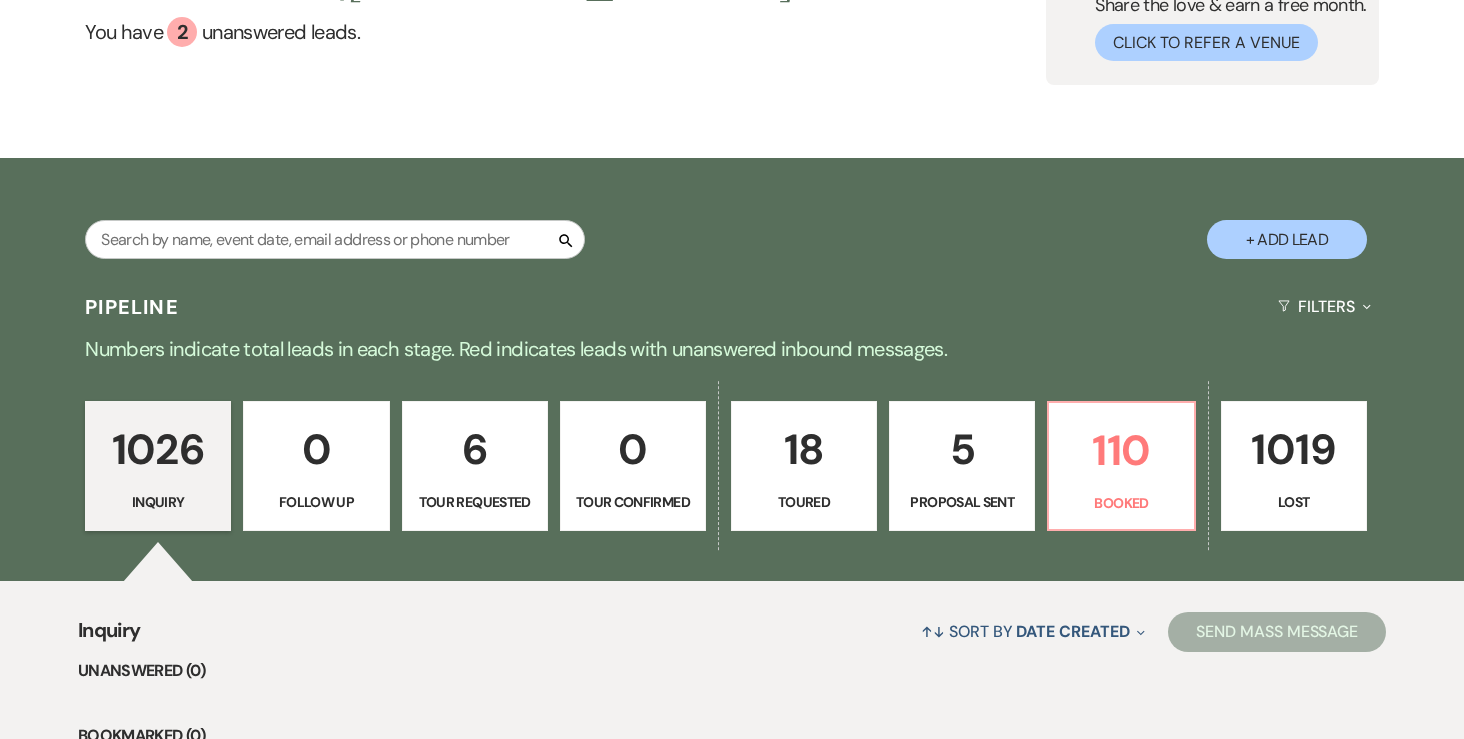 scroll, scrollTop: 213, scrollLeft: 0, axis: vertical 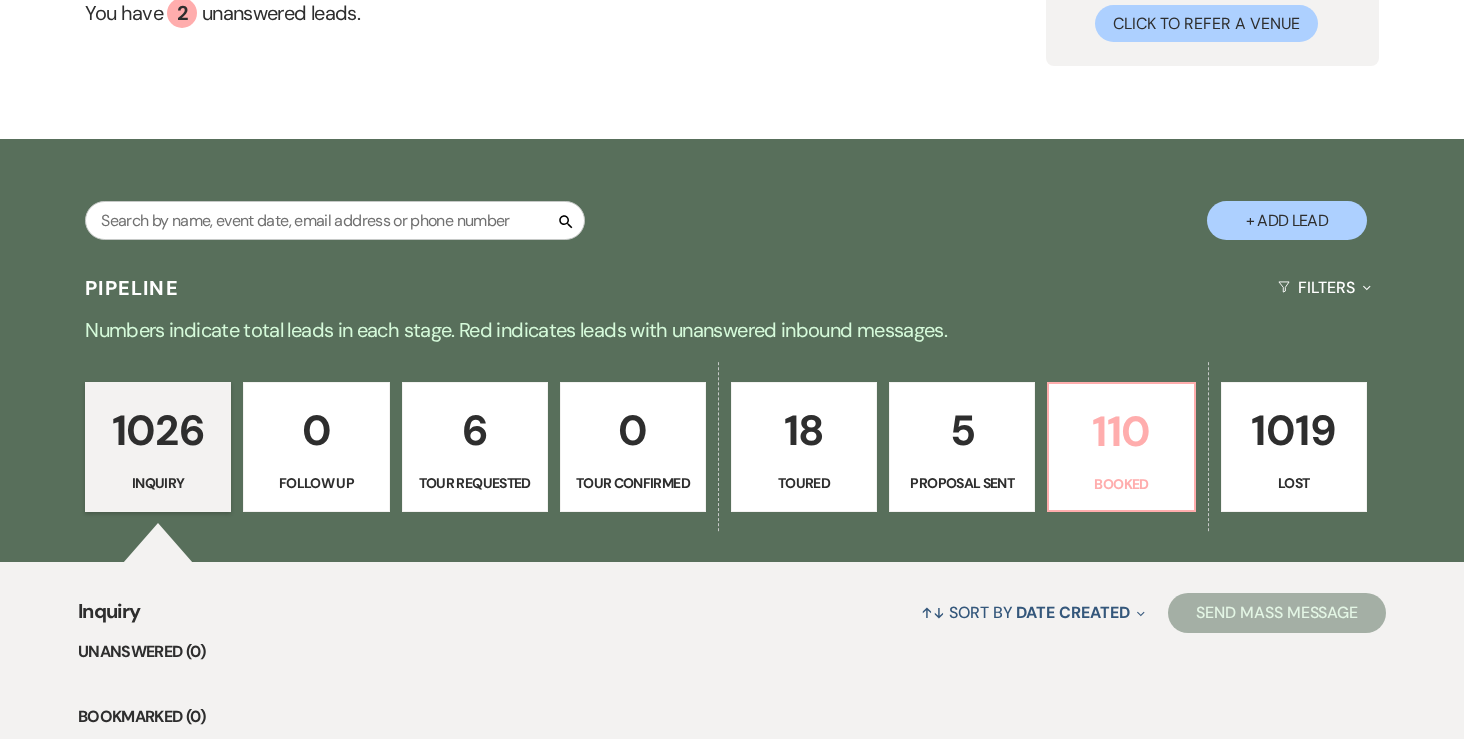 click on "110" at bounding box center [1121, 431] 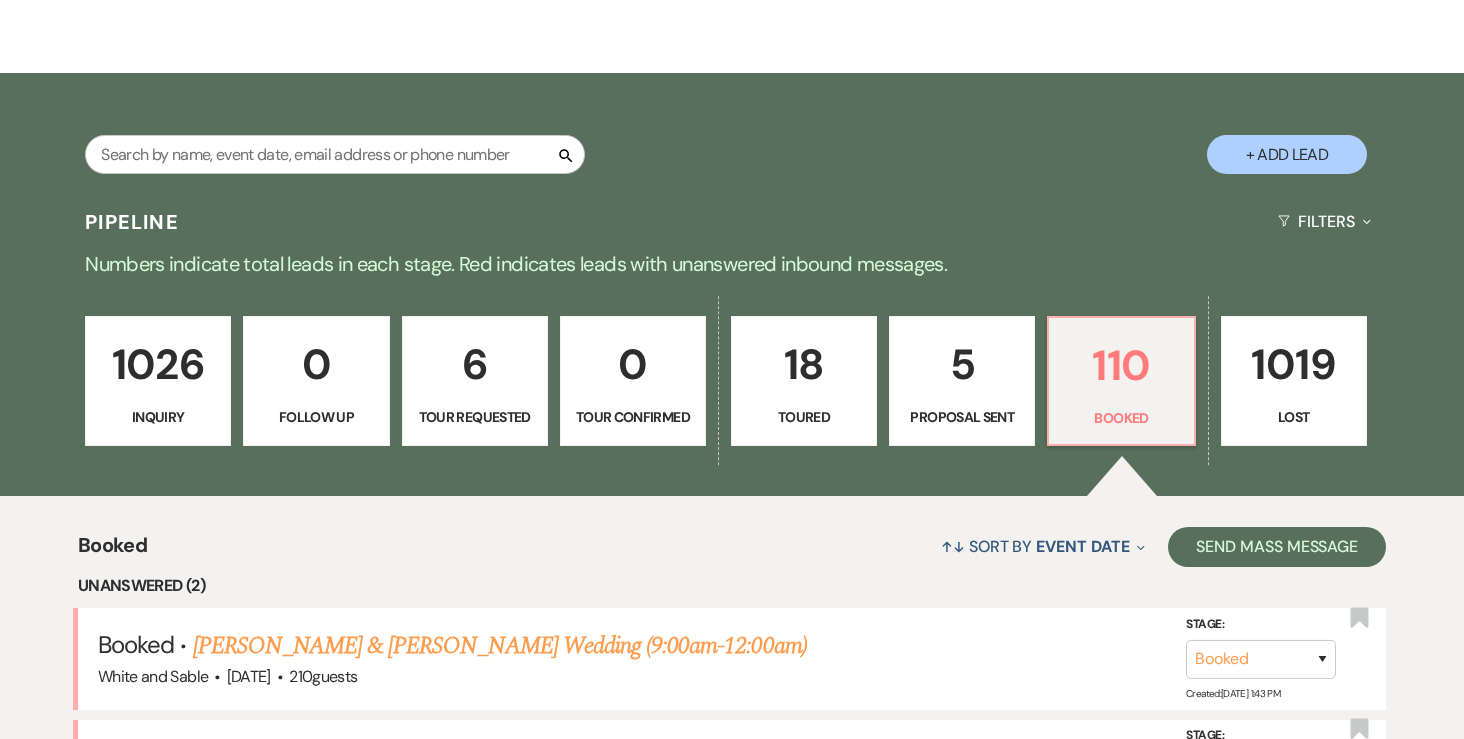 scroll, scrollTop: 245, scrollLeft: 0, axis: vertical 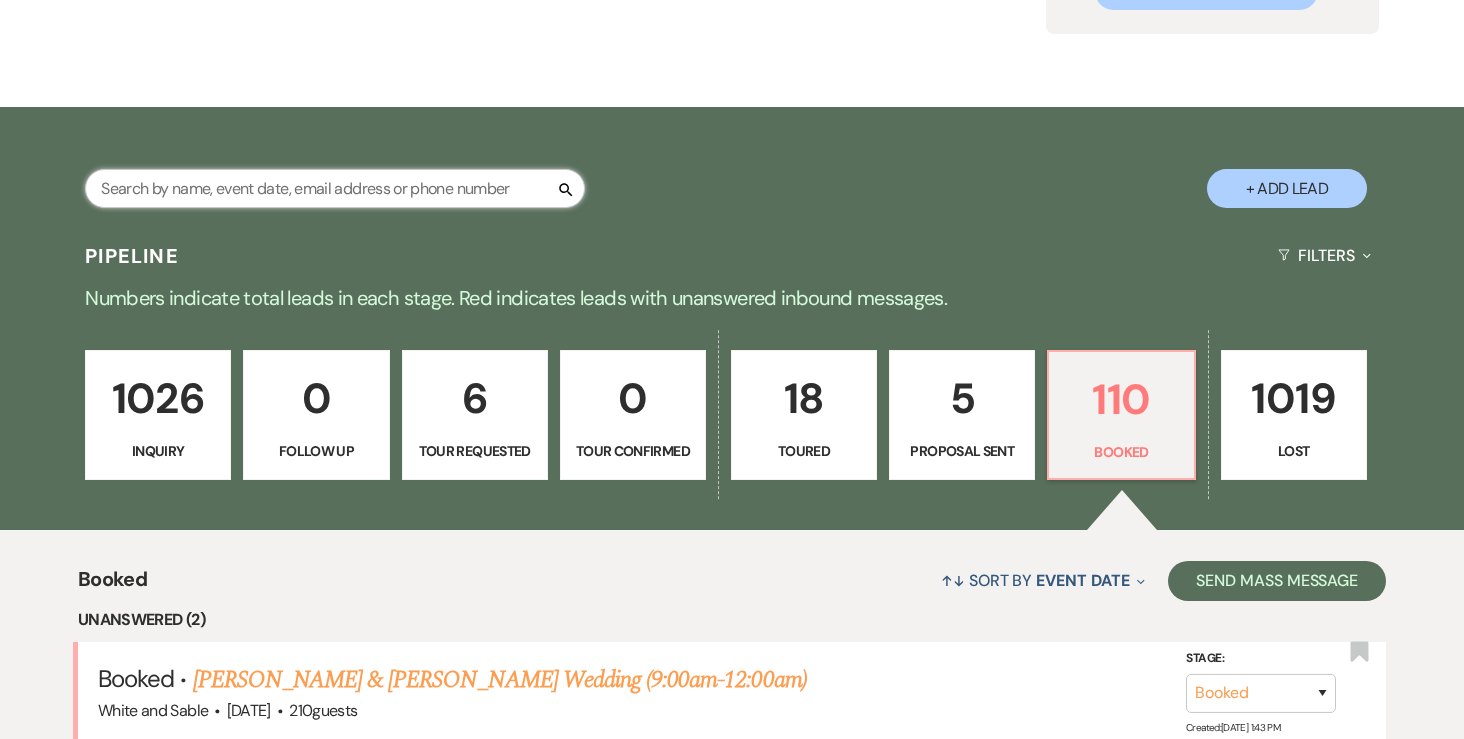 click at bounding box center [335, 188] 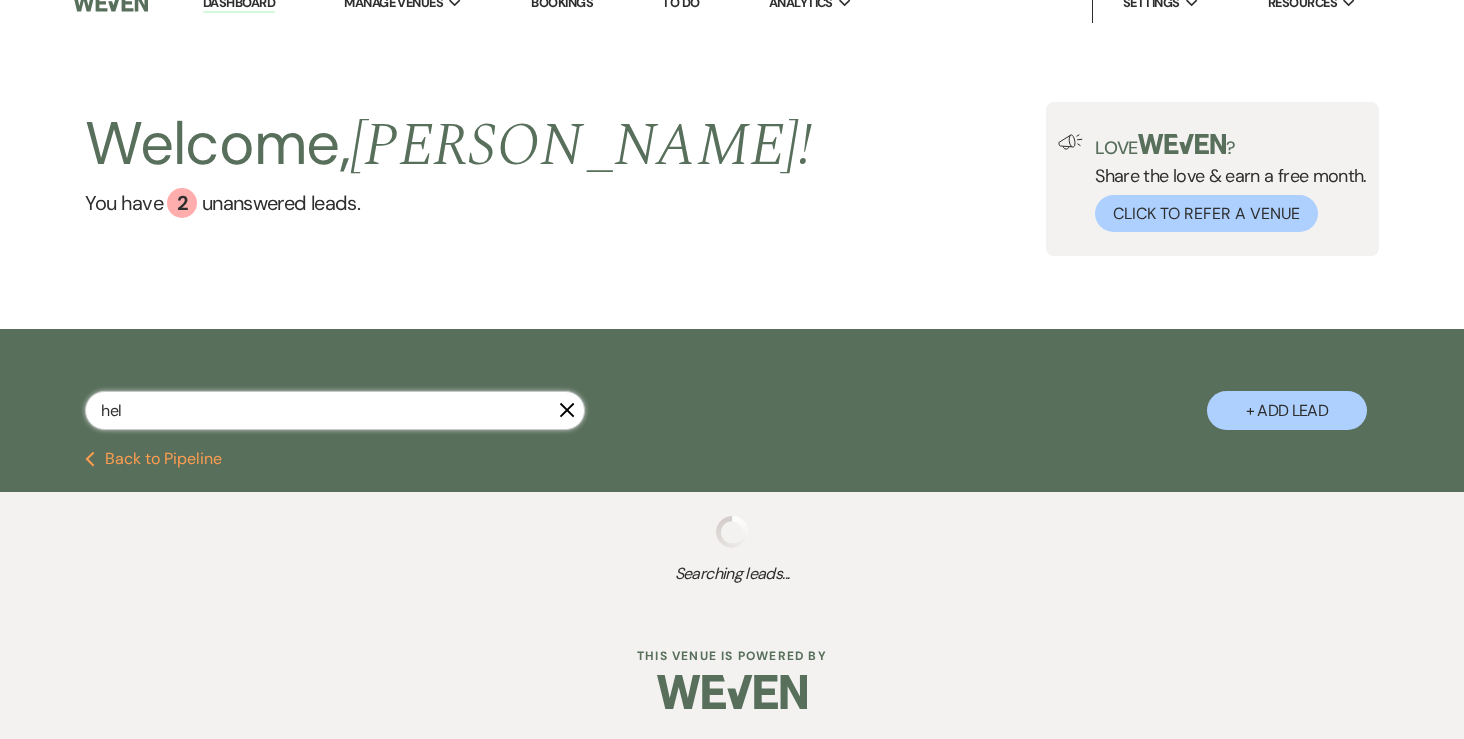 type on "helg" 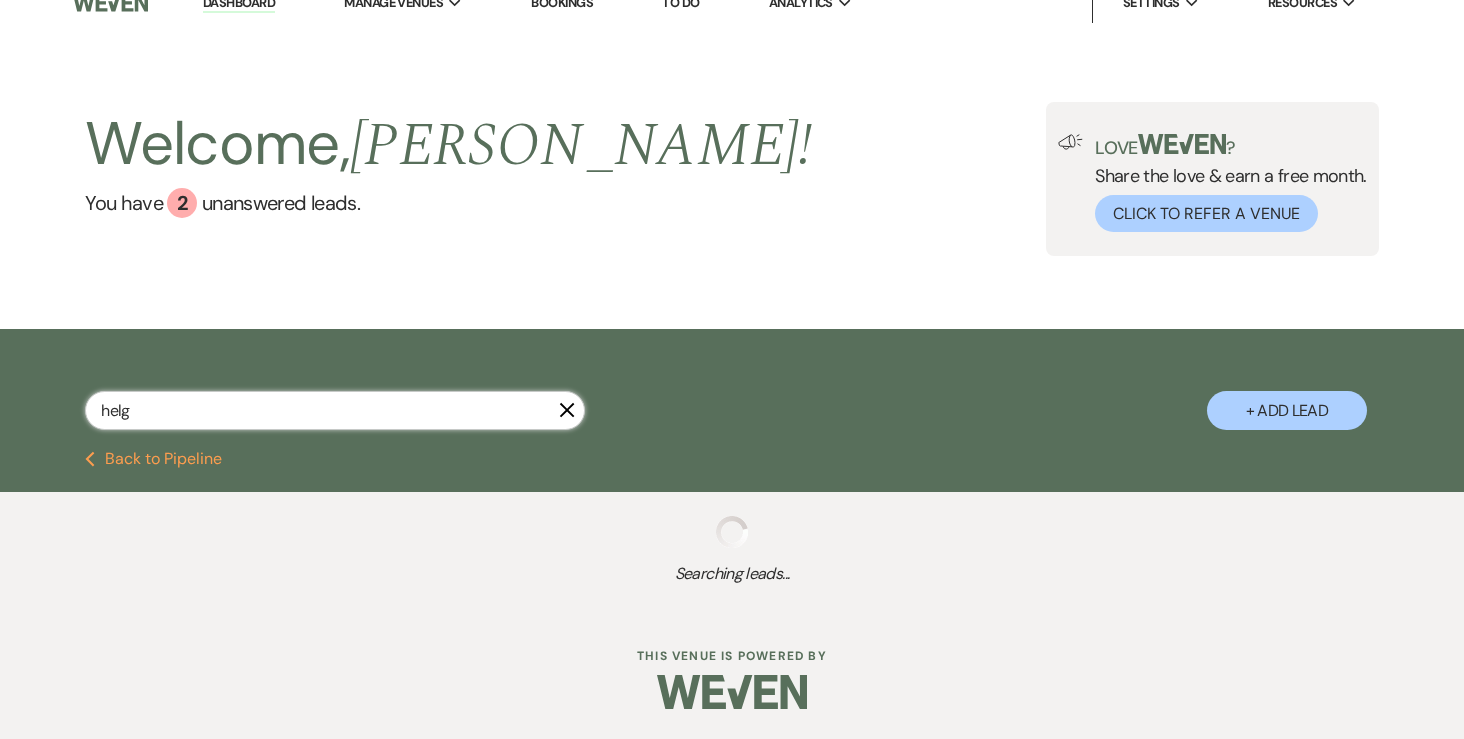 select on "5" 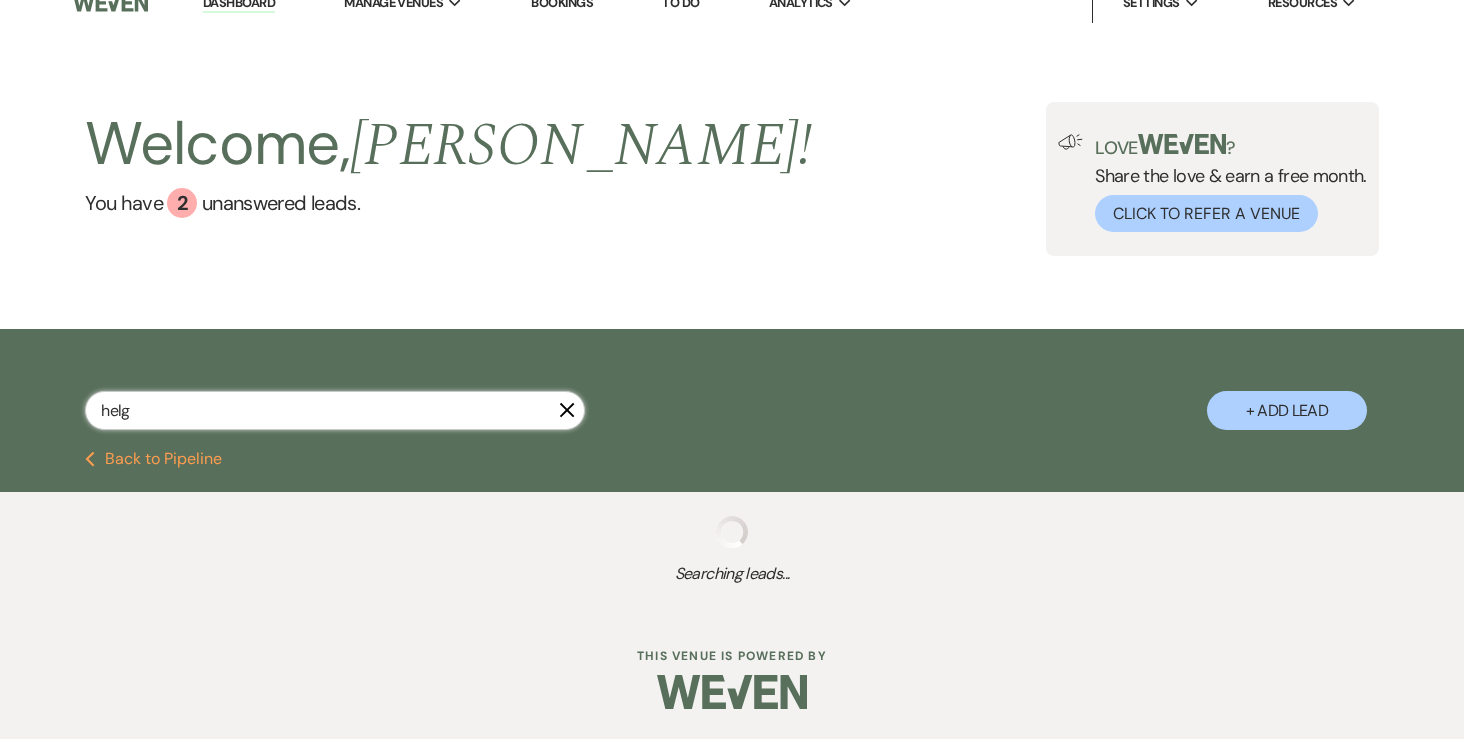 select on "8" 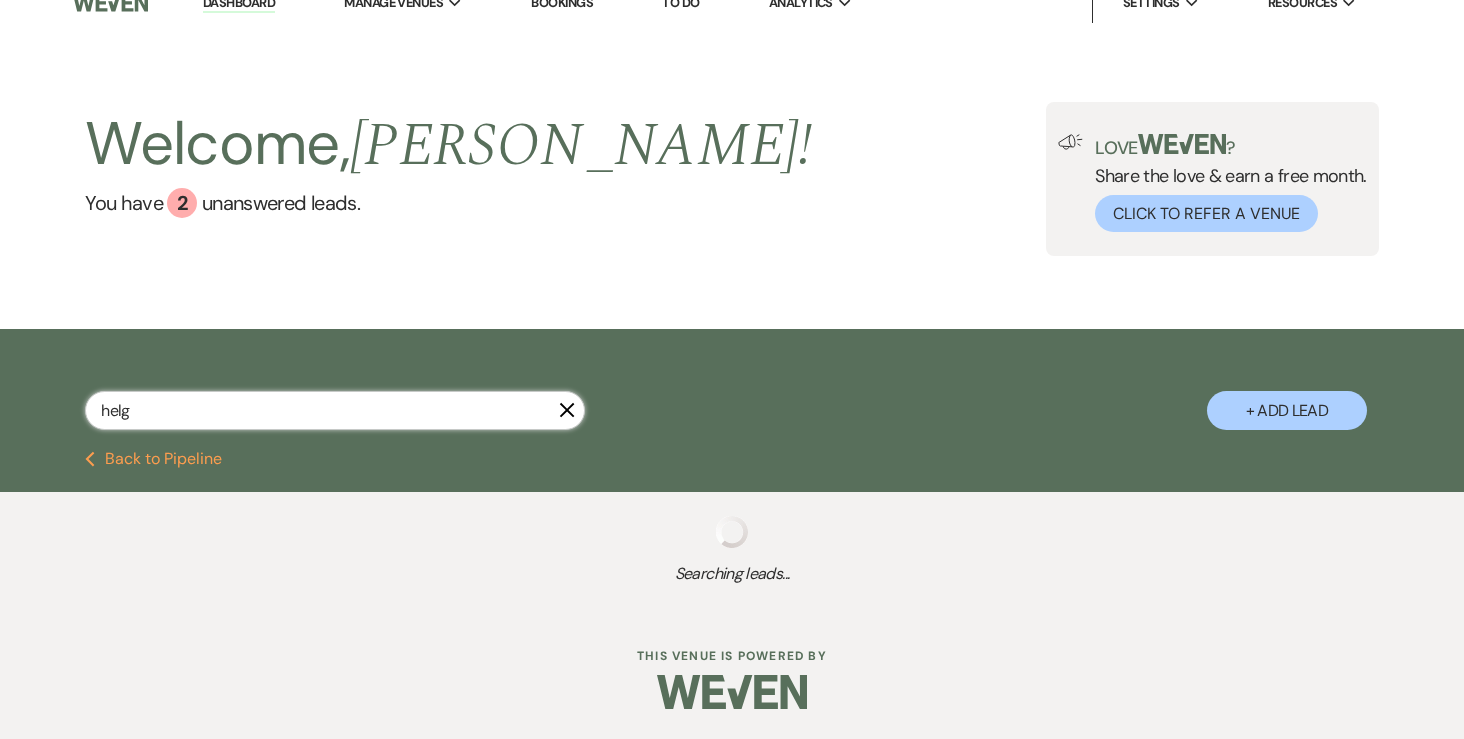 select on "10" 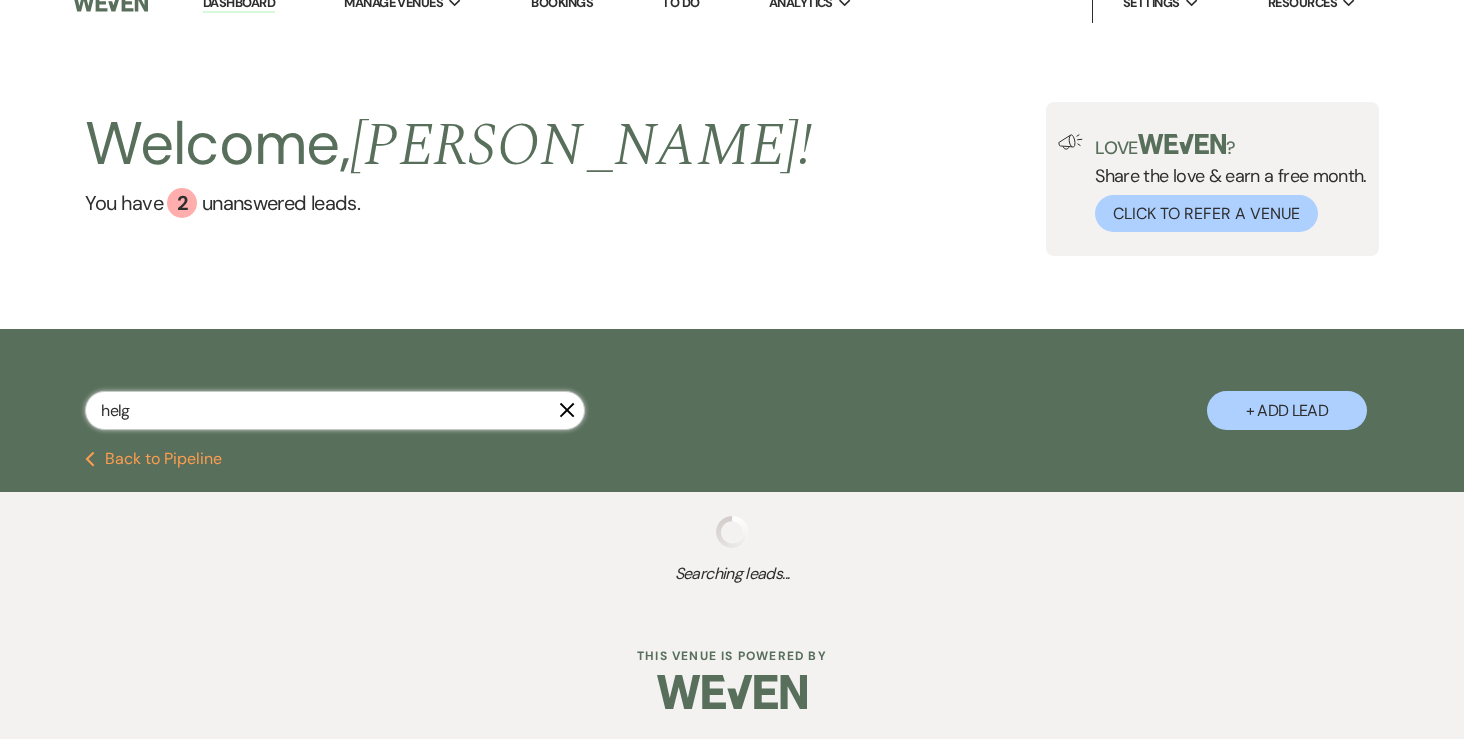 select on "8" 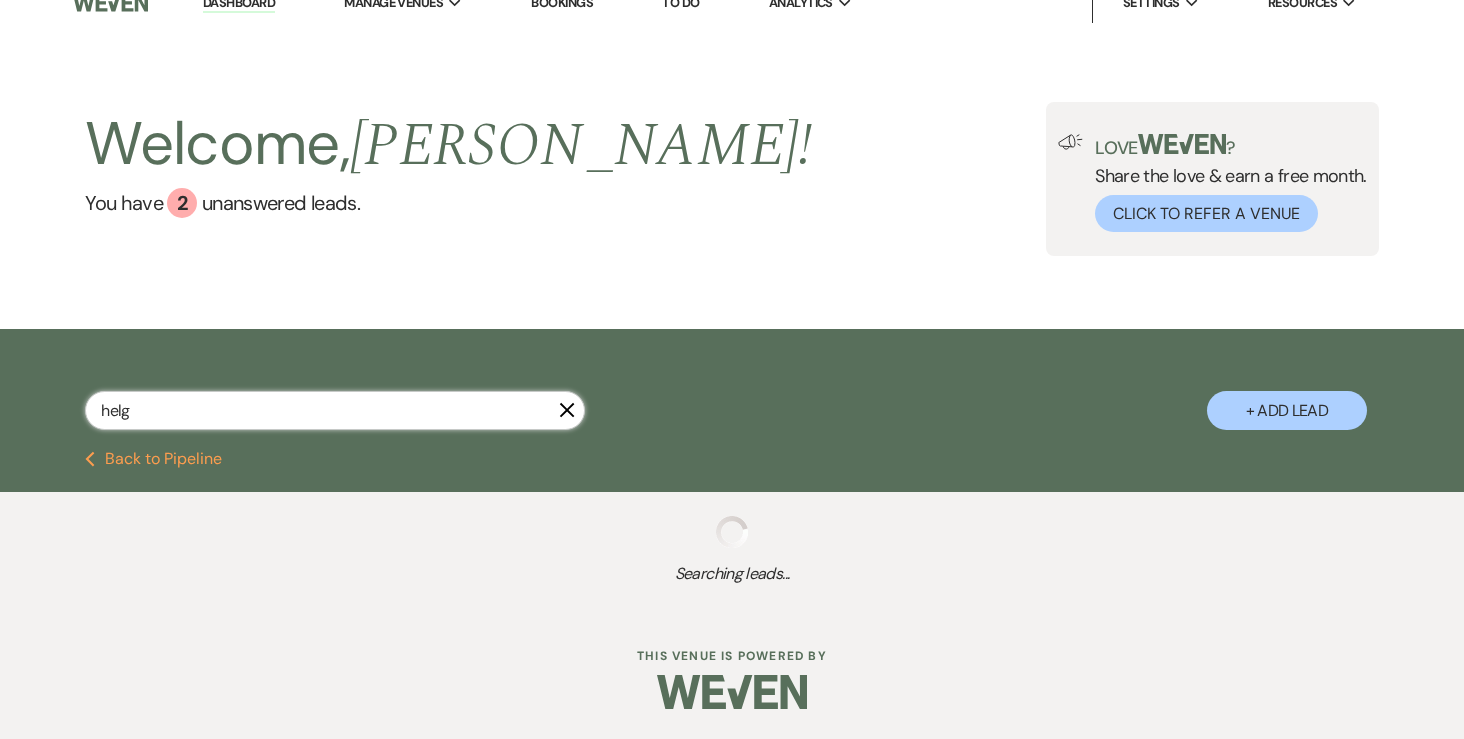 select on "10" 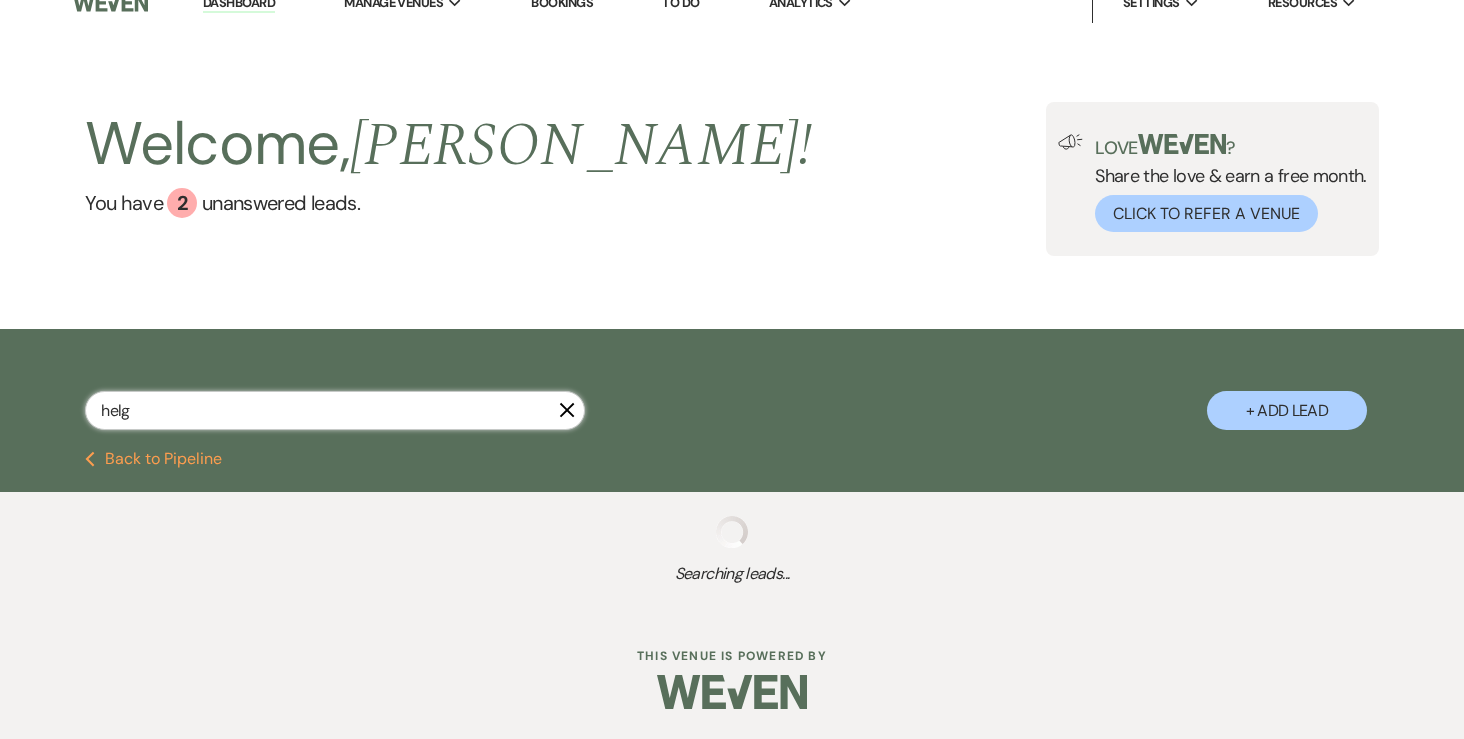 select on "8" 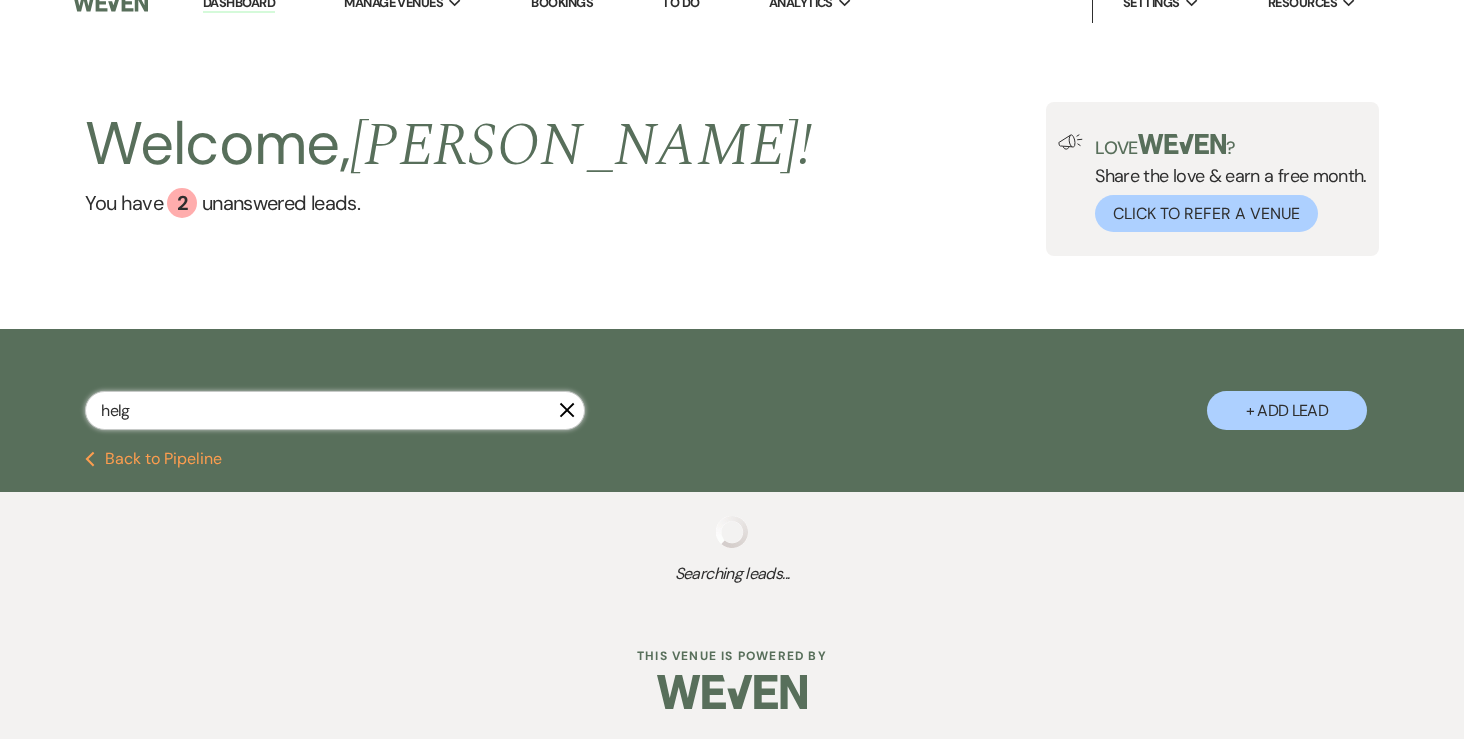 select on "10" 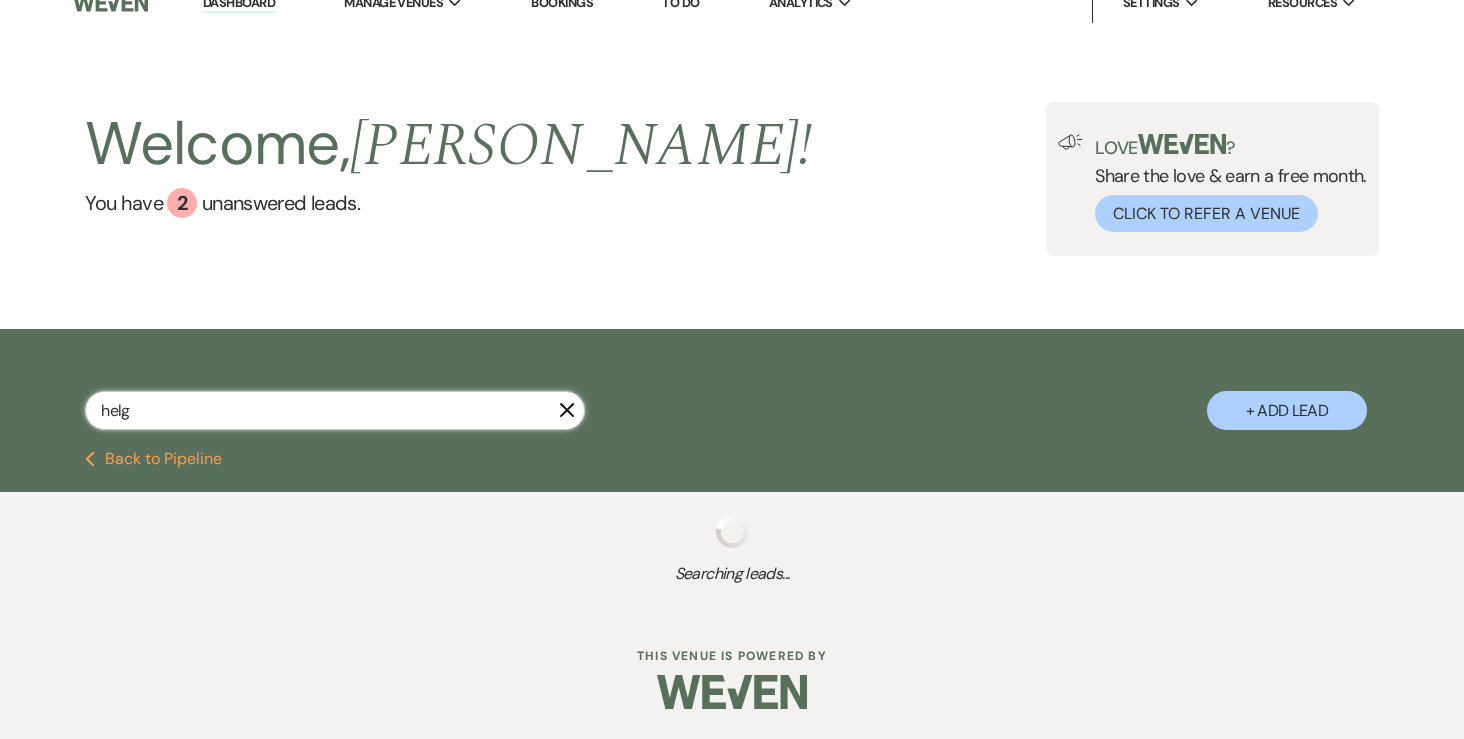 select on "8" 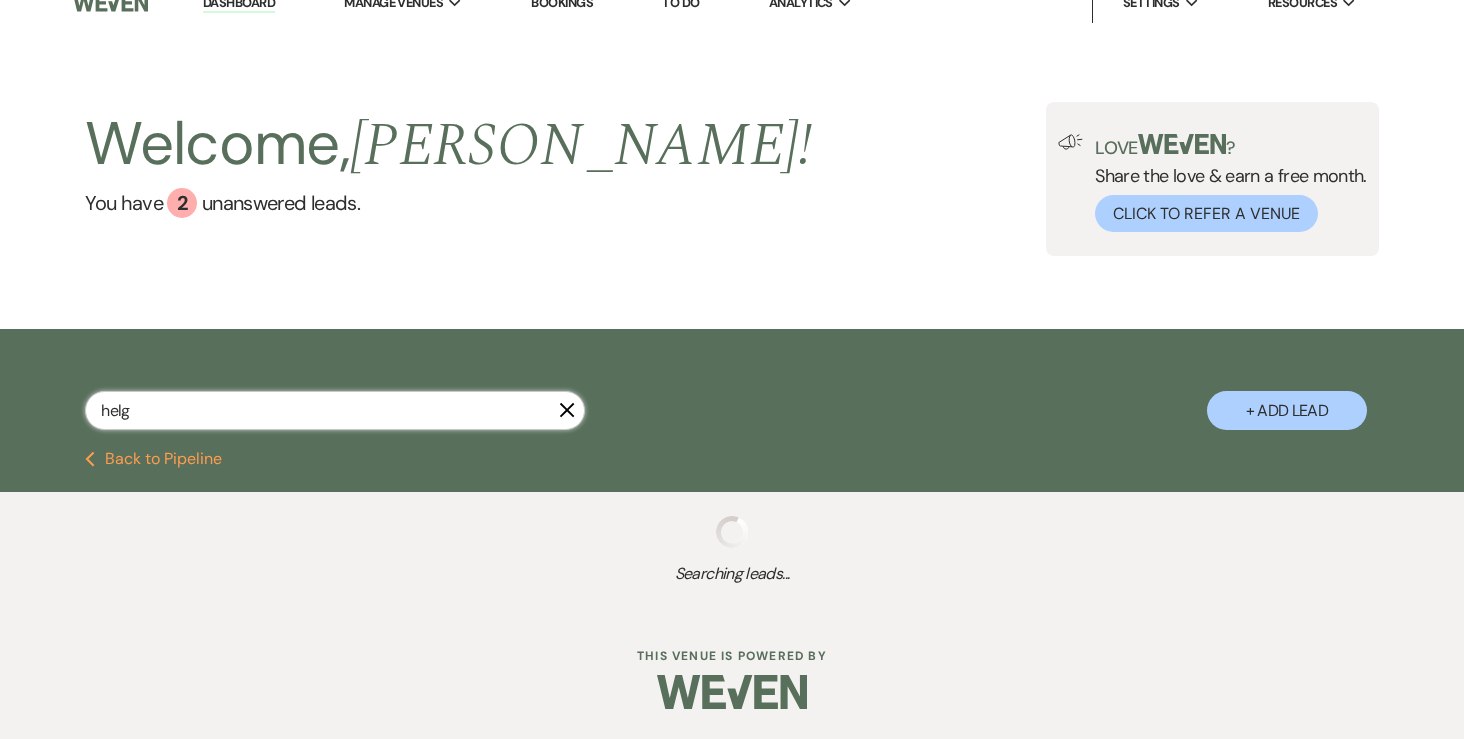 select on "5" 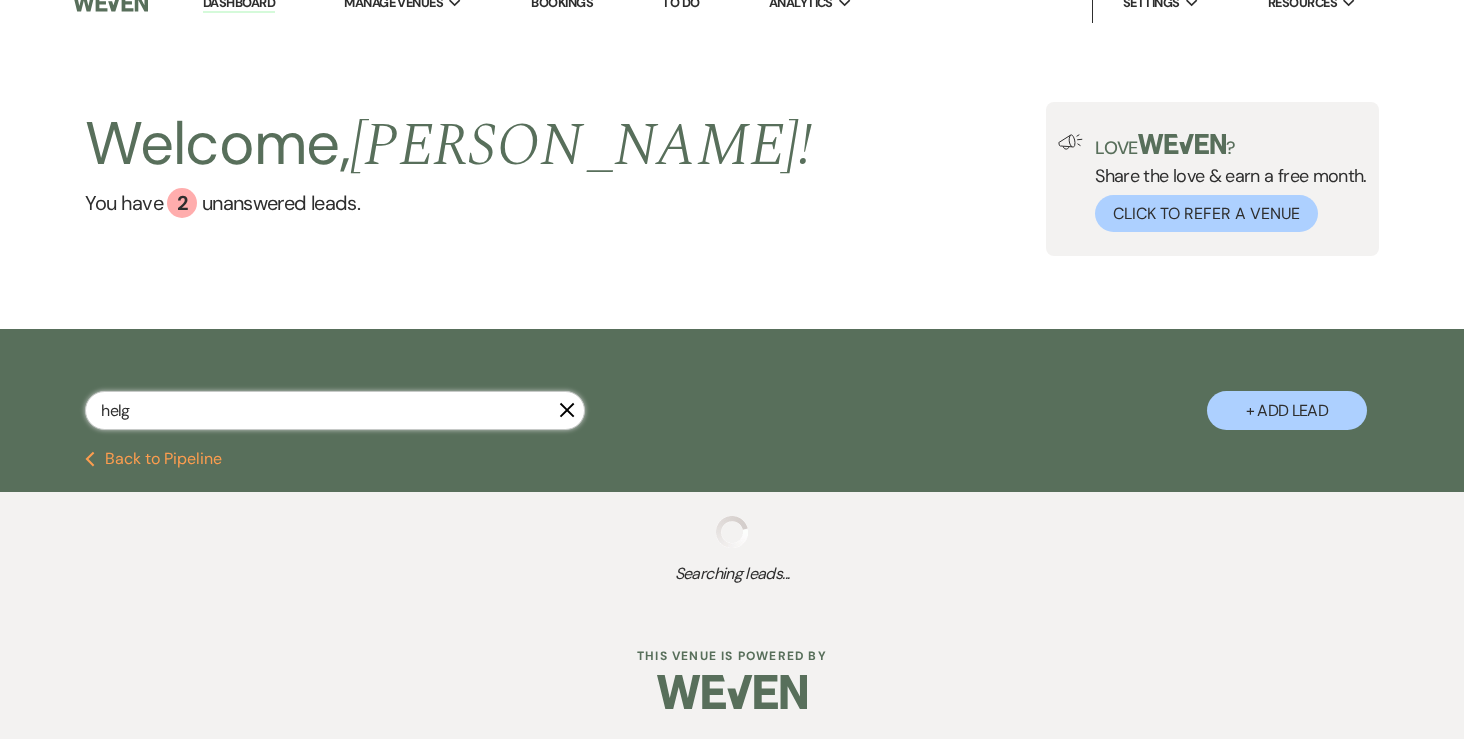 select on "8" 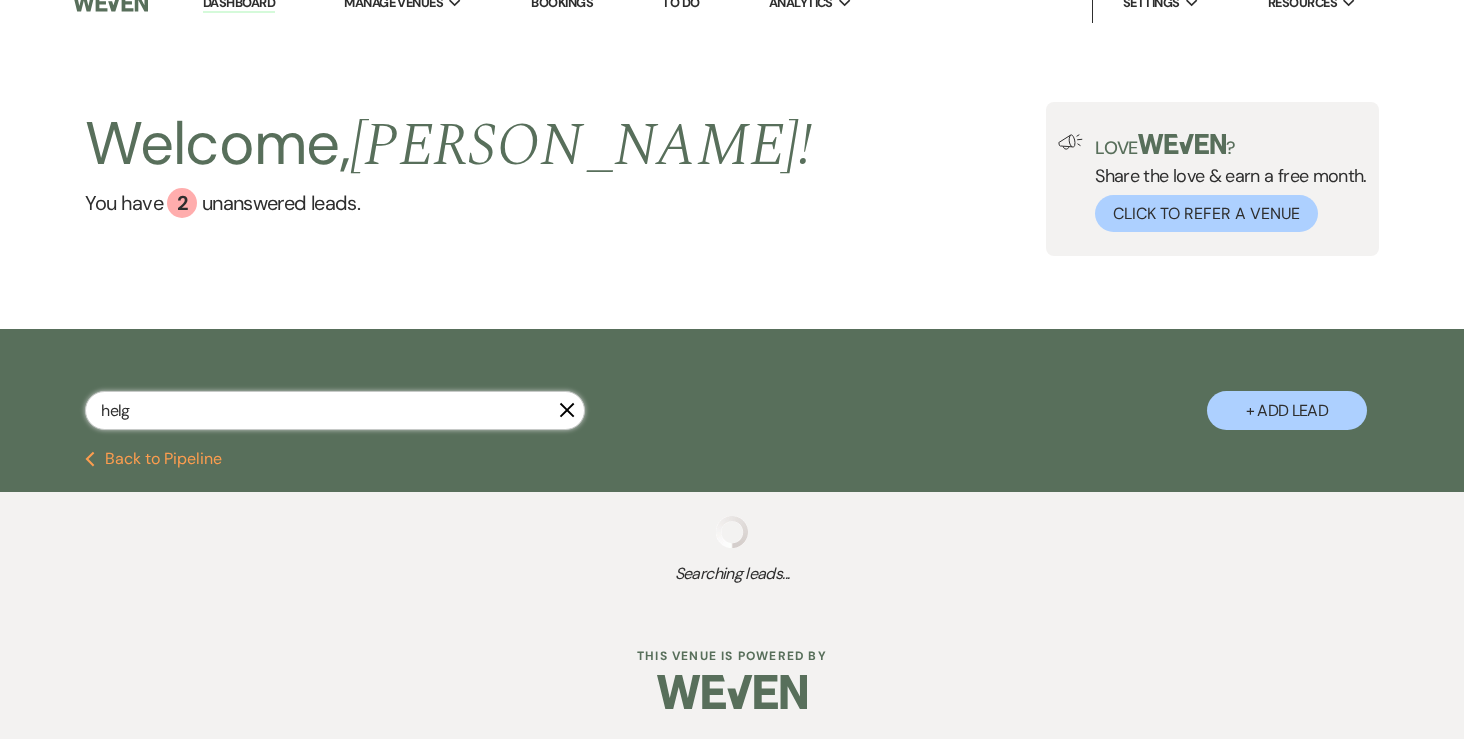 select on "6" 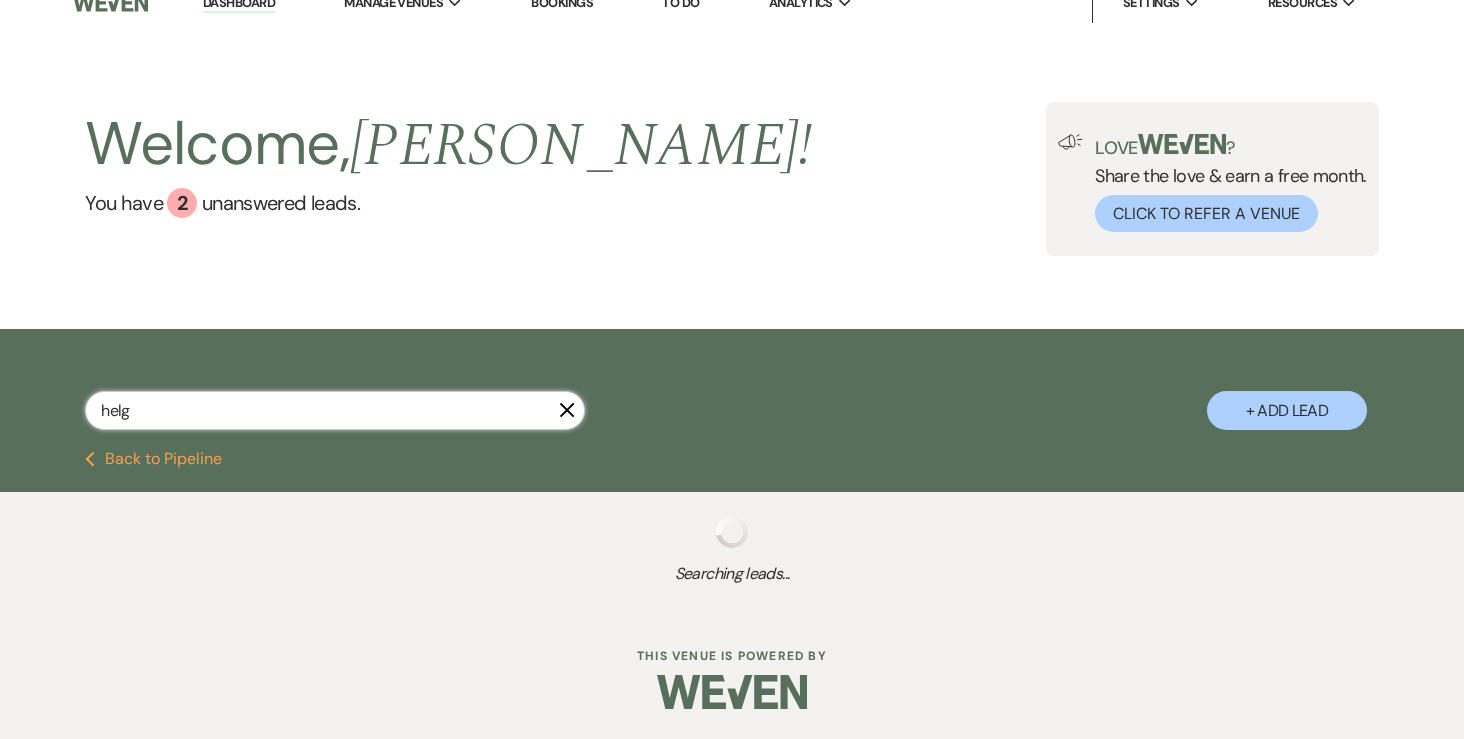 select on "8" 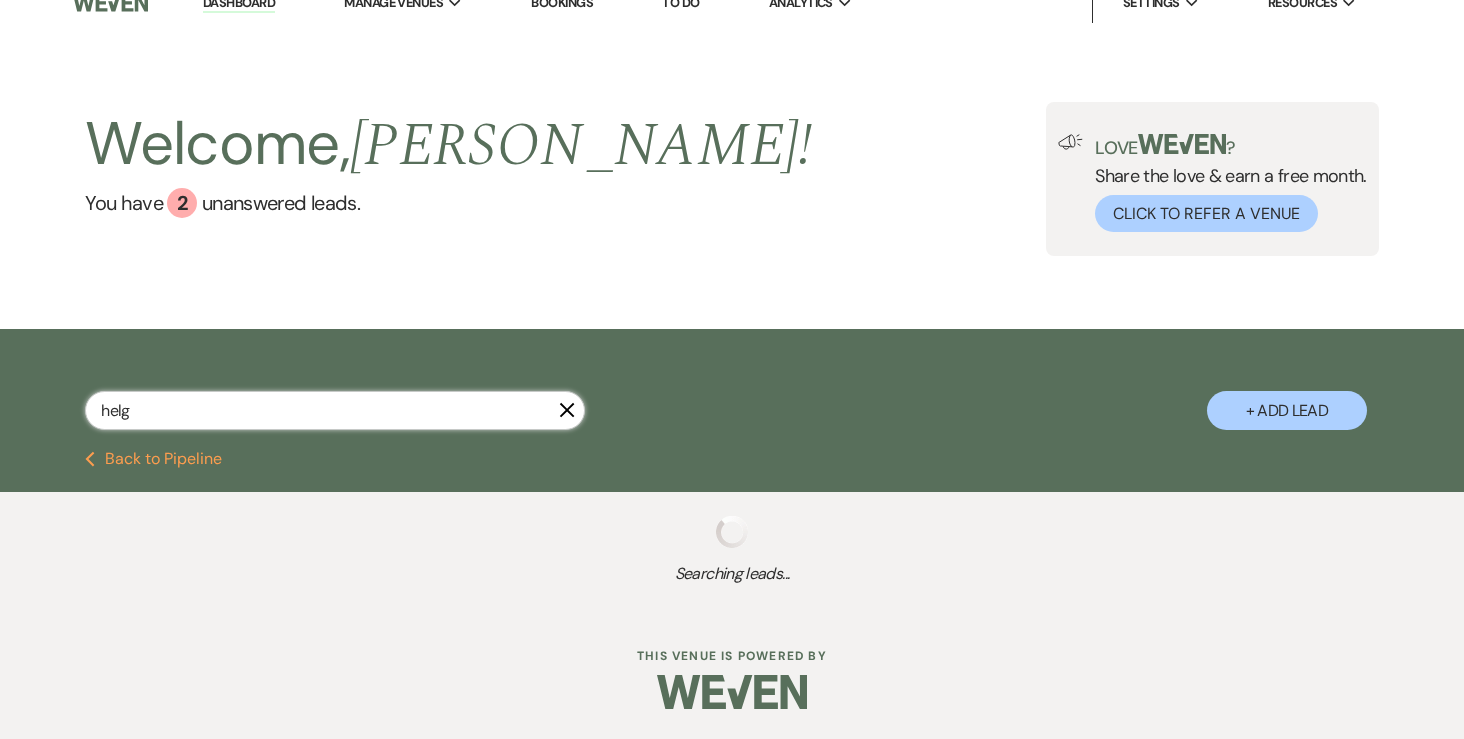 select on "10" 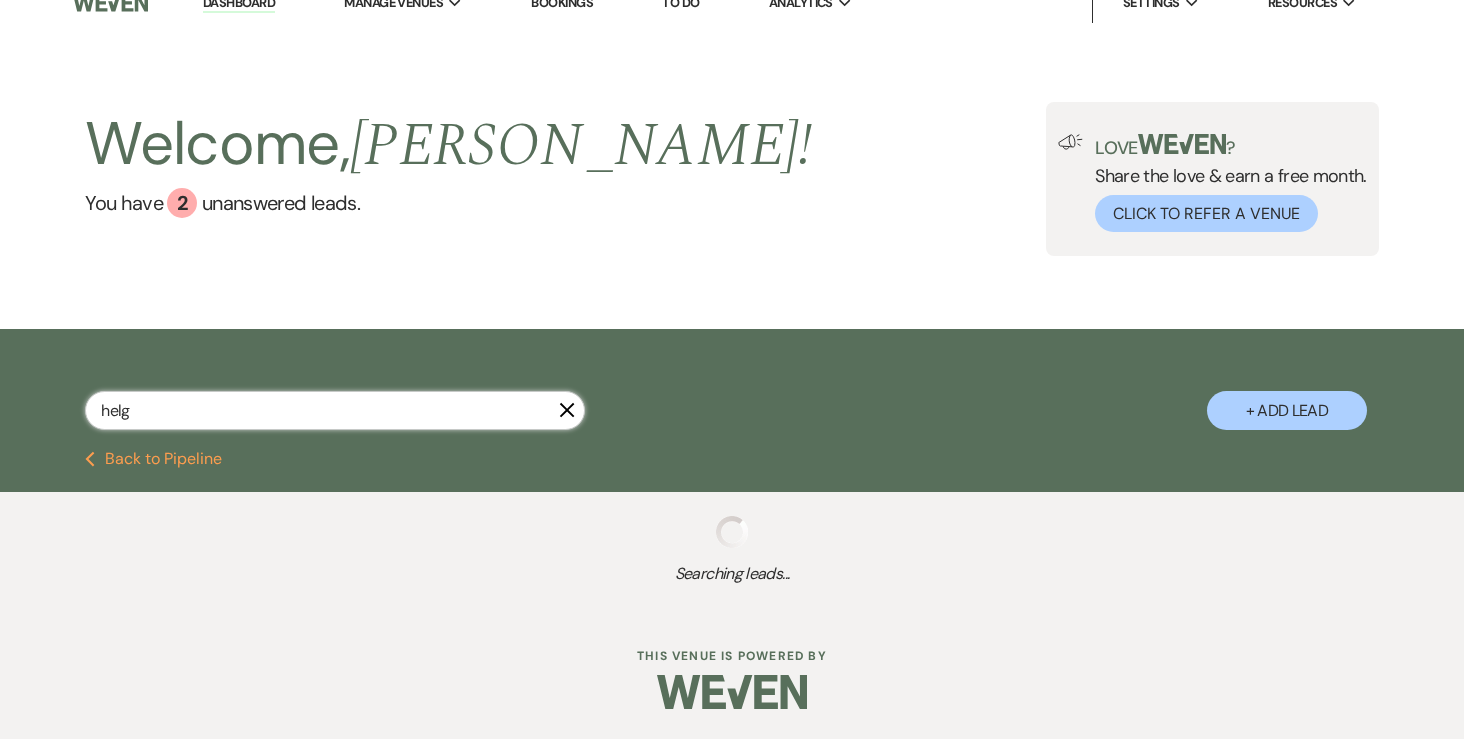 select on "8" 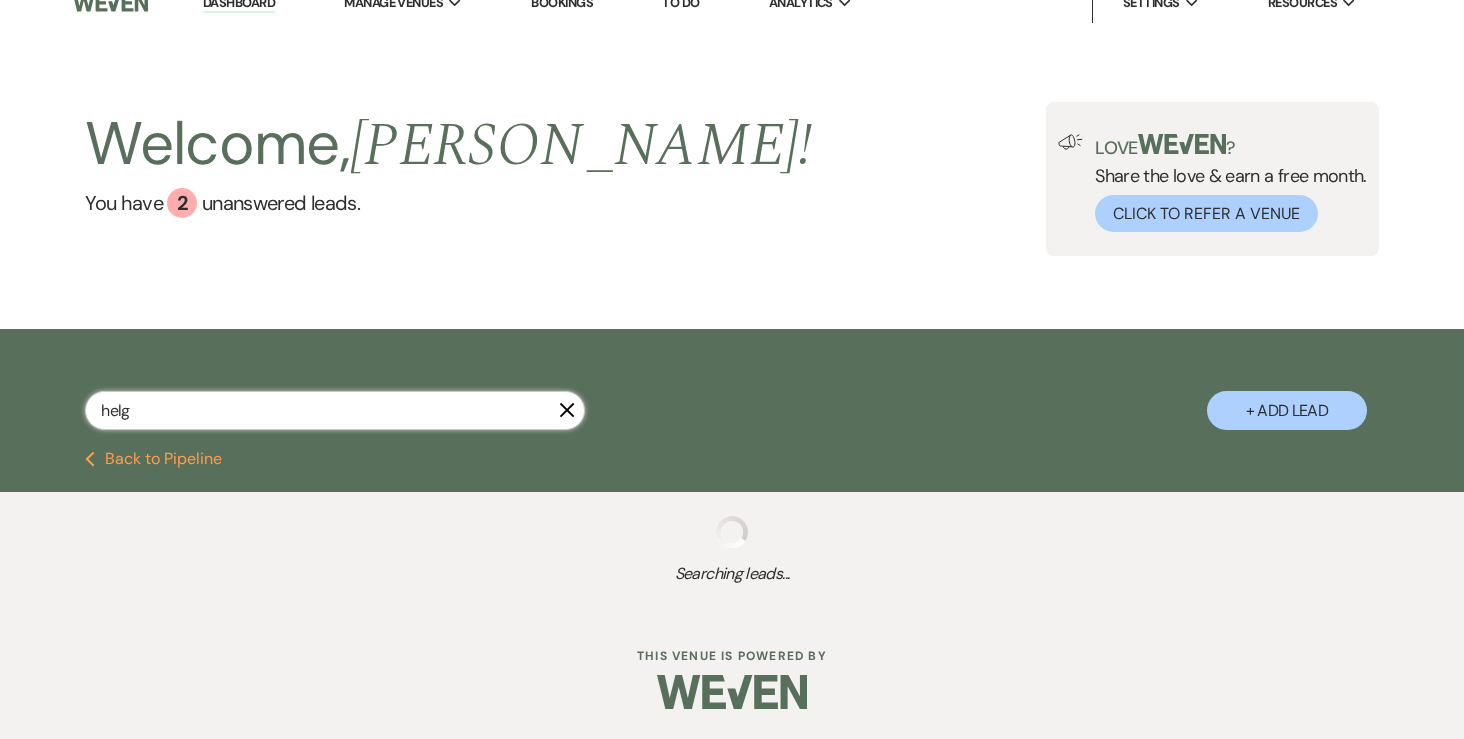 select on "6" 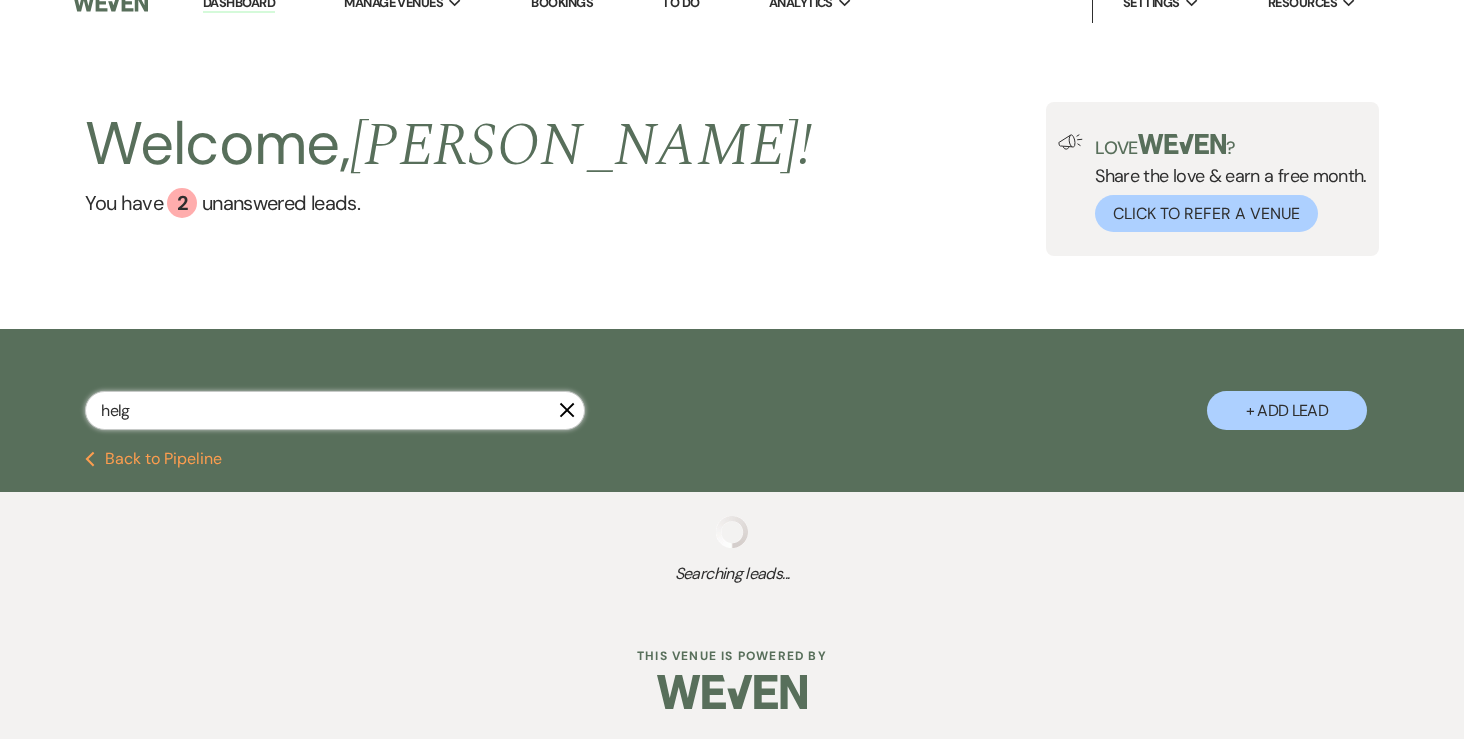 select on "8" 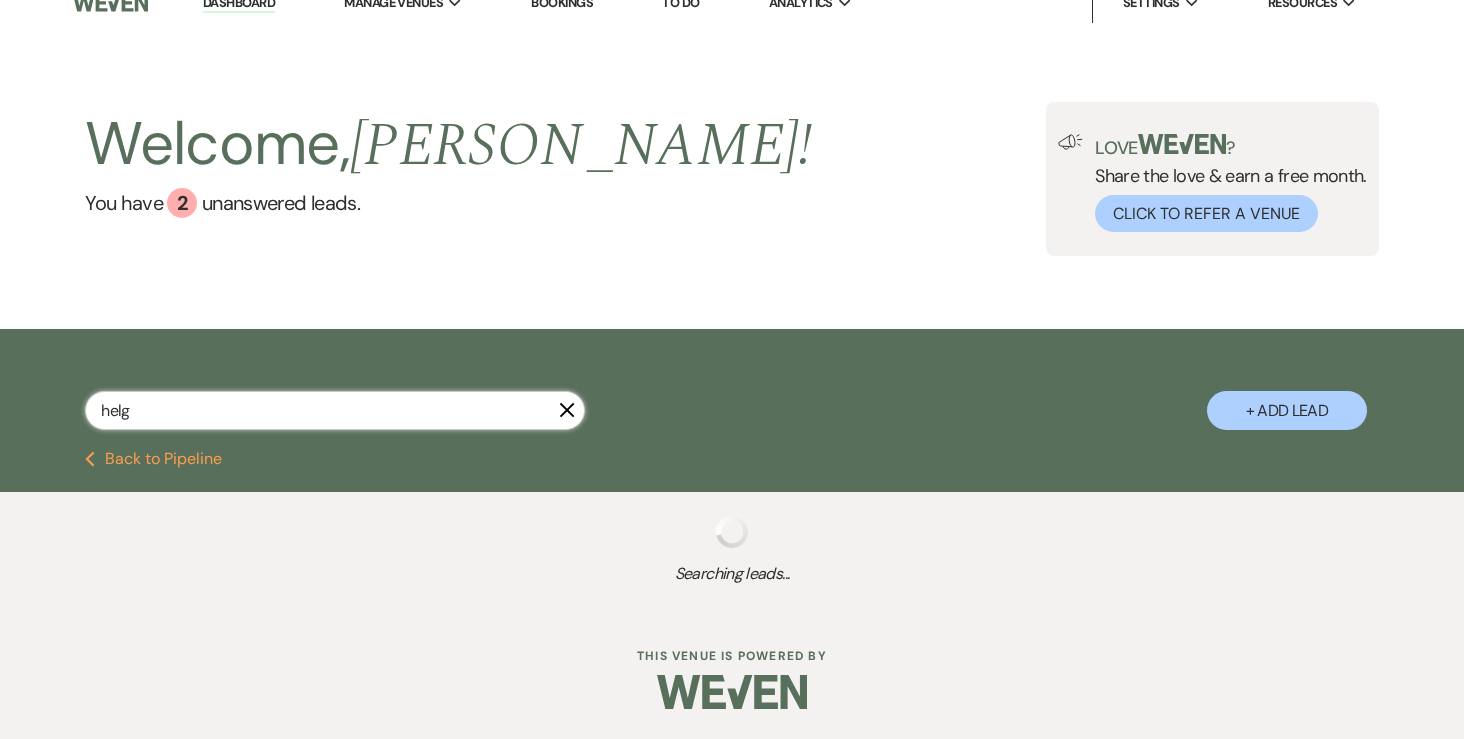 select on "5" 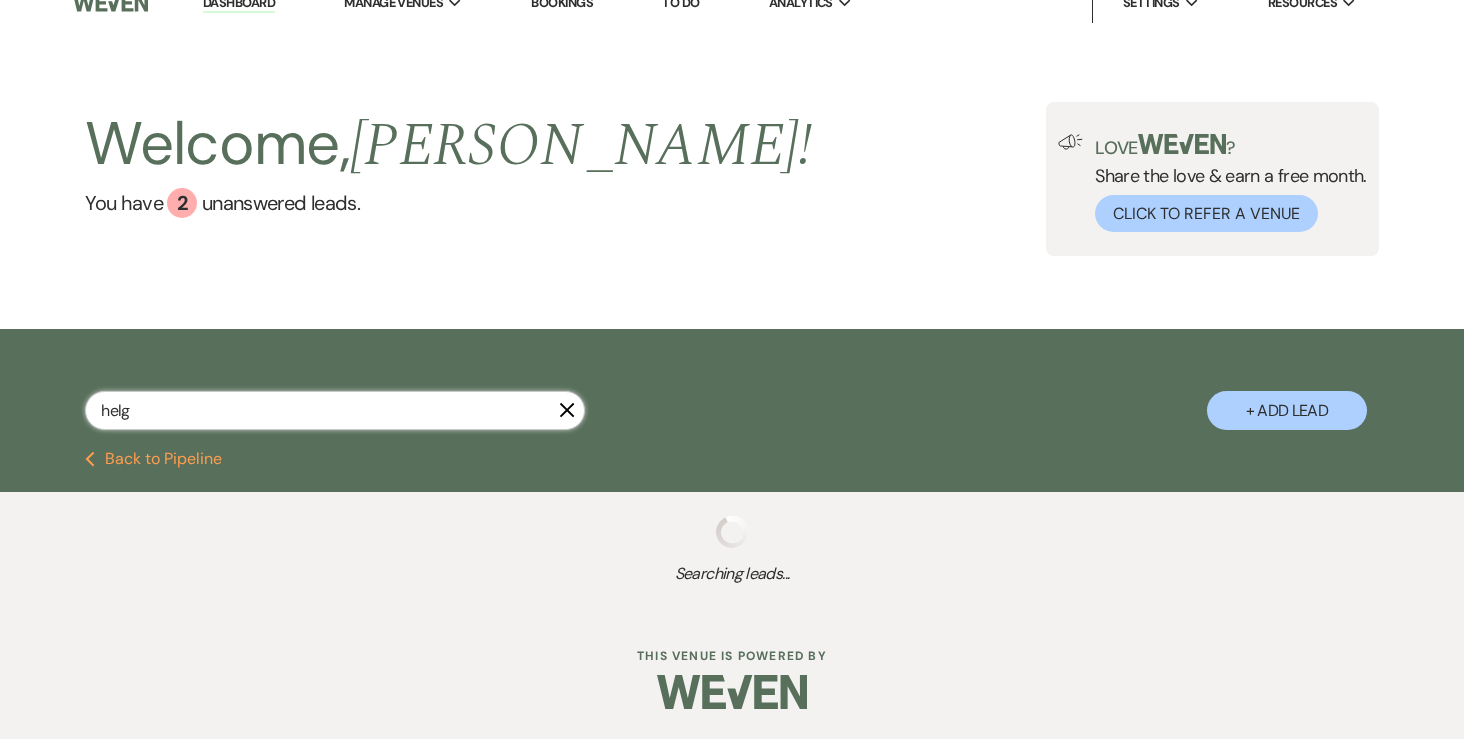 select on "8" 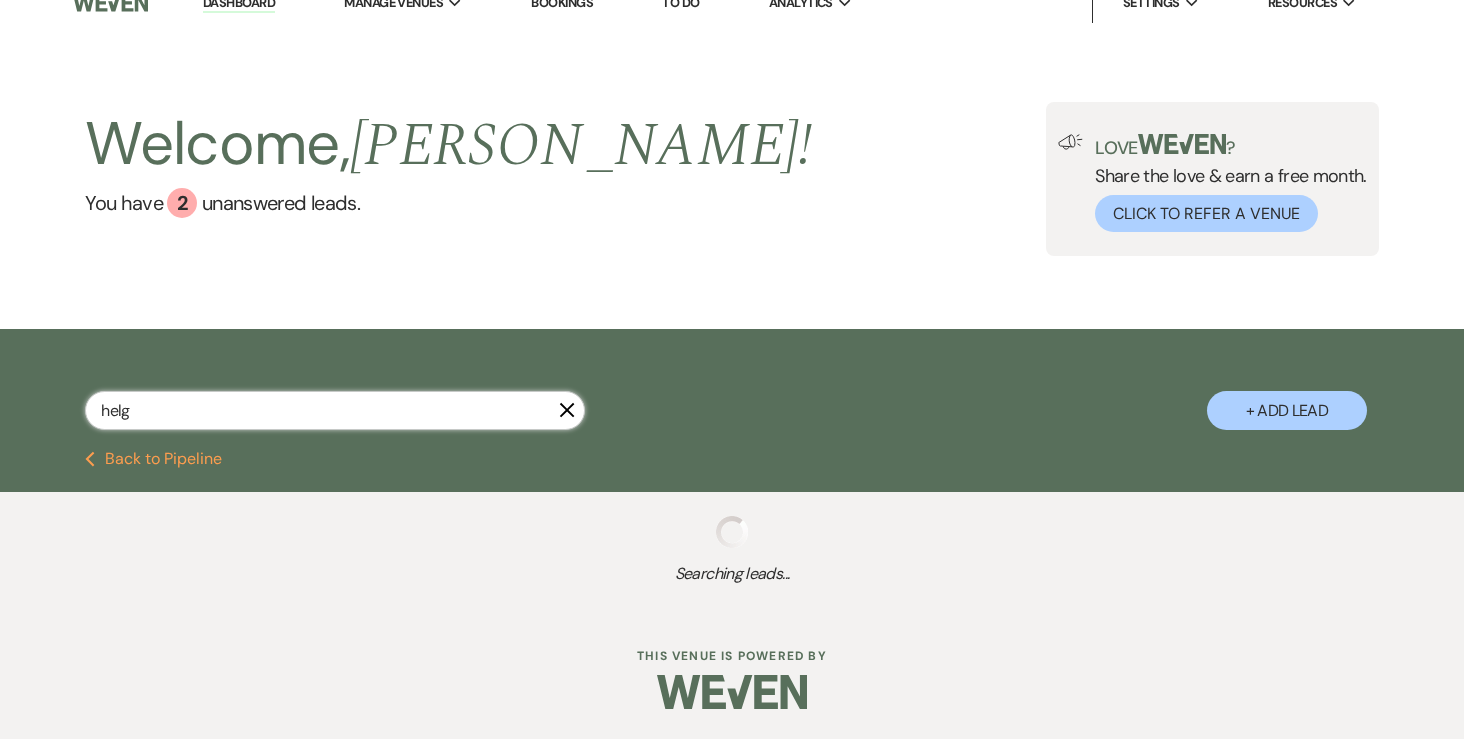 select on "2" 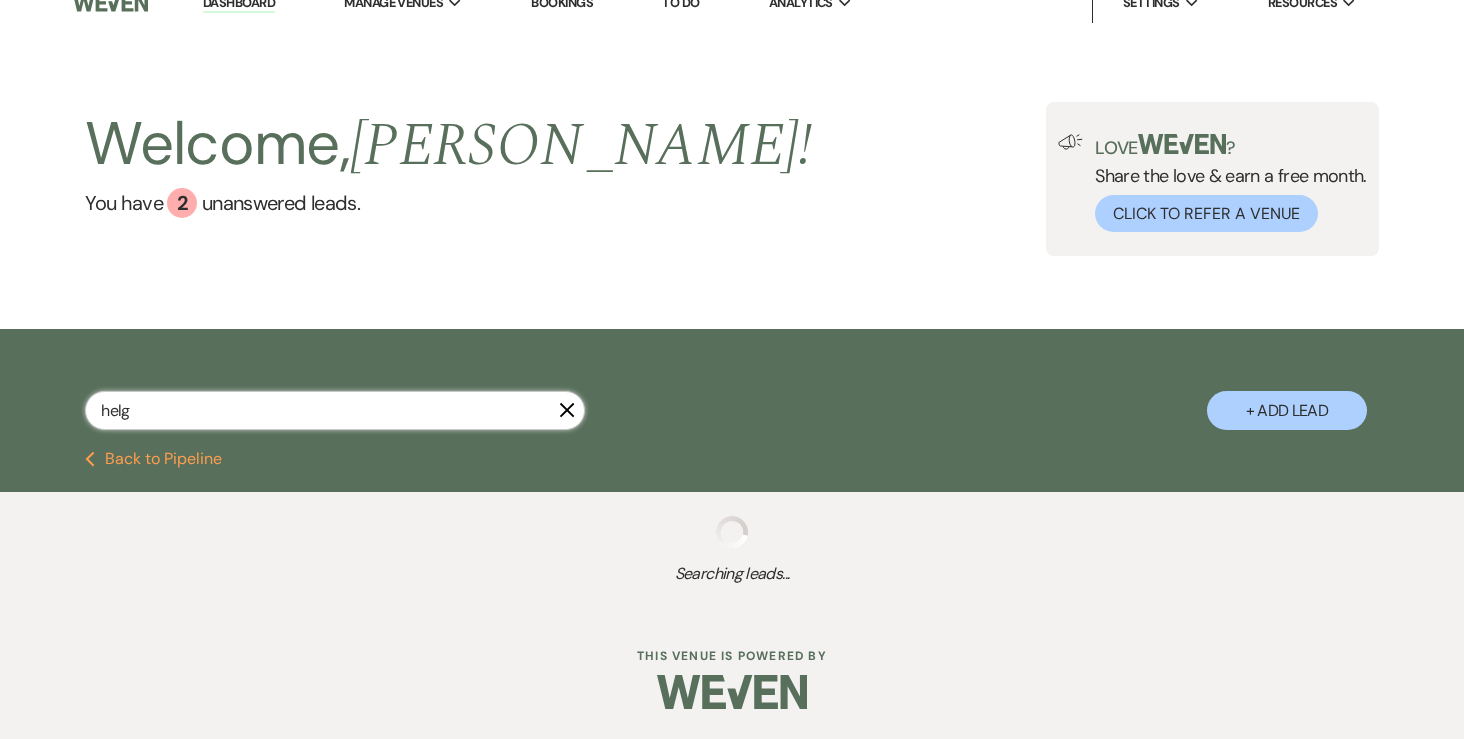 select on "8" 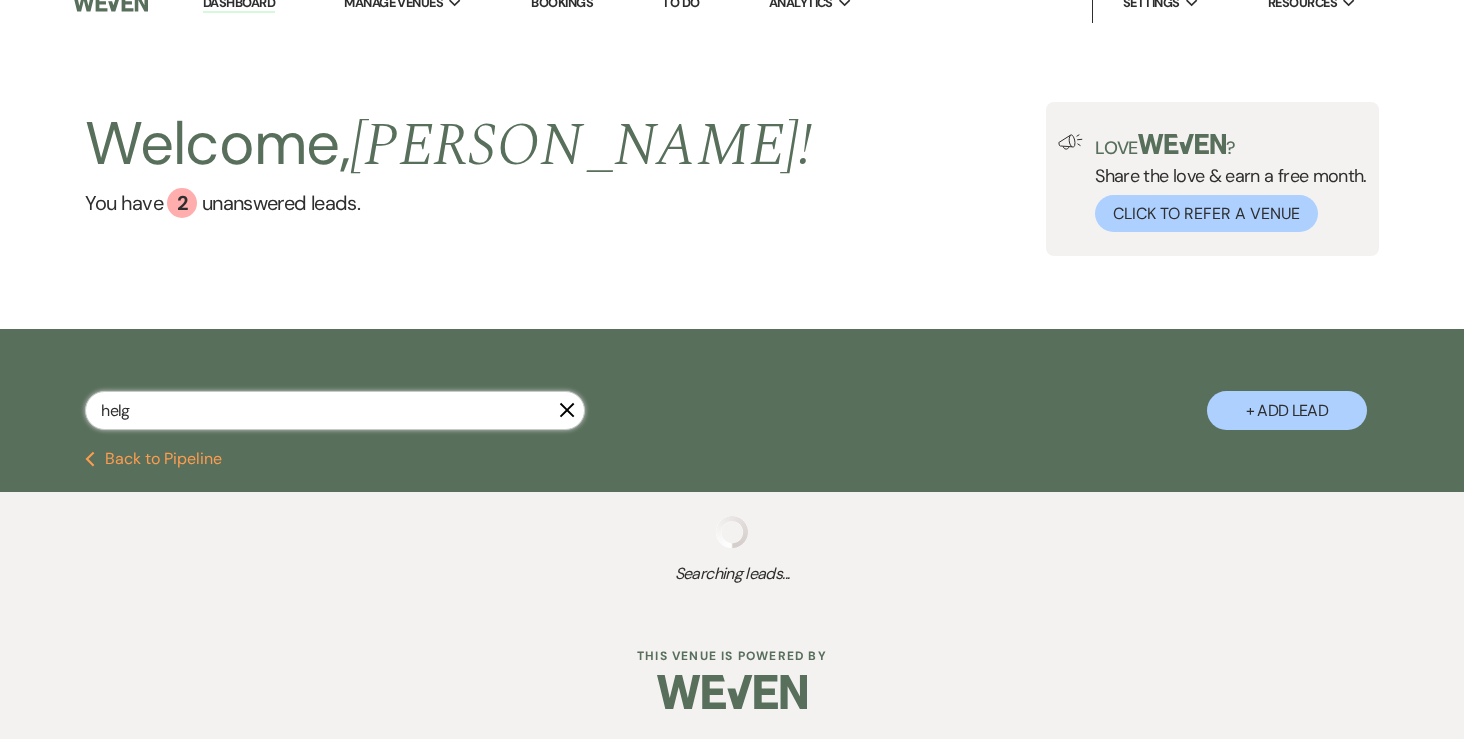 select on "5" 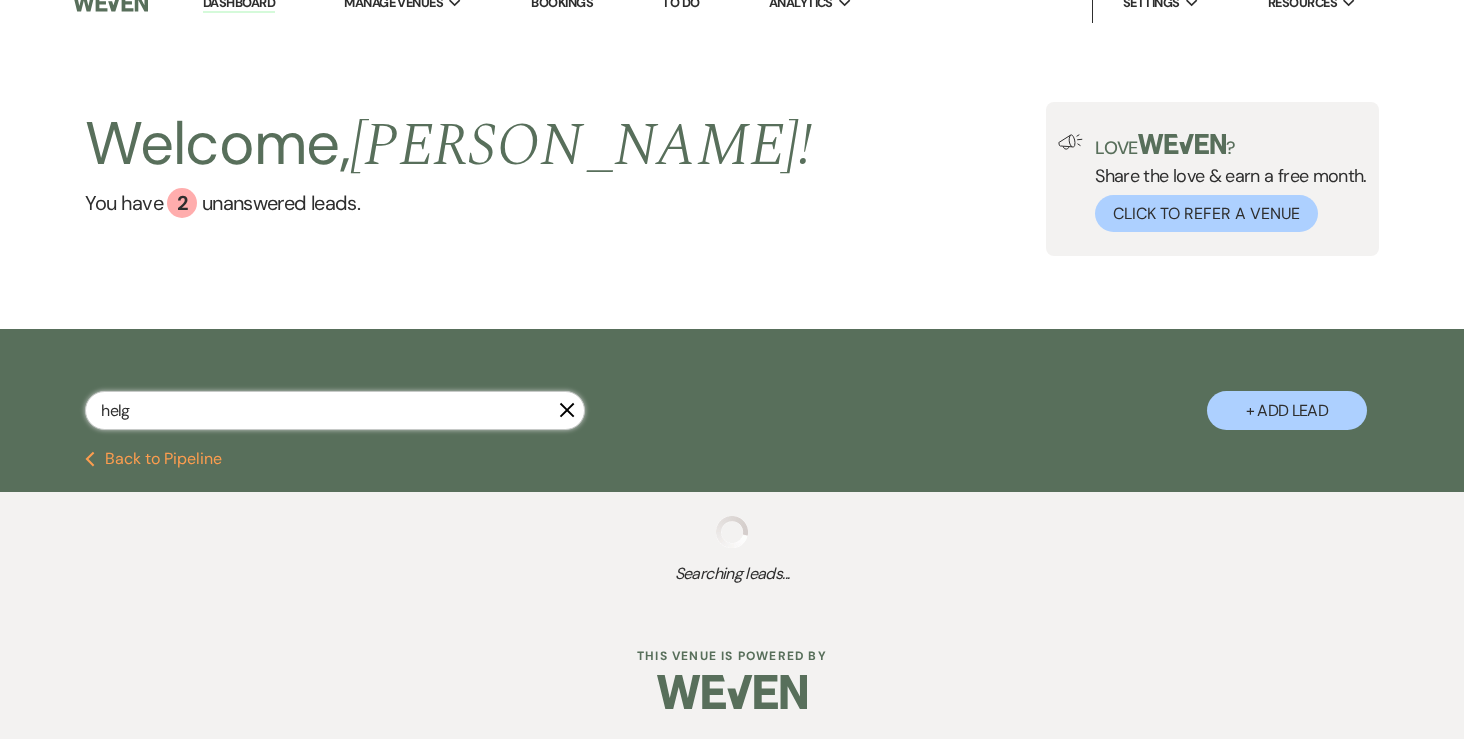 select on "8" 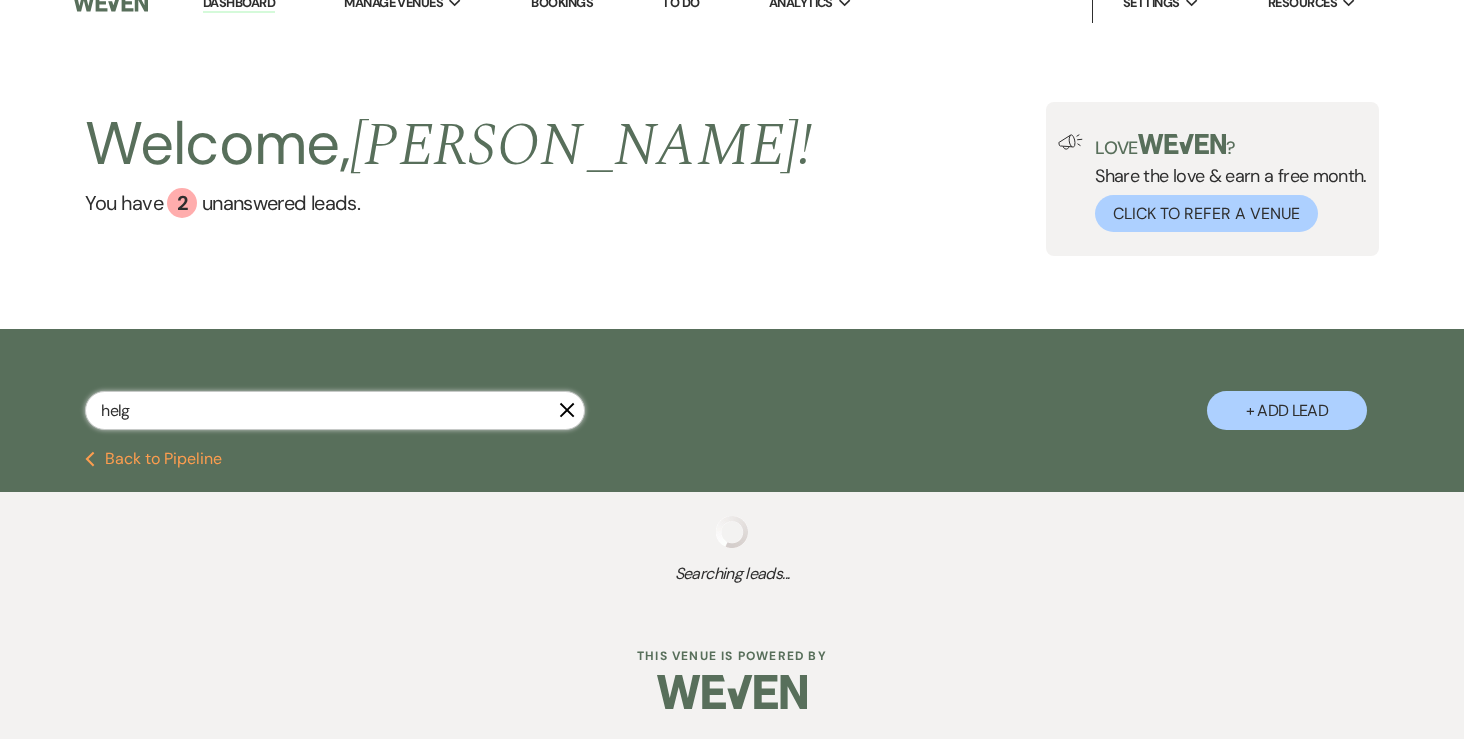 select on "5" 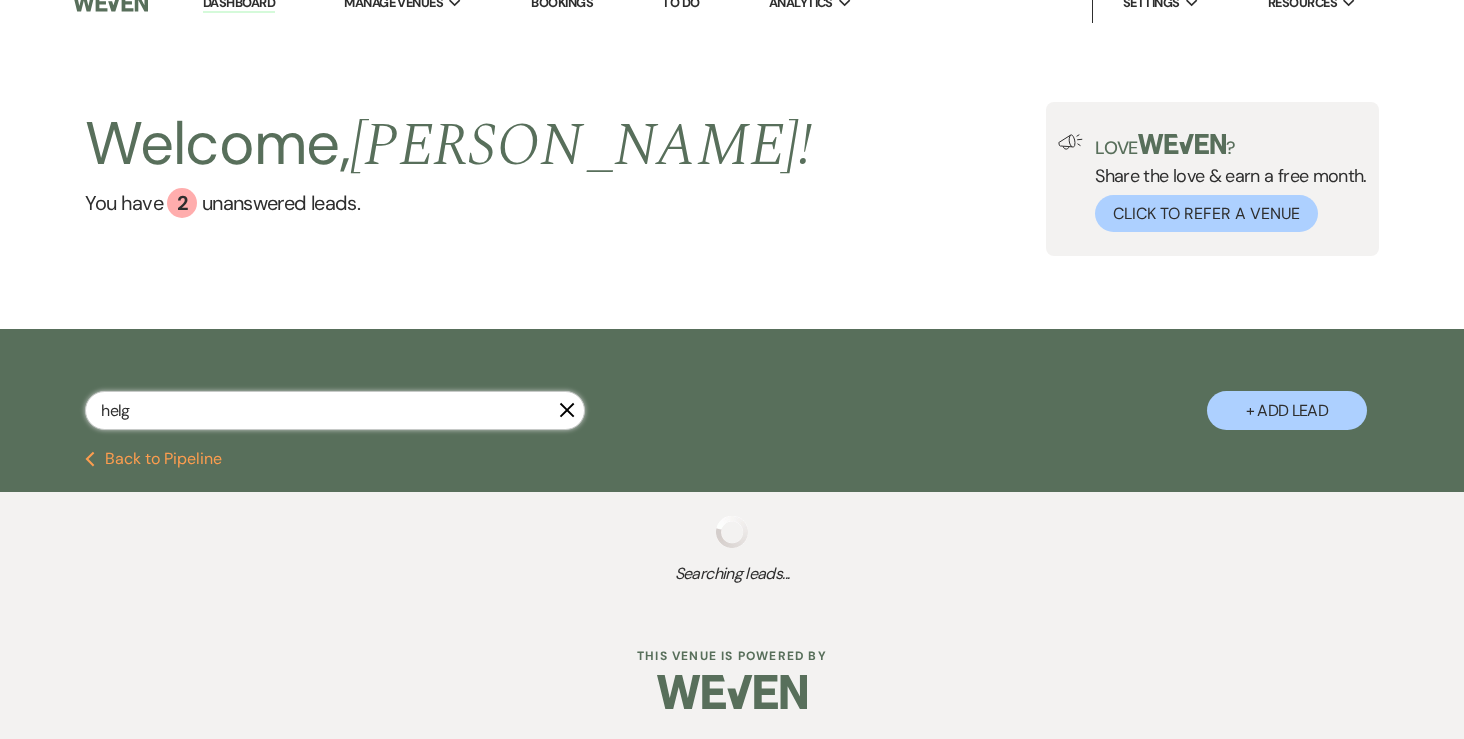 select on "8" 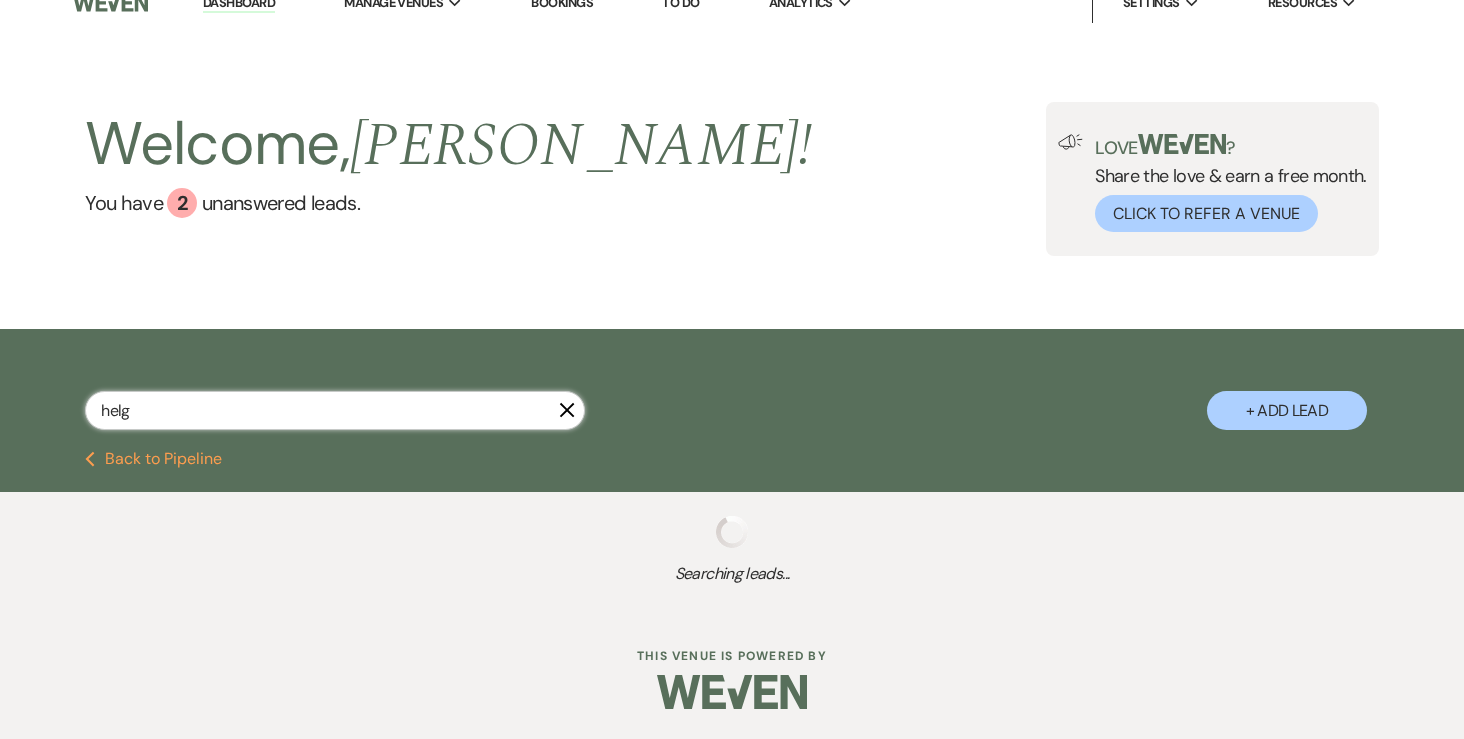 select on "5" 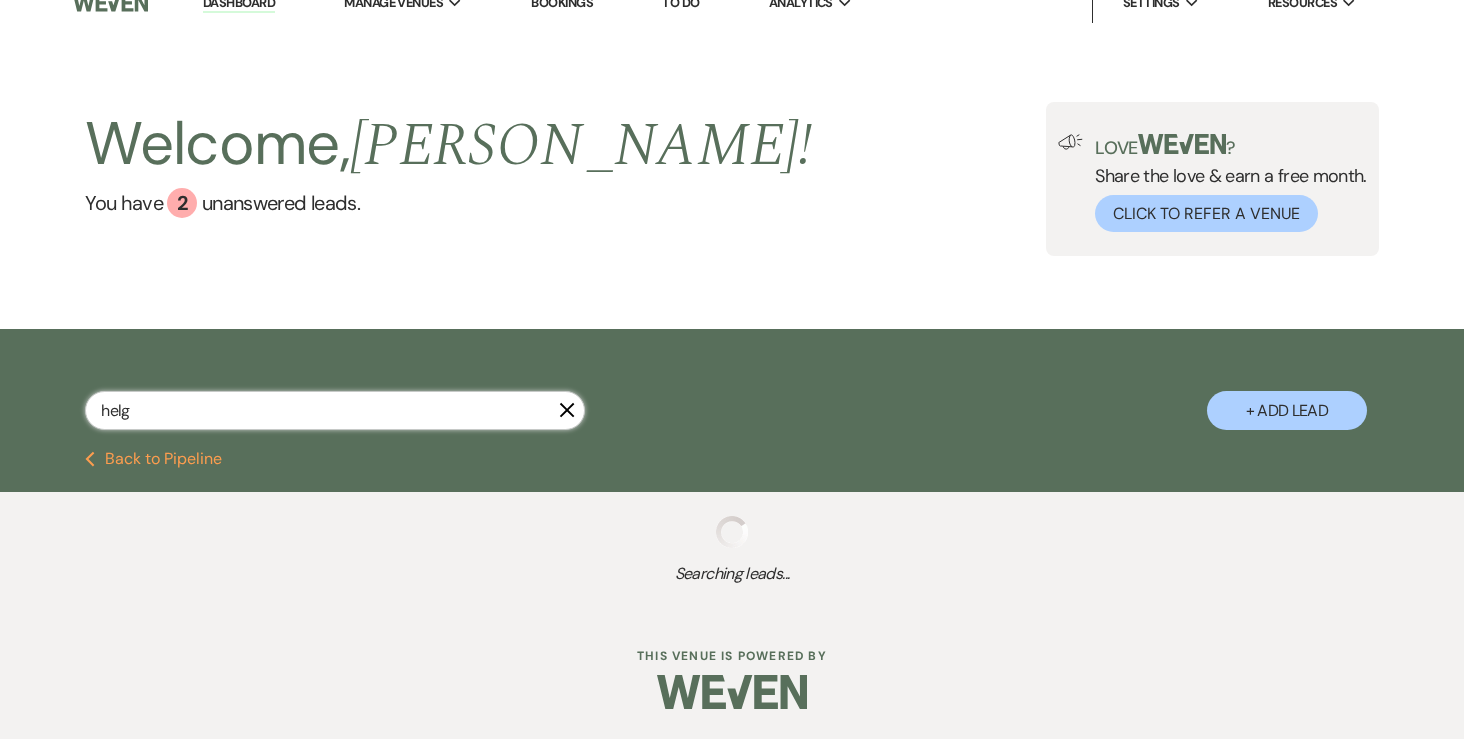 select on "8" 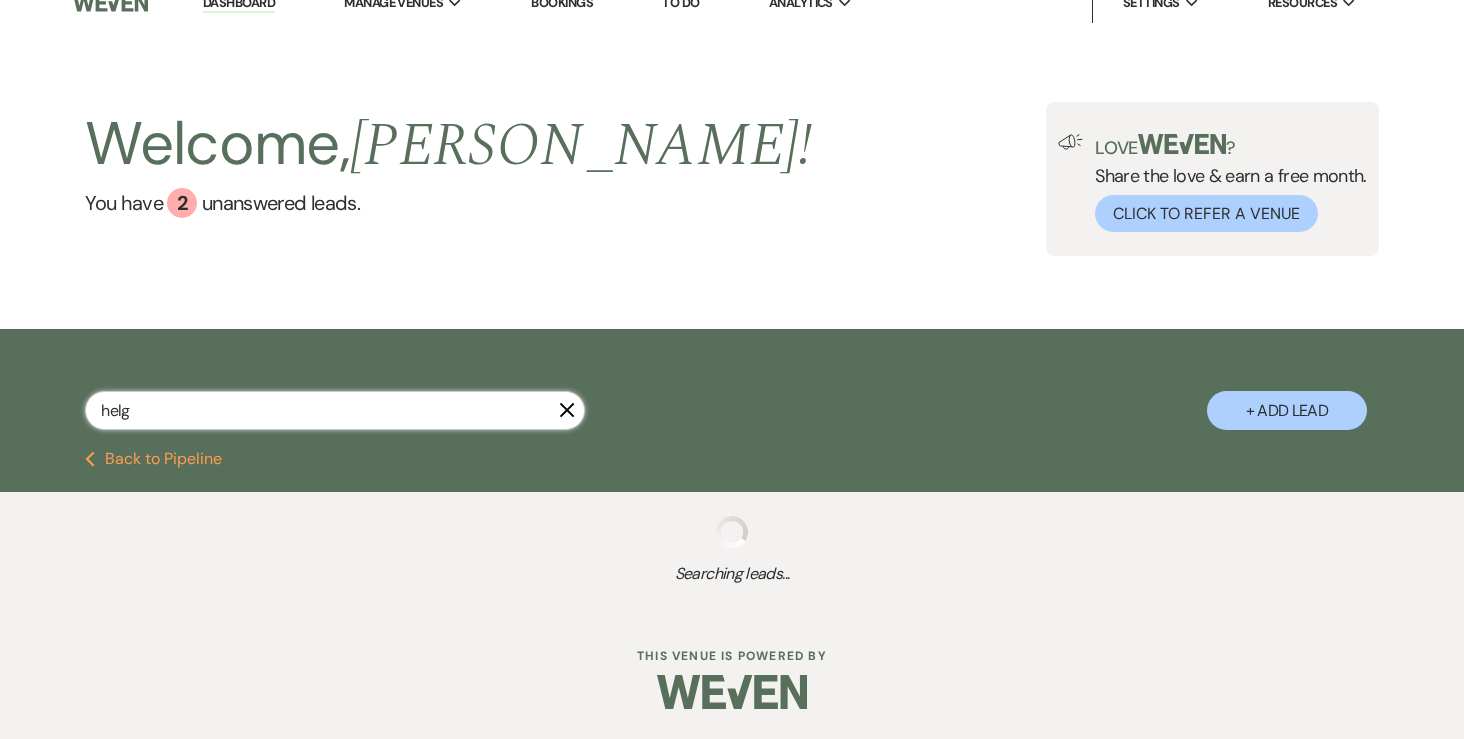 select on "5" 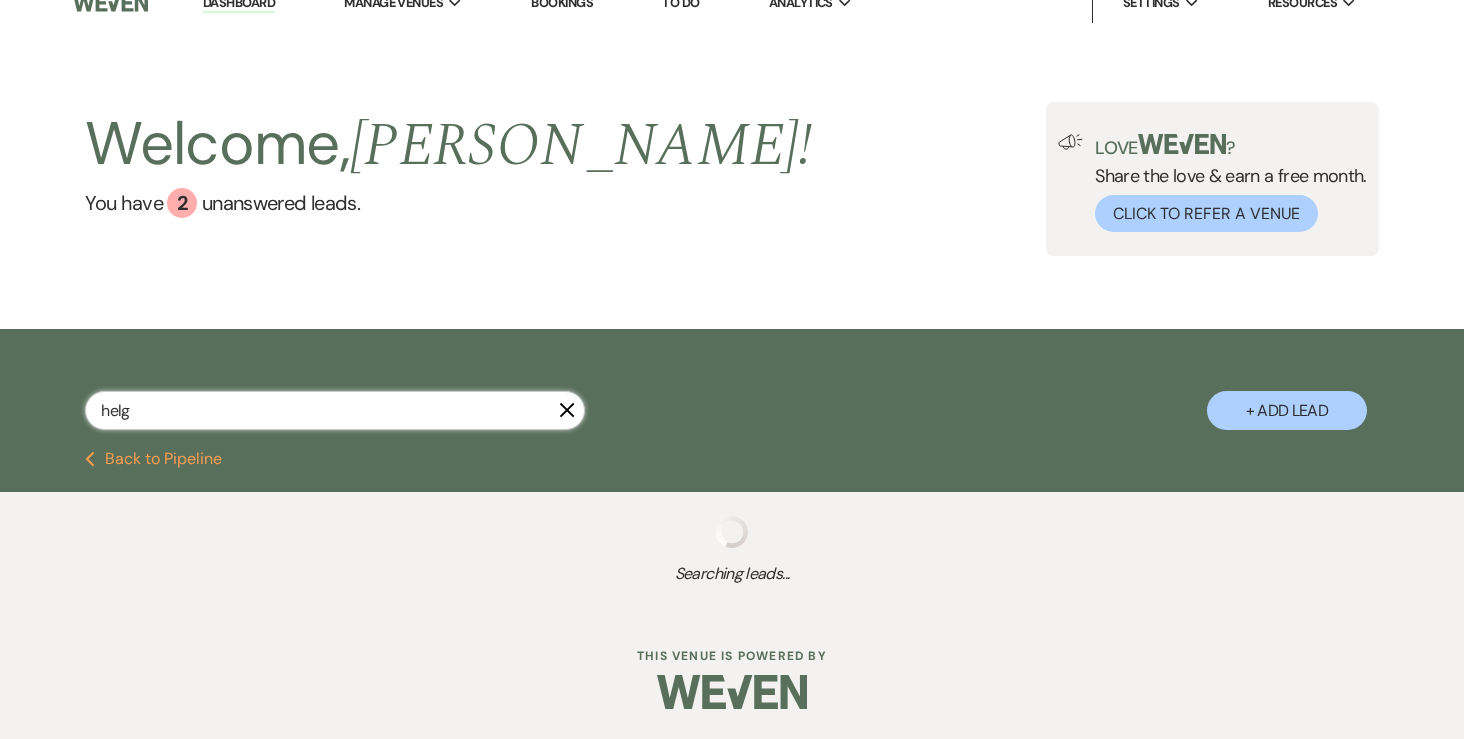 select on "8" 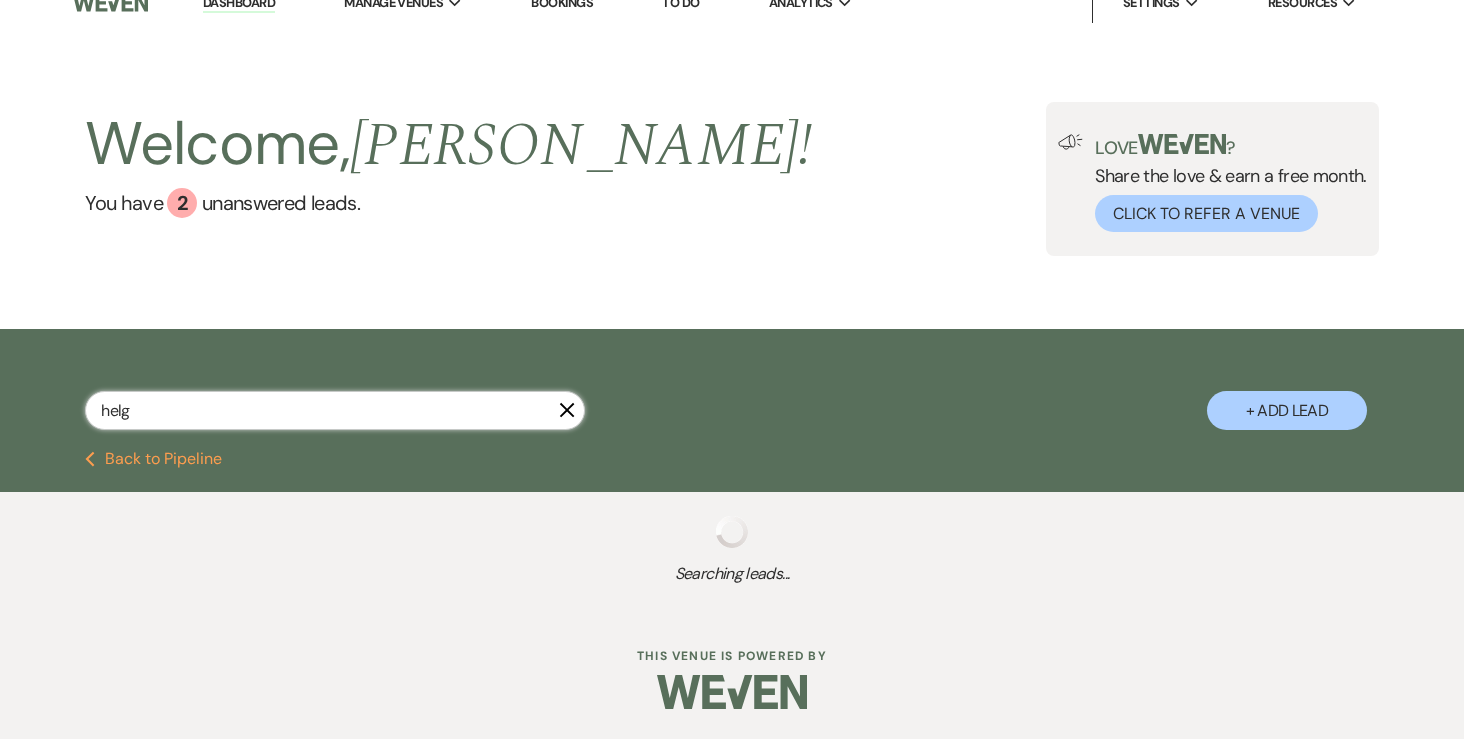select on "5" 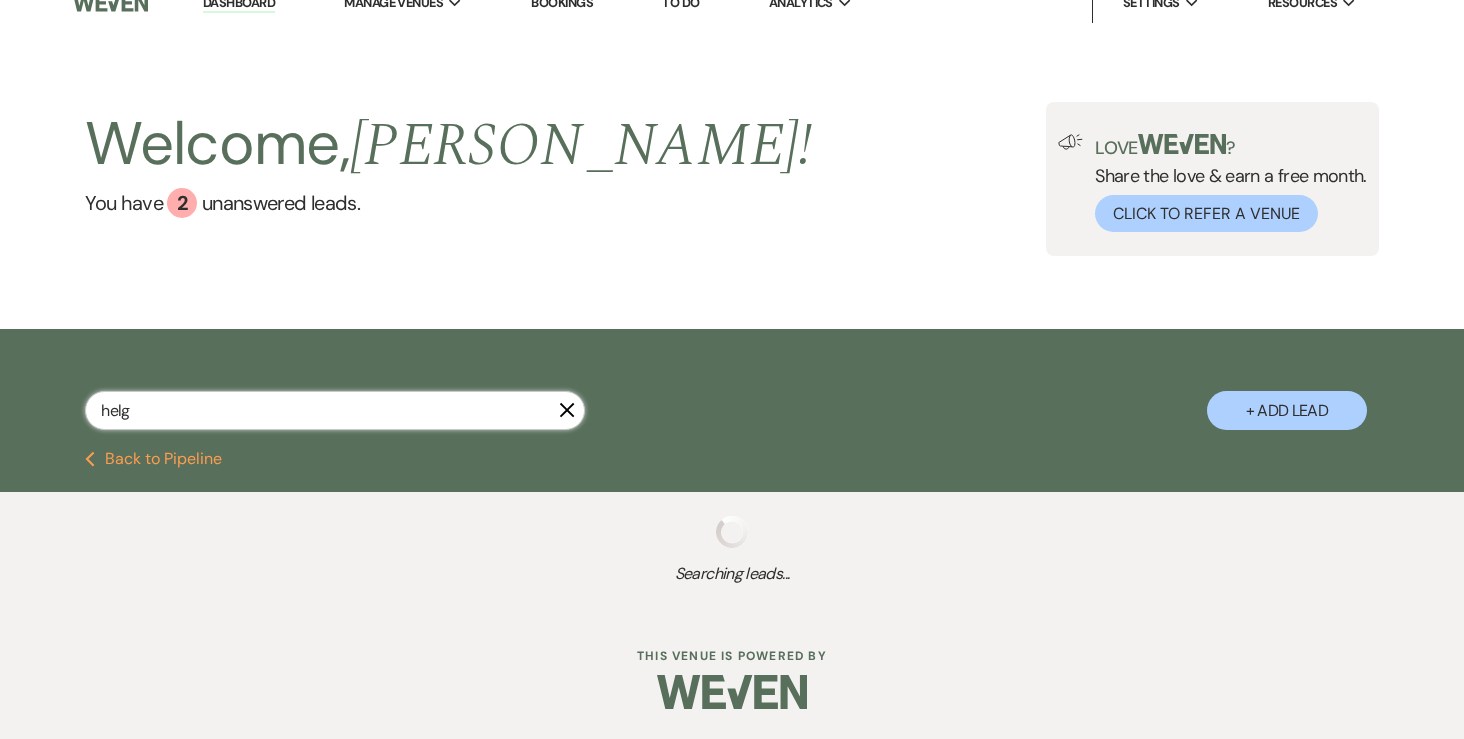 select on "8" 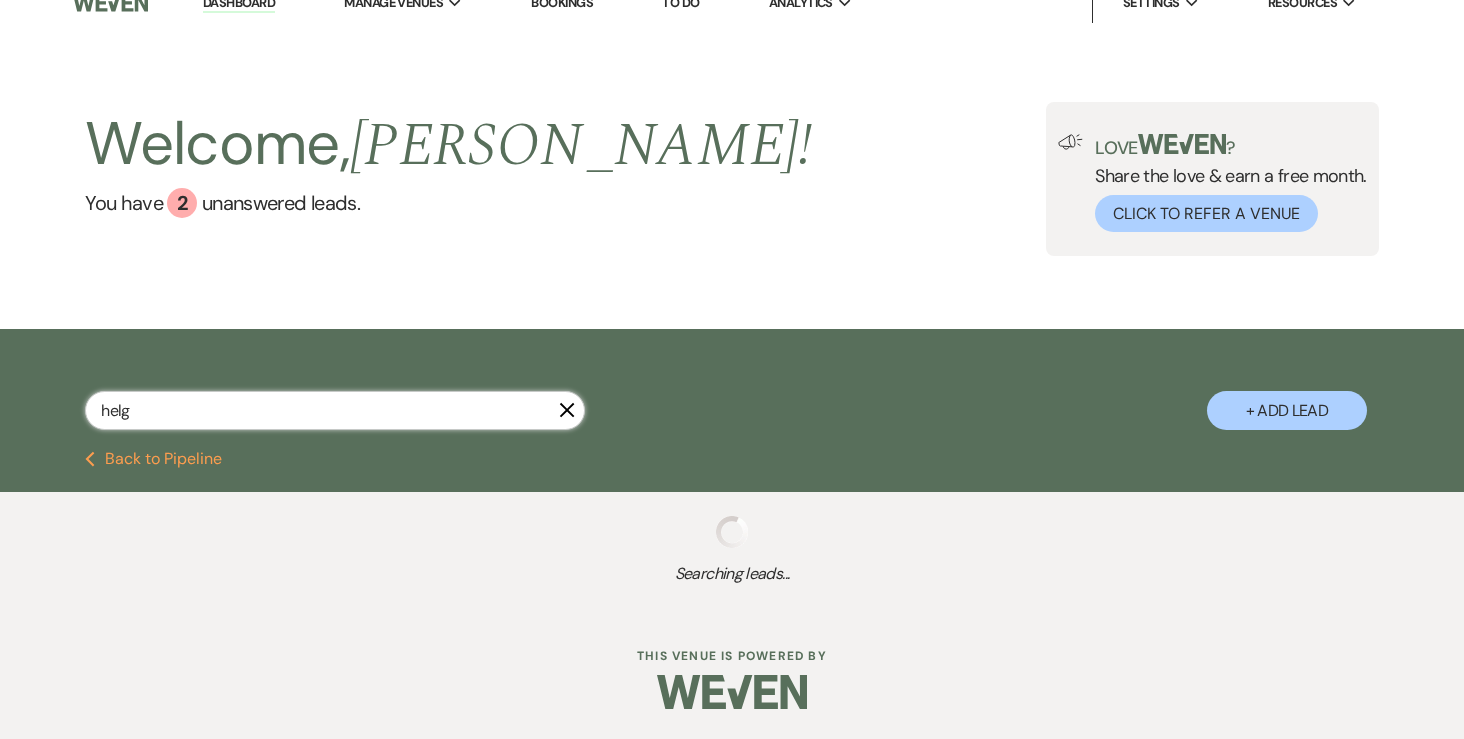 select on "6" 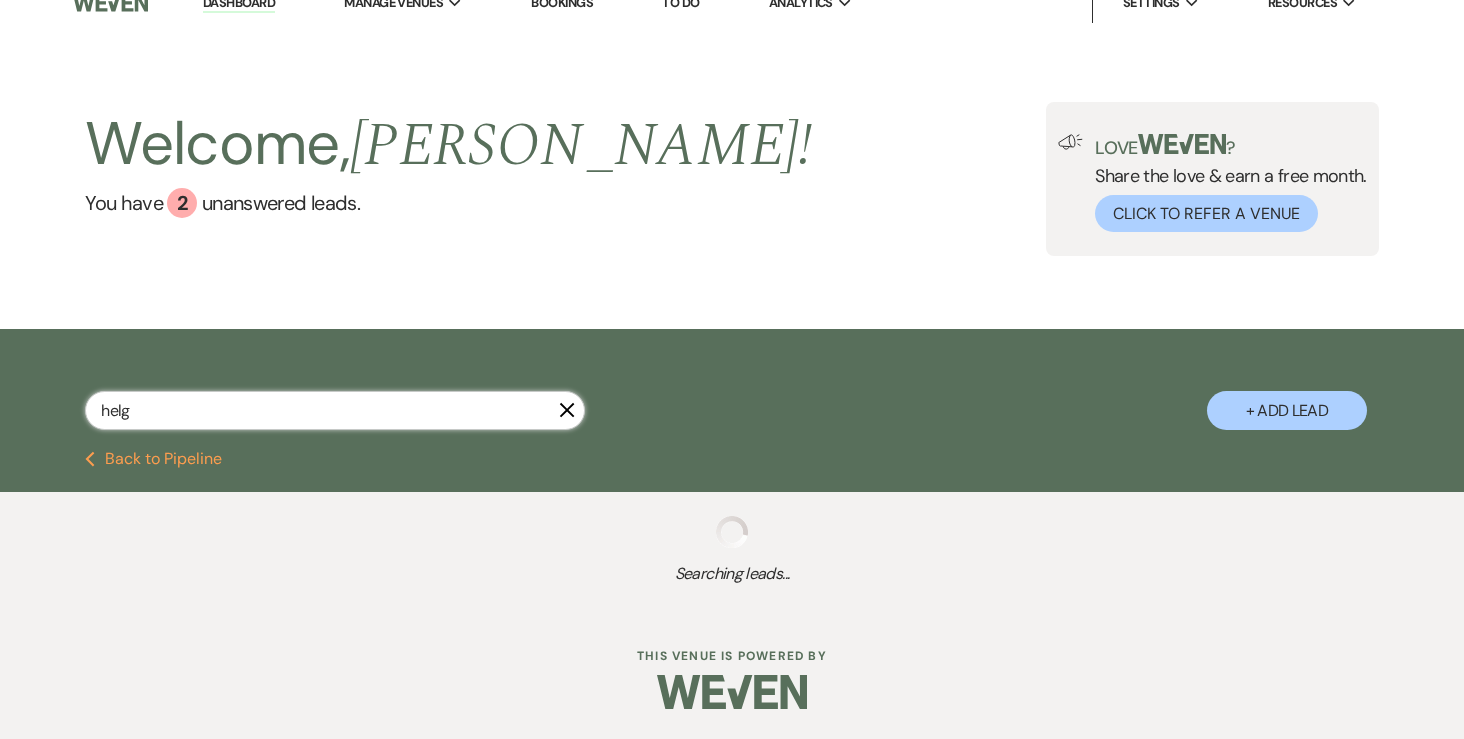 select on "8" 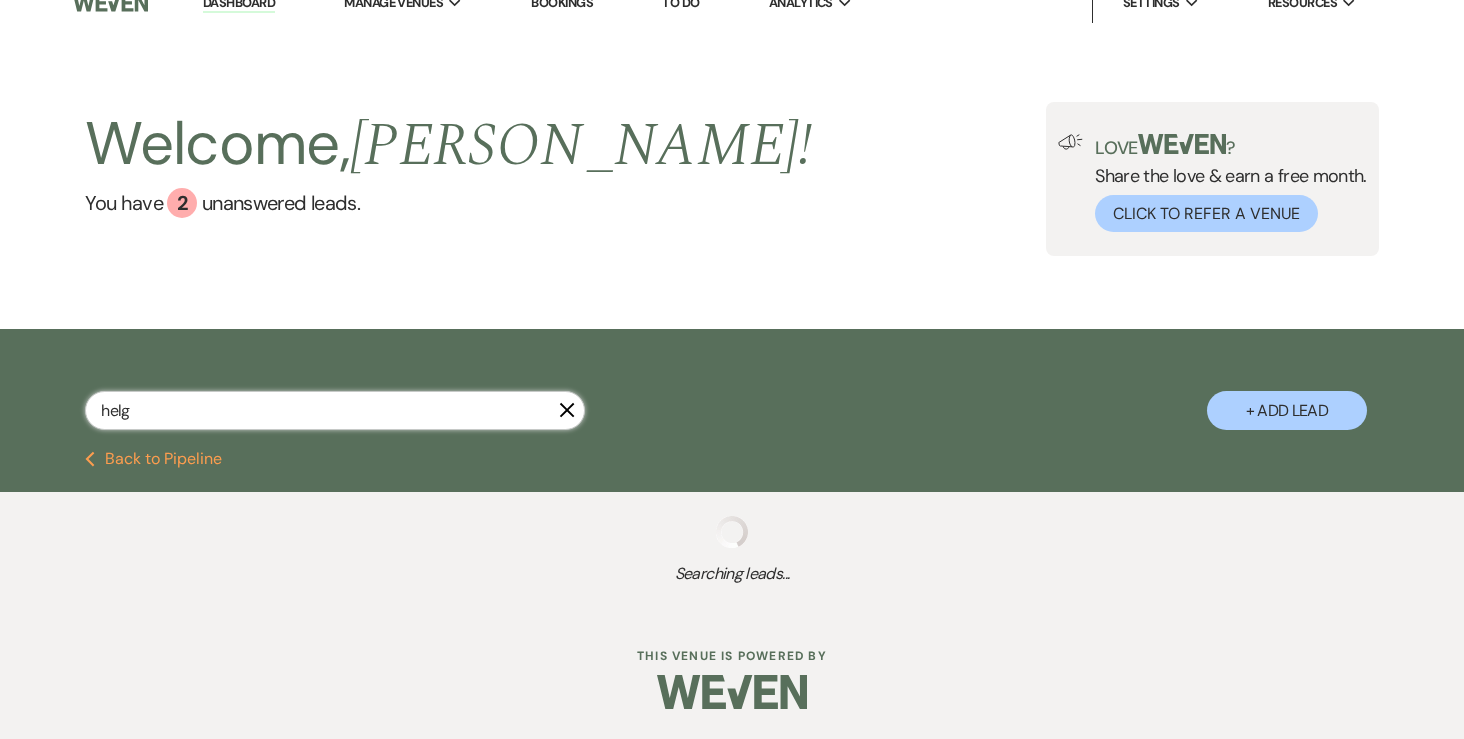 select on "5" 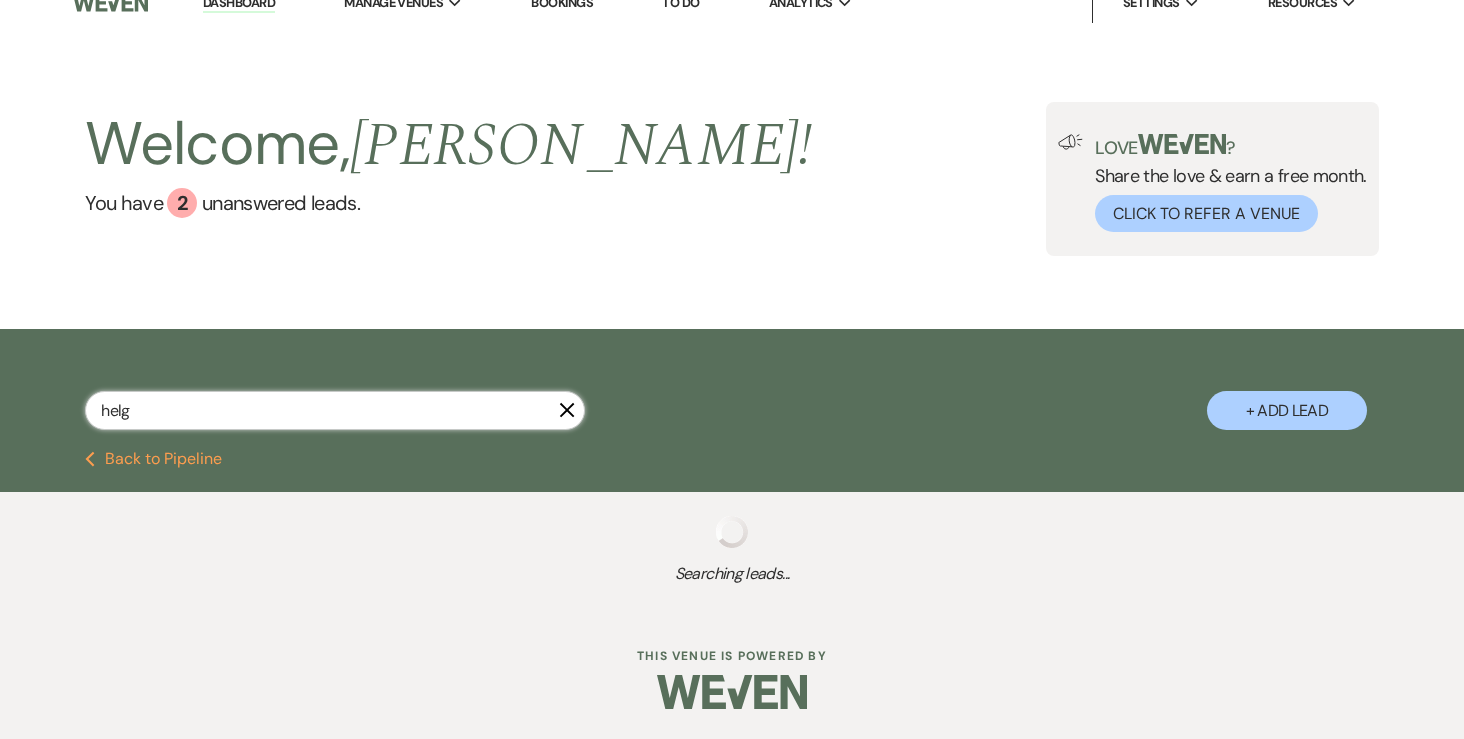 select on "8" 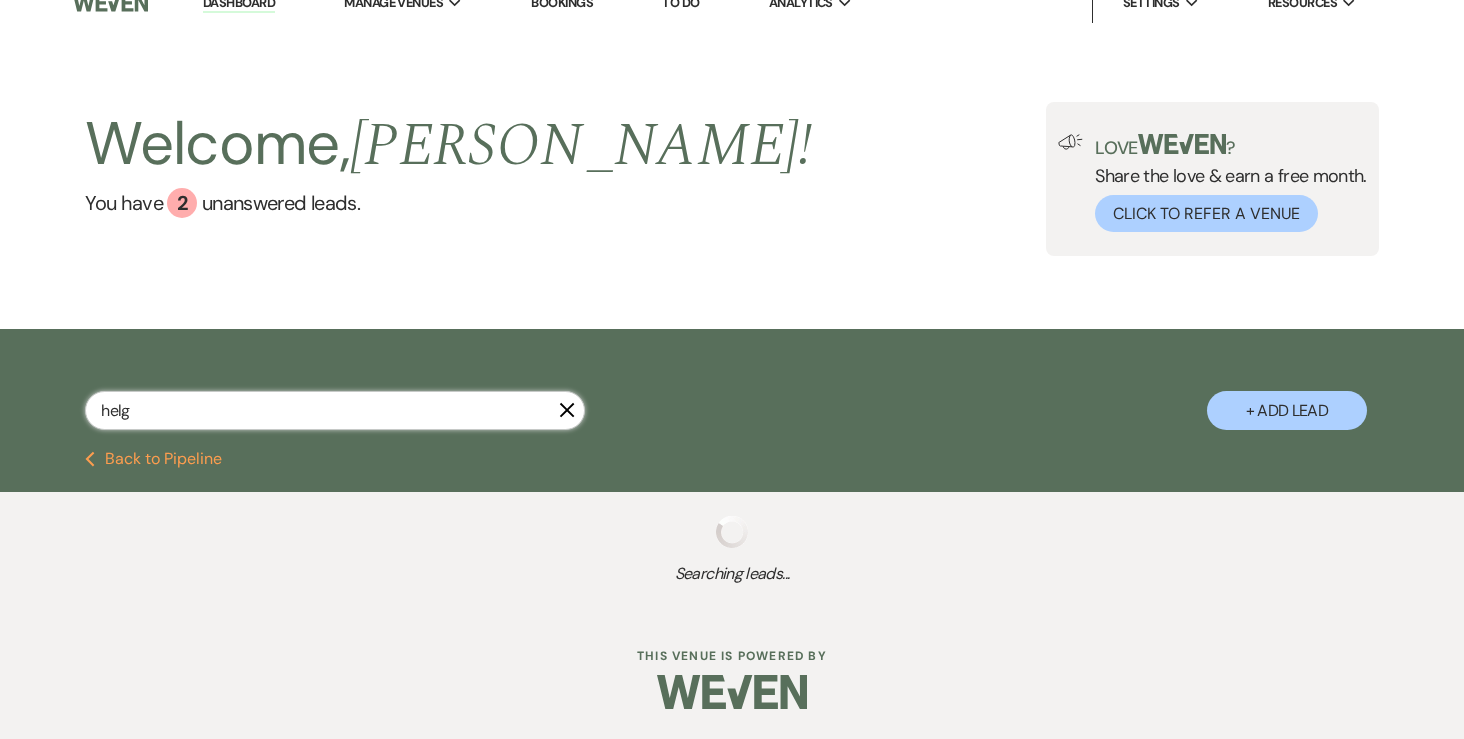 select on "7" 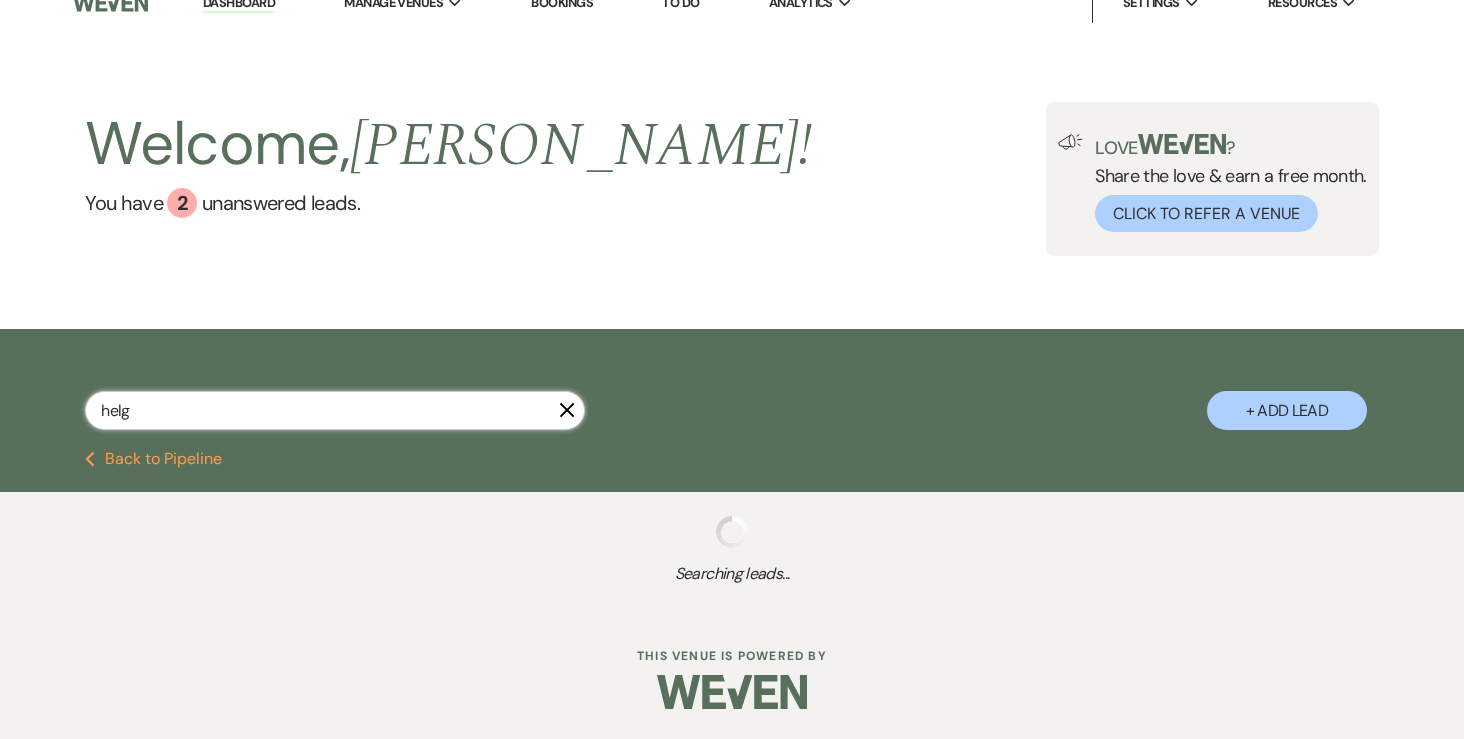 select on "8" 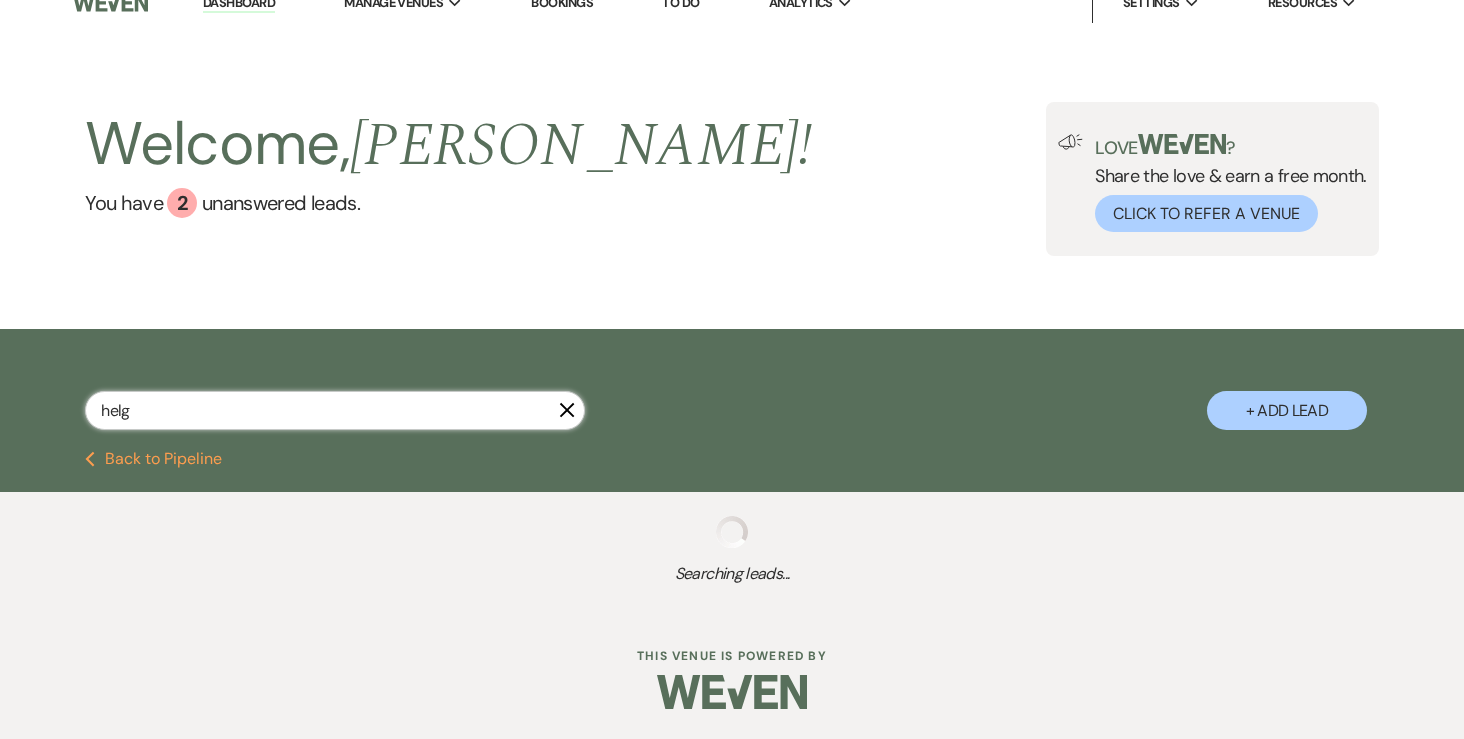 select on "10" 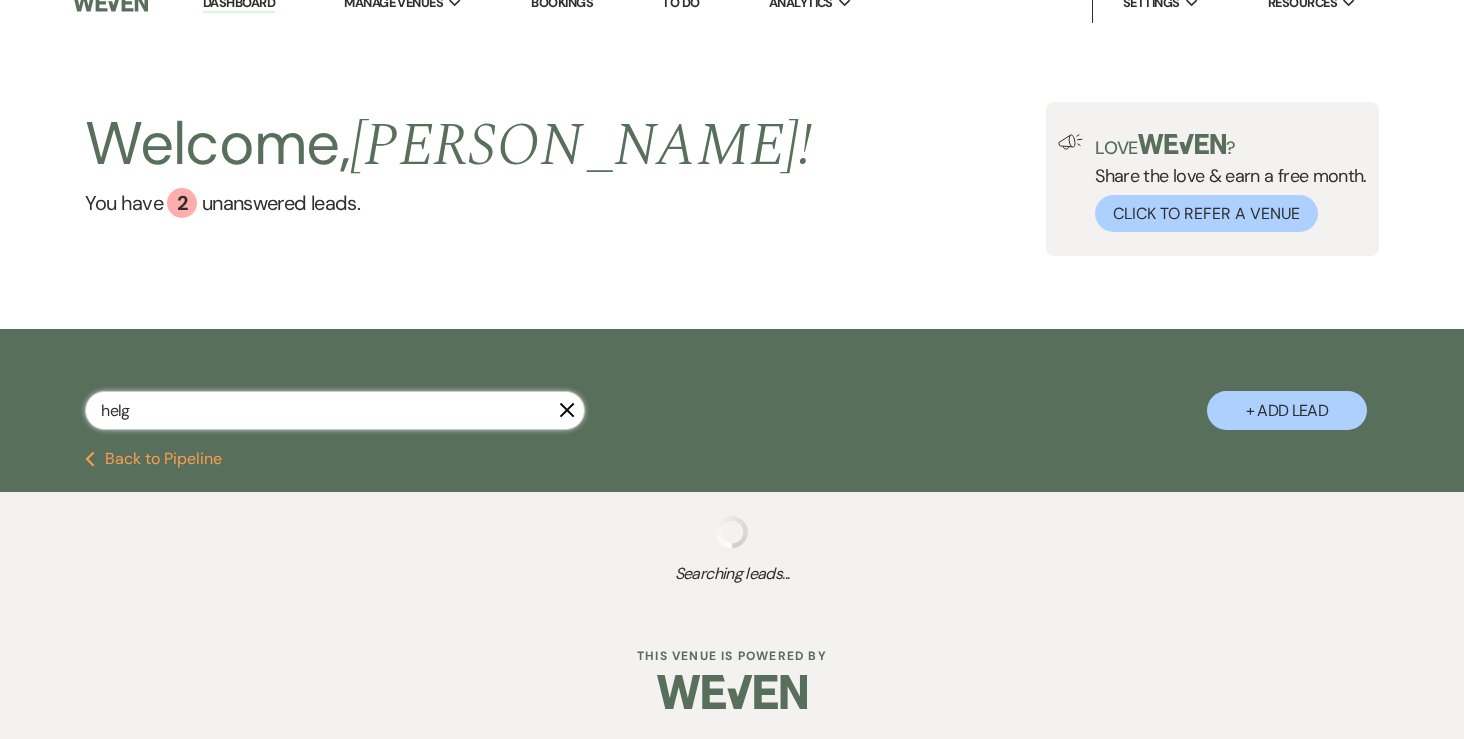 select on "8" 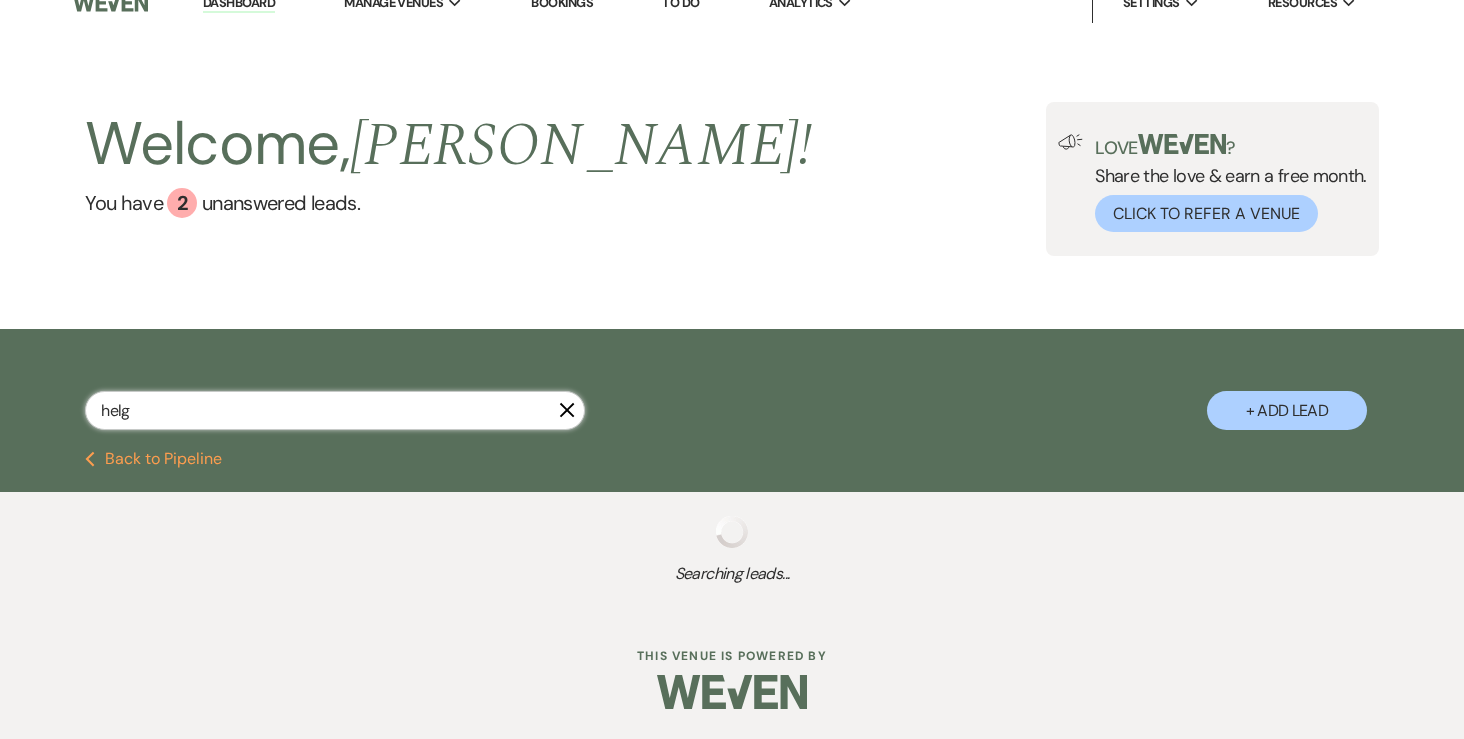 select on "5" 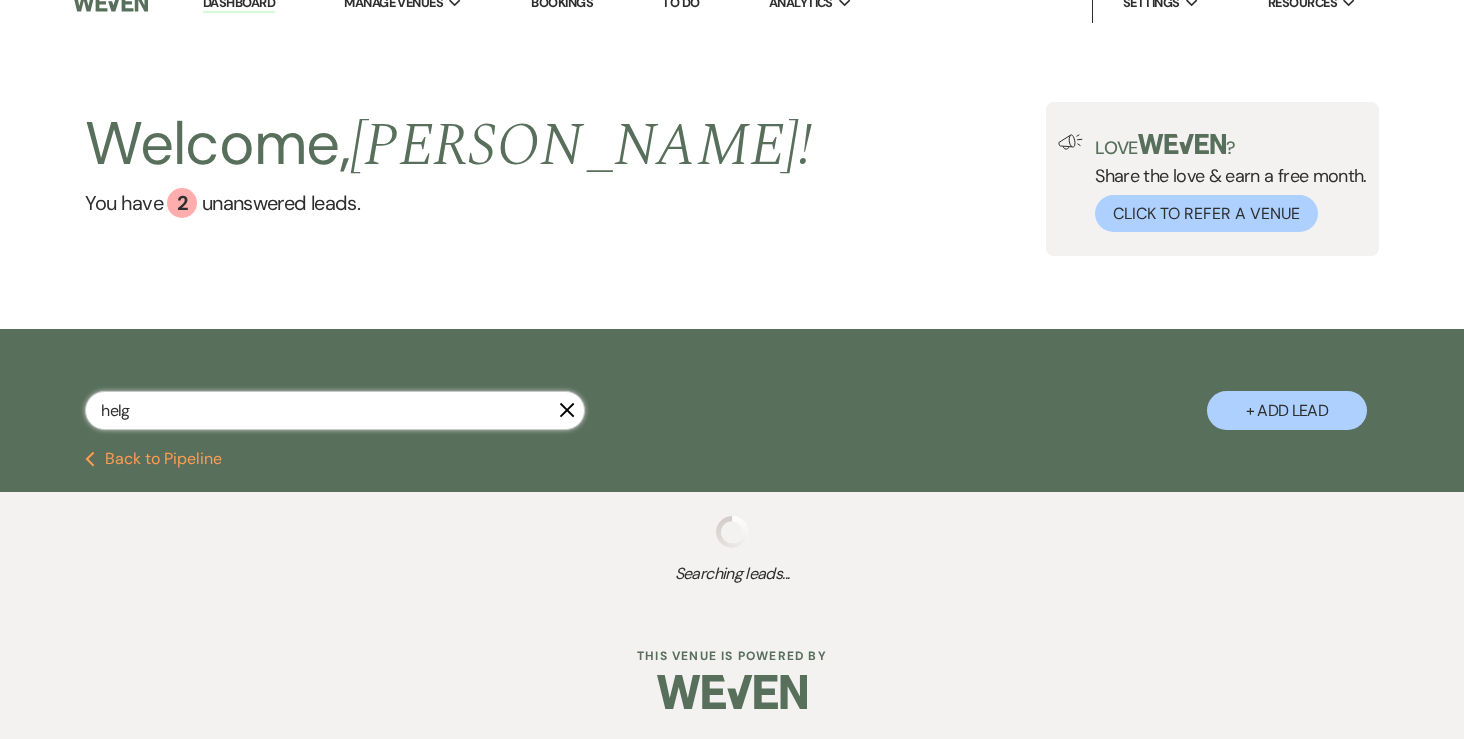 select on "8" 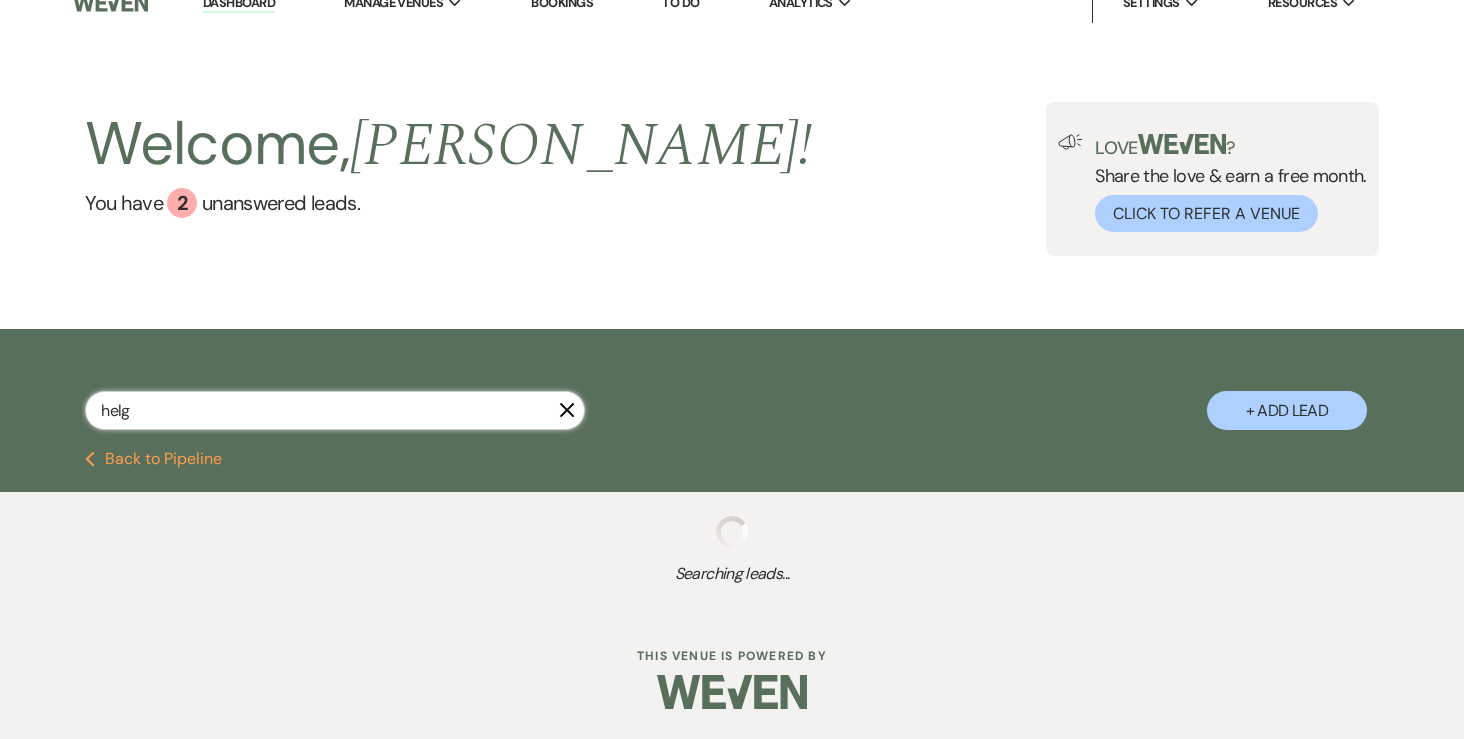 select on "6" 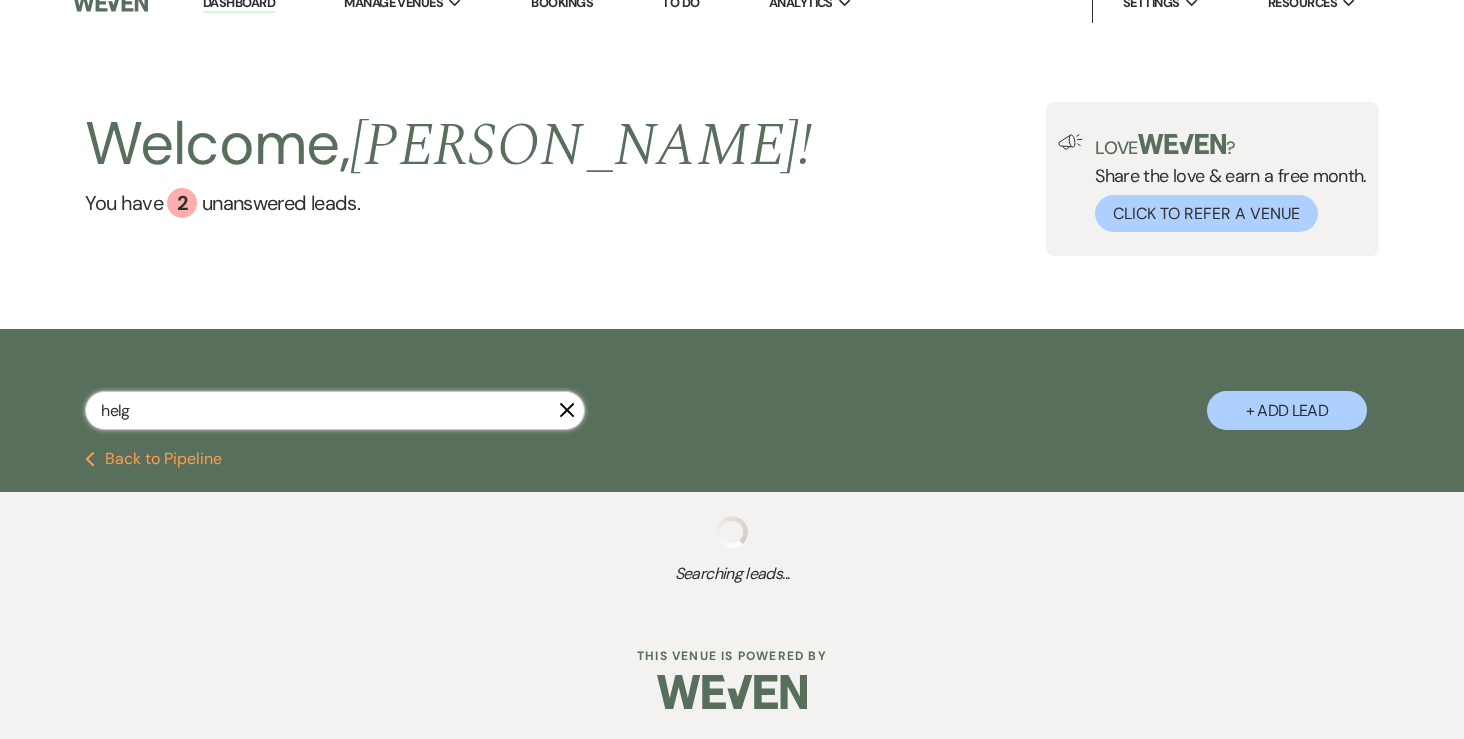 select on "8" 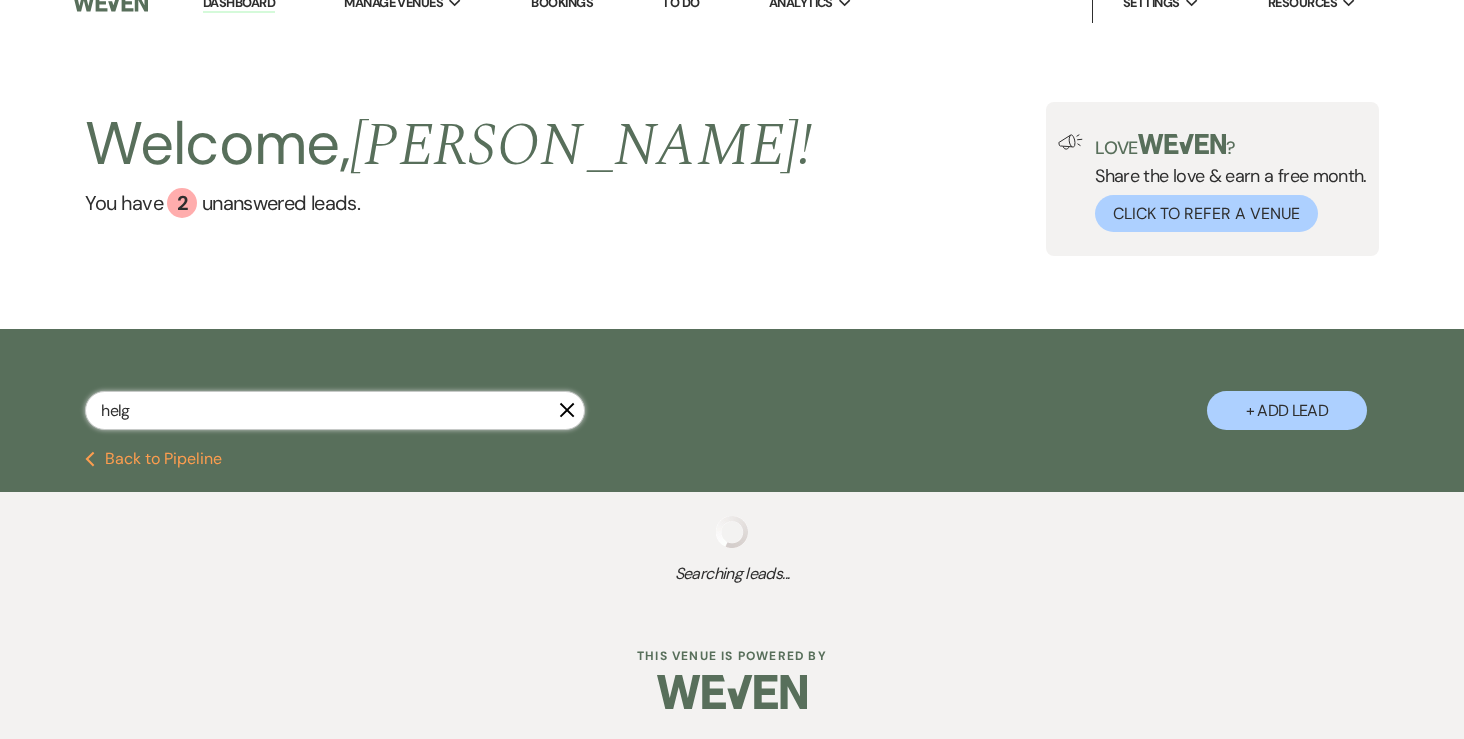 select on "5" 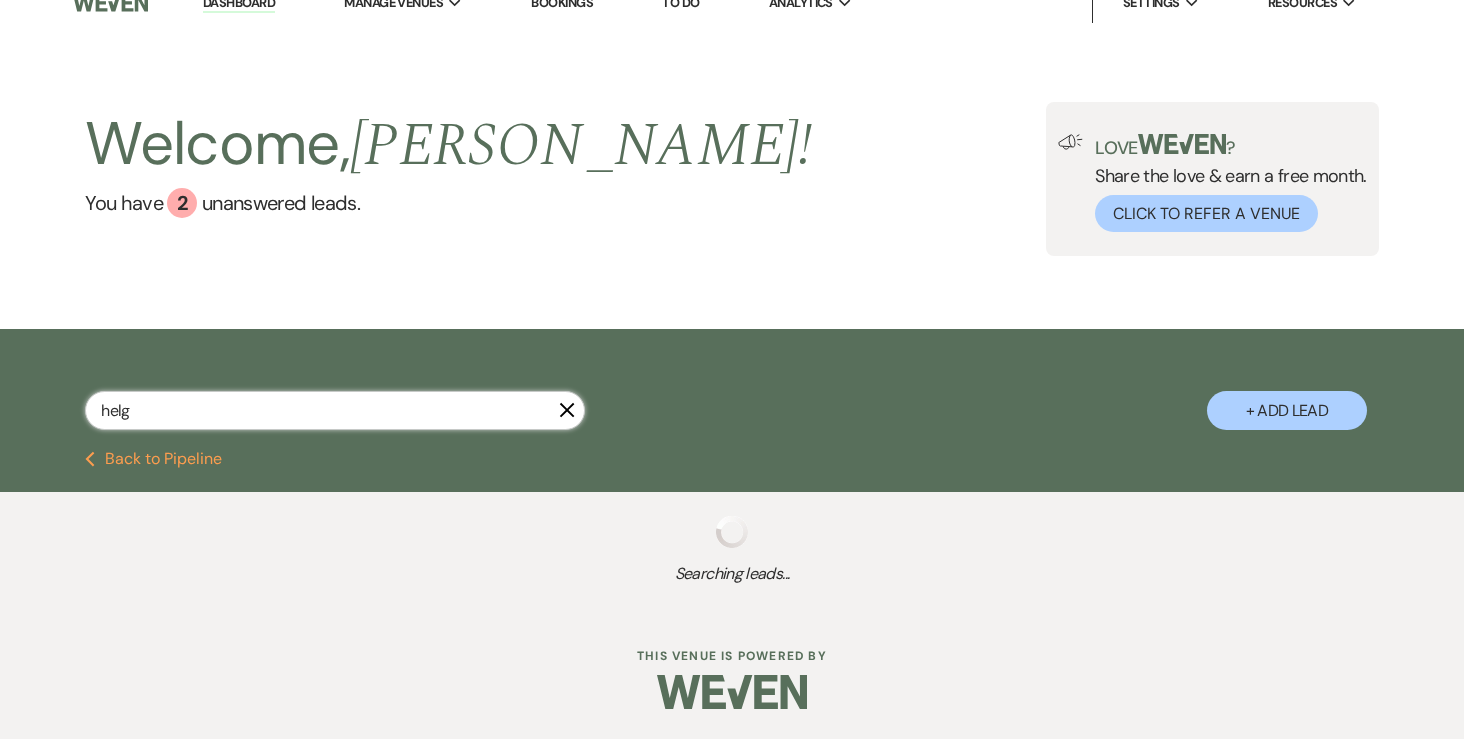 select on "8" 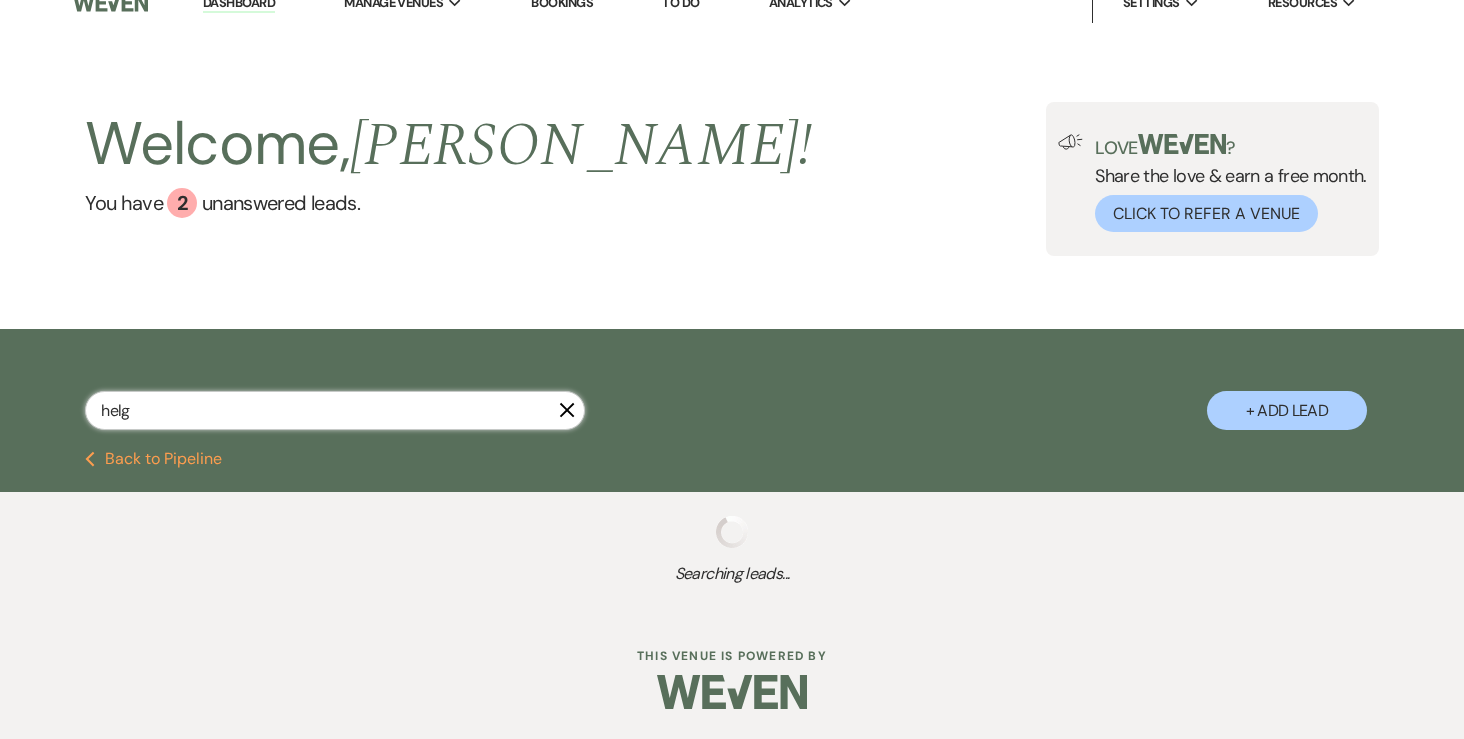 select on "5" 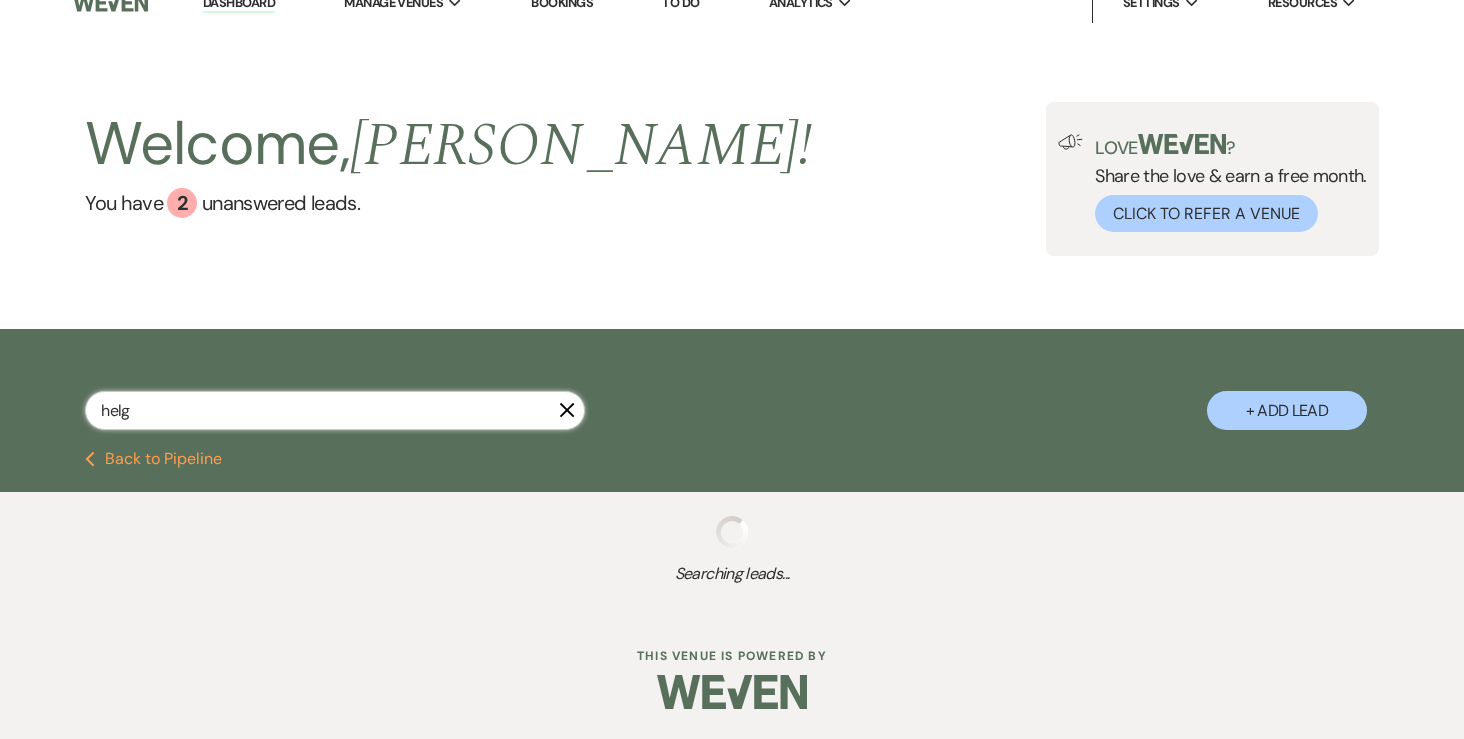 select on "8" 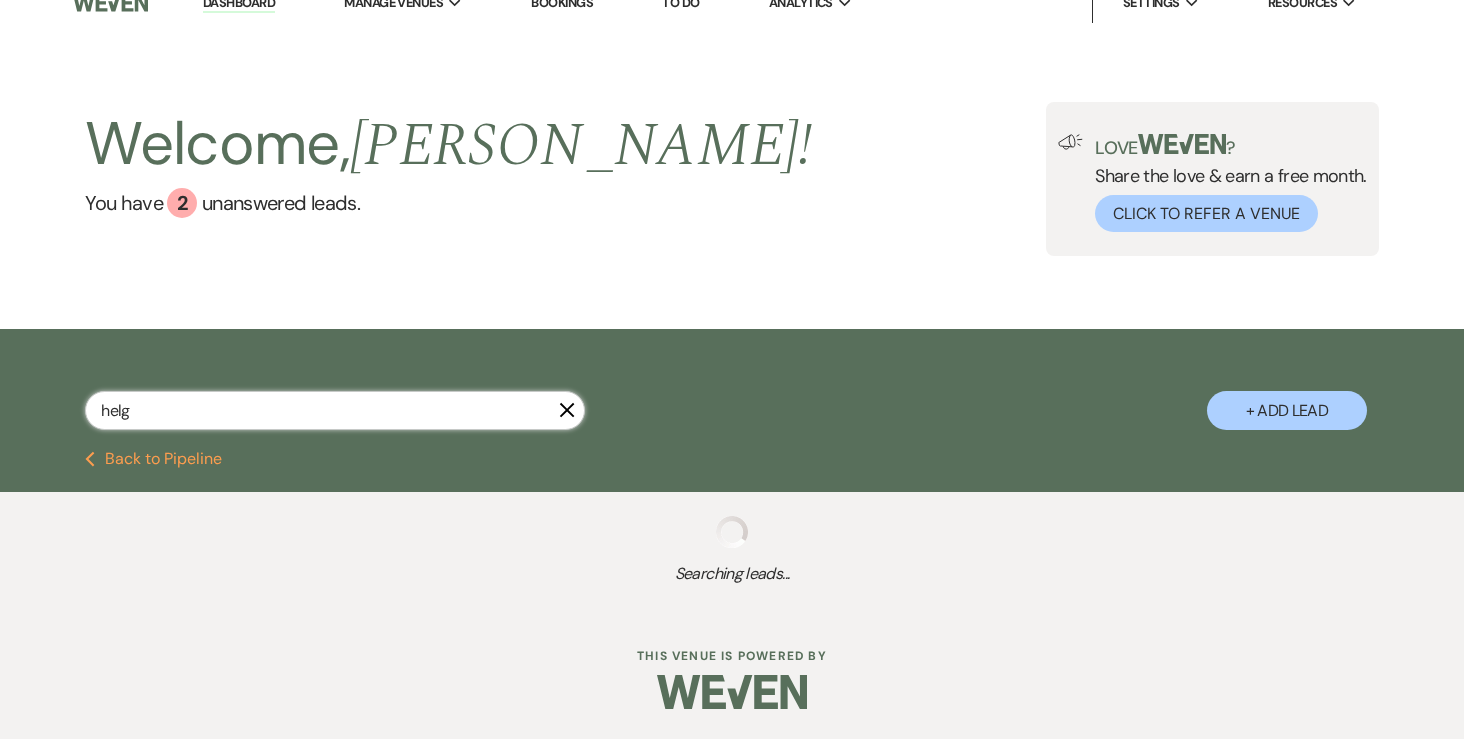 select on "5" 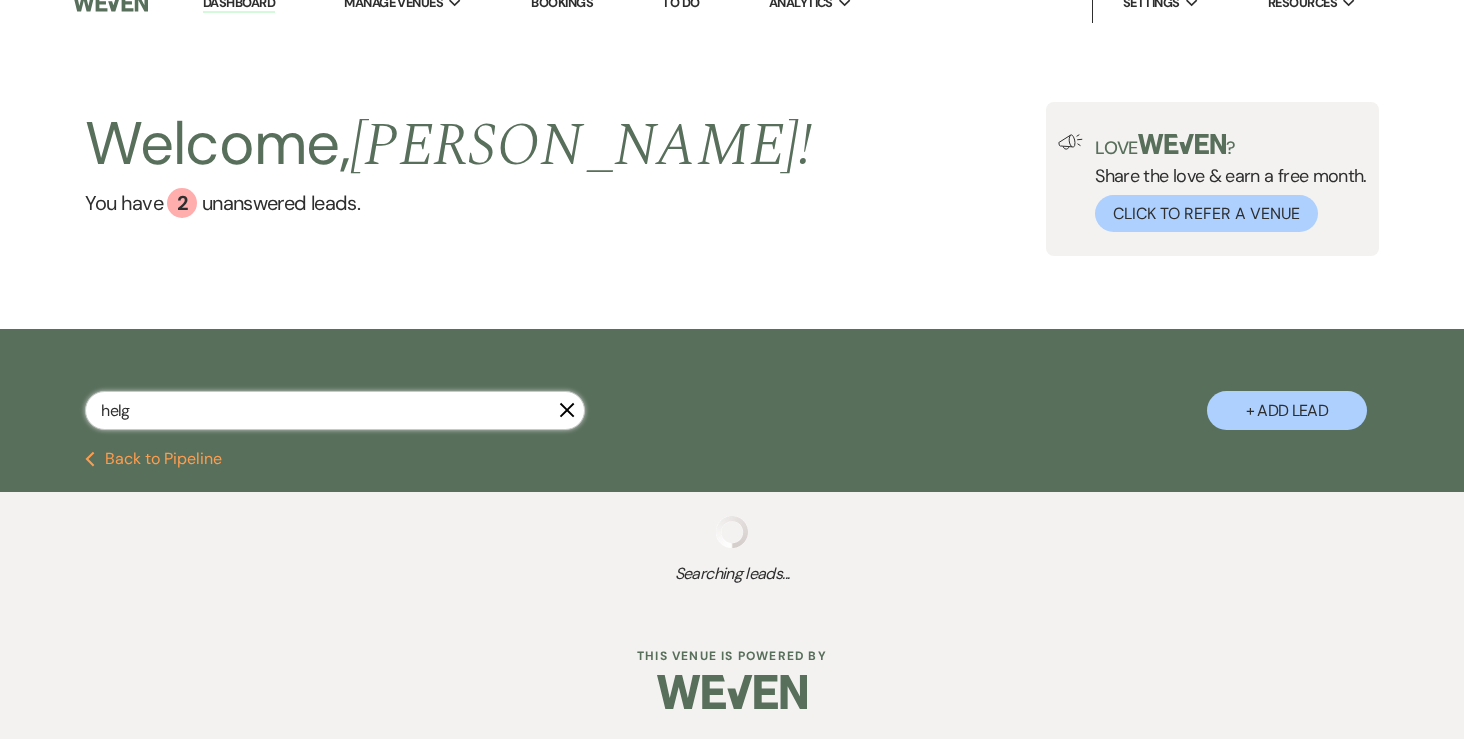 select on "8" 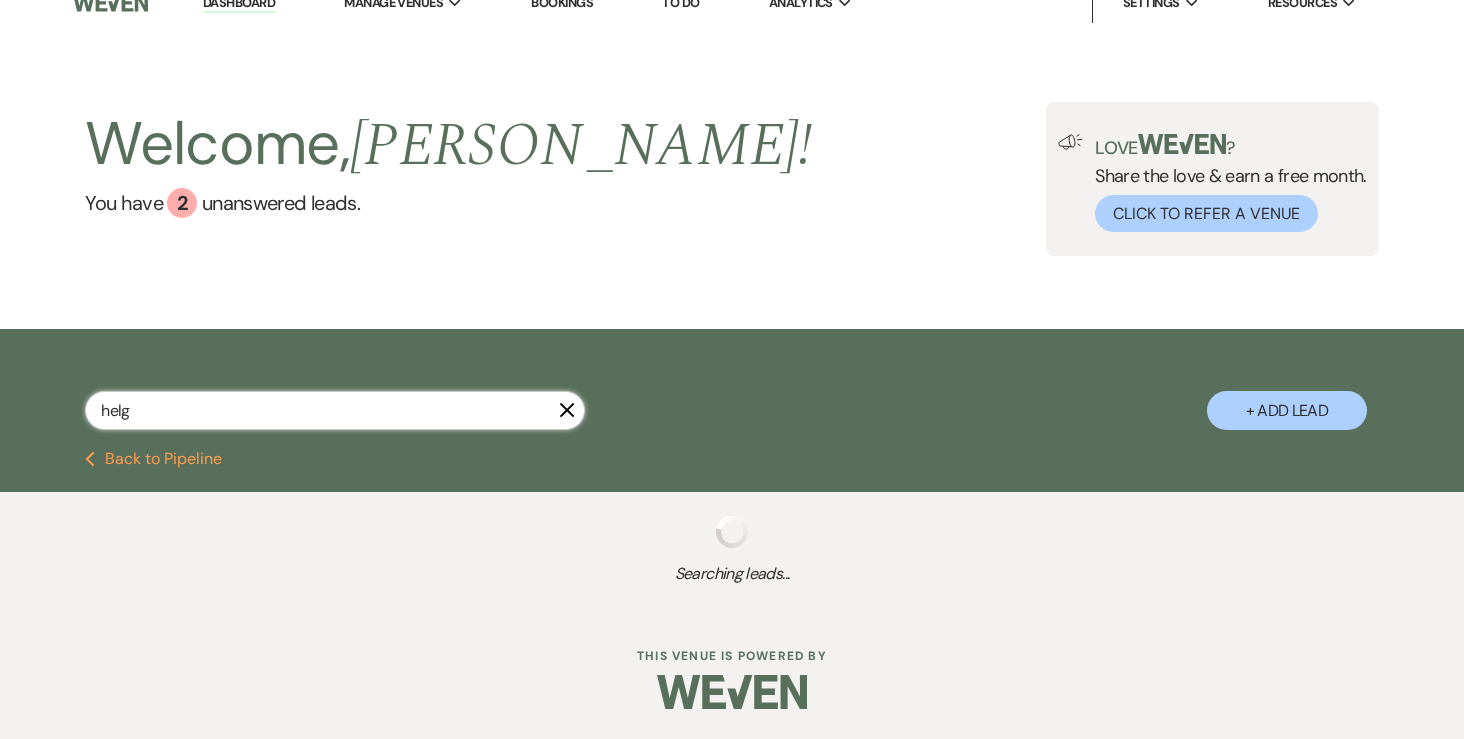 select on "1" 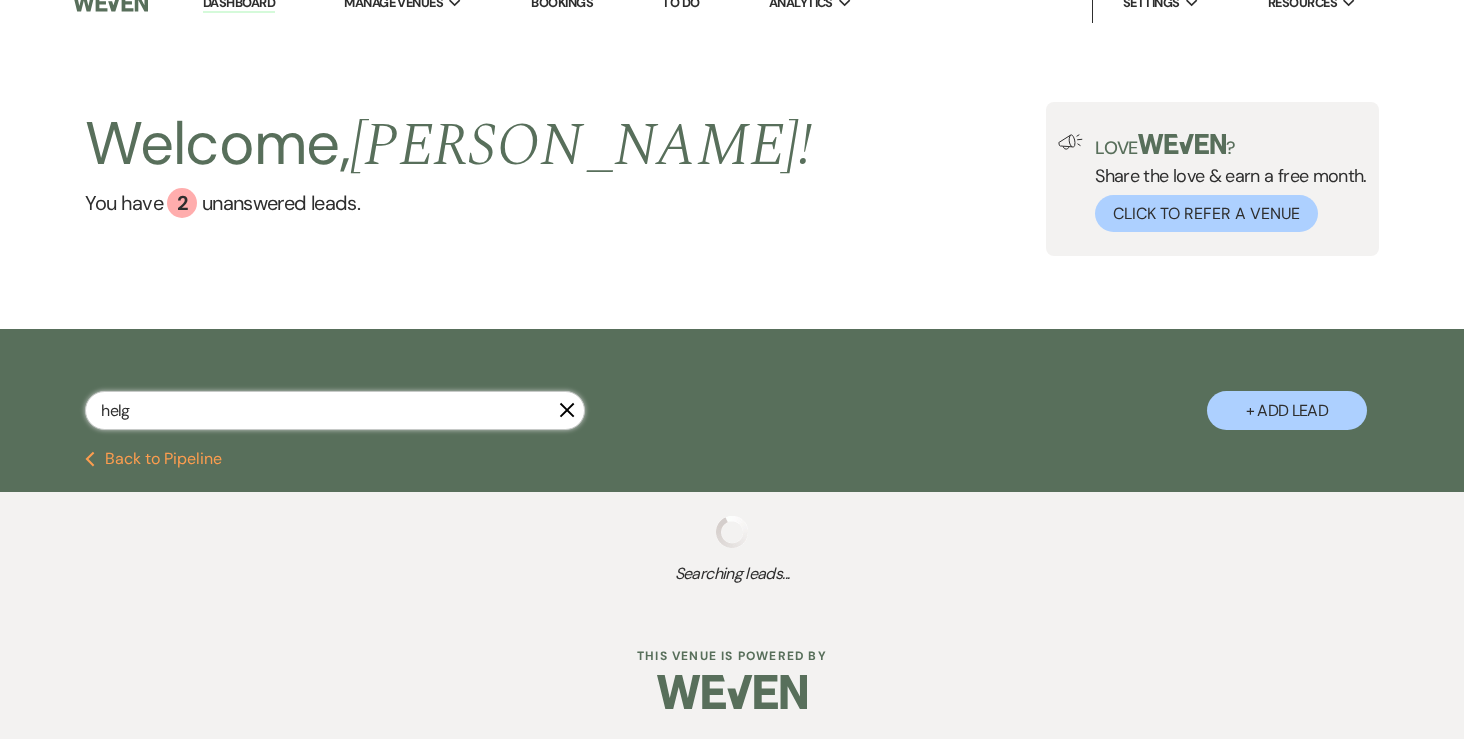 select on "8" 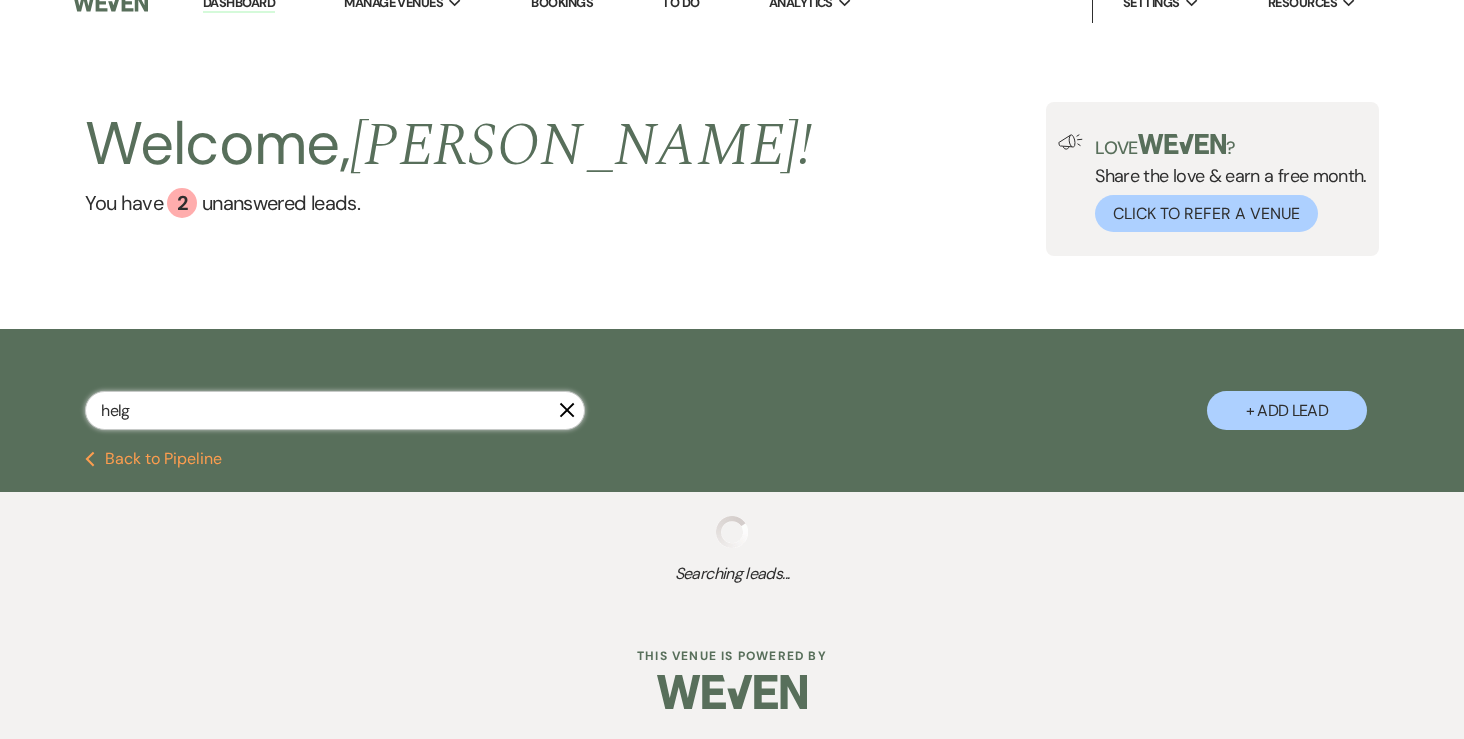 select on "5" 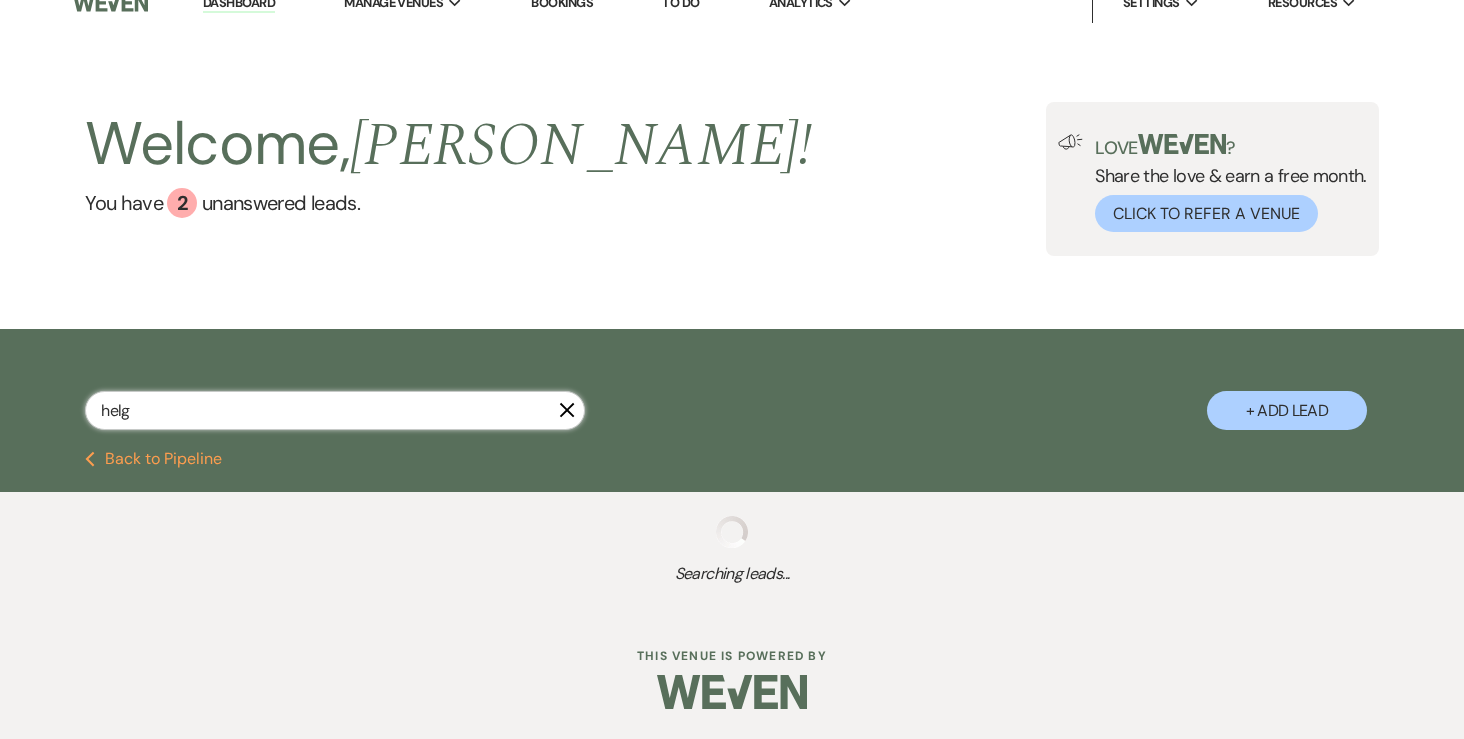 select on "8" 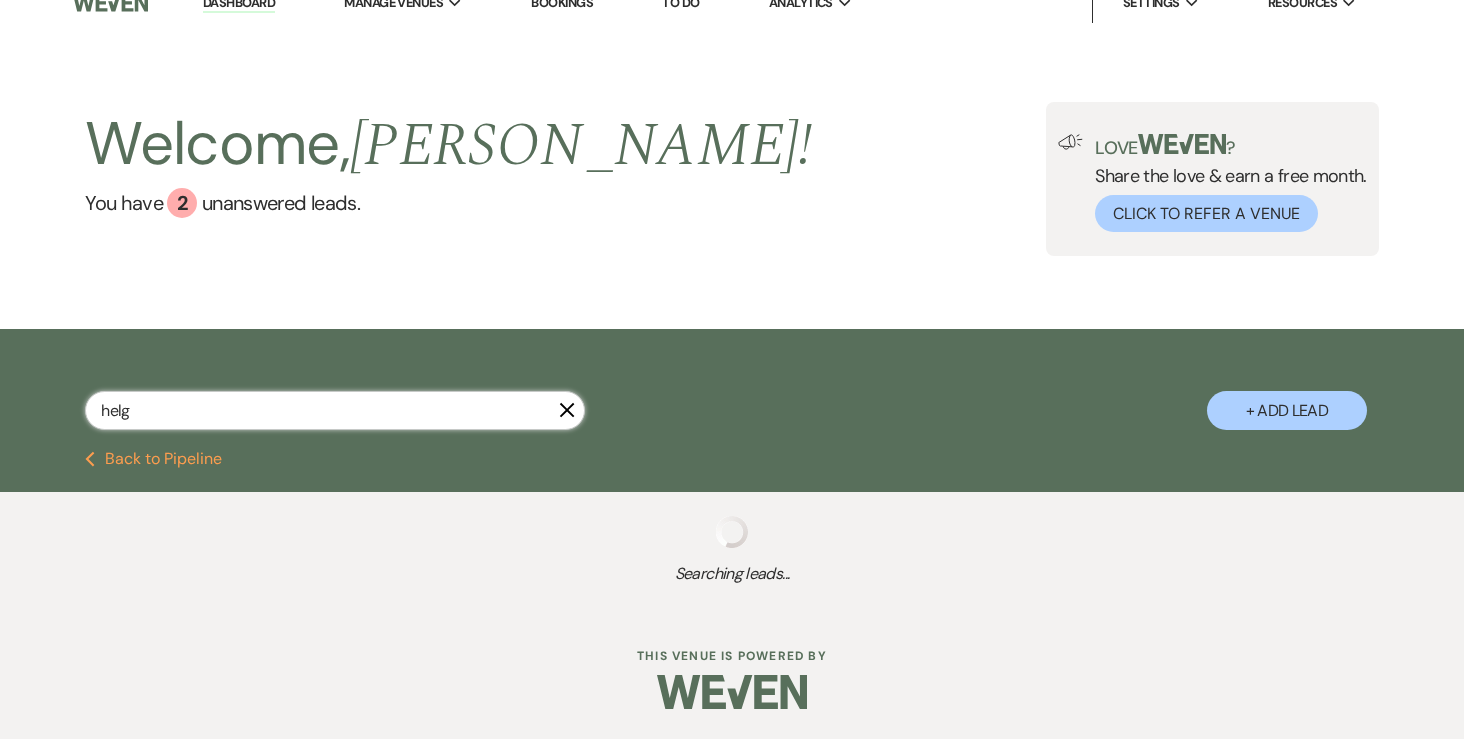 select on "5" 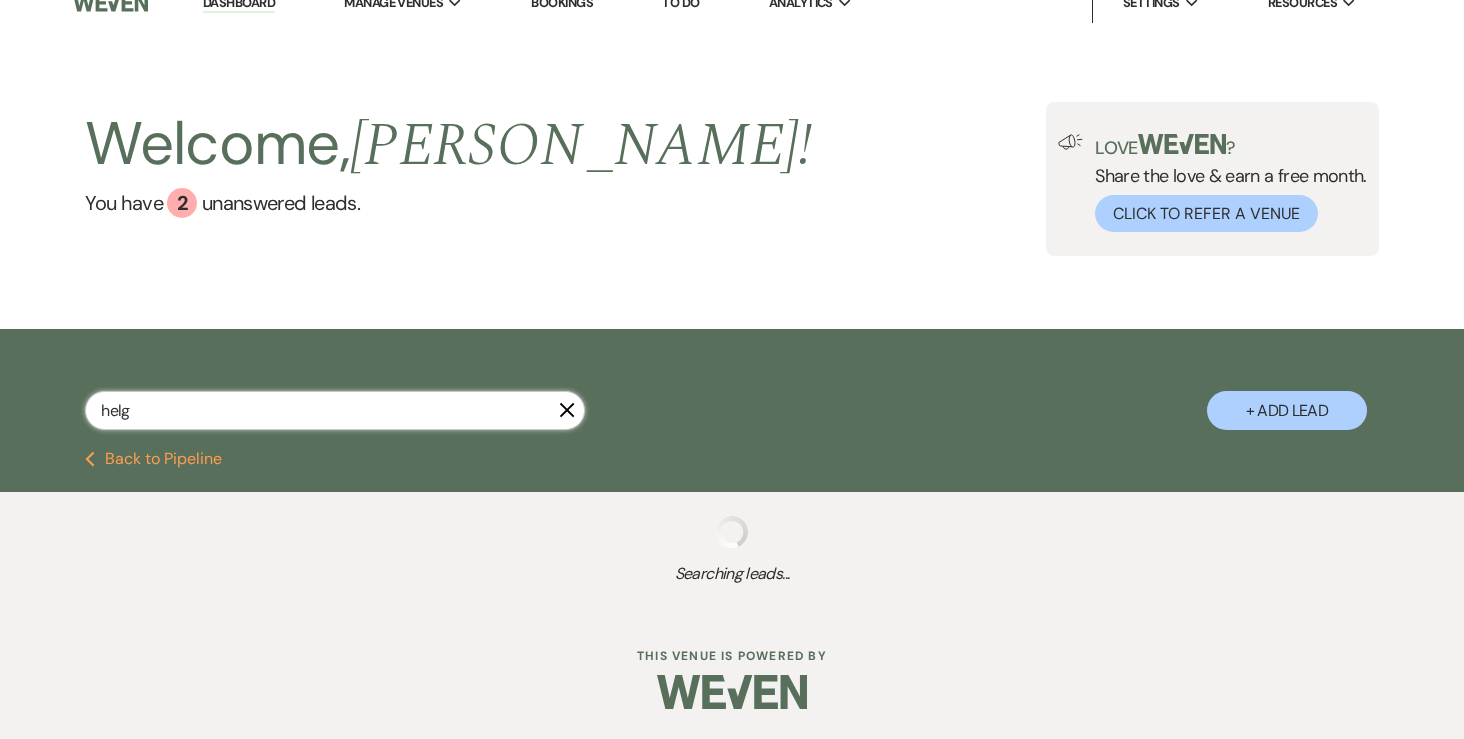 select on "8" 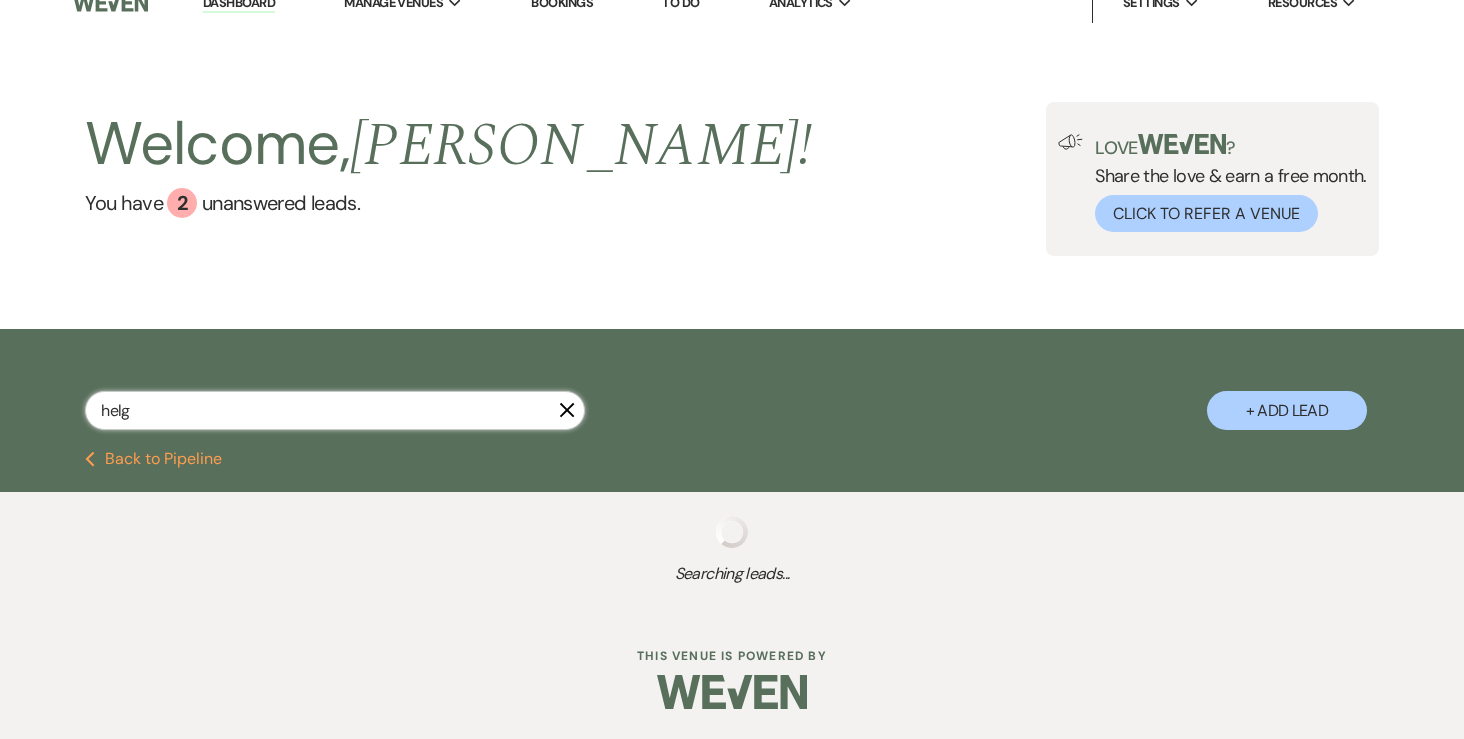 select on "2" 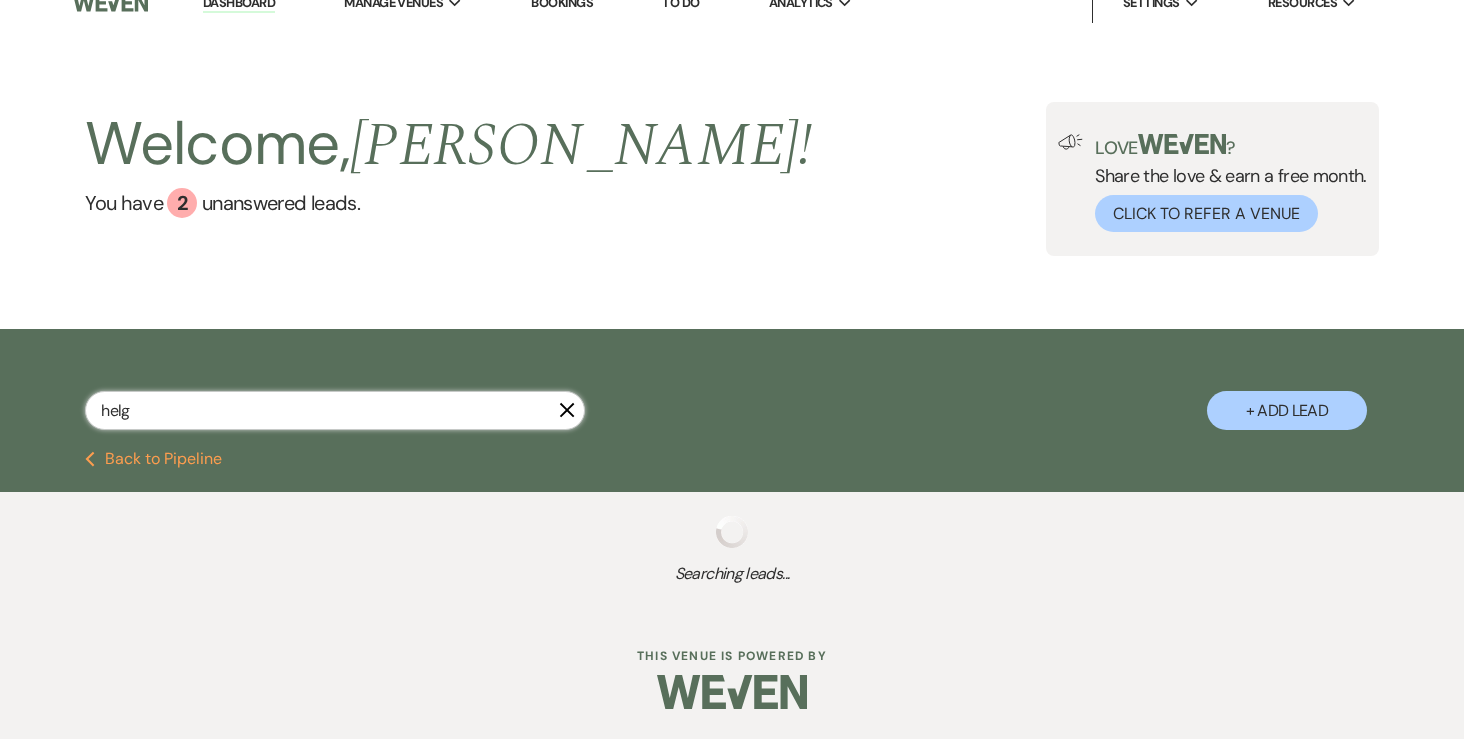 select on "8" 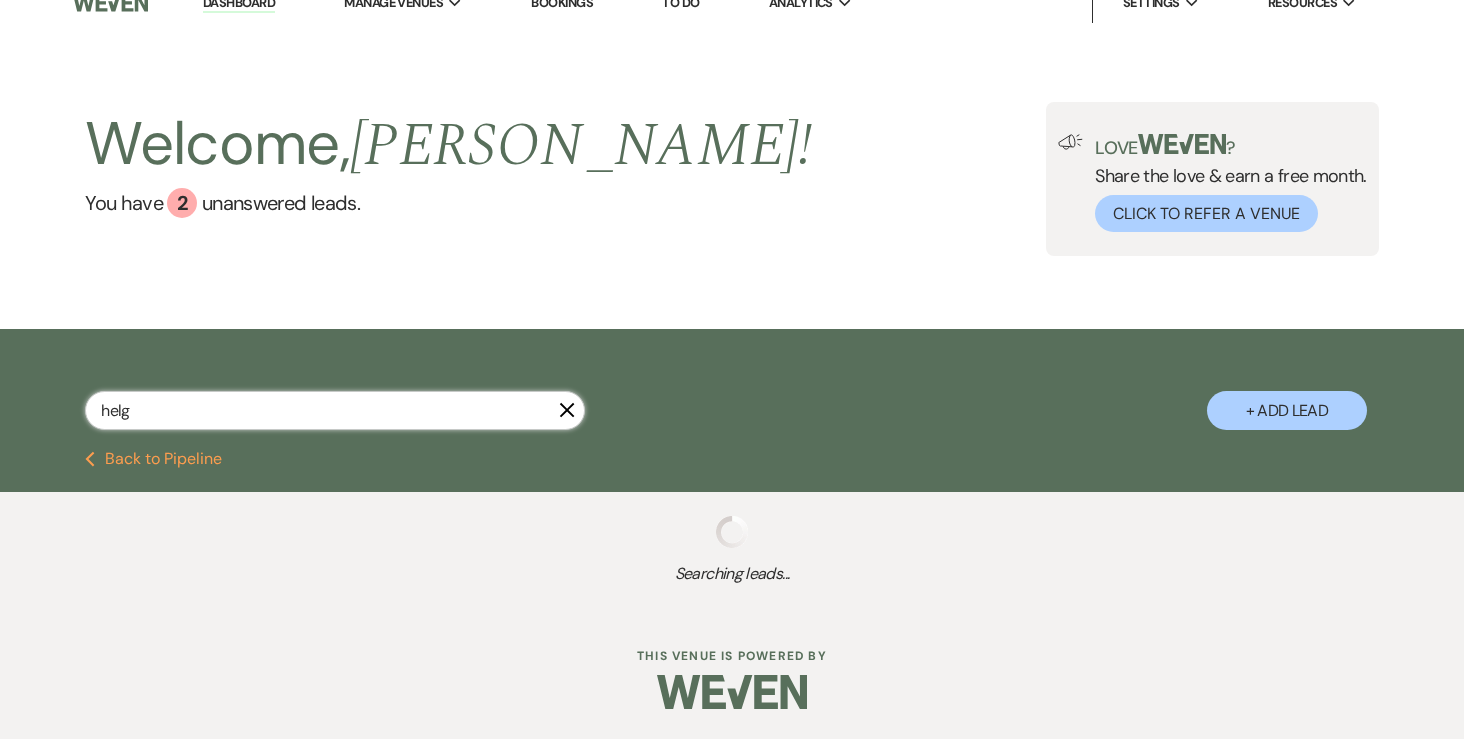 select on "2" 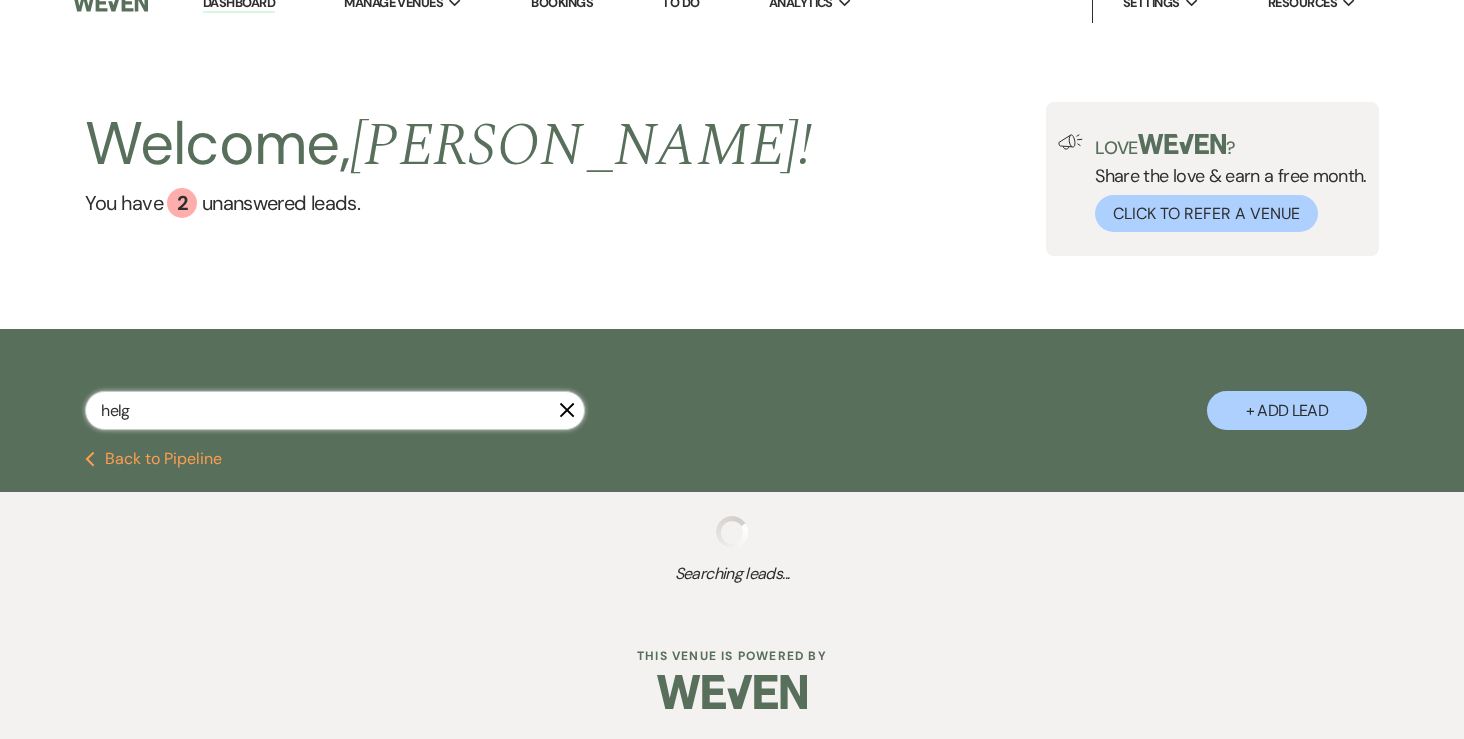 select on "8" 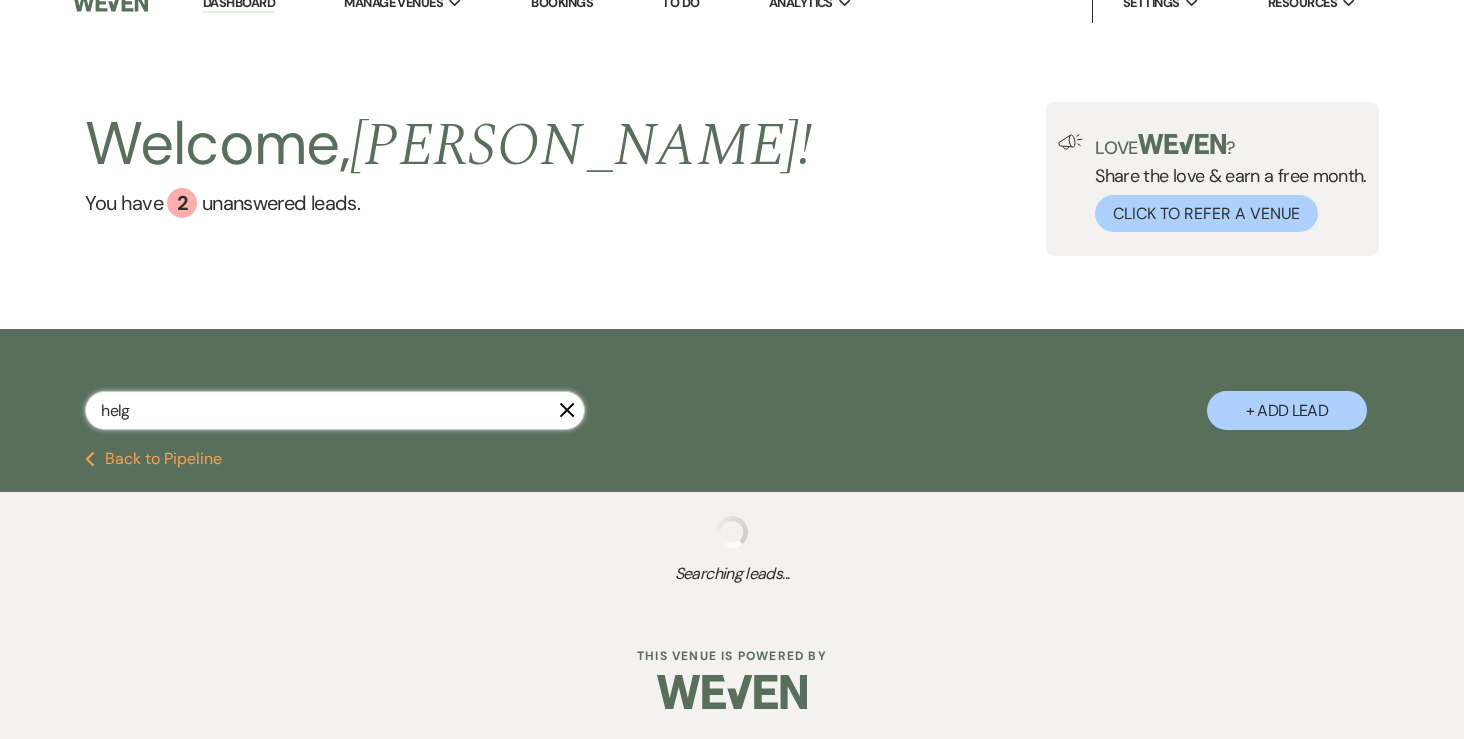 select on "2" 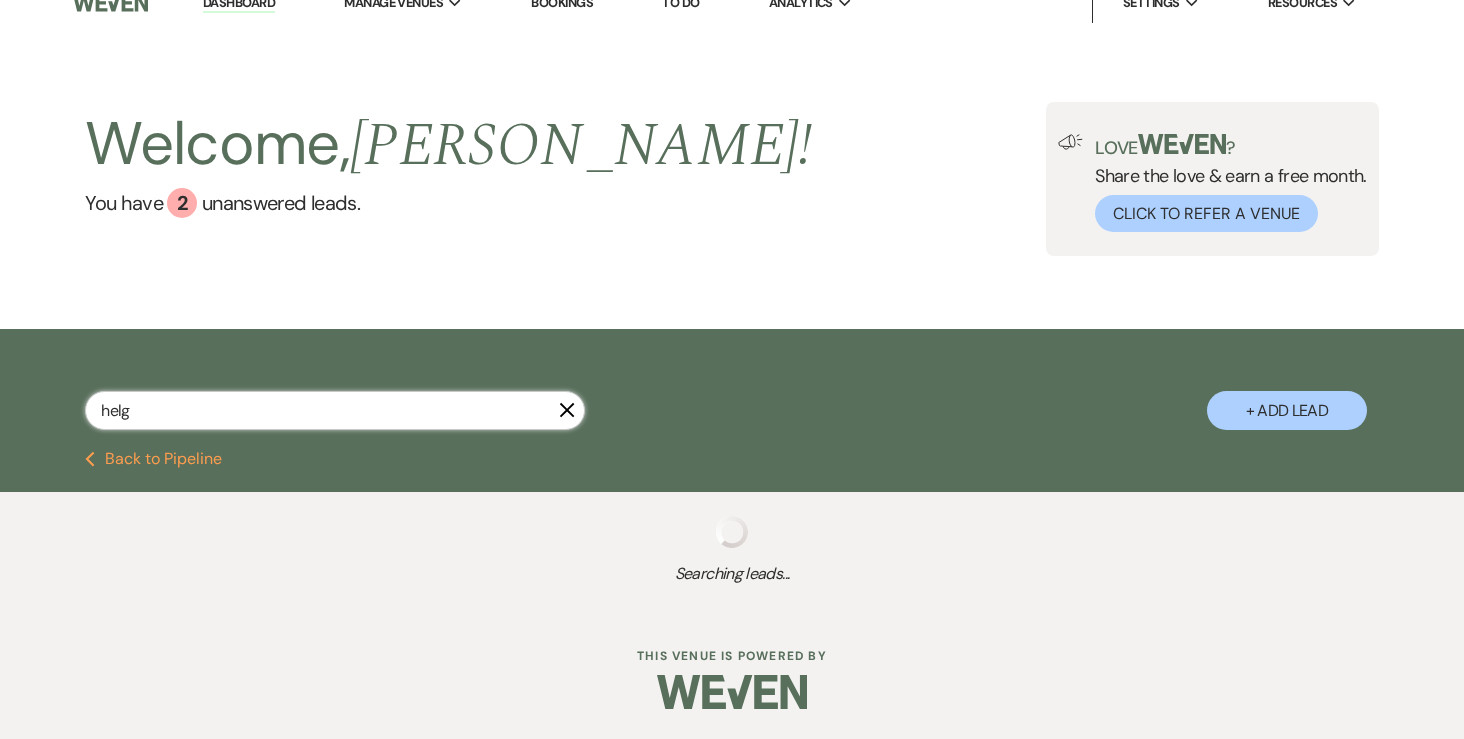 select on "8" 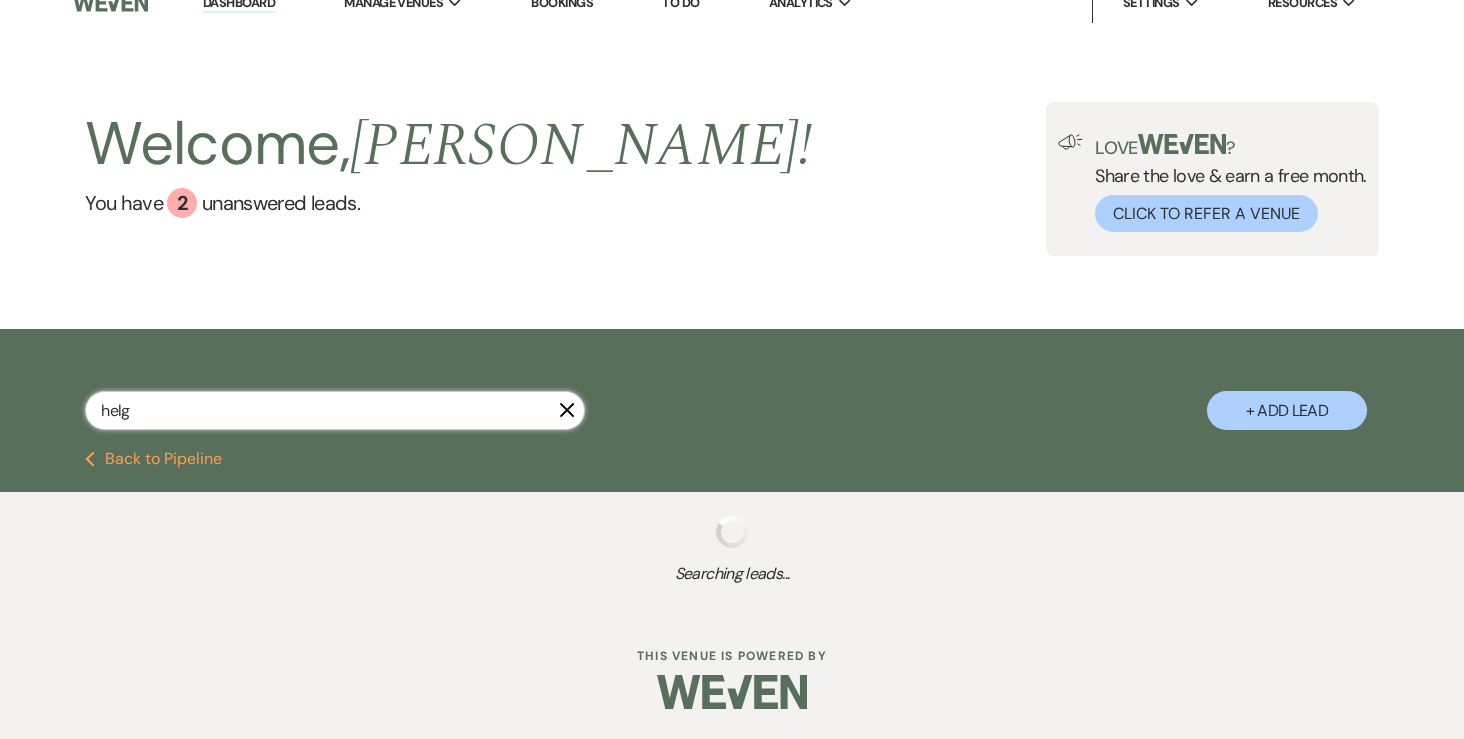 select on "2" 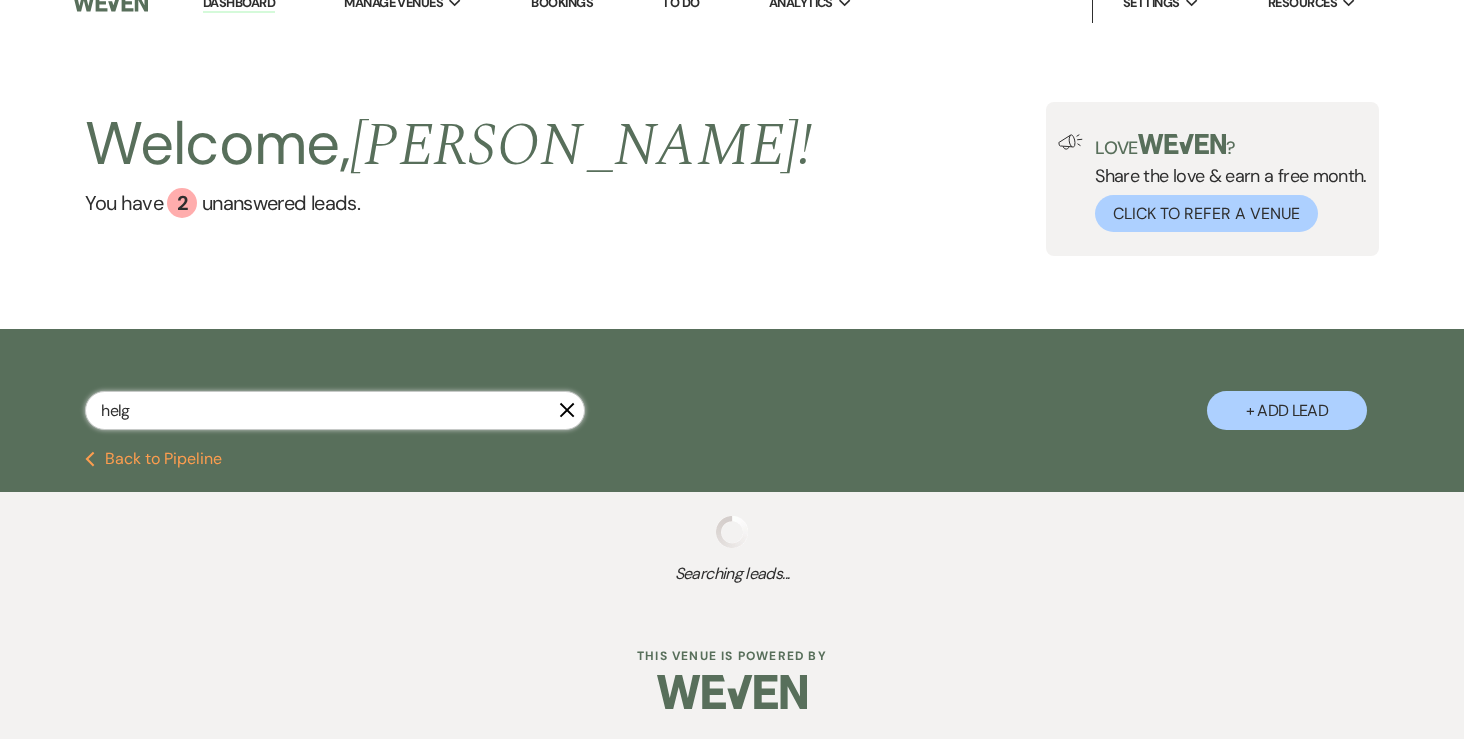 select on "8" 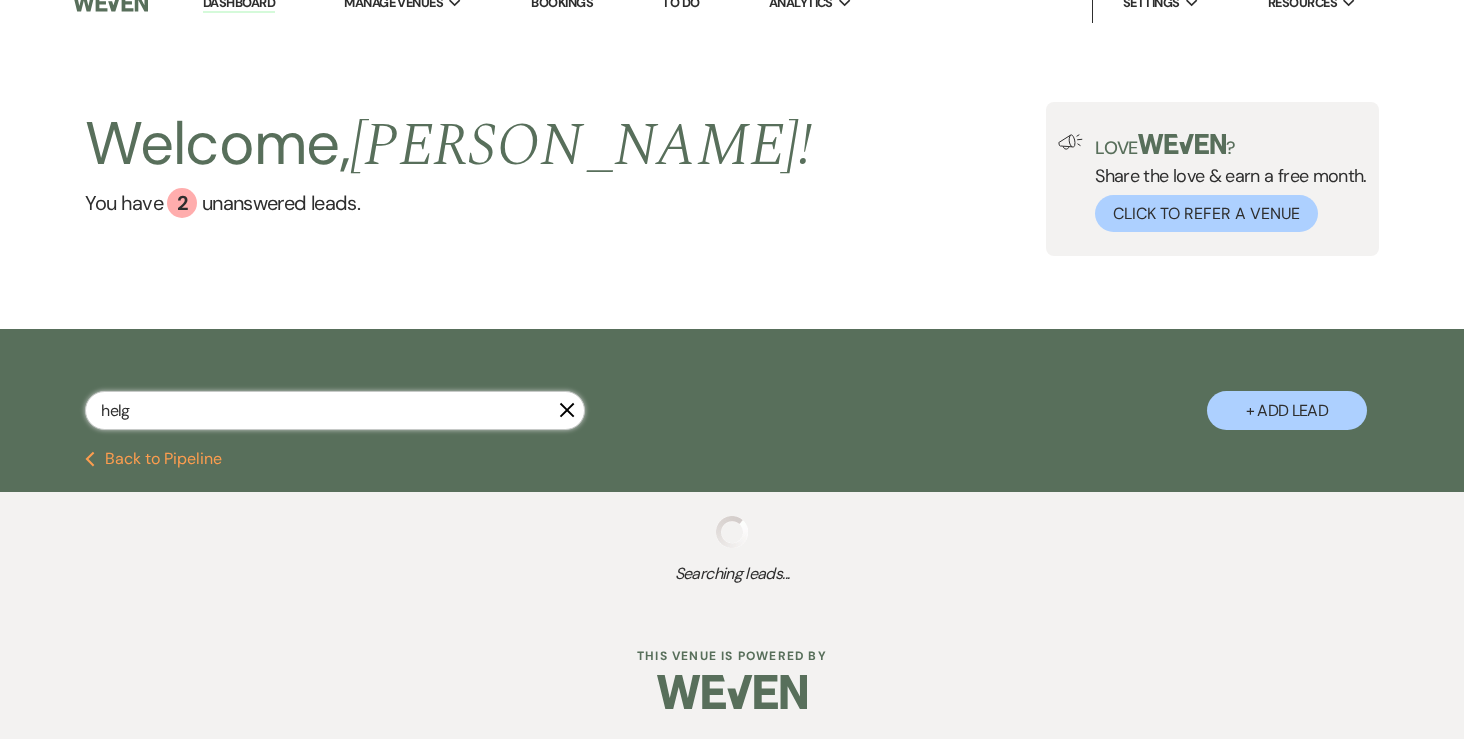 select on "2" 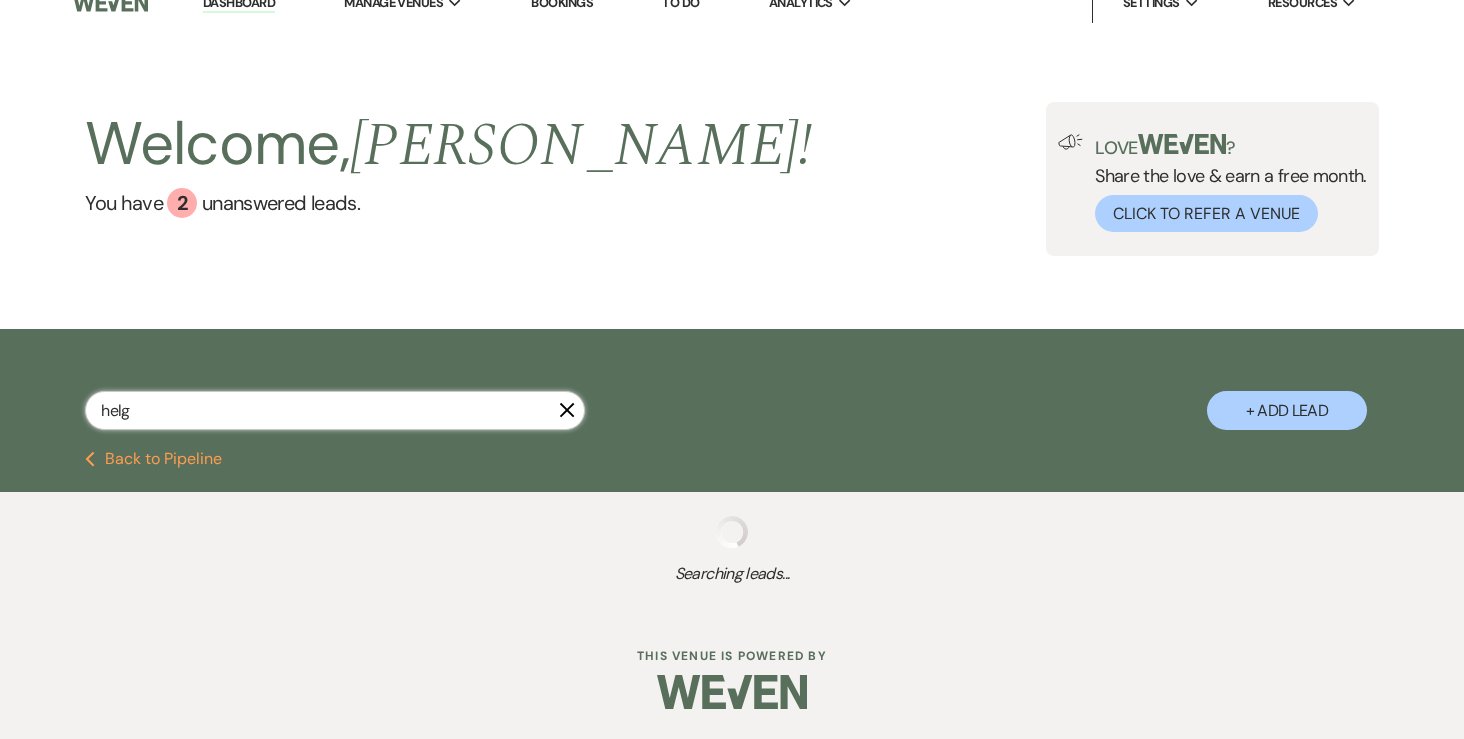 select on "8" 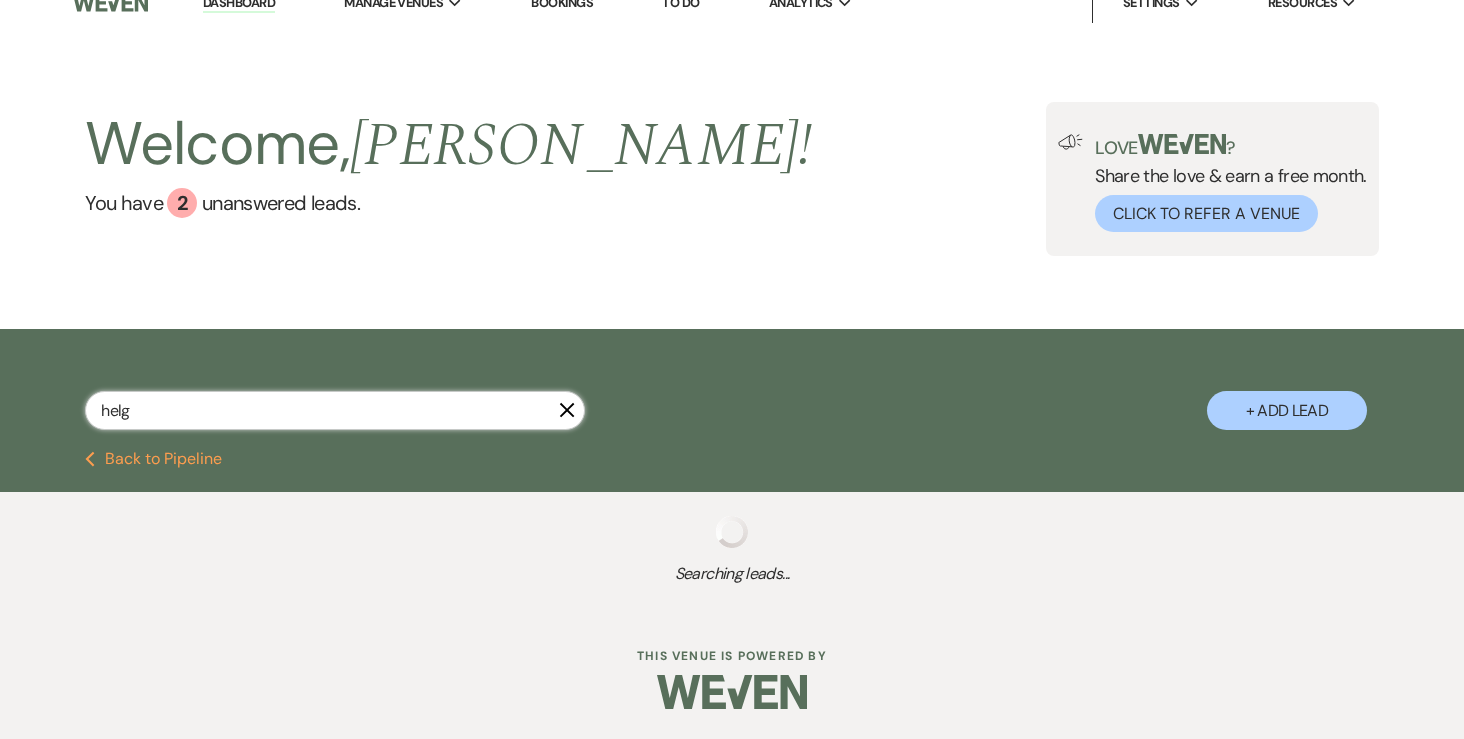 select on "2" 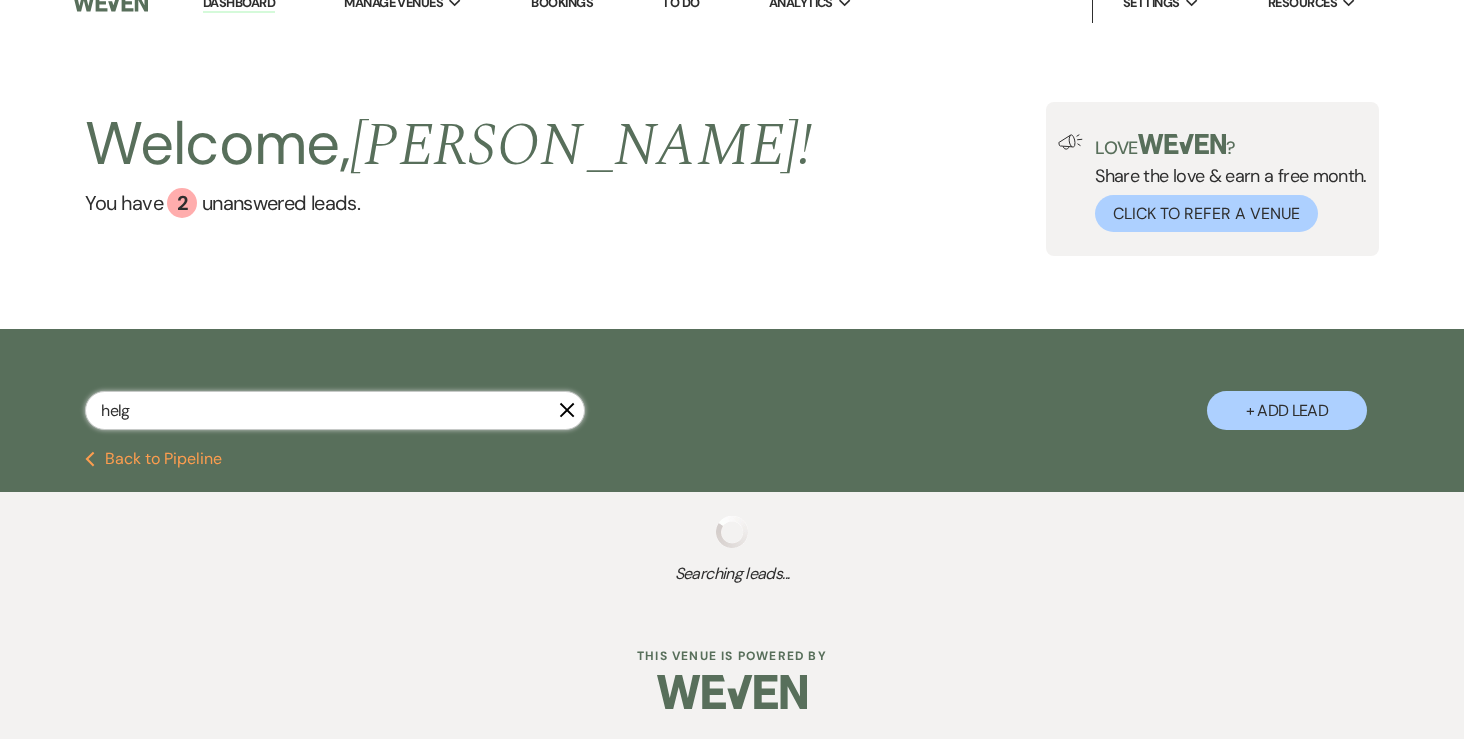 select on "8" 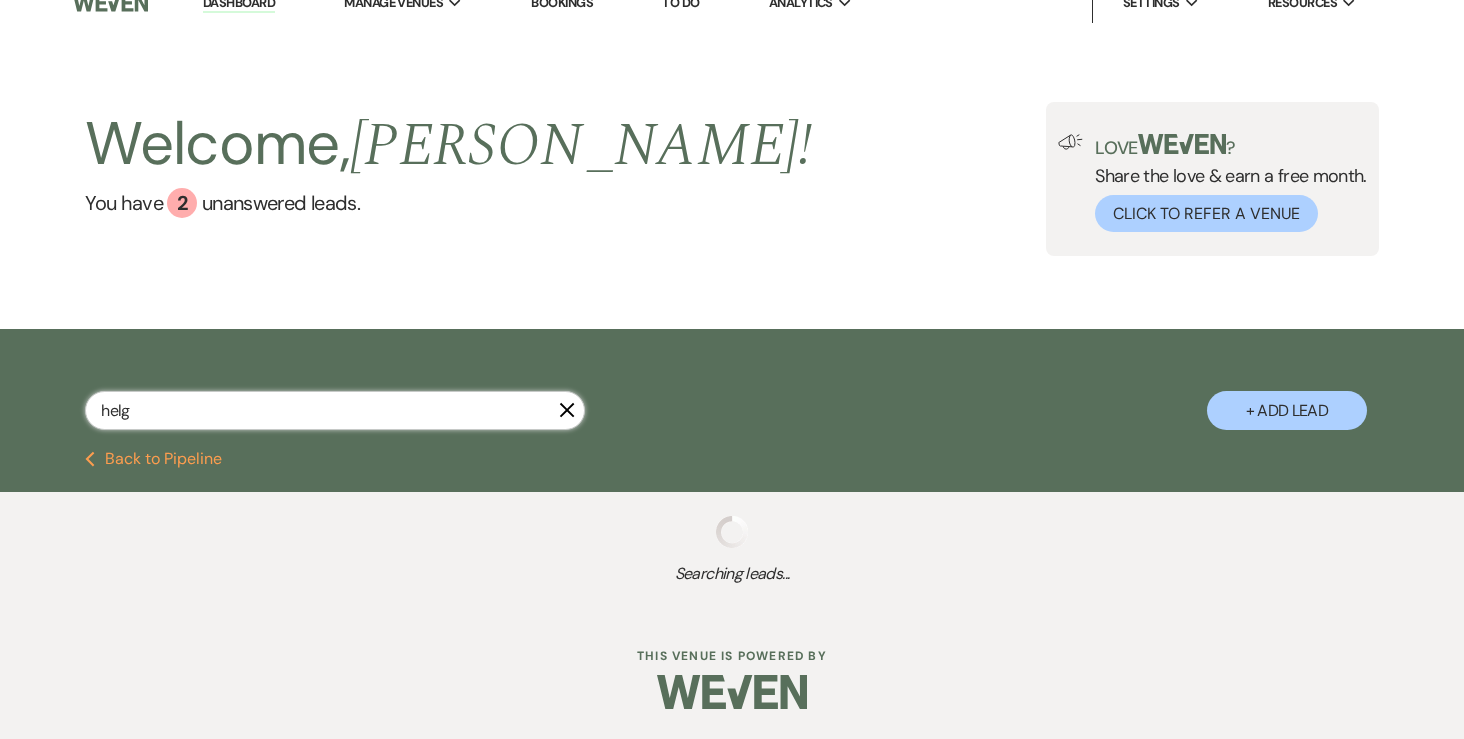 select on "2" 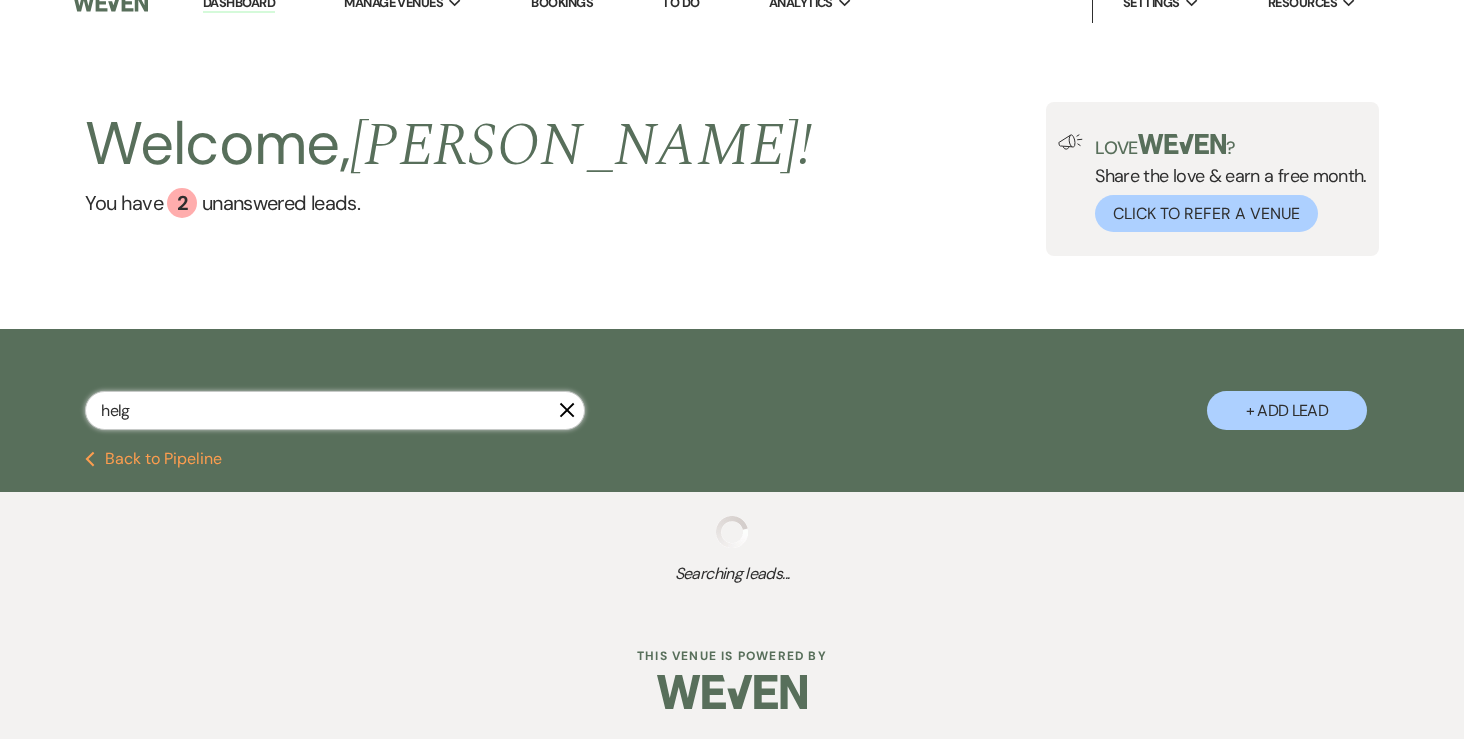 select on "8" 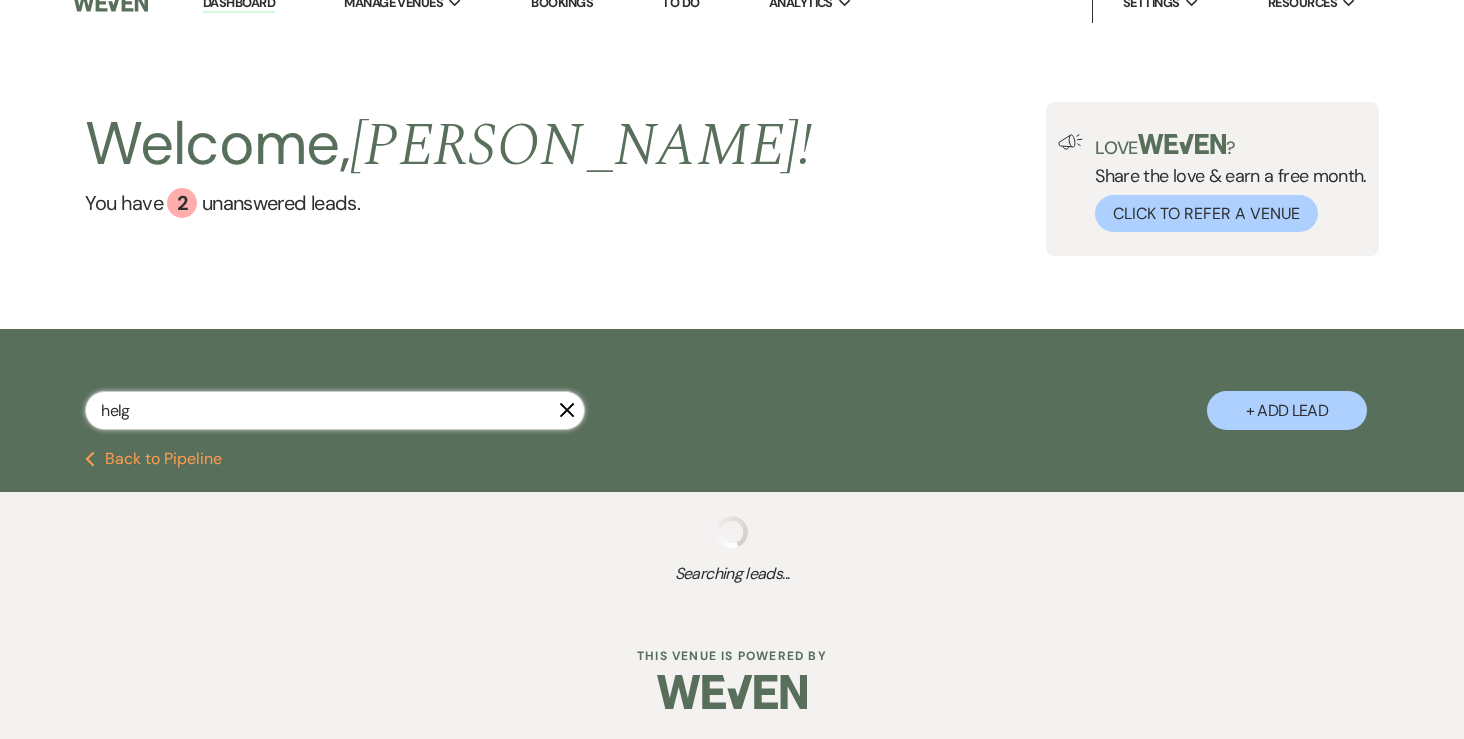 select on "2" 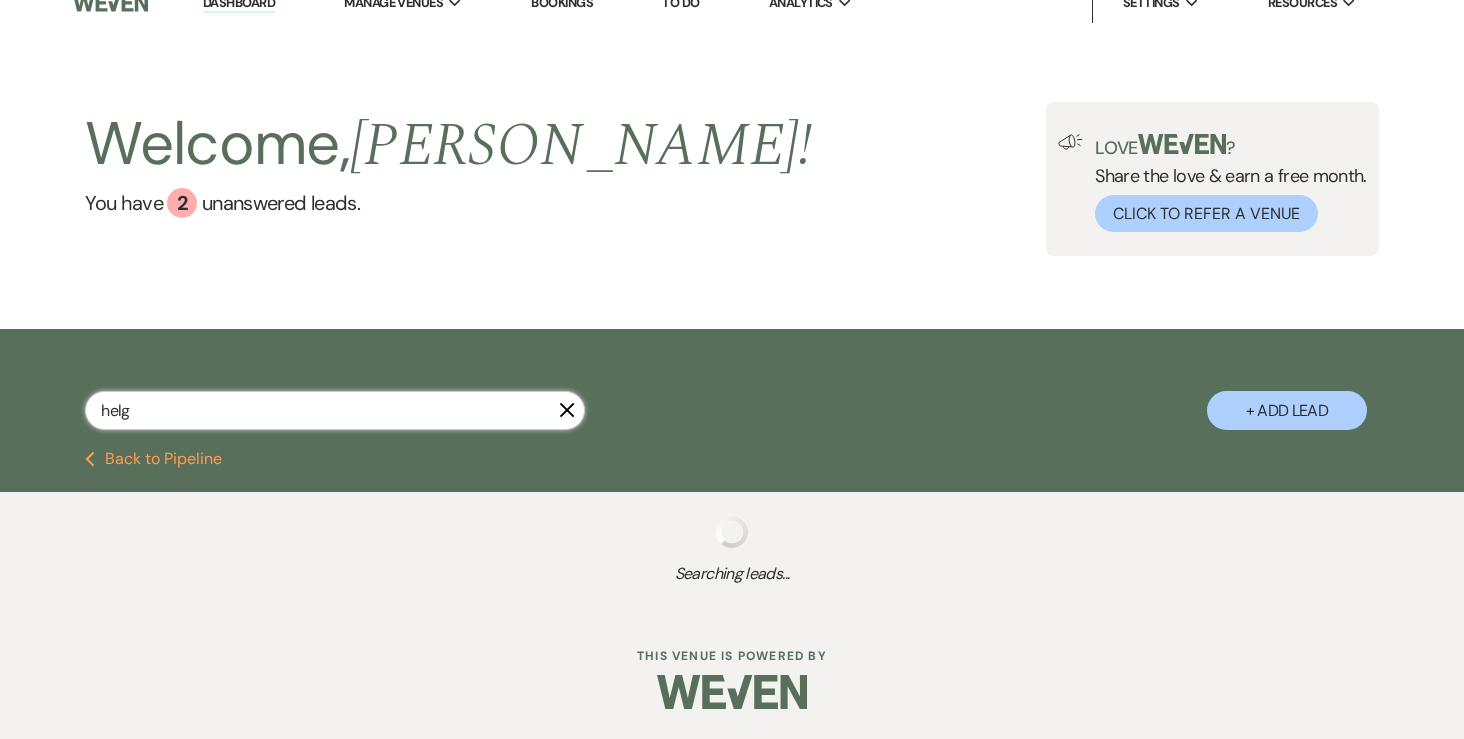 select on "8" 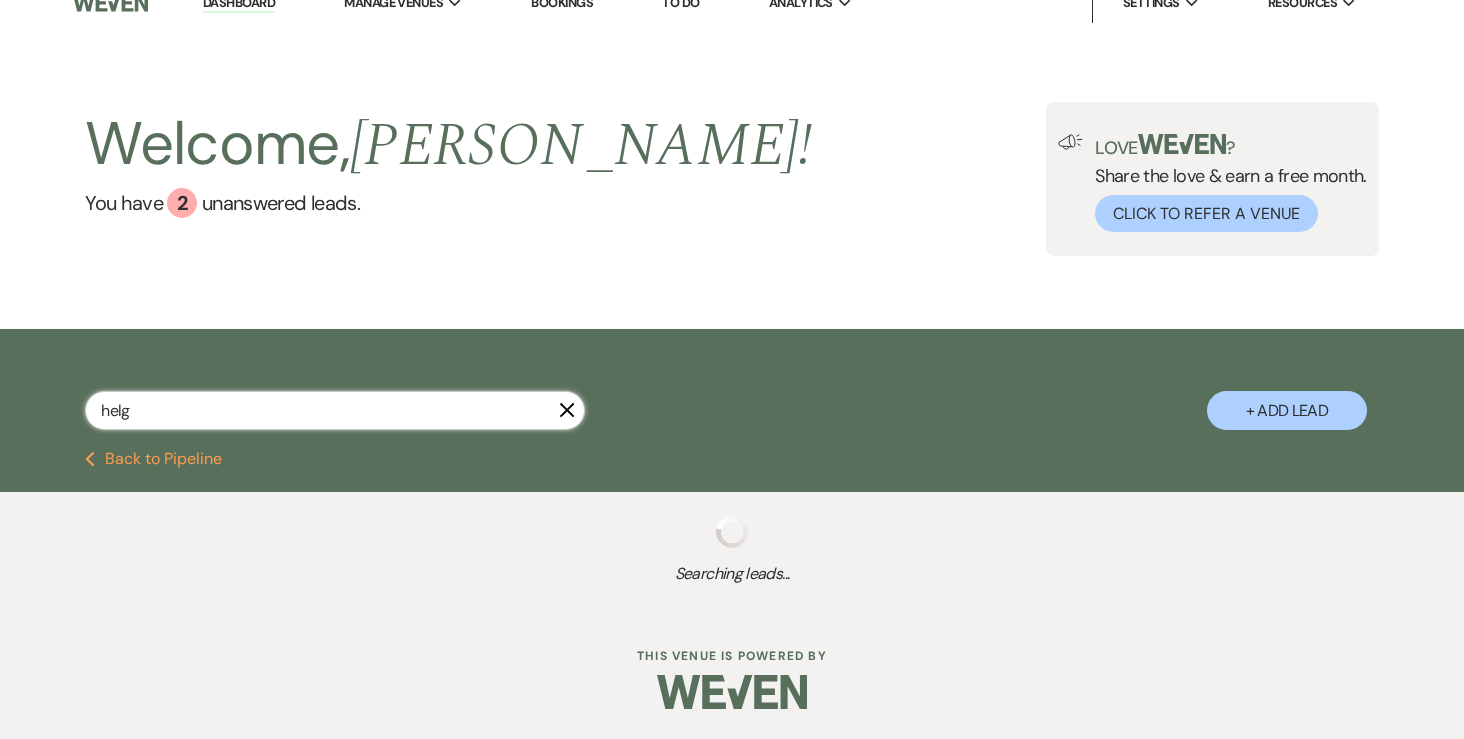 select on "2" 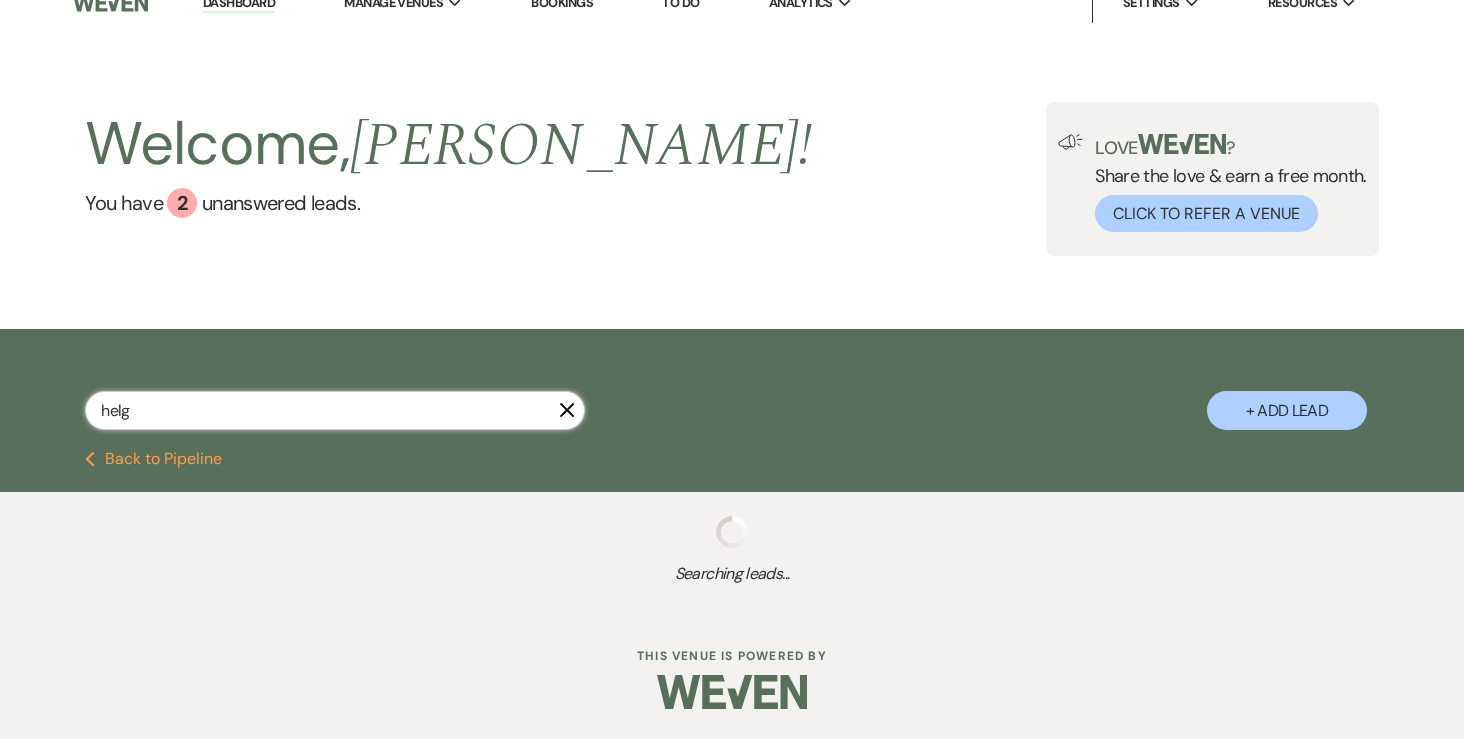 select on "8" 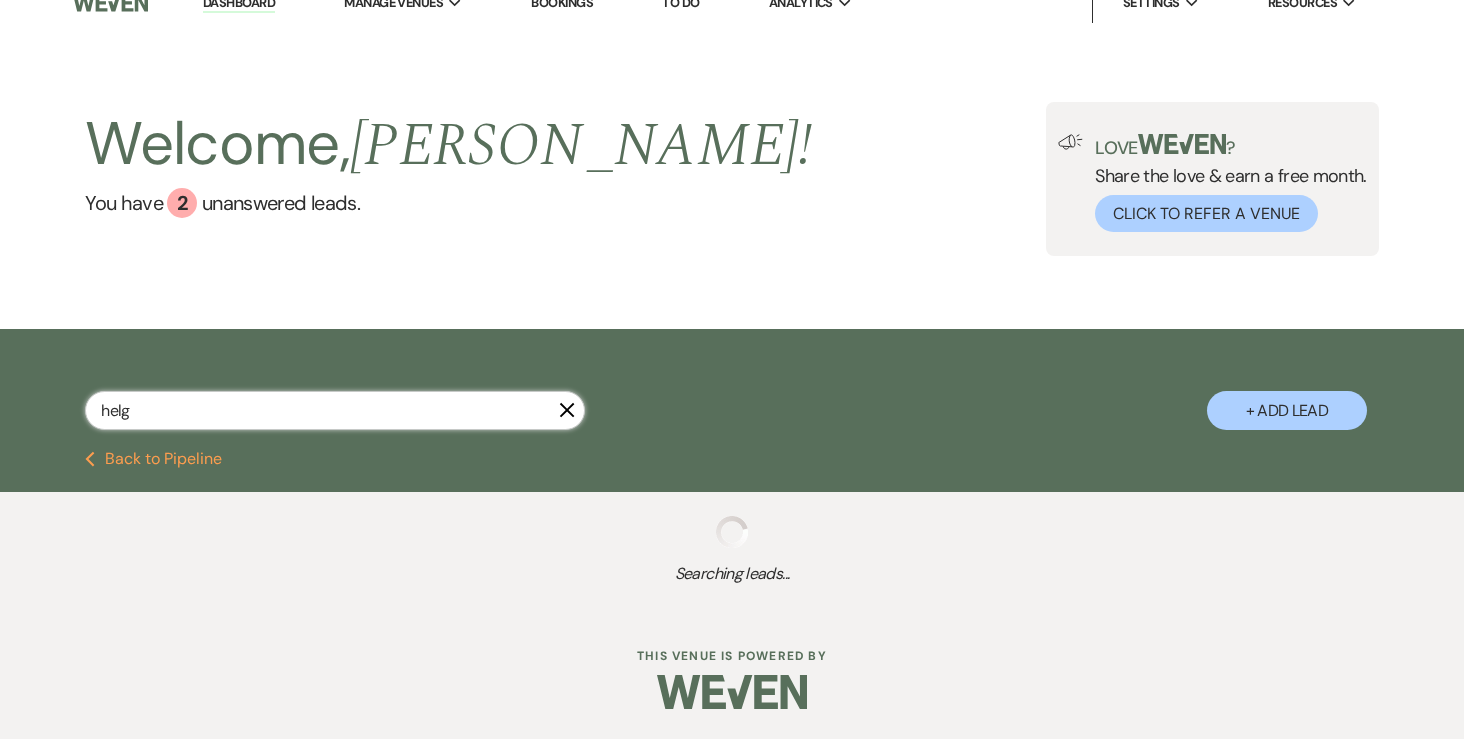 select on "2" 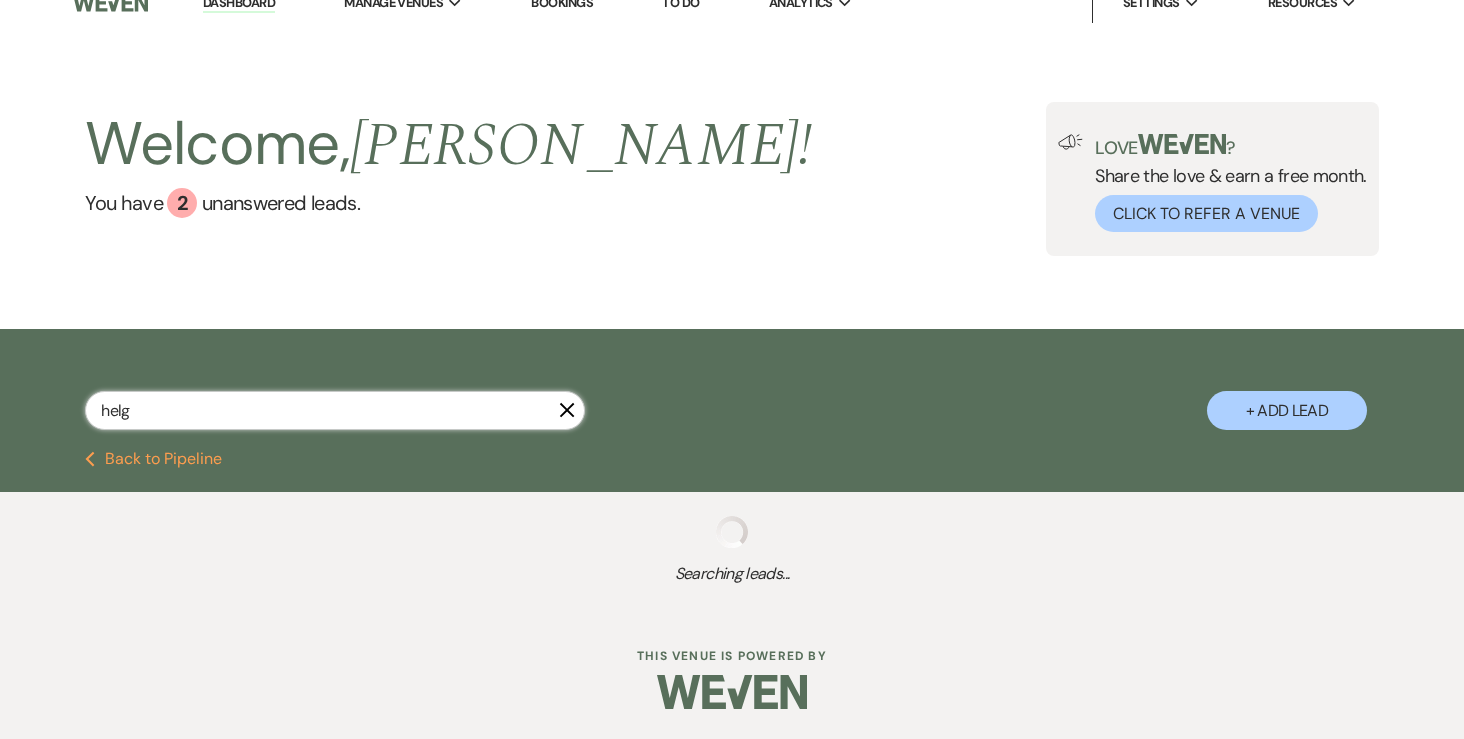 select on "8" 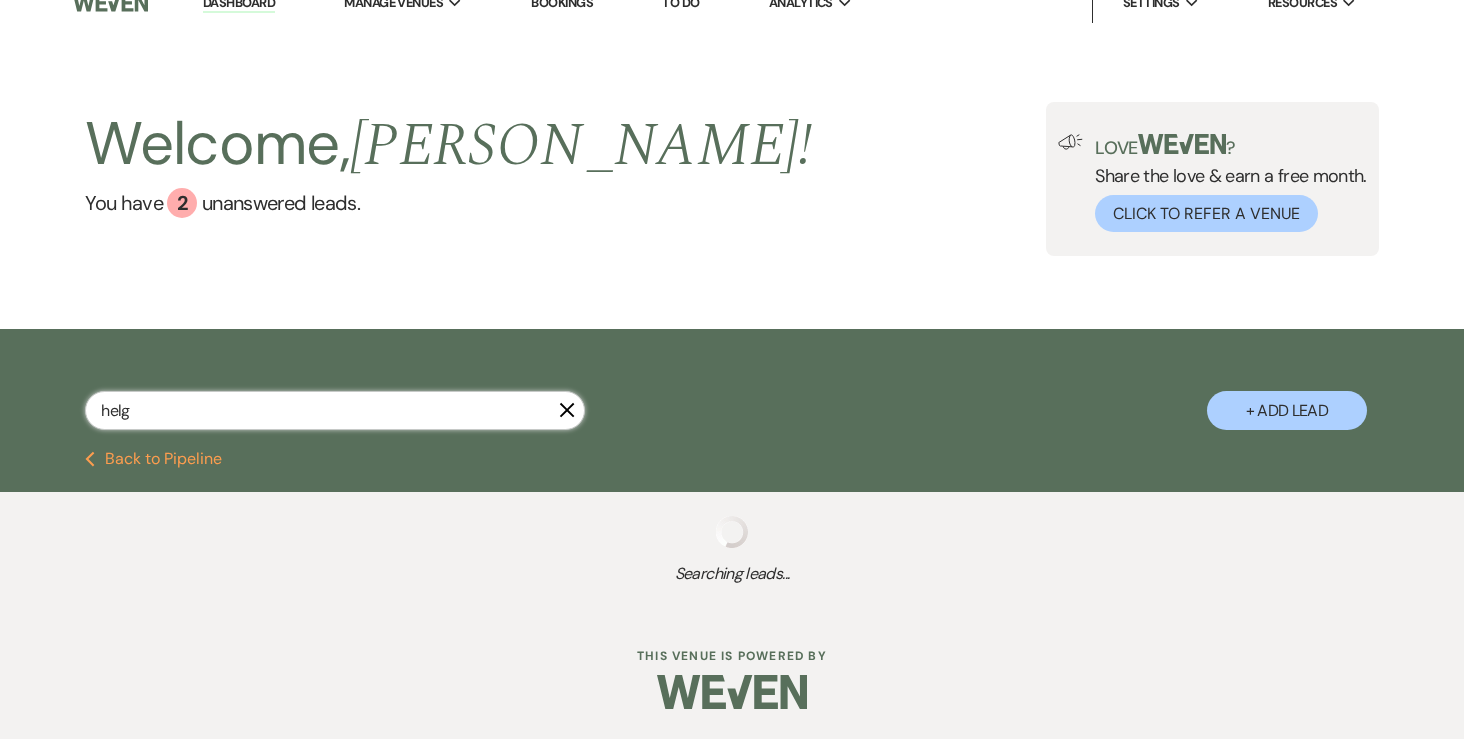 select on "2" 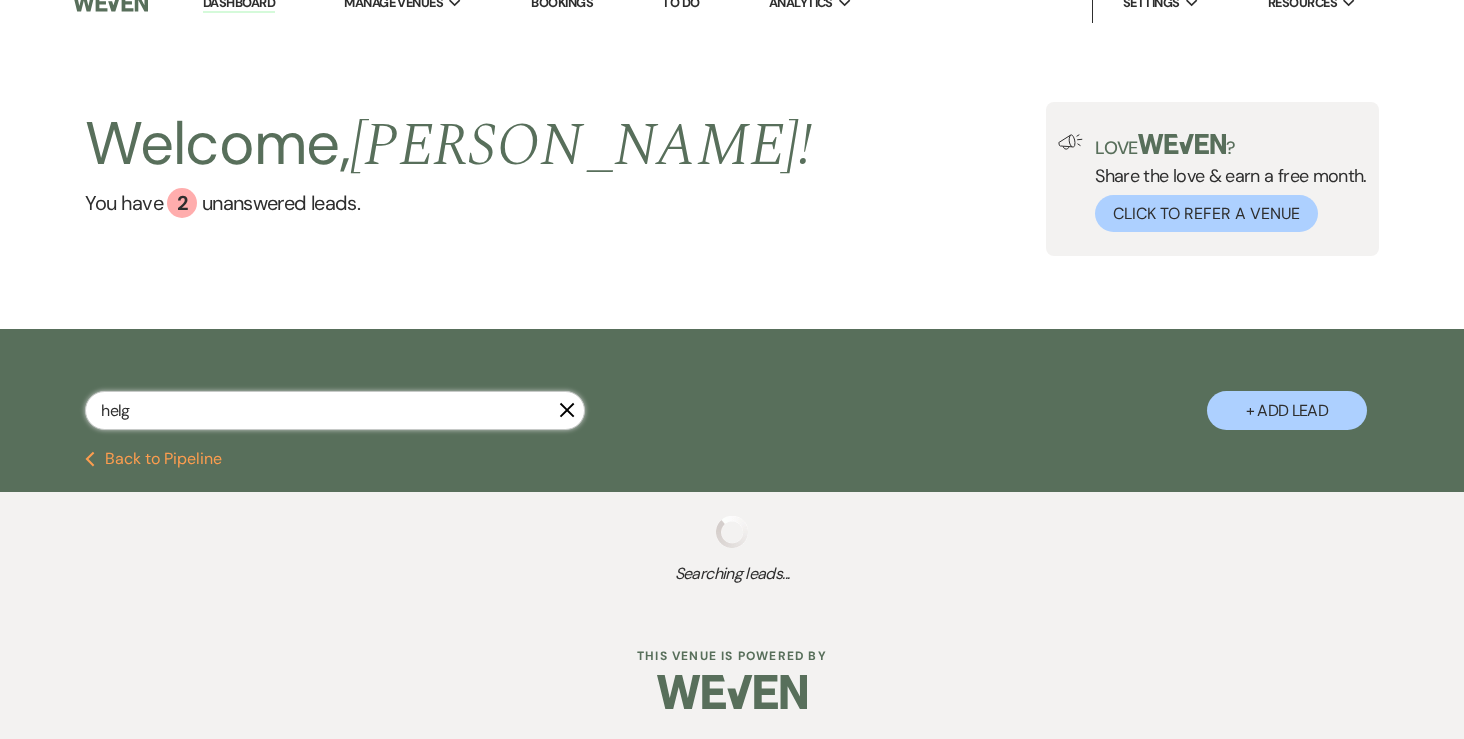 select on "8" 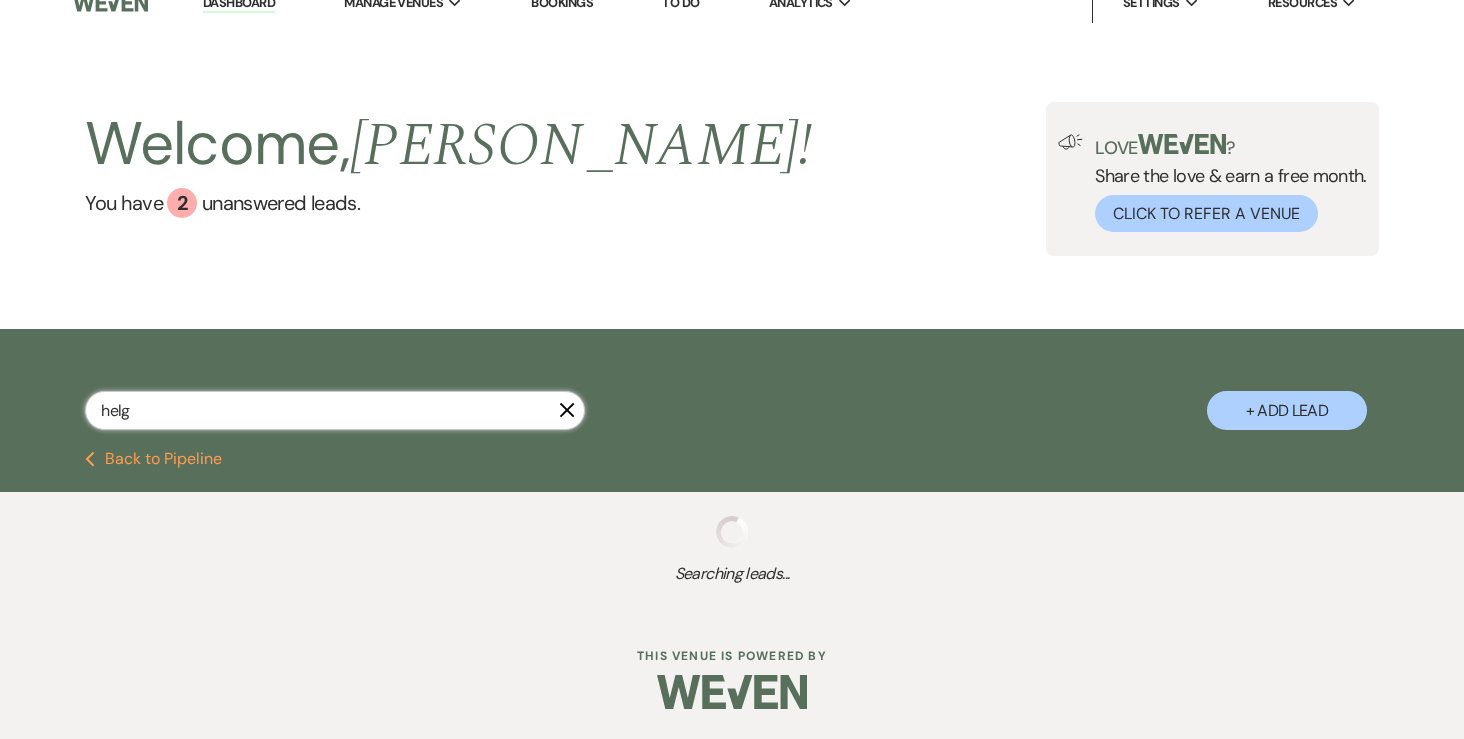 select on "2" 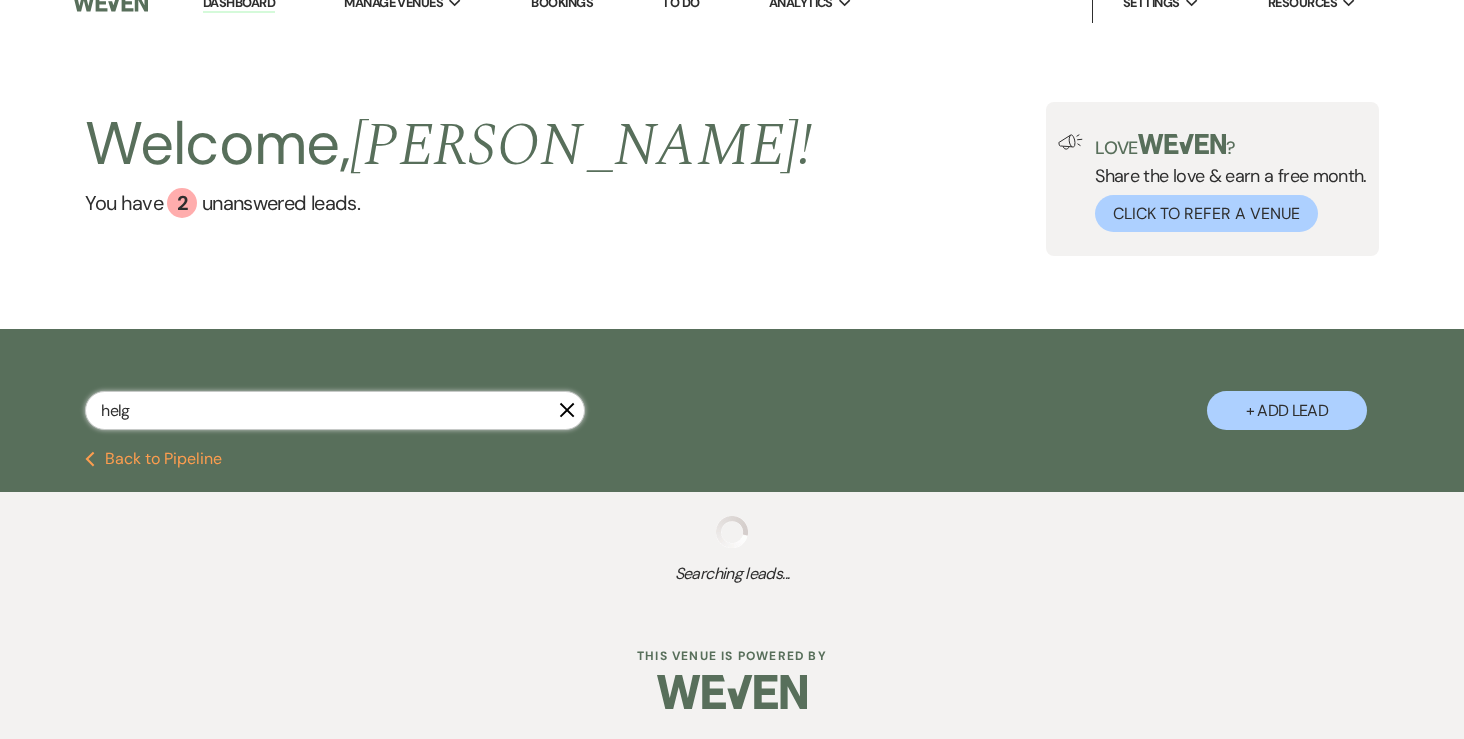 select on "8" 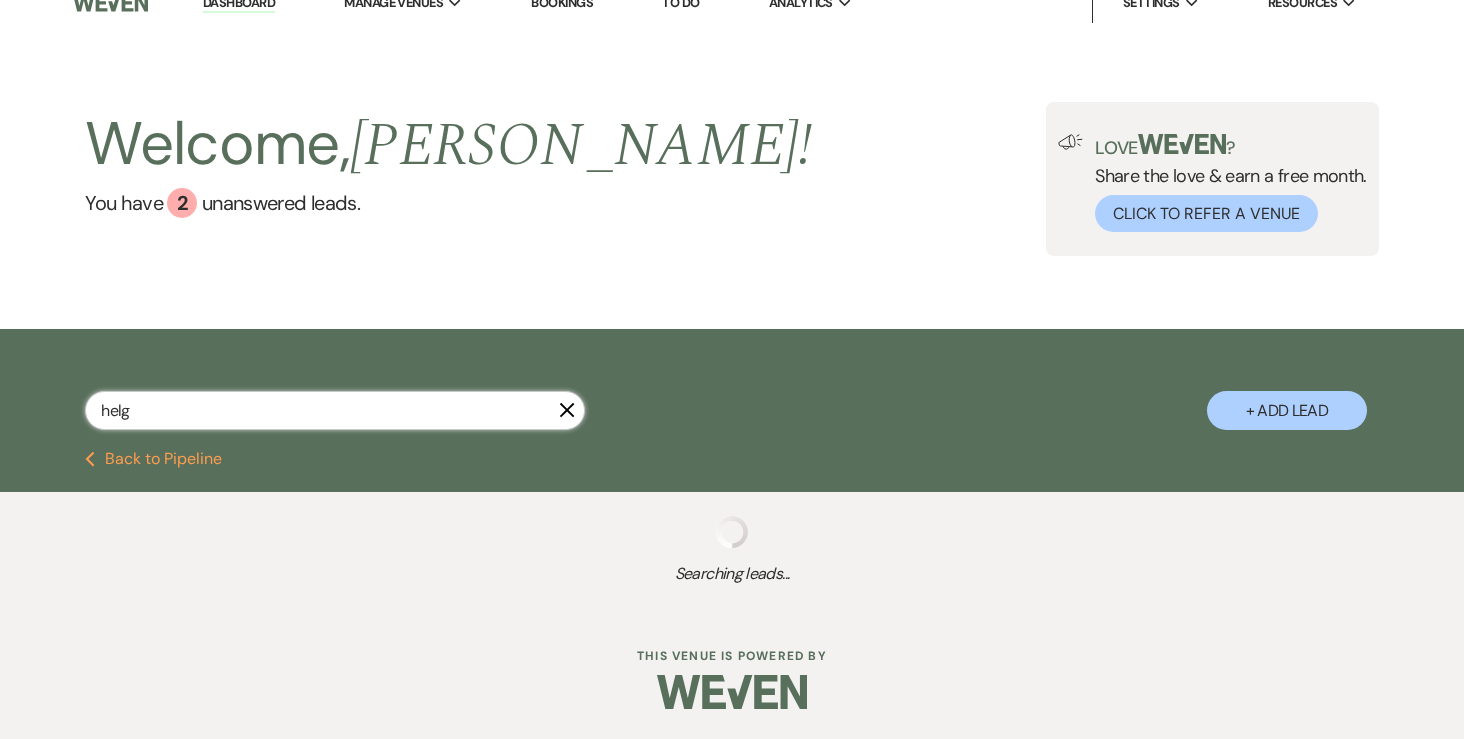 select on "2" 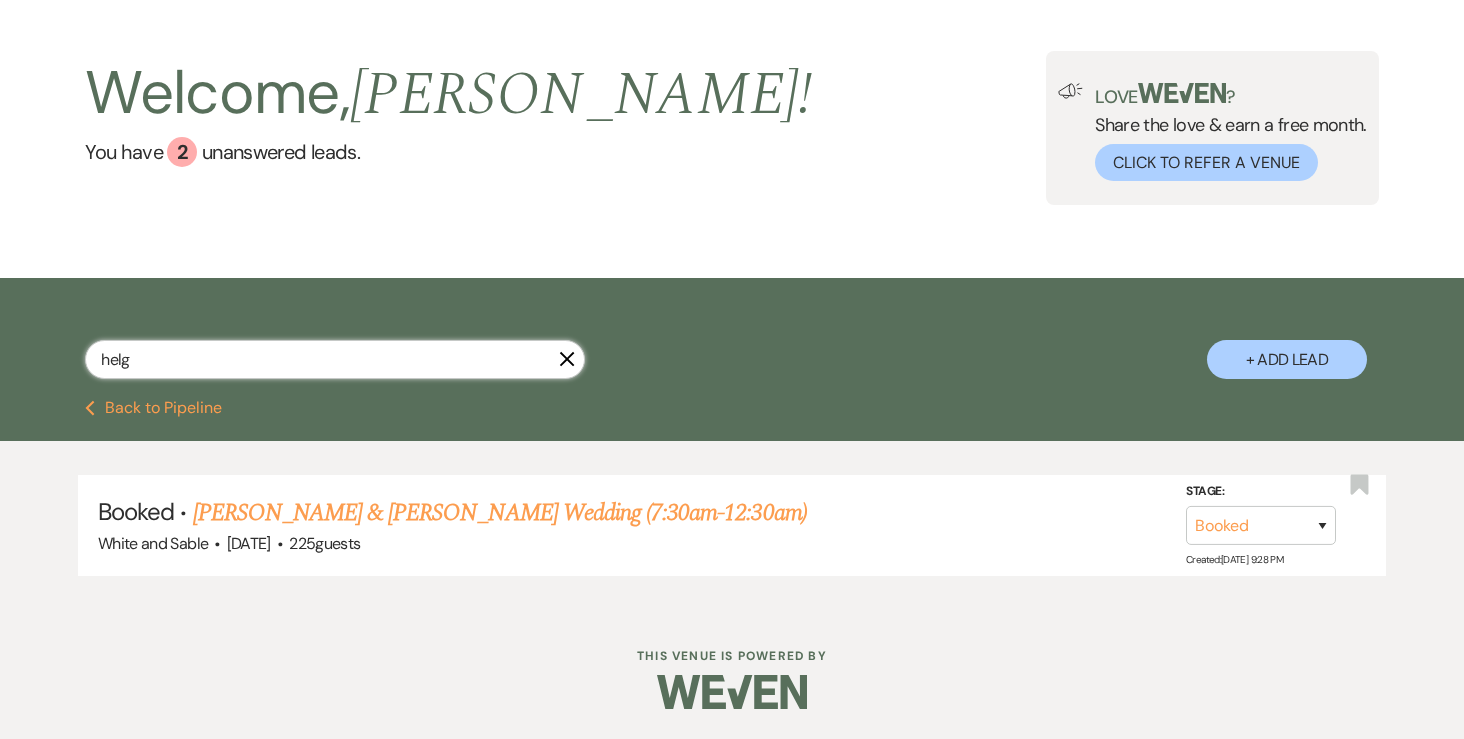 scroll, scrollTop: 73, scrollLeft: 0, axis: vertical 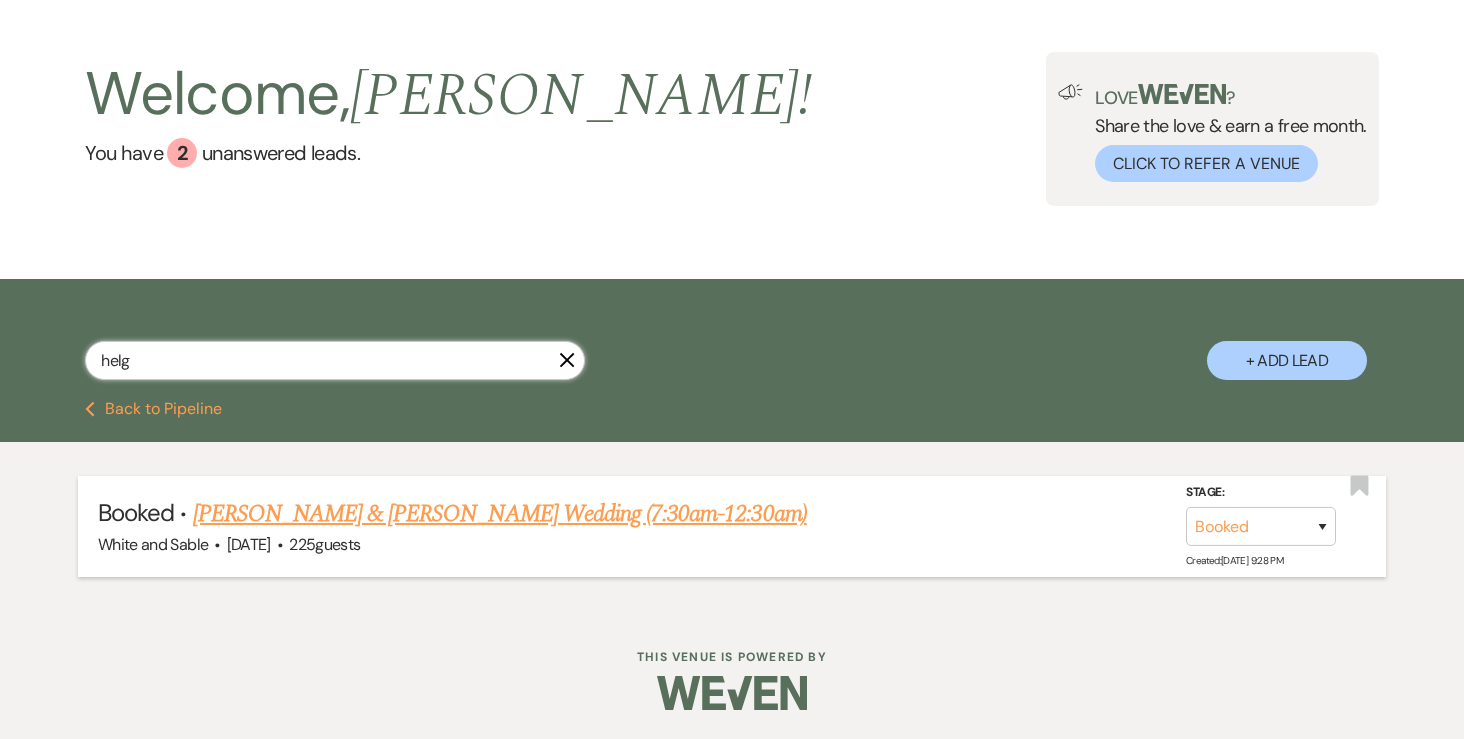 type on "helg" 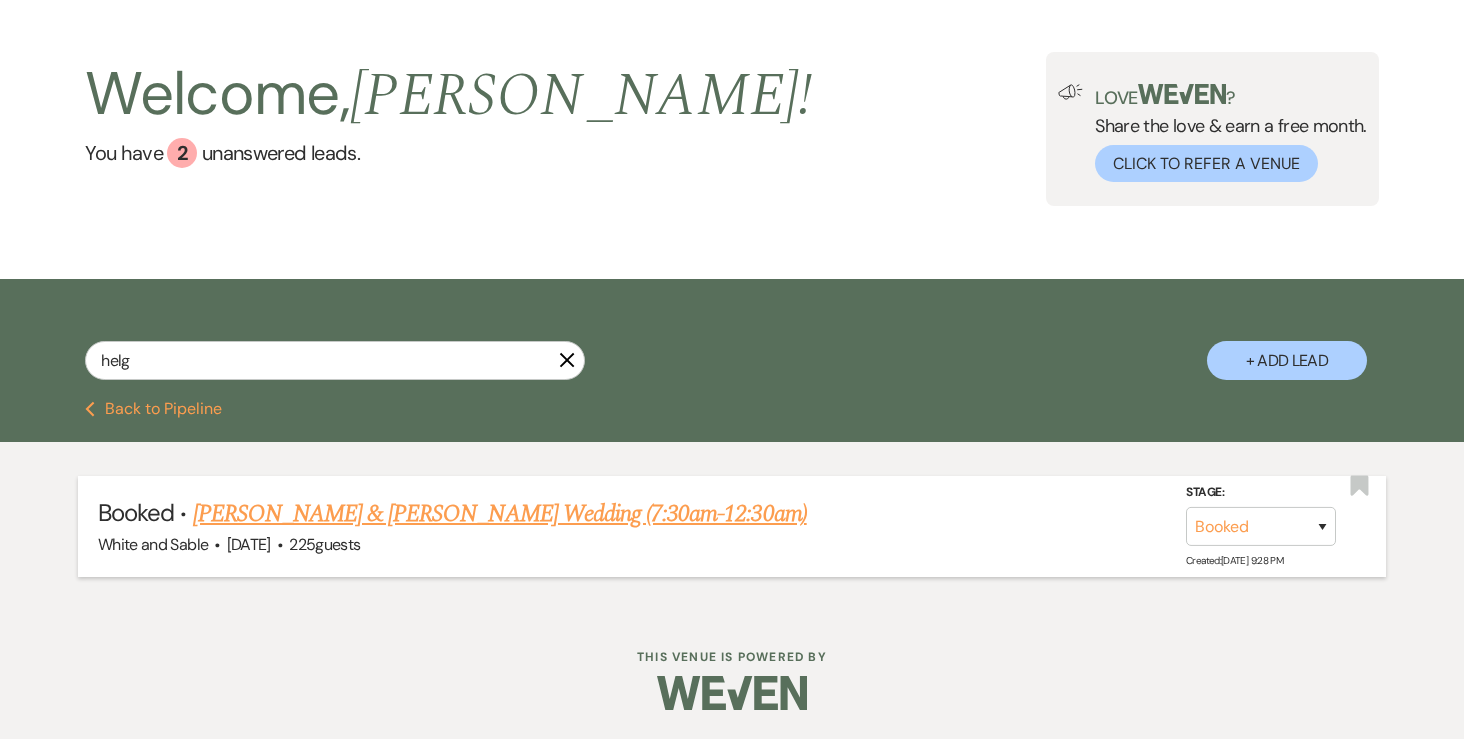 click on "Tanner Laderoute & Jenna Helget's Wedding (7:30am-12:30am)" at bounding box center (500, 514) 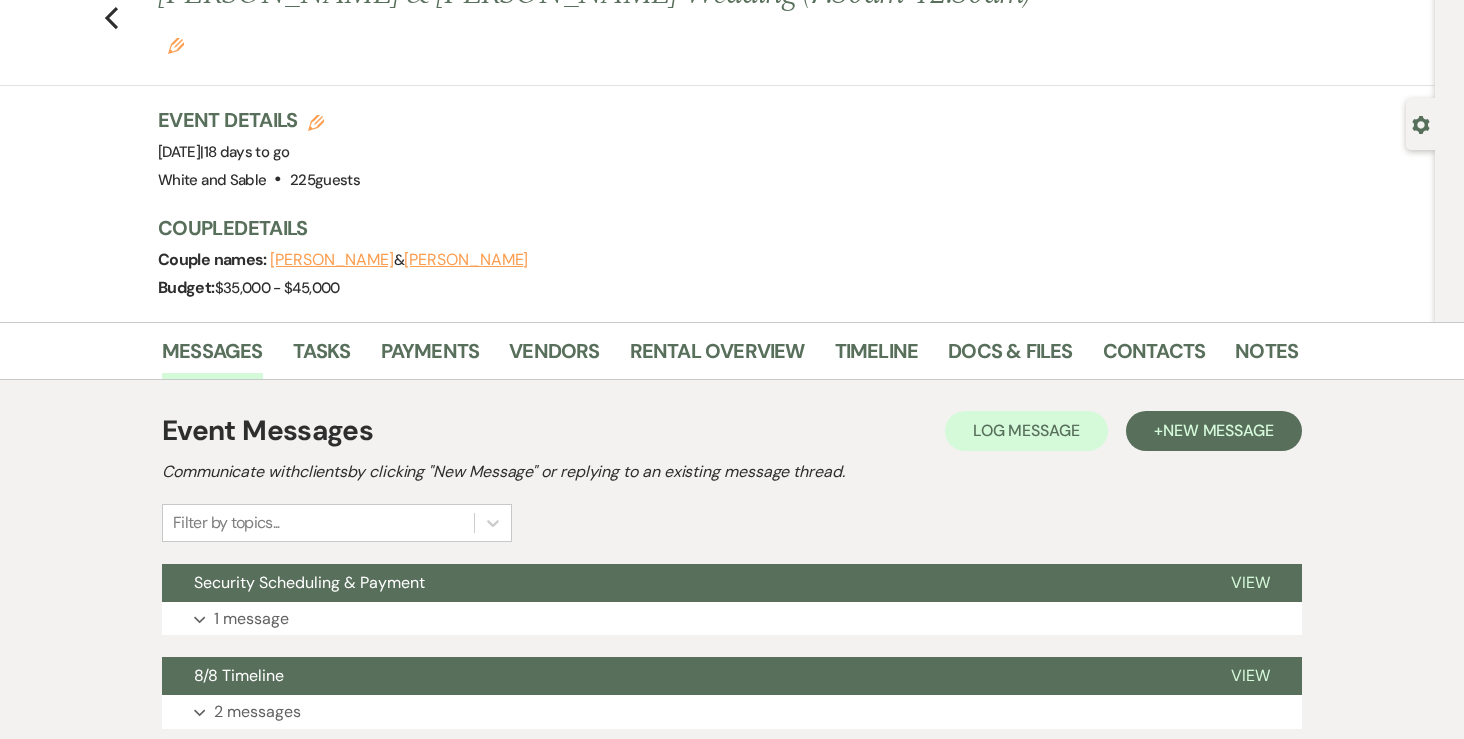 scroll, scrollTop: 0, scrollLeft: 0, axis: both 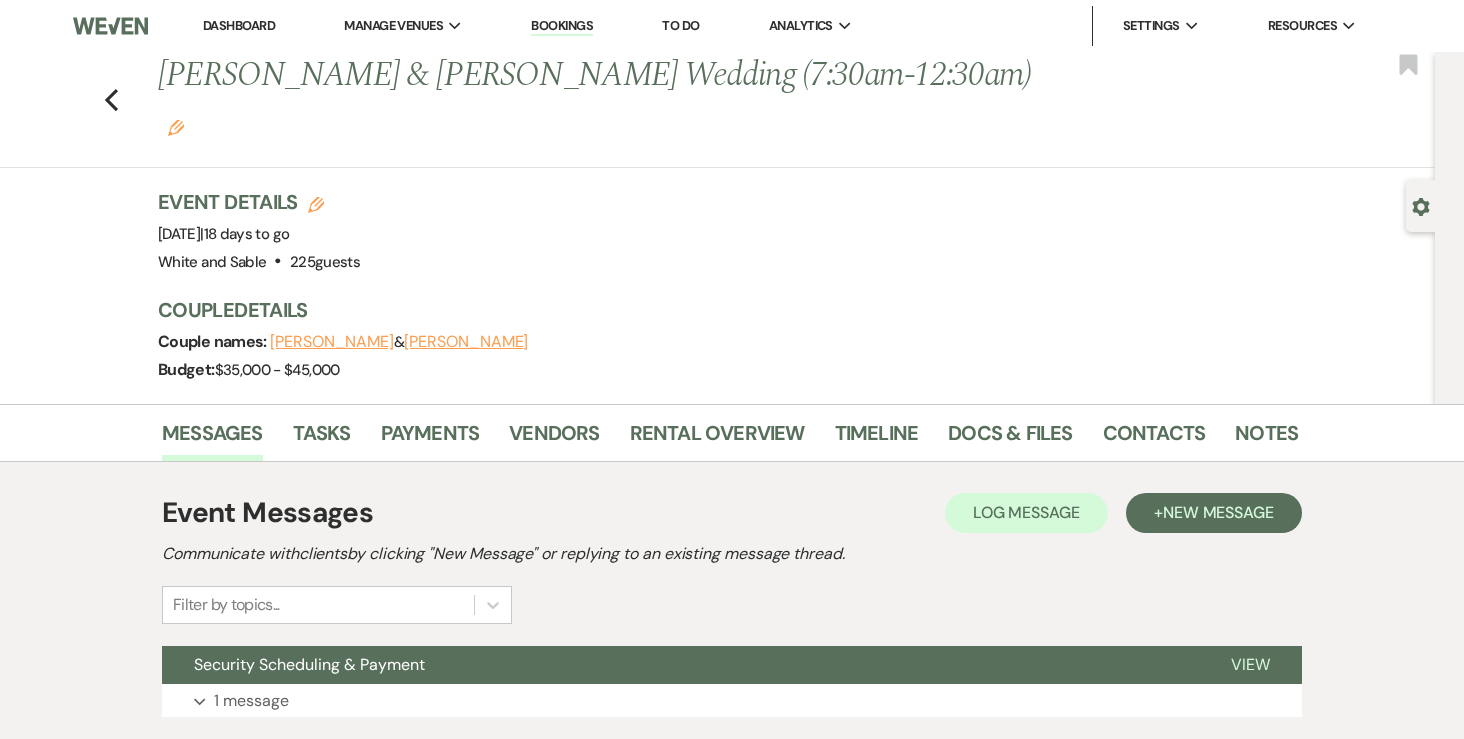 click on "Dashboard" at bounding box center [239, 25] 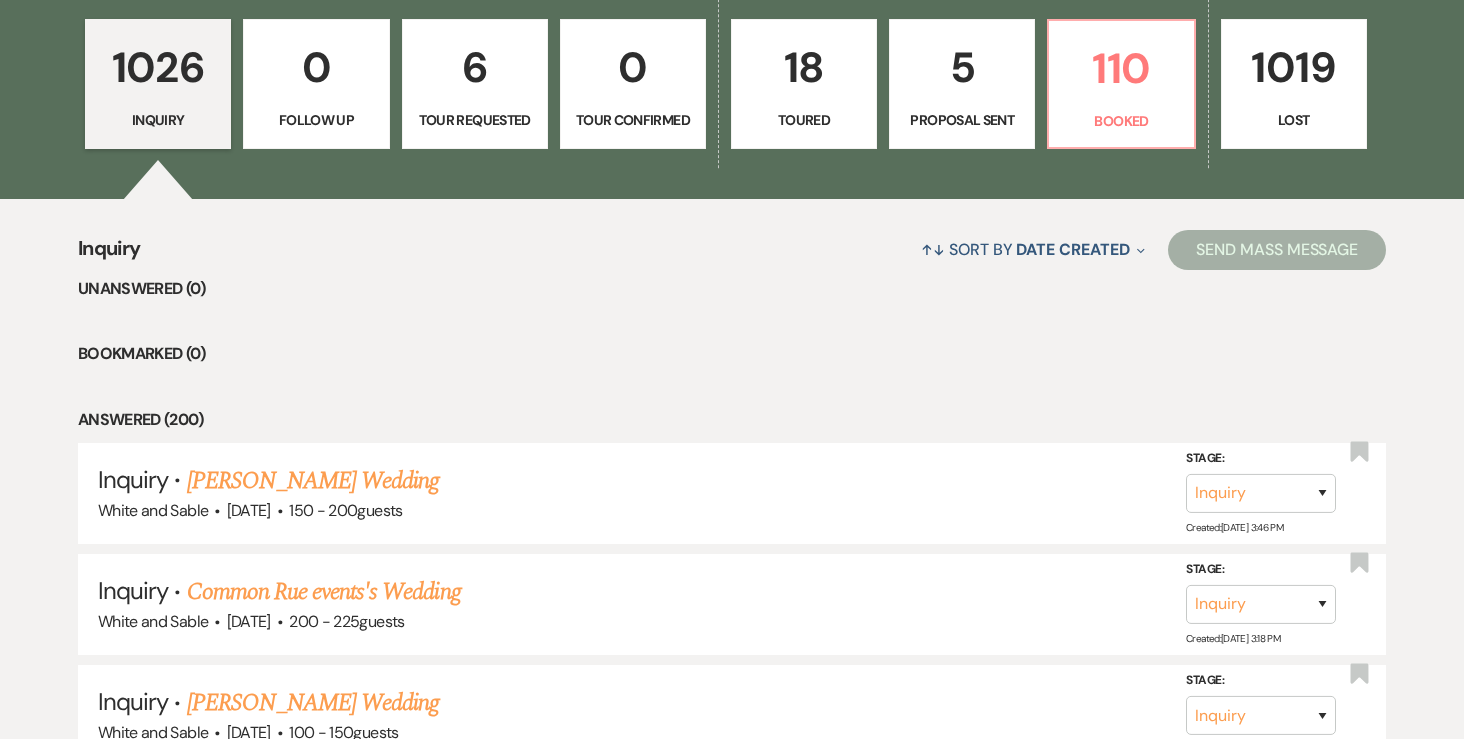 scroll, scrollTop: 550, scrollLeft: 0, axis: vertical 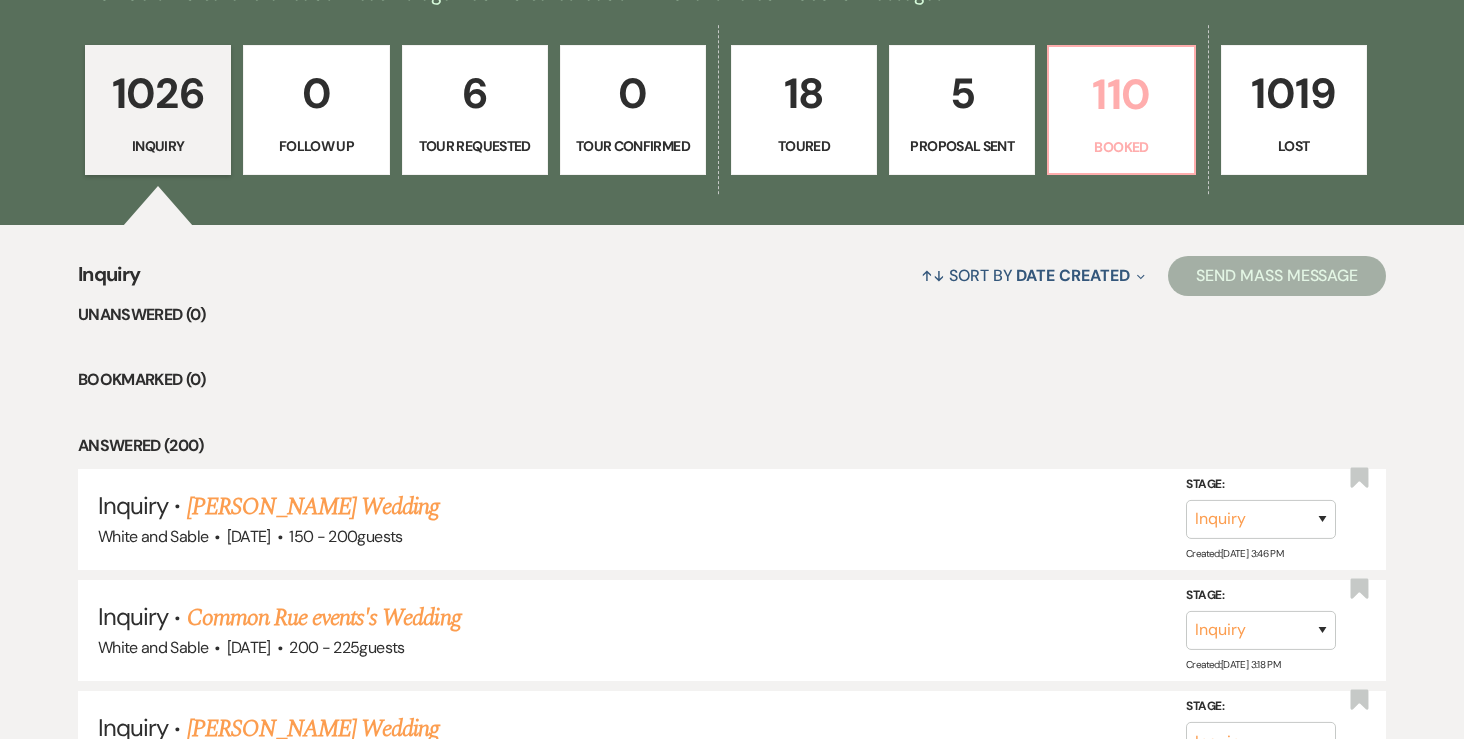 click on "Booked" at bounding box center [1121, 147] 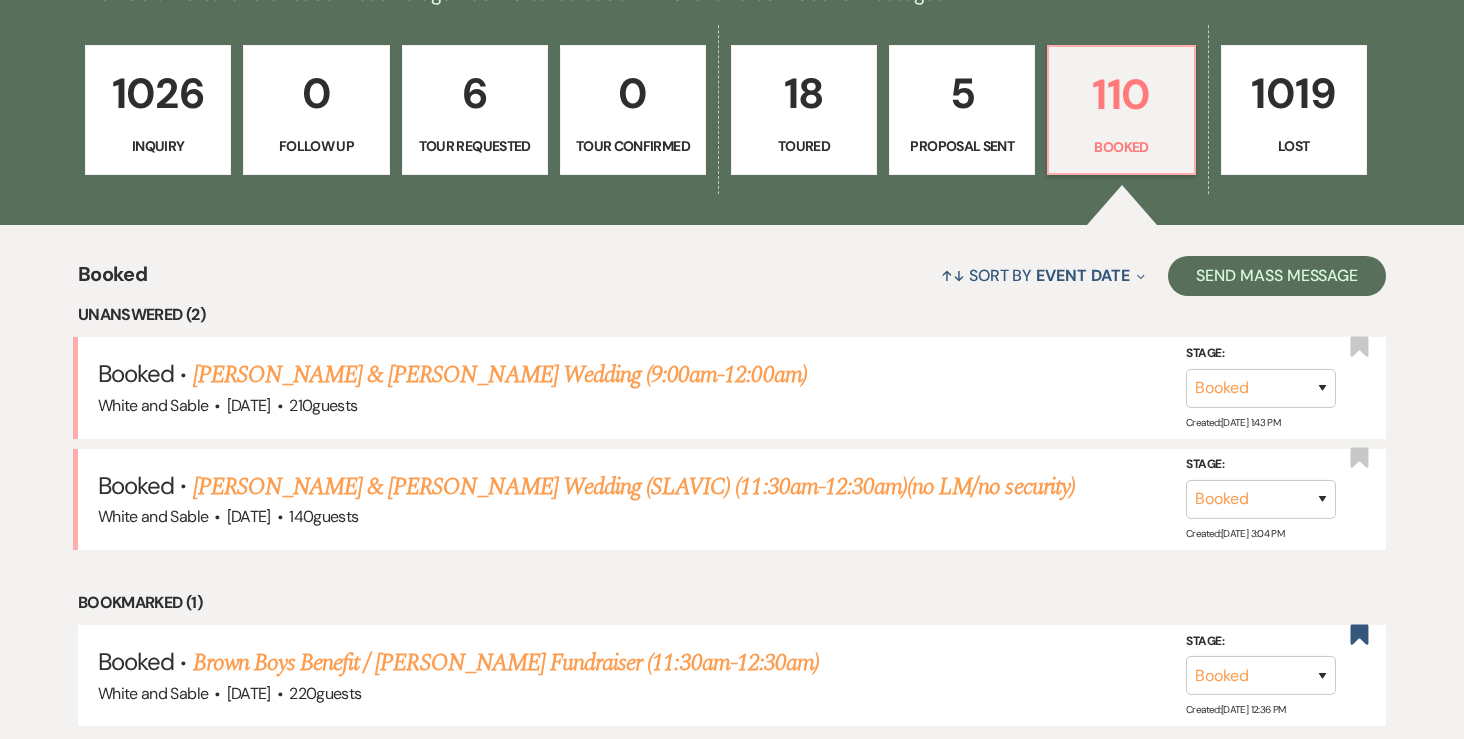 scroll, scrollTop: 555, scrollLeft: 0, axis: vertical 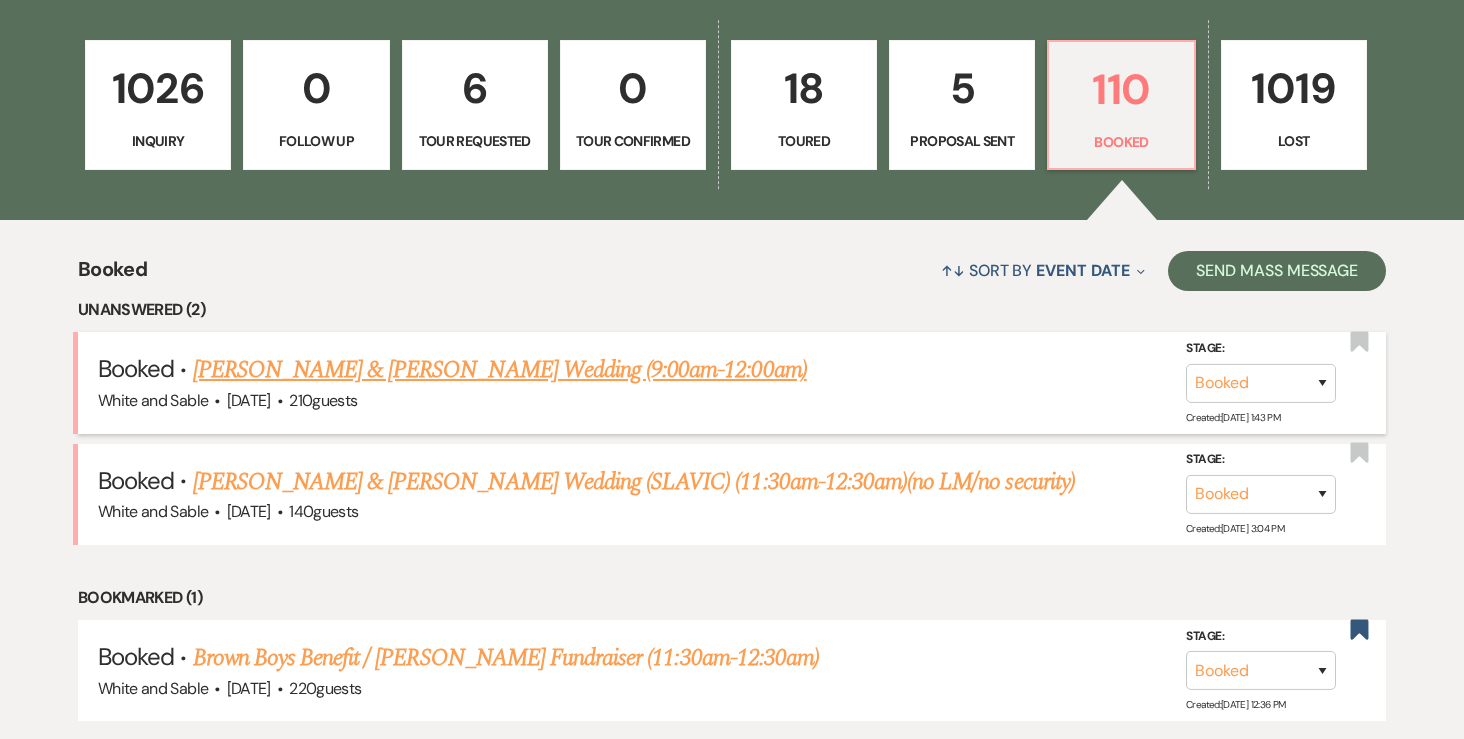 click on "Alex Christensen & Sam Weiss's Wedding (9:00am-12:00am)" at bounding box center (500, 370) 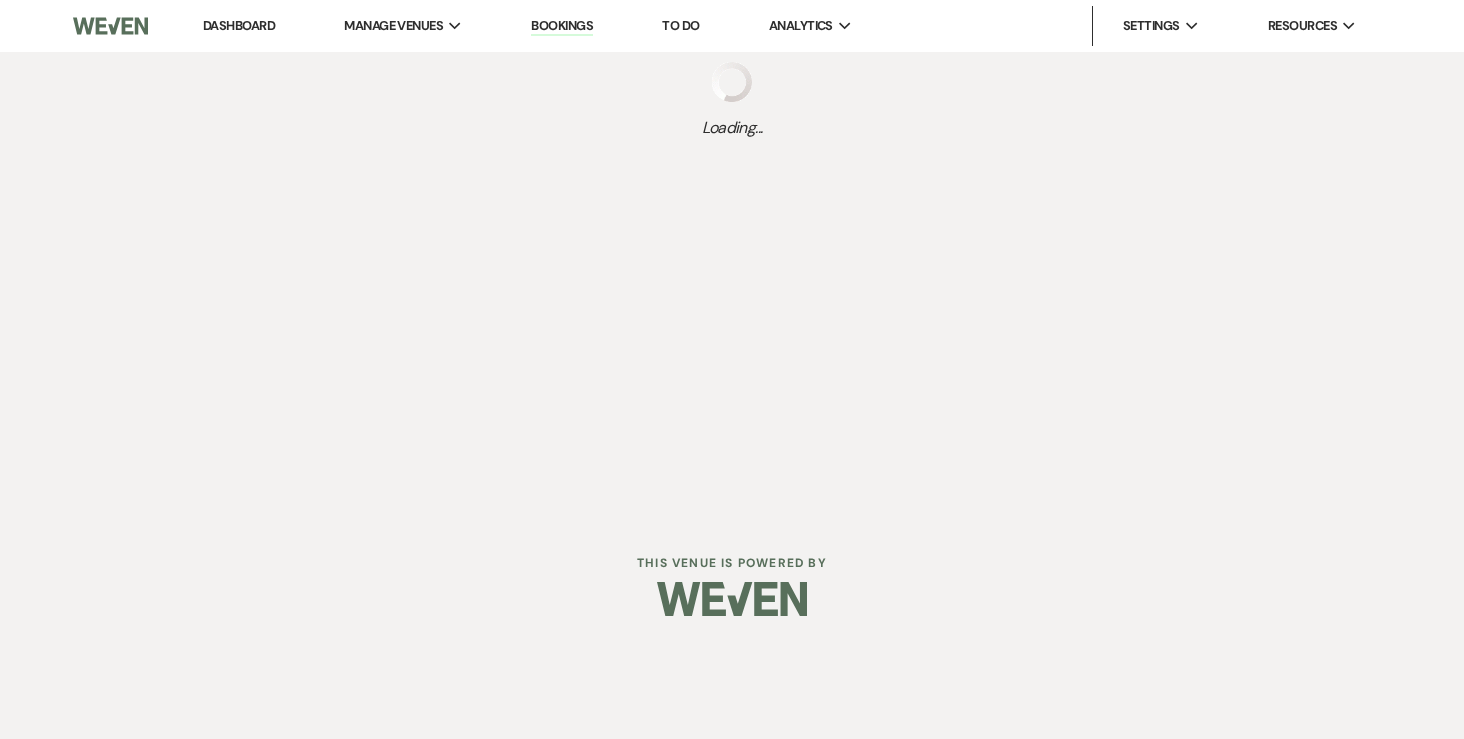 scroll, scrollTop: 0, scrollLeft: 0, axis: both 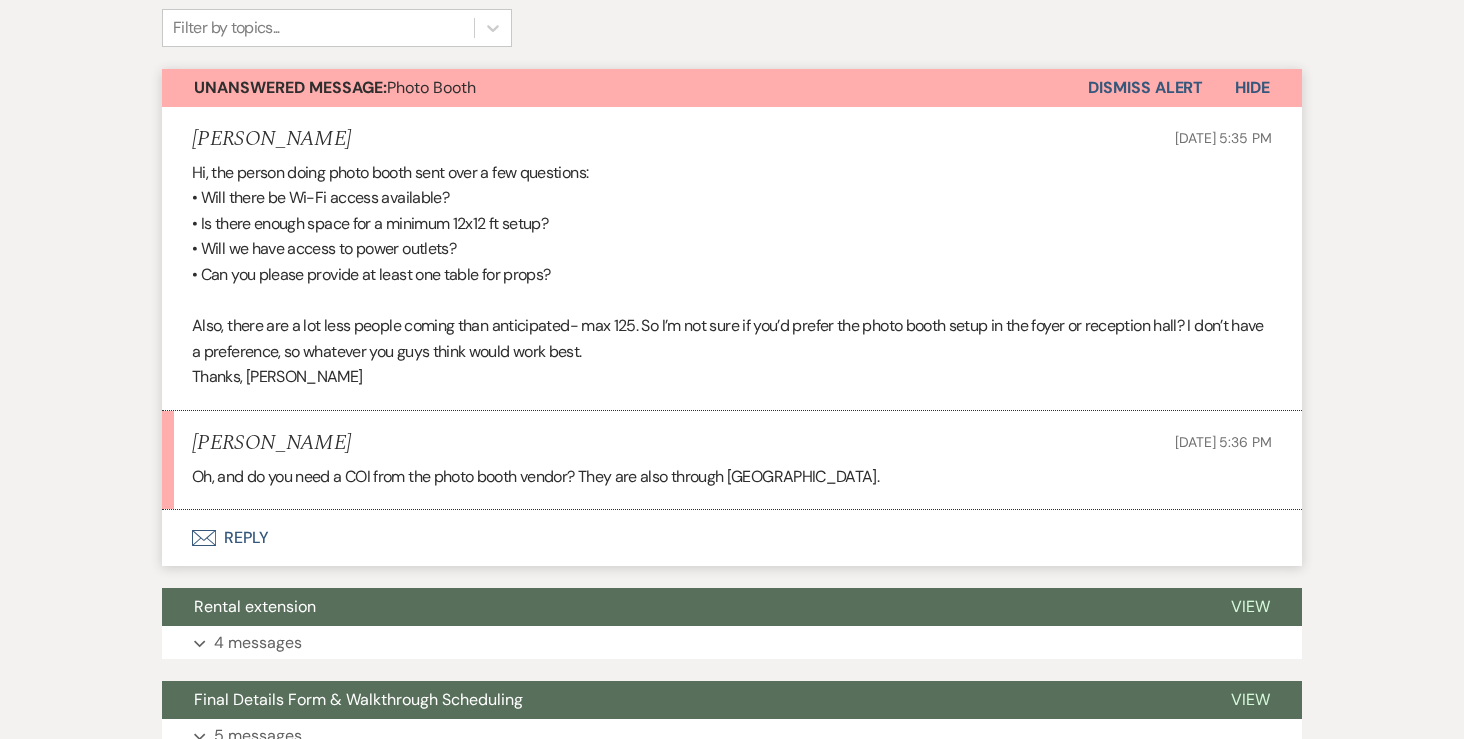 click on "Envelope Reply" at bounding box center [732, 538] 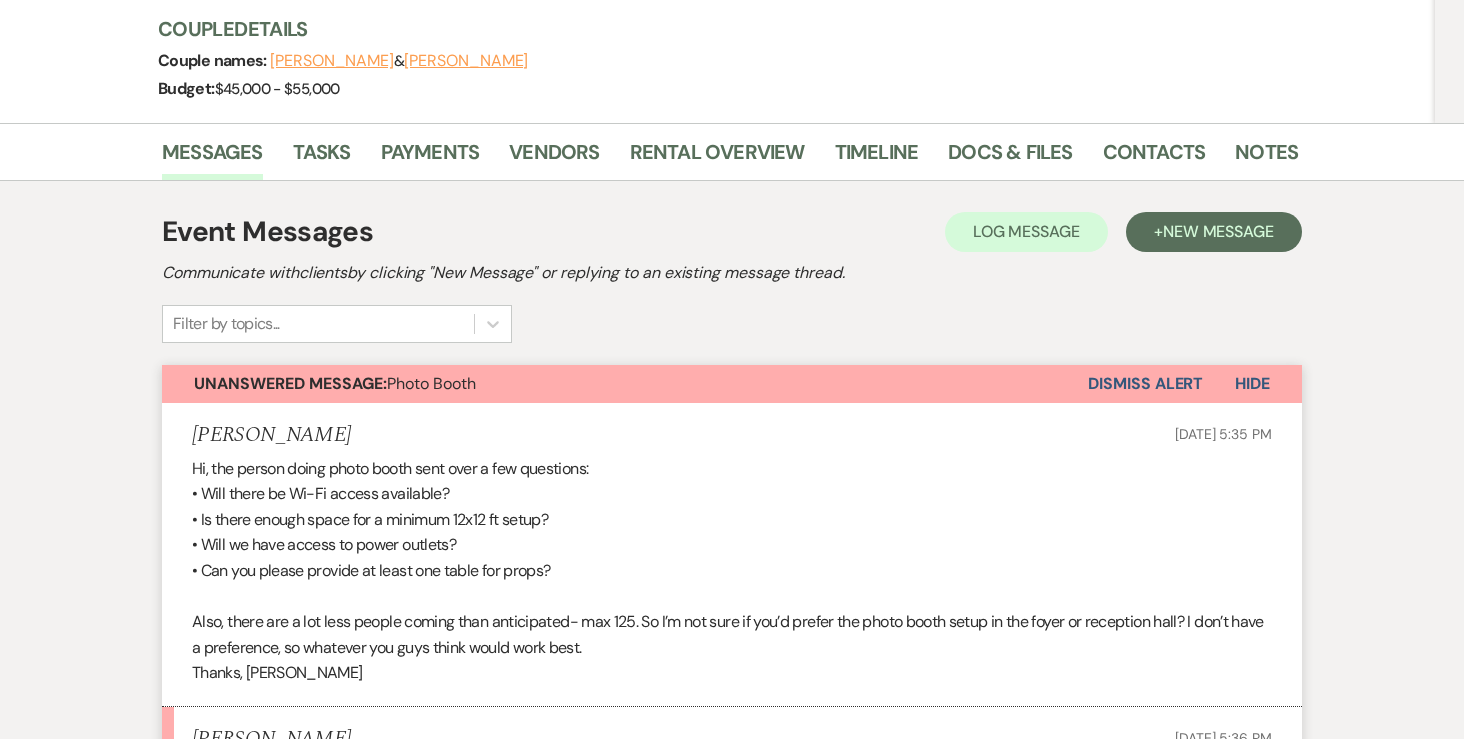 scroll, scrollTop: 0, scrollLeft: 0, axis: both 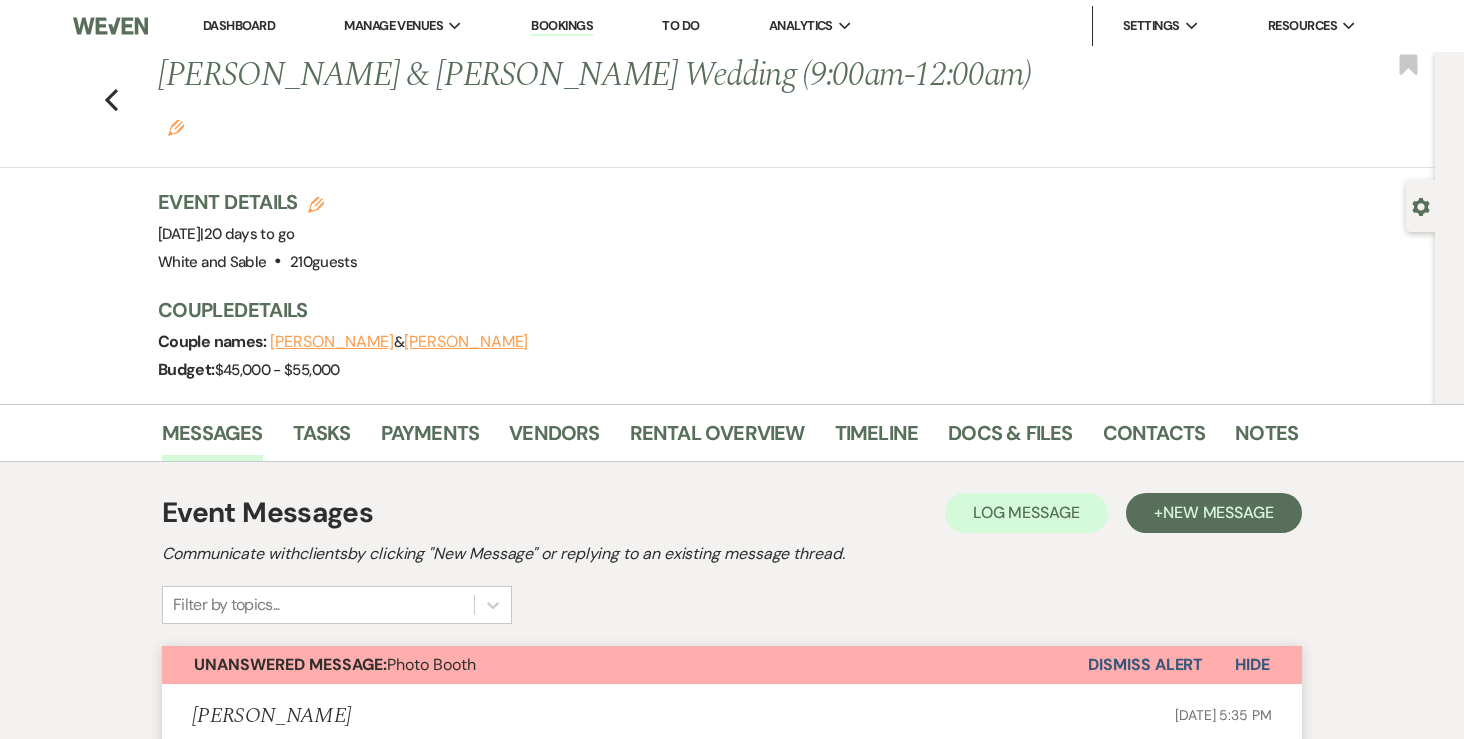 click on "Dashboard" at bounding box center [239, 25] 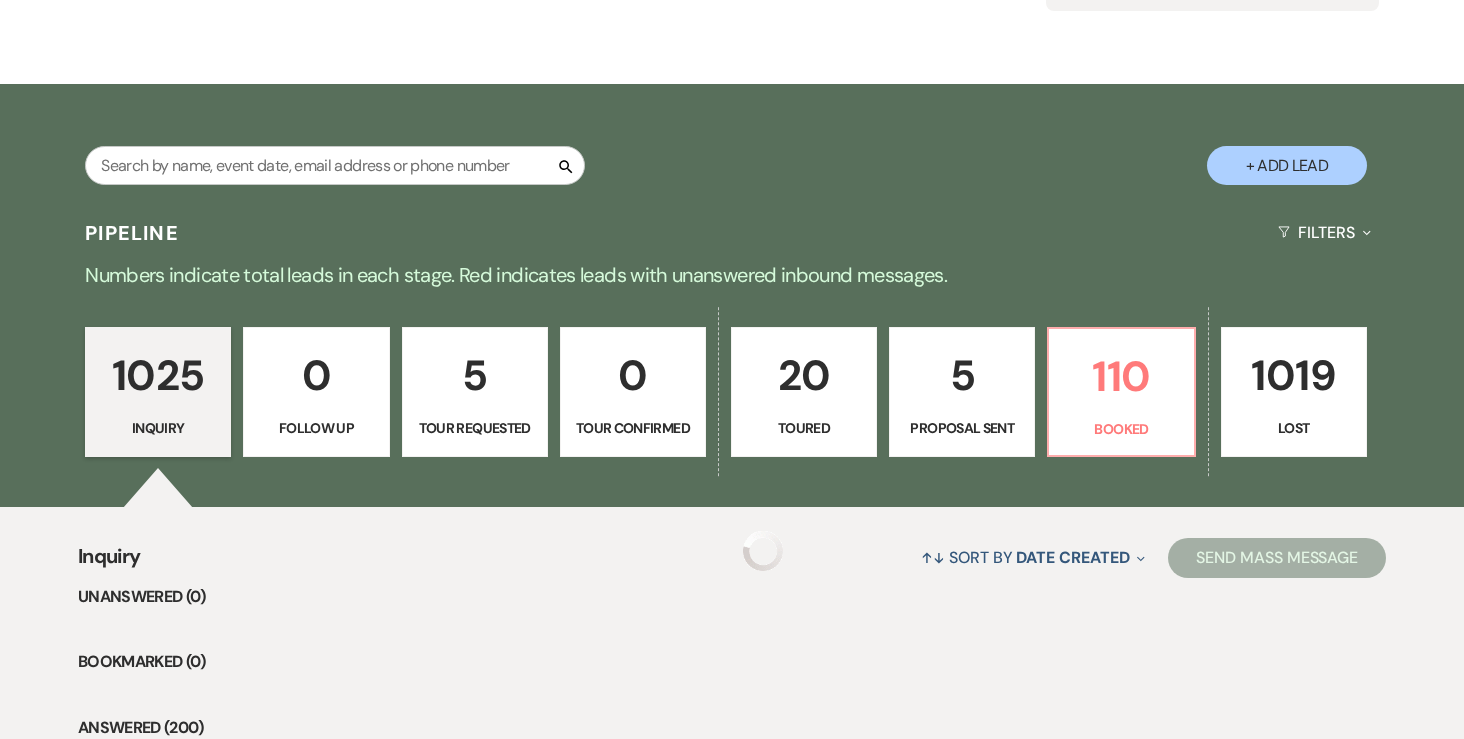 scroll, scrollTop: 275, scrollLeft: 0, axis: vertical 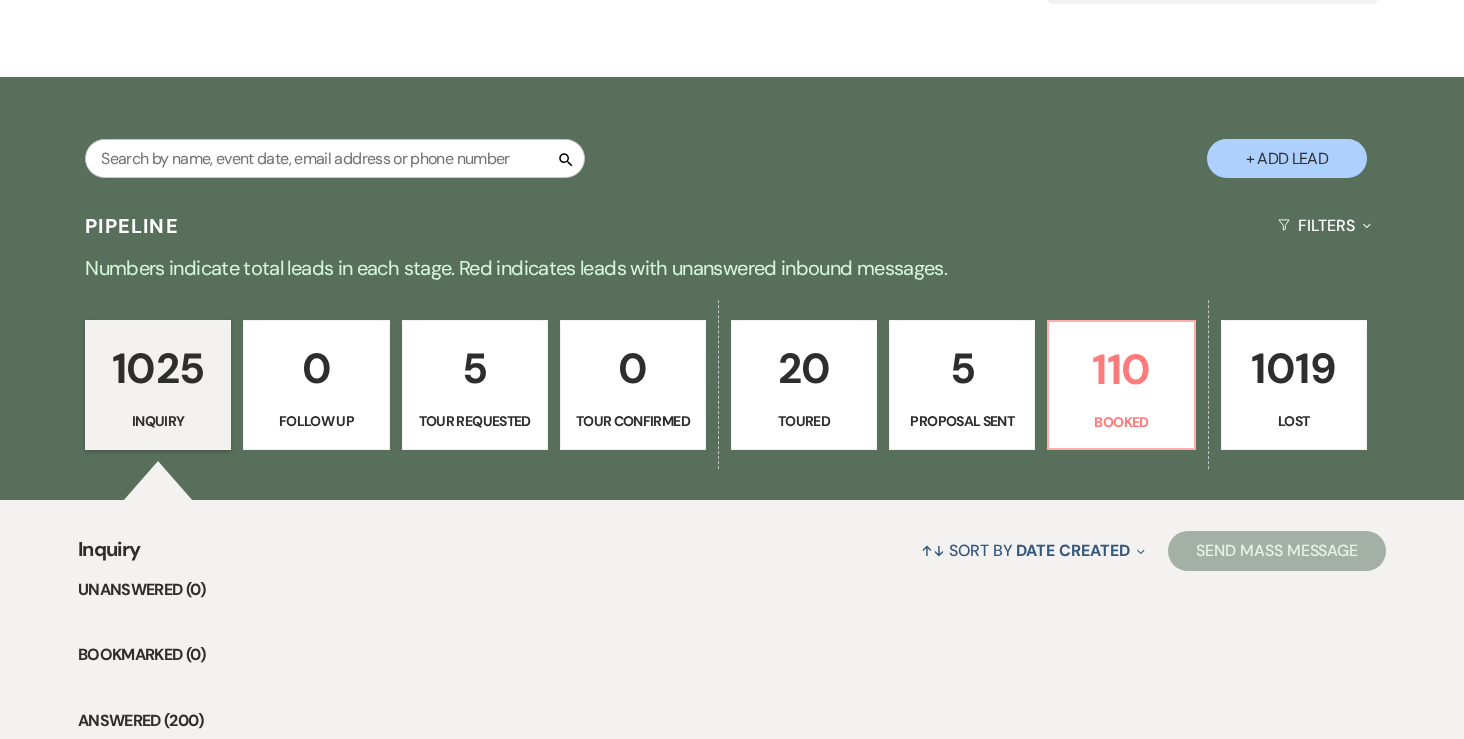 click on "1025" at bounding box center [158, 368] 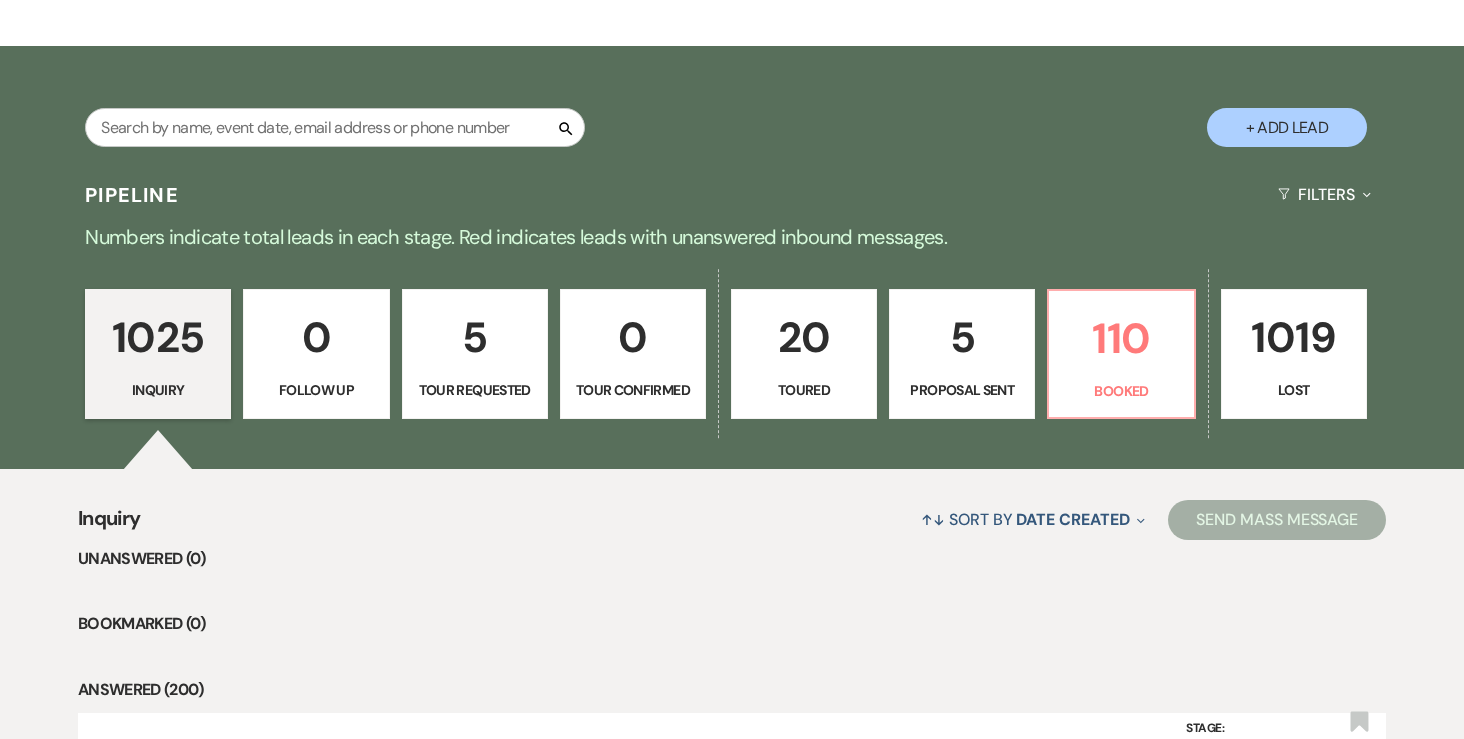 scroll, scrollTop: 186, scrollLeft: 0, axis: vertical 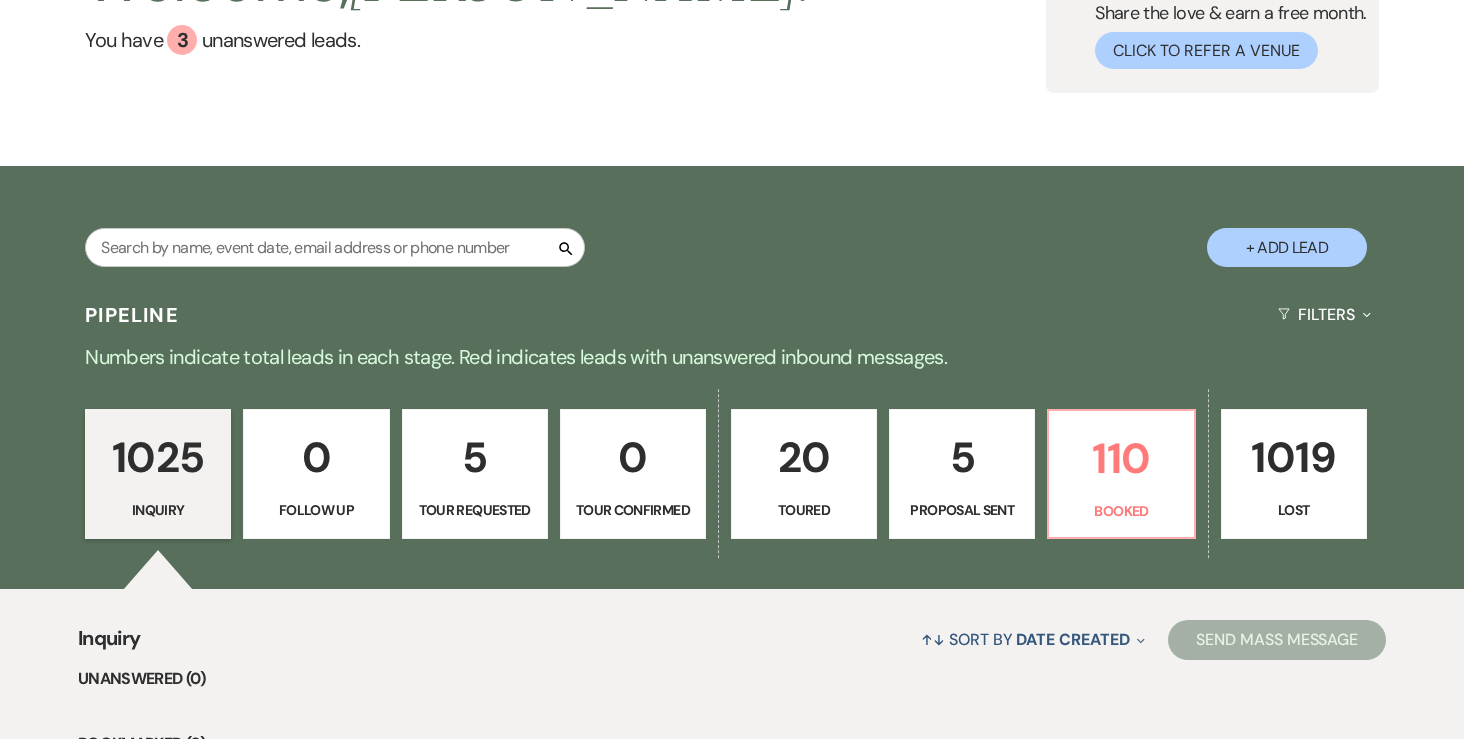 click on "5" at bounding box center [475, 457] 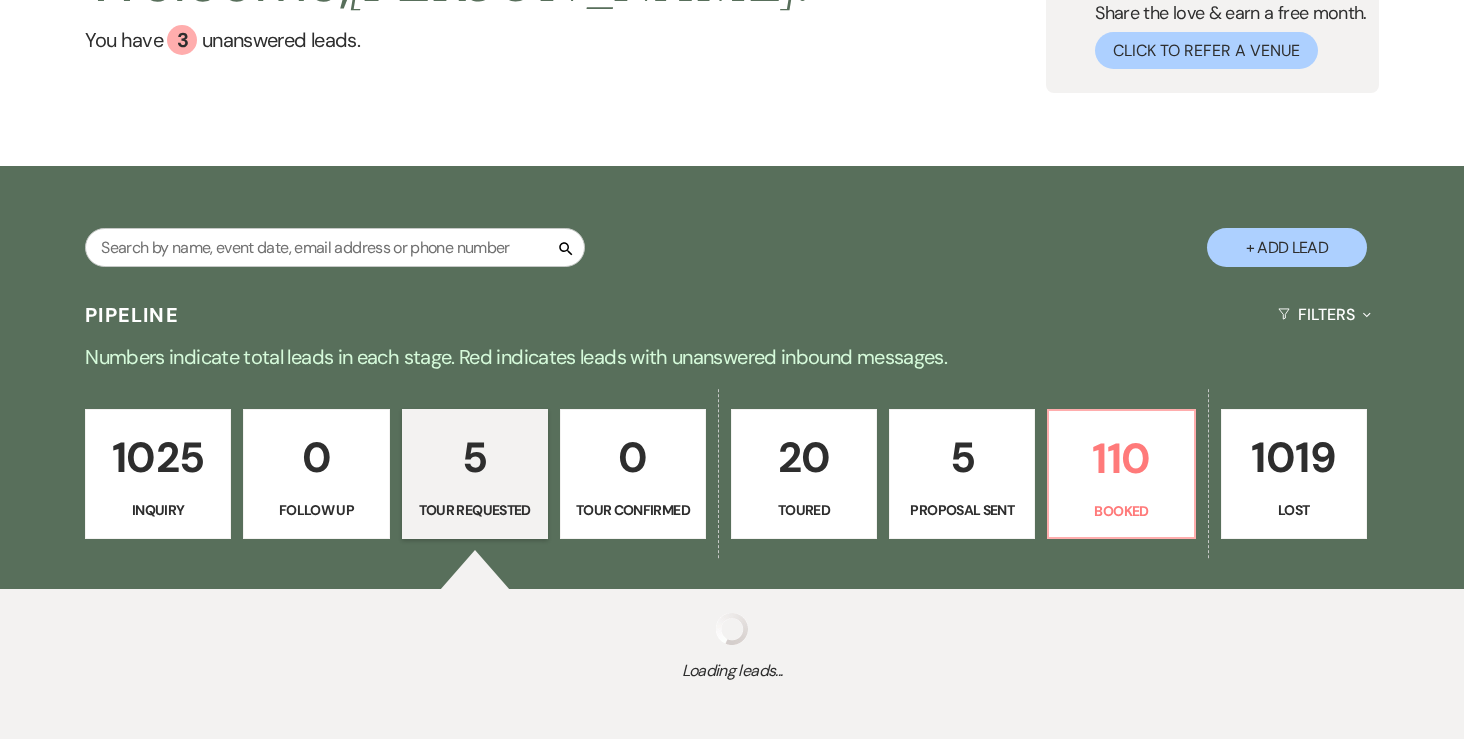 select on "2" 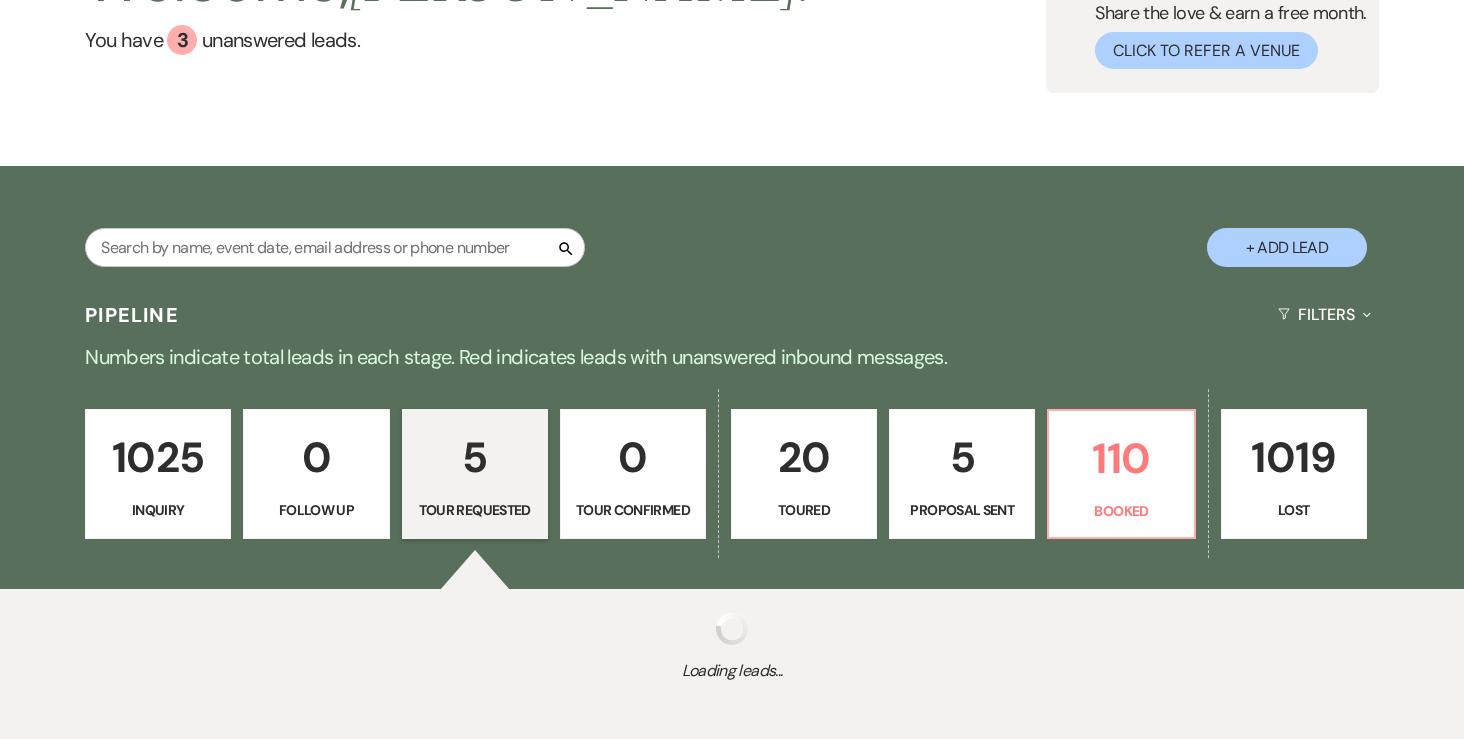 select on "2" 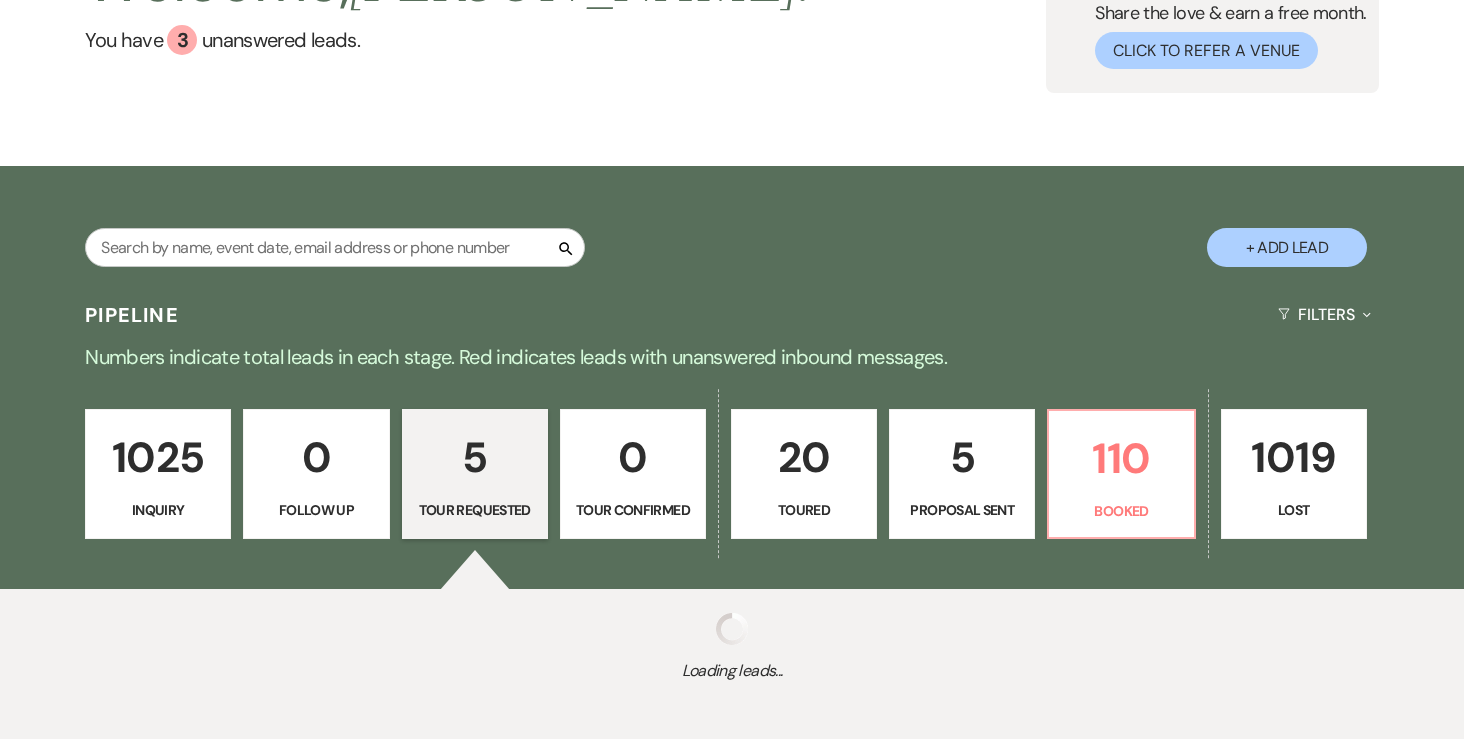 select on "2" 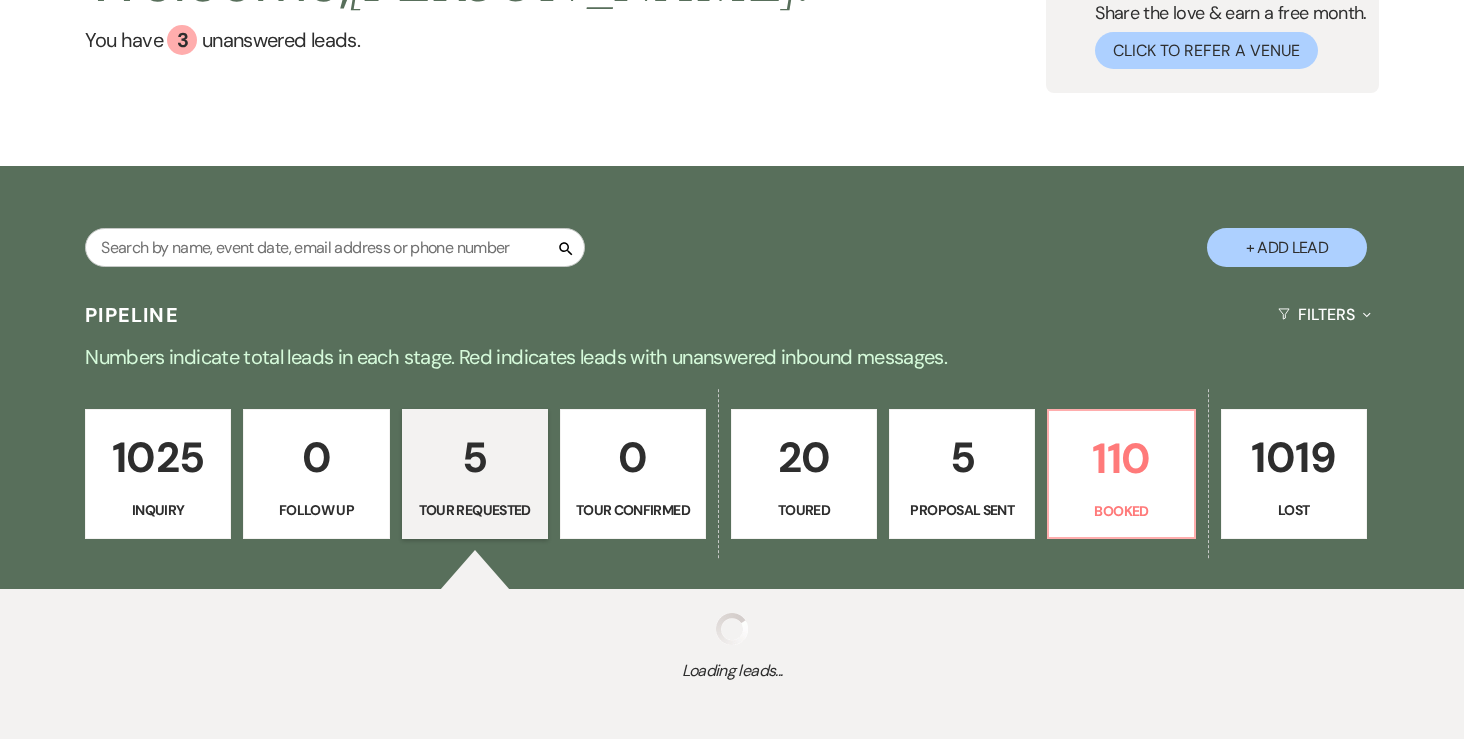 select on "2" 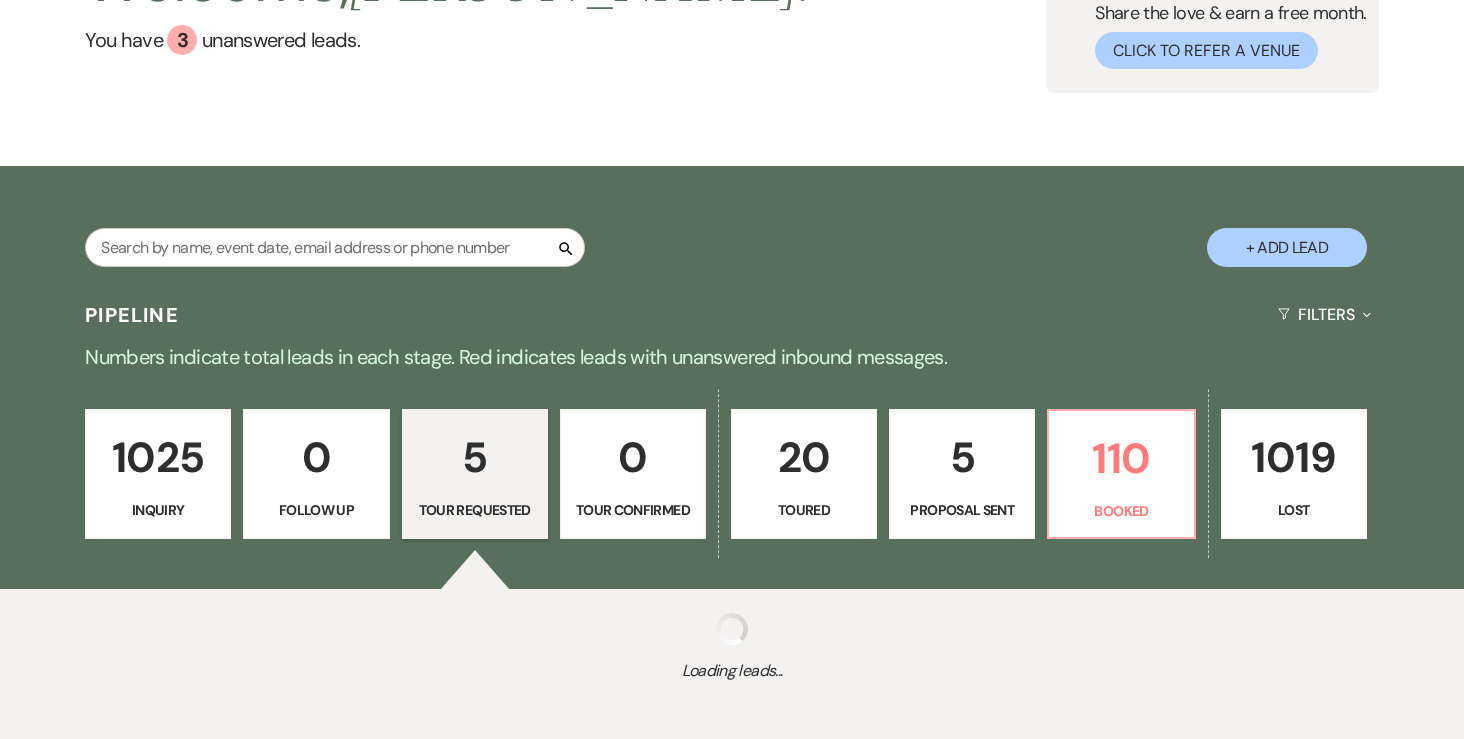 select on "2" 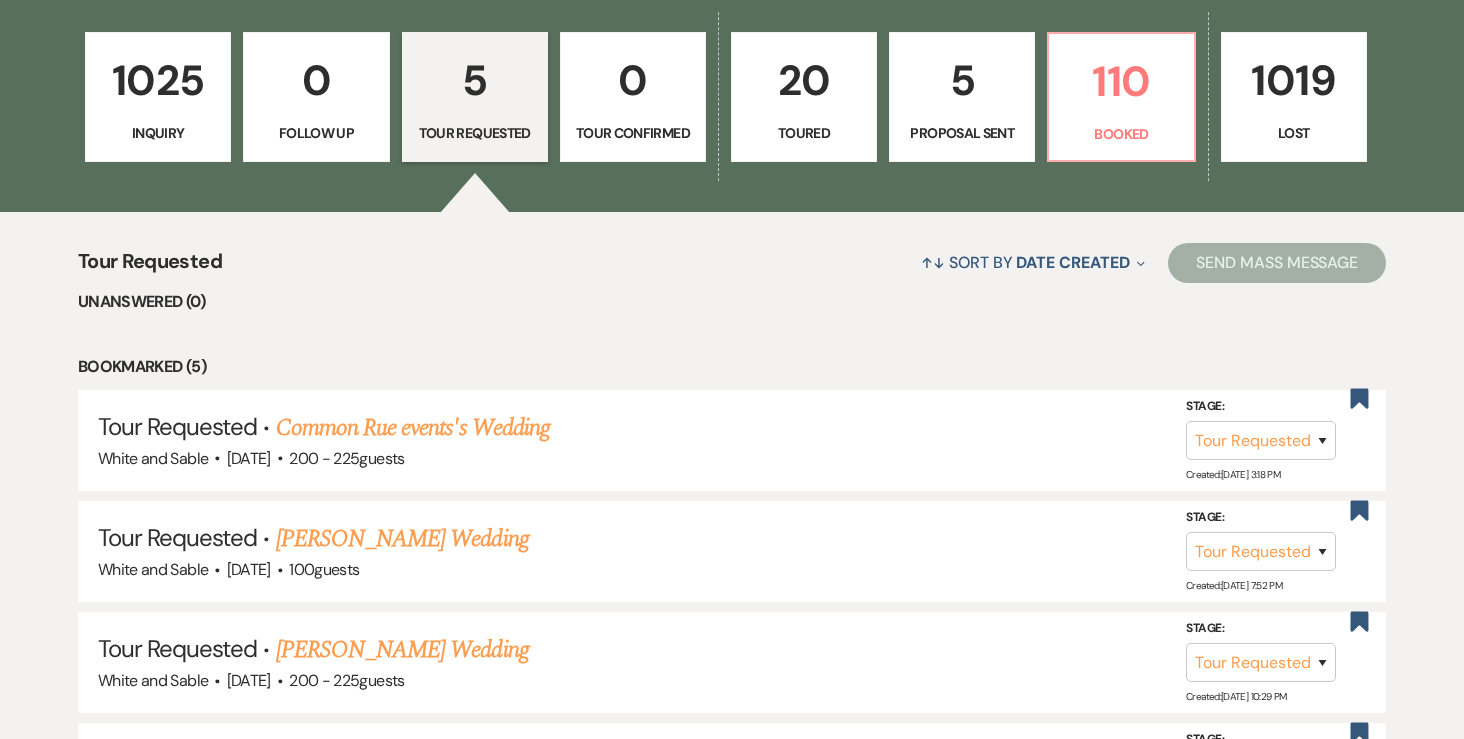 scroll, scrollTop: 569, scrollLeft: 0, axis: vertical 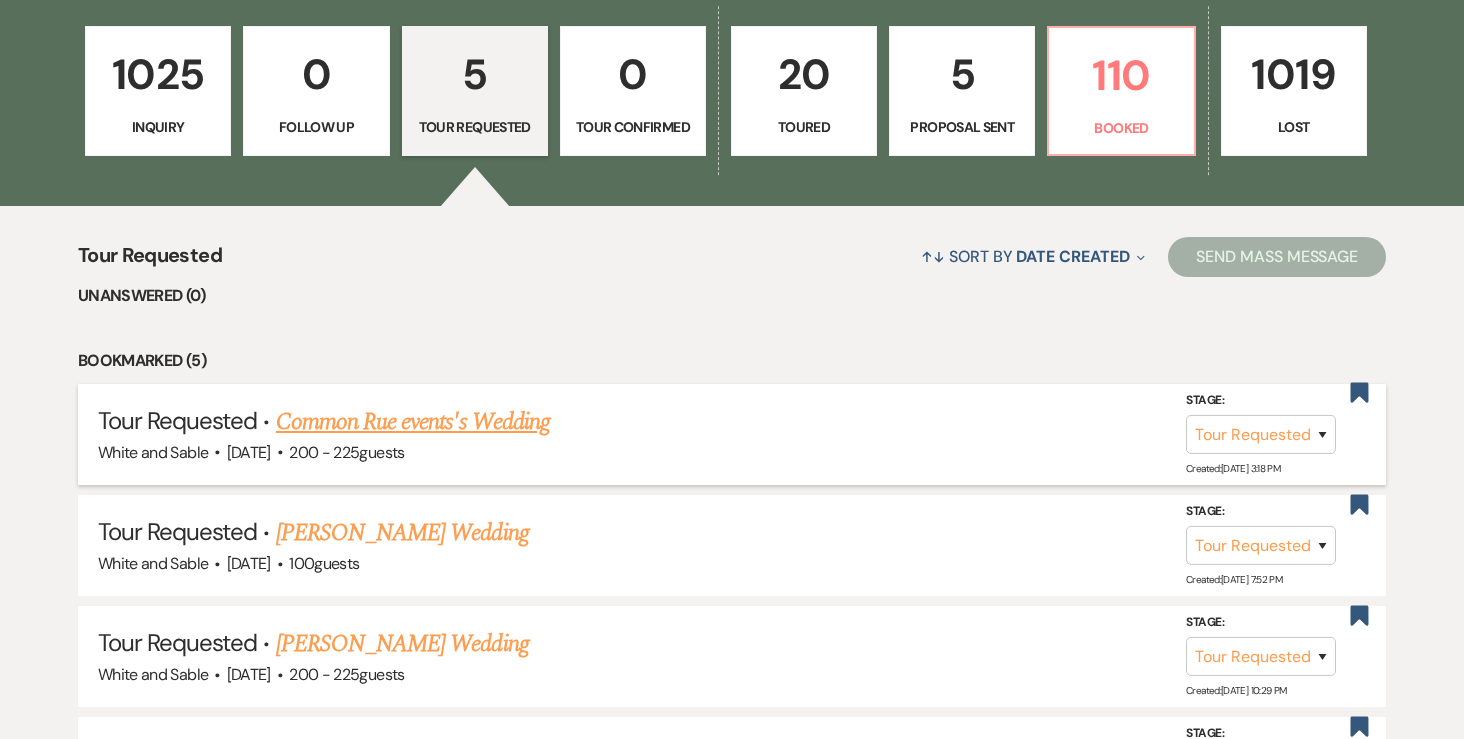 click on "Common Rue events's Wedding" at bounding box center [413, 422] 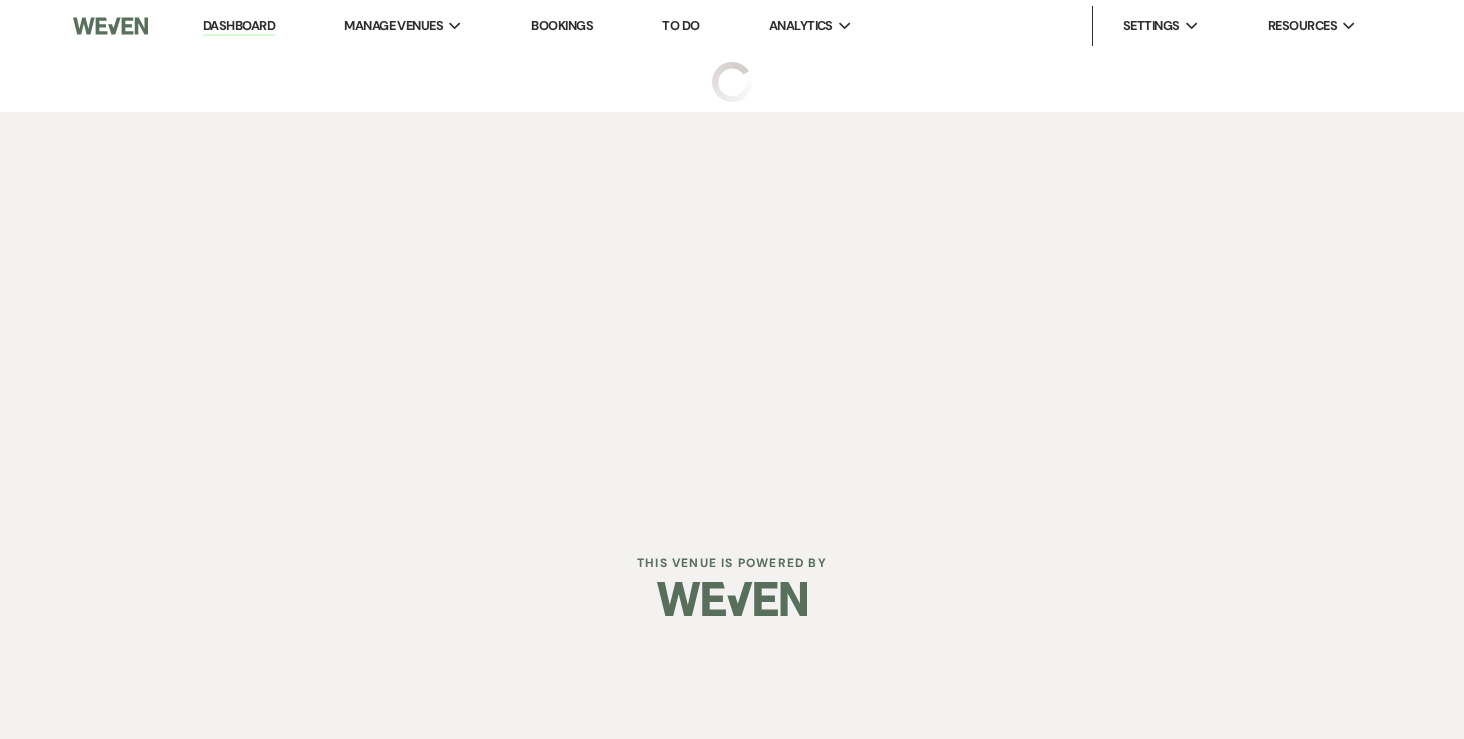 select on "2" 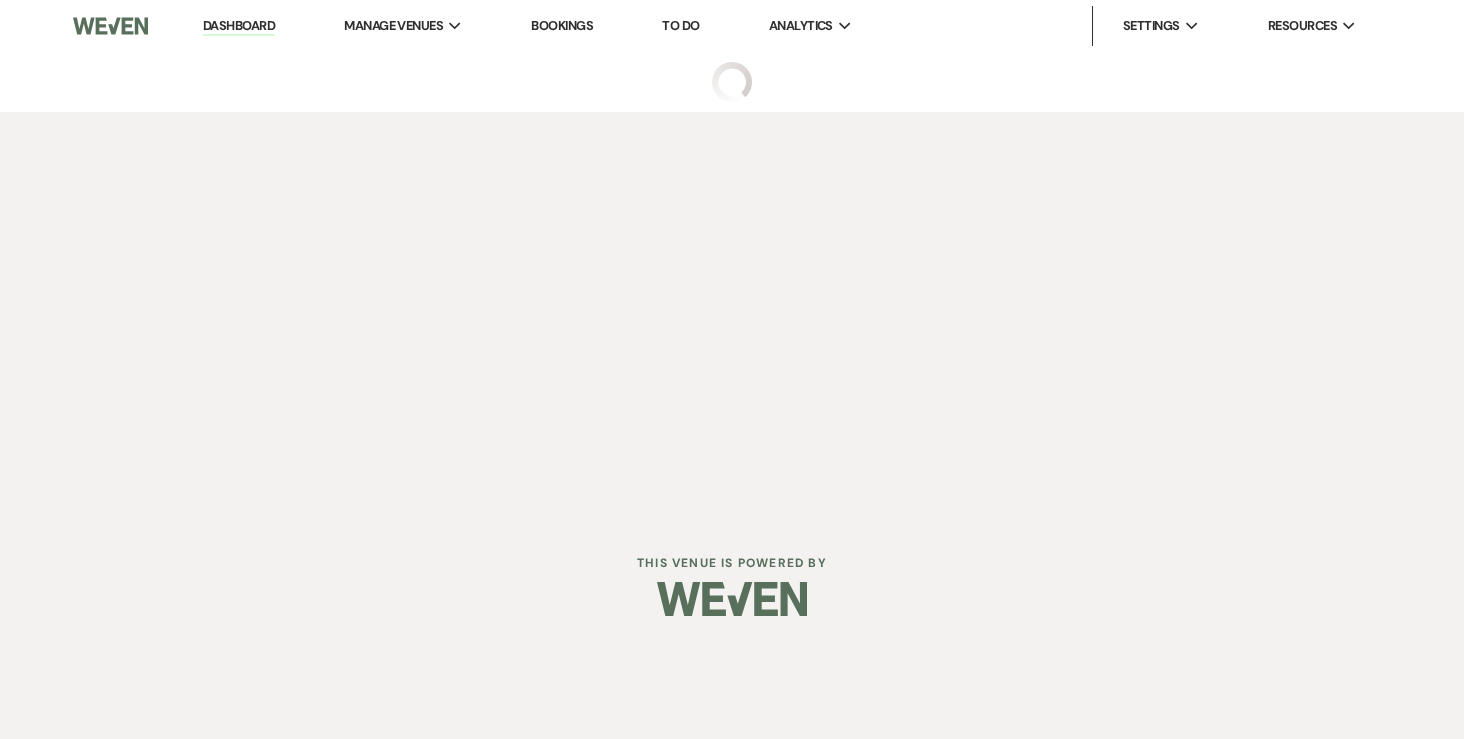 select on "5" 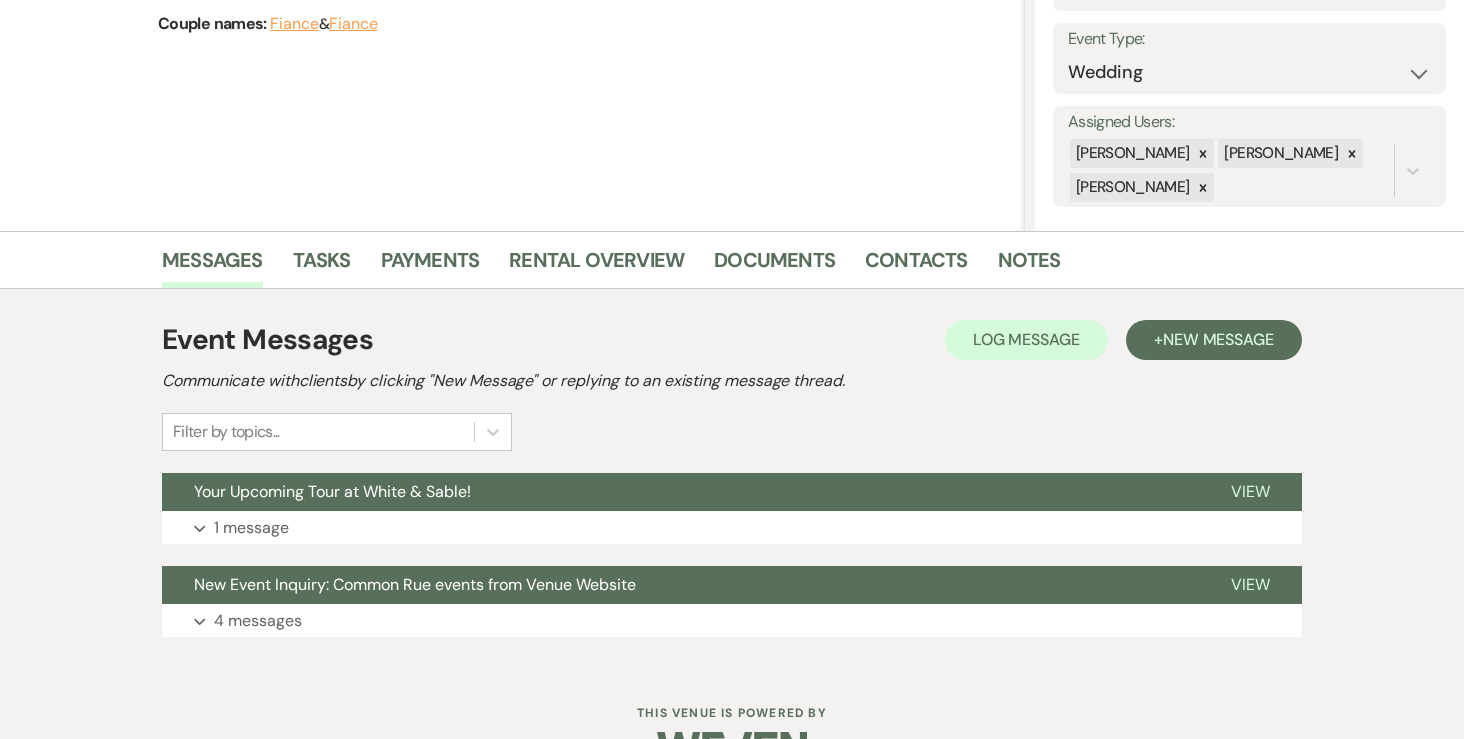 scroll, scrollTop: 328, scrollLeft: 0, axis: vertical 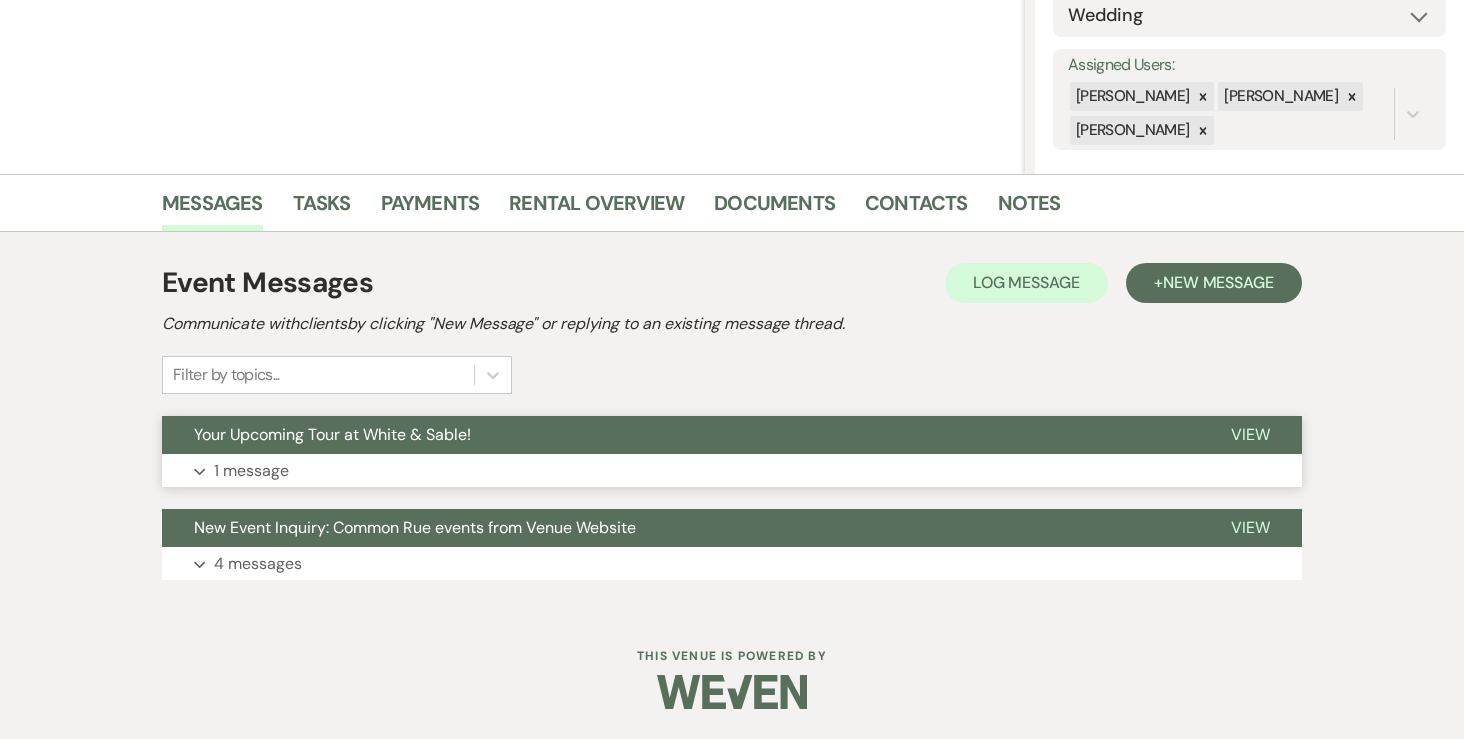 click on "1 message" at bounding box center [251, 471] 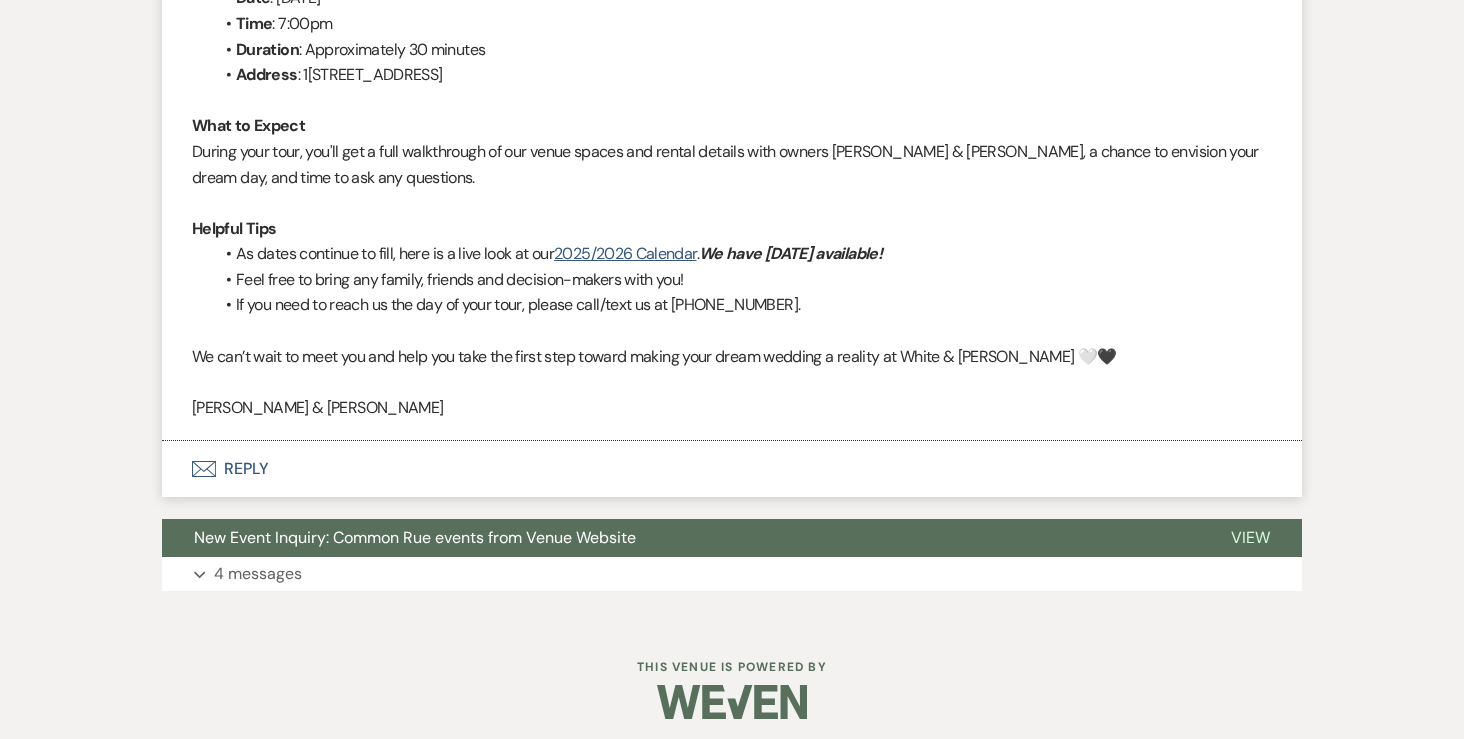 scroll, scrollTop: 973, scrollLeft: 0, axis: vertical 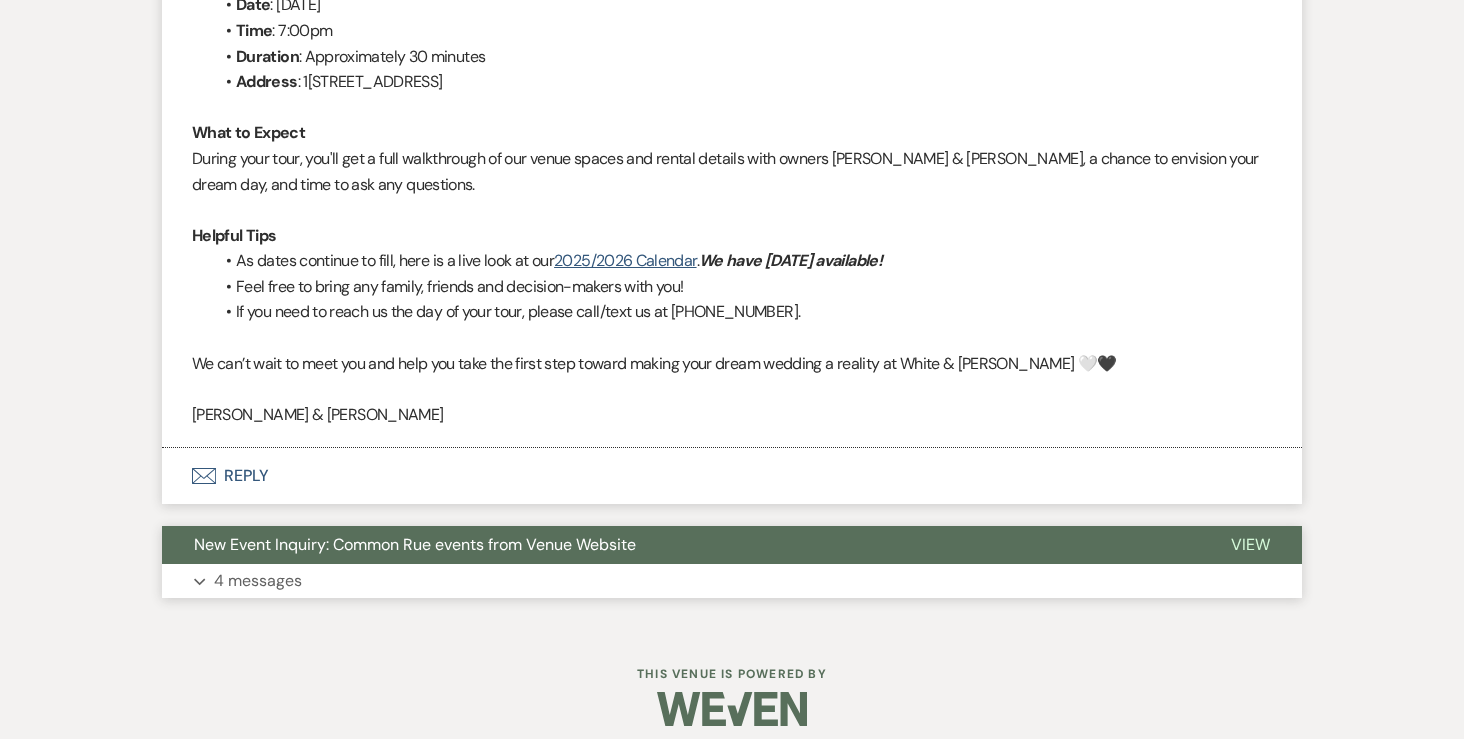 click on "4 messages" at bounding box center [258, 581] 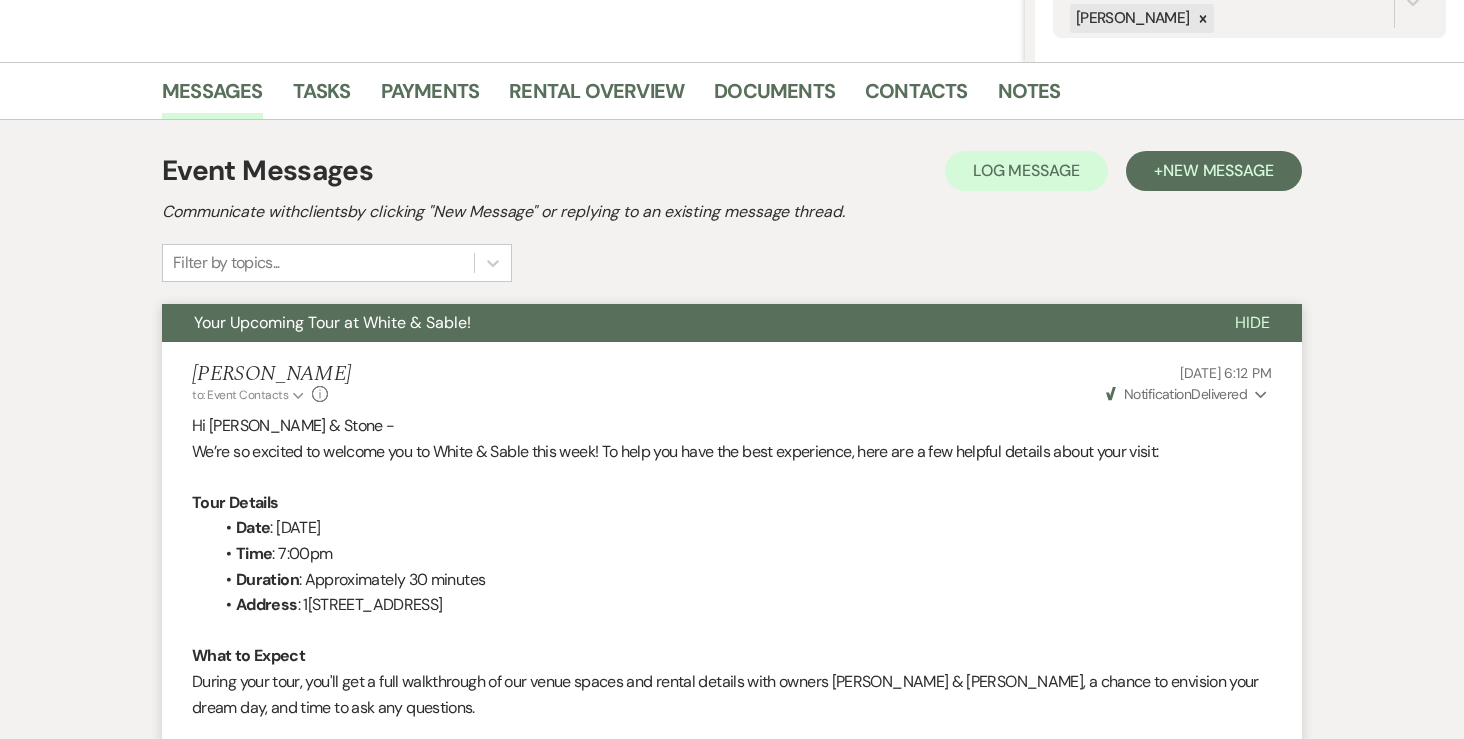 scroll, scrollTop: 169, scrollLeft: 0, axis: vertical 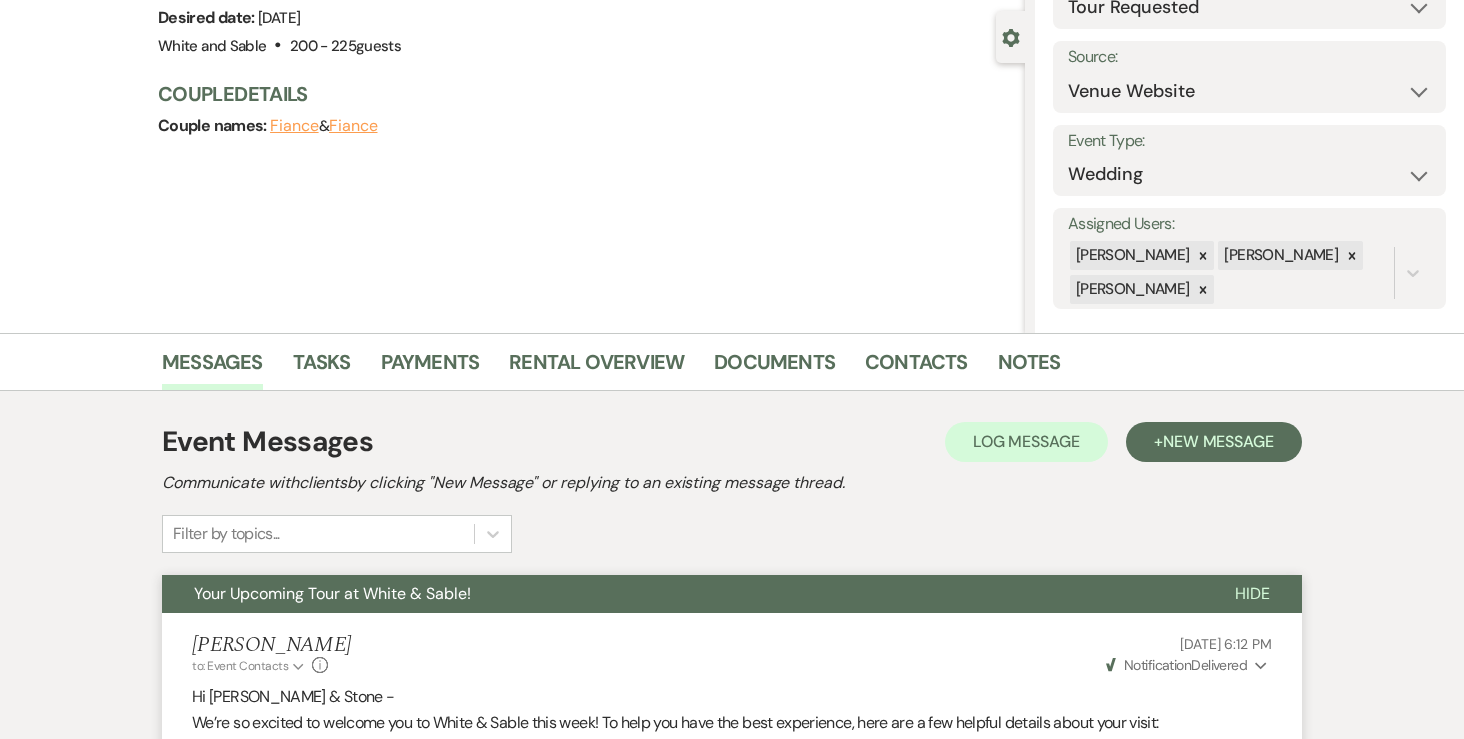 click on "Fiance" at bounding box center (294, 126) 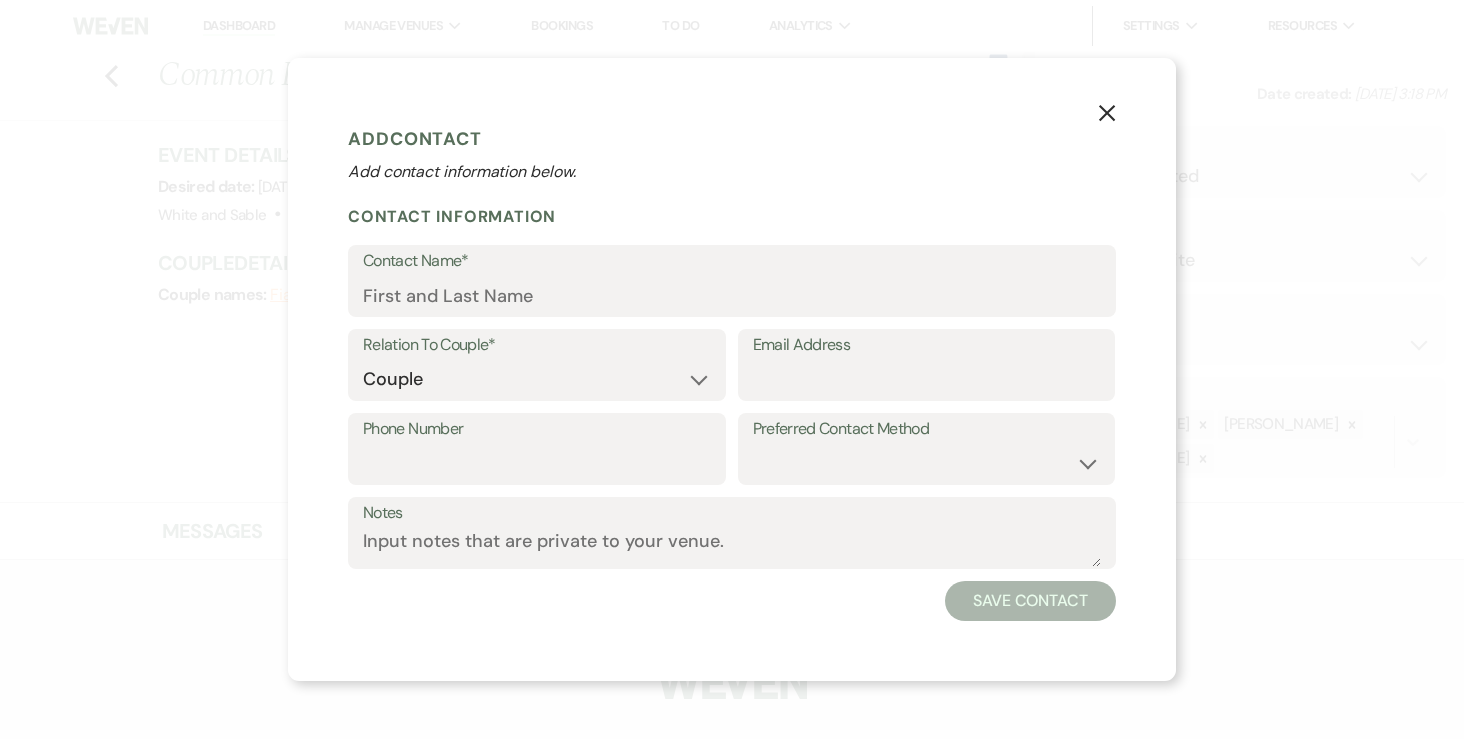 scroll, scrollTop: 0, scrollLeft: 0, axis: both 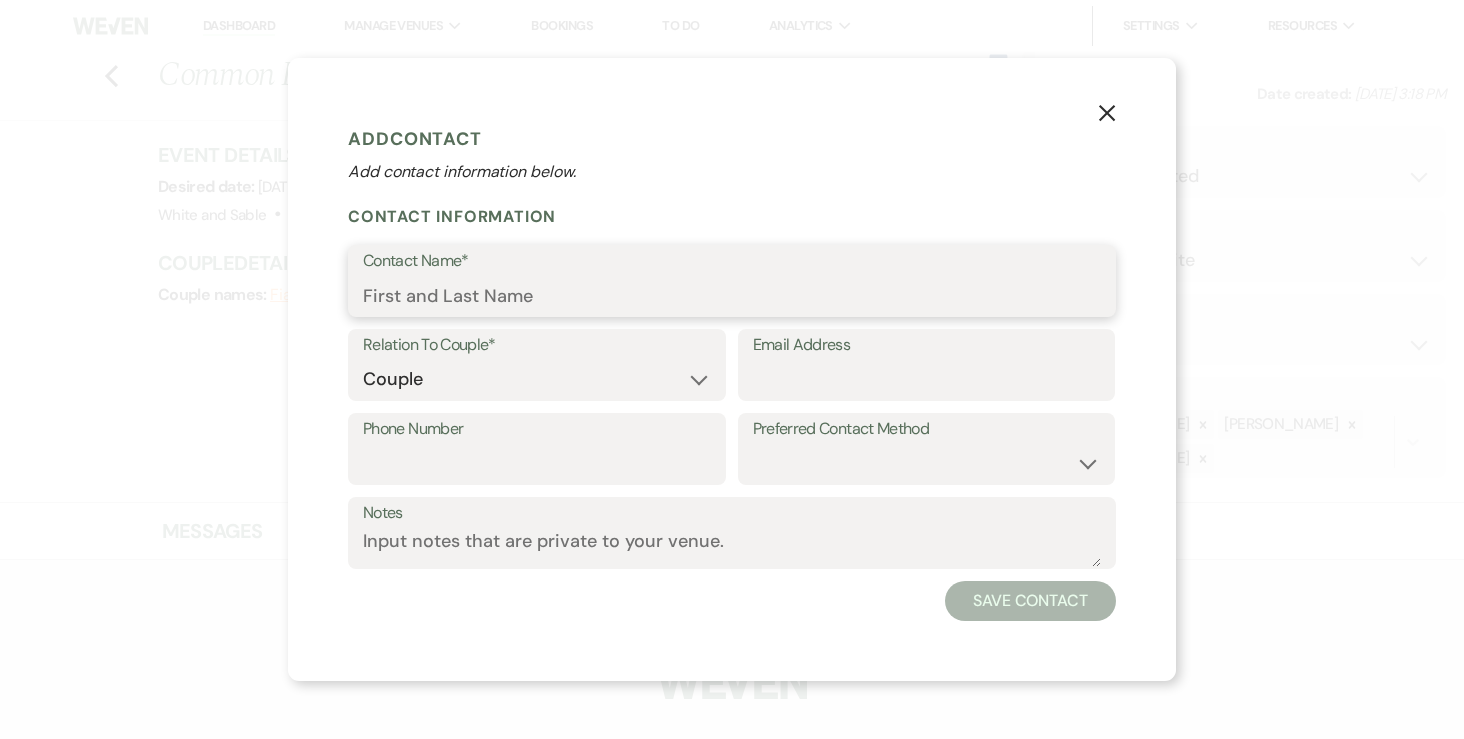 click on "Contact Name*" at bounding box center (732, 295) 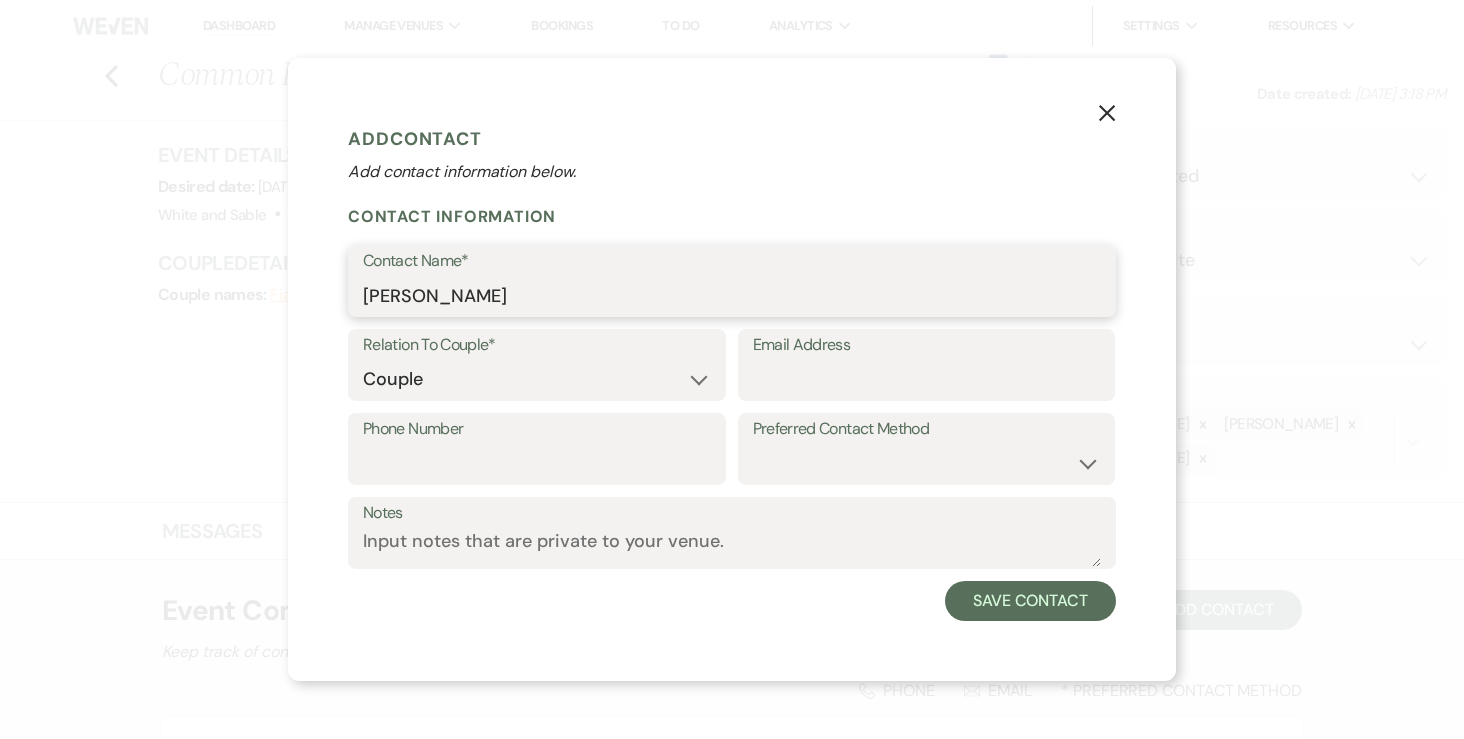 type on "Hannah Bade" 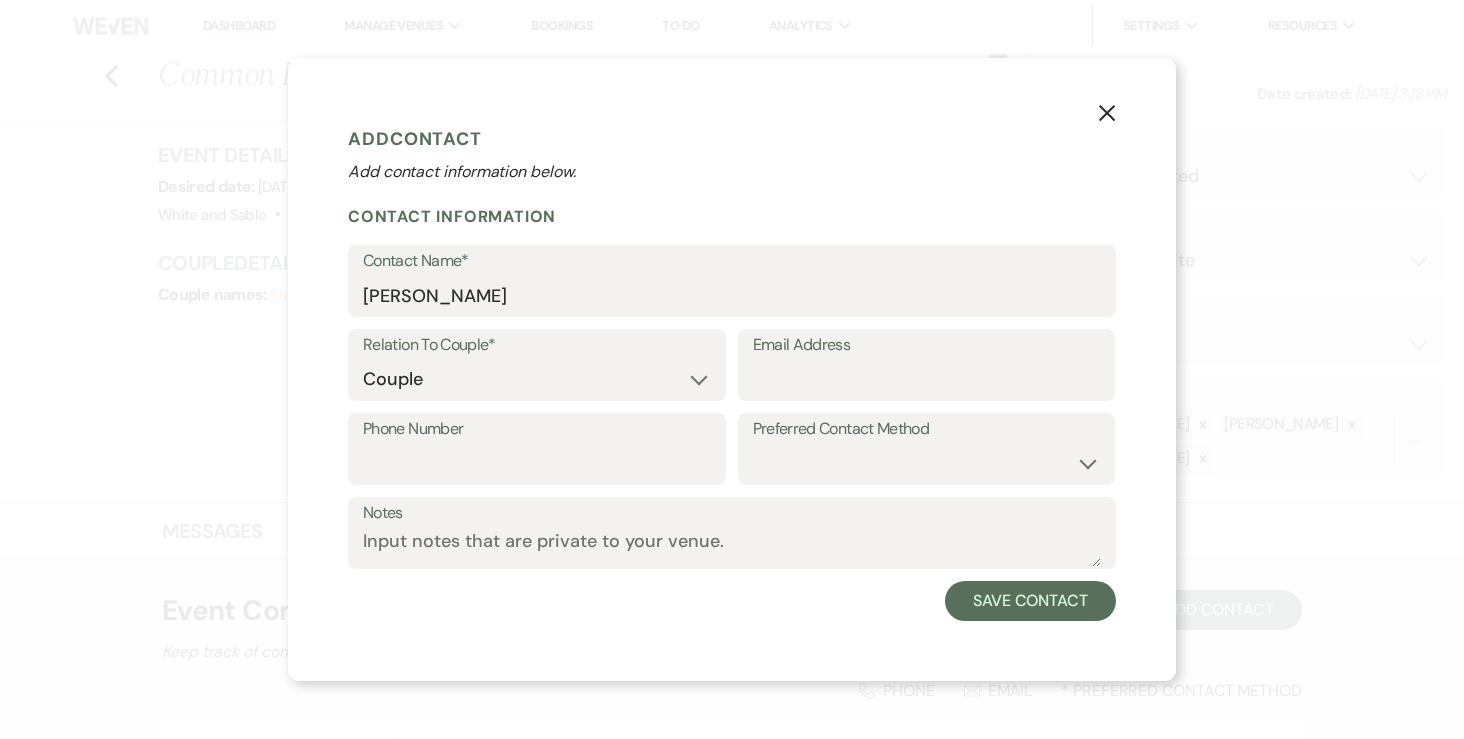 click on "X Add  Contact Add contact information below. Contact Information Contact Name* Hannah Bade Relation To Couple* Couple Planner Parent of Couple Family Member Friend Other Email Address Phone Number Preferred Contact Method Email Phone Text Notes Save Contact" at bounding box center [732, 369] 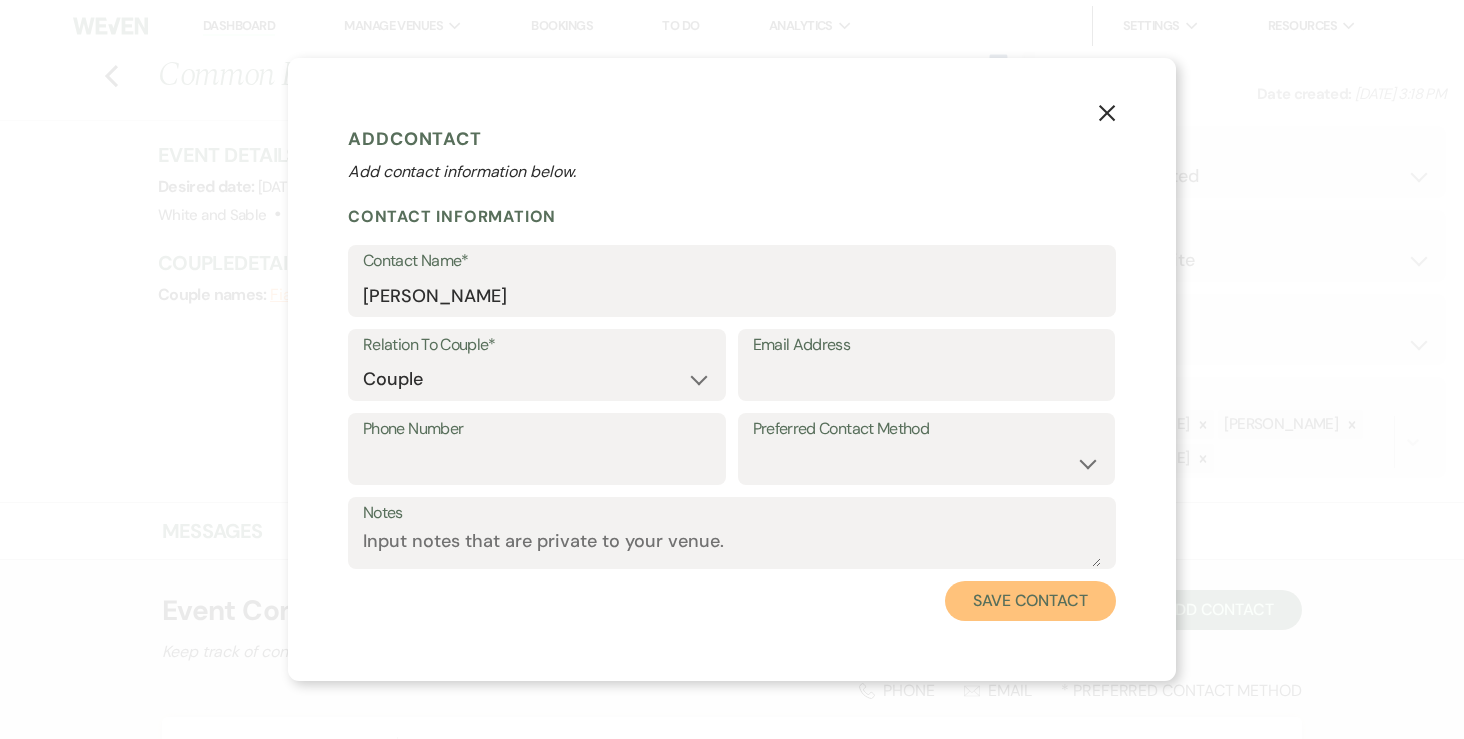 click on "Save Contact" at bounding box center [1030, 601] 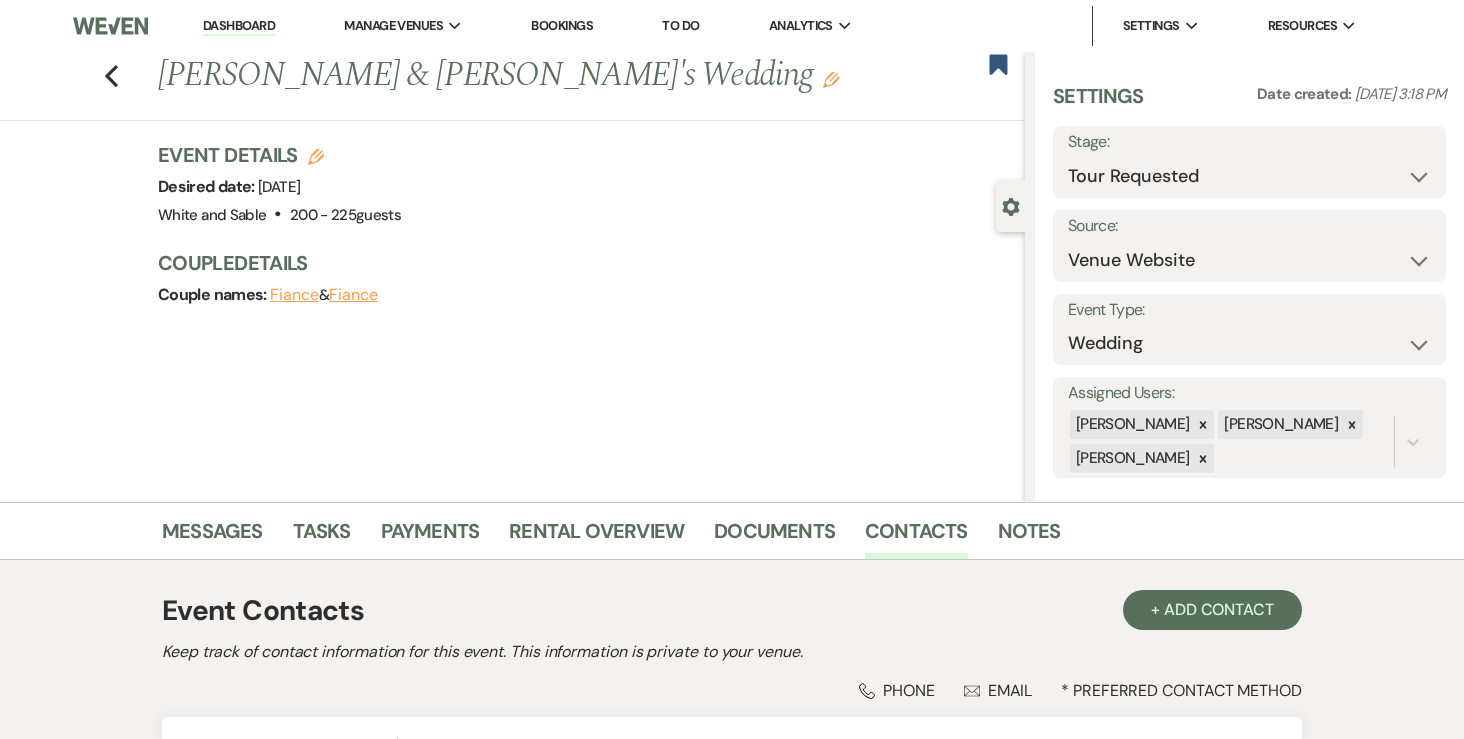click on "Couple names:   Fiance  &  Fiance" at bounding box center (581, 295) 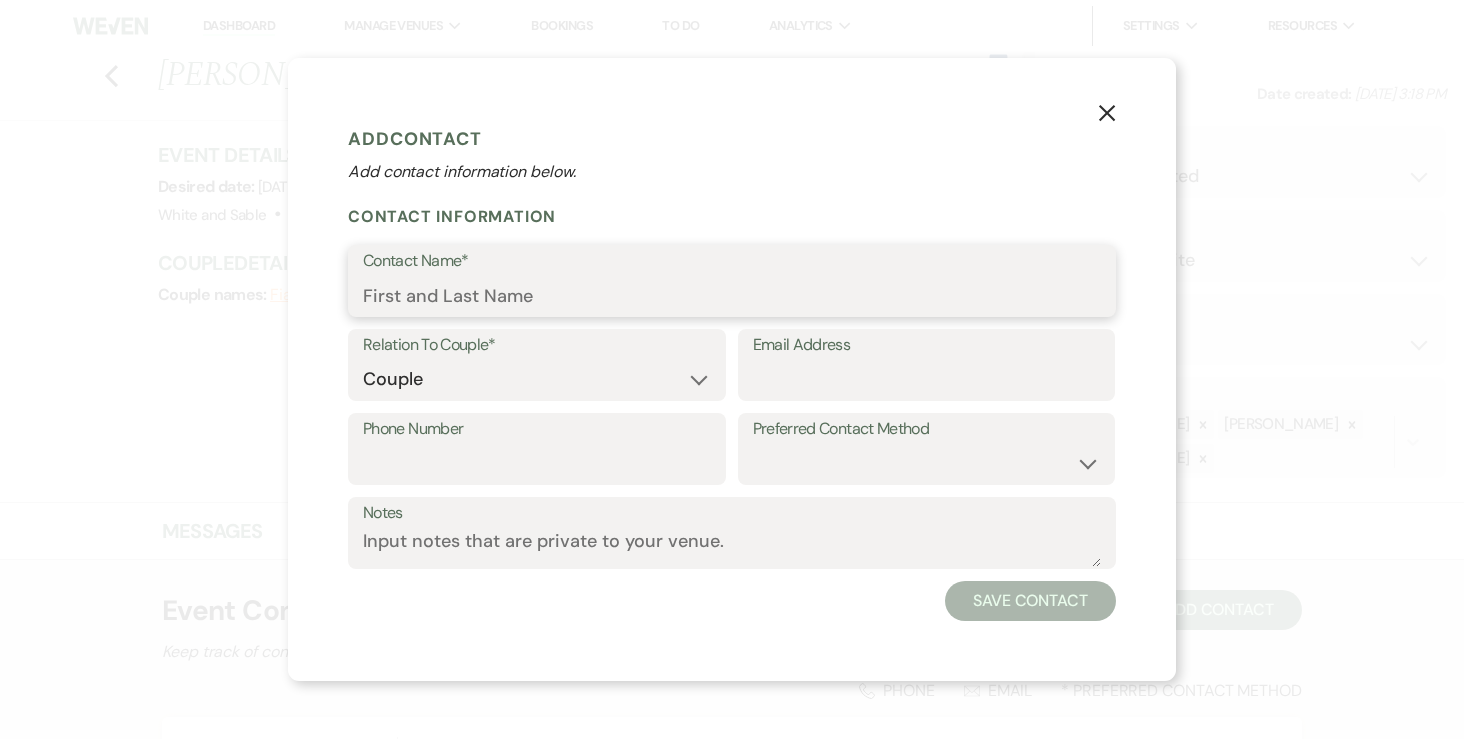 click on "Contact Name*" at bounding box center [732, 295] 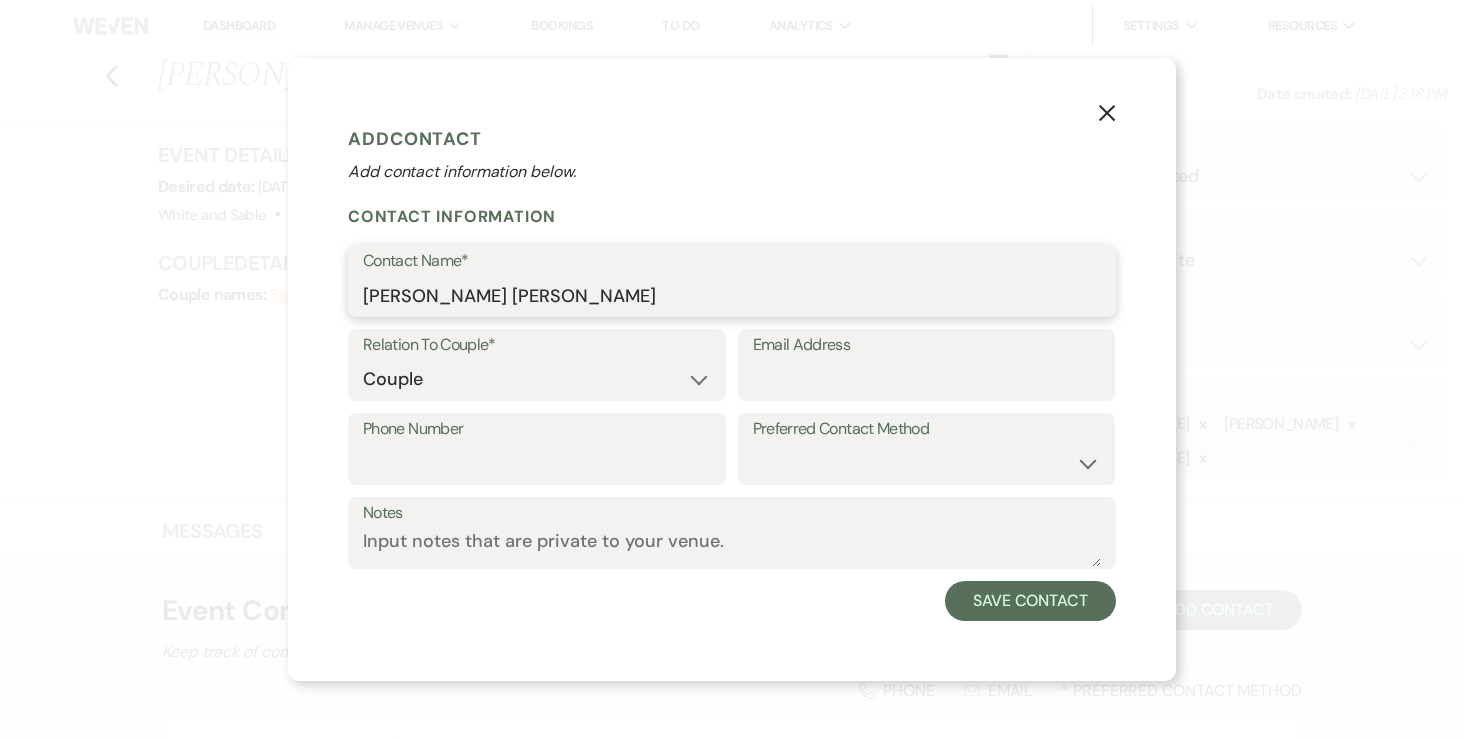 type on "Stone Anderson" 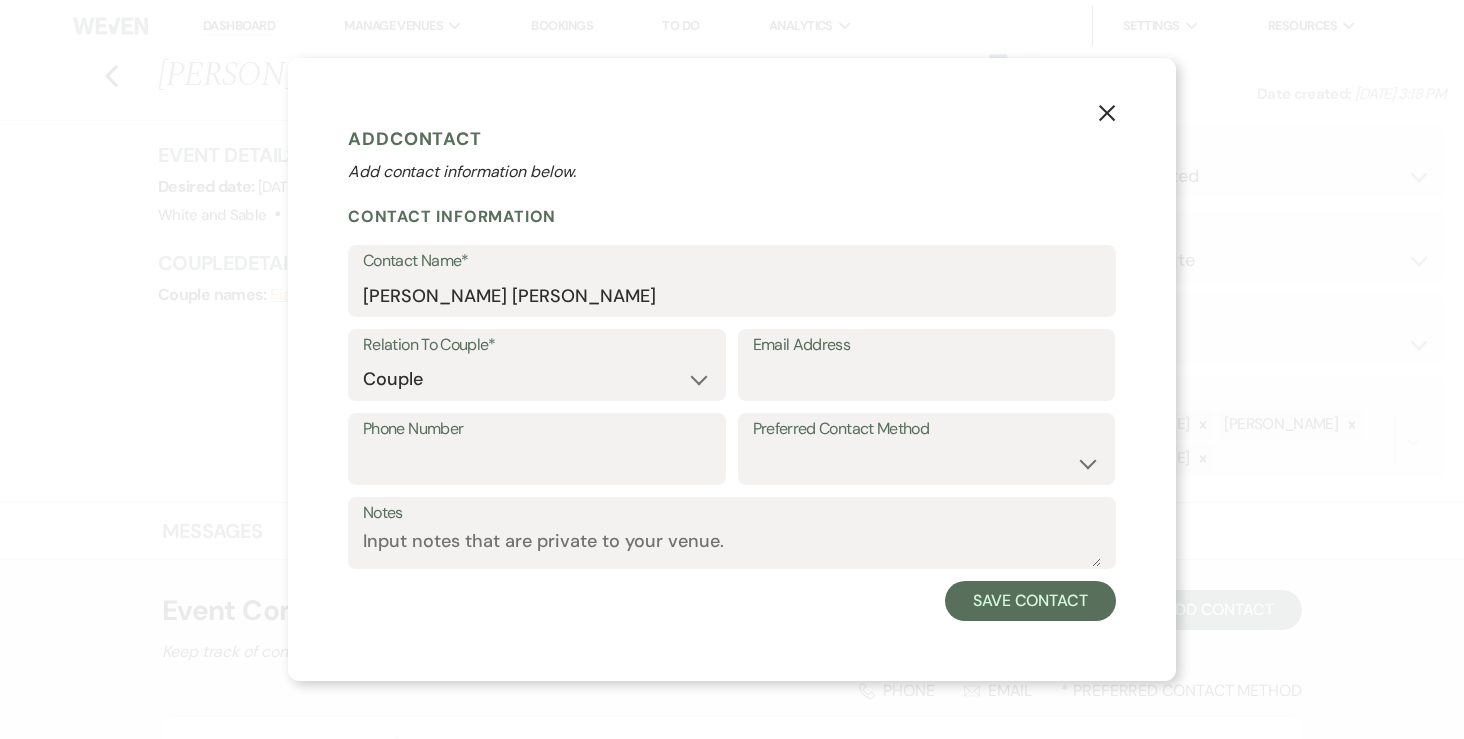 click on "Notes" at bounding box center [732, 539] 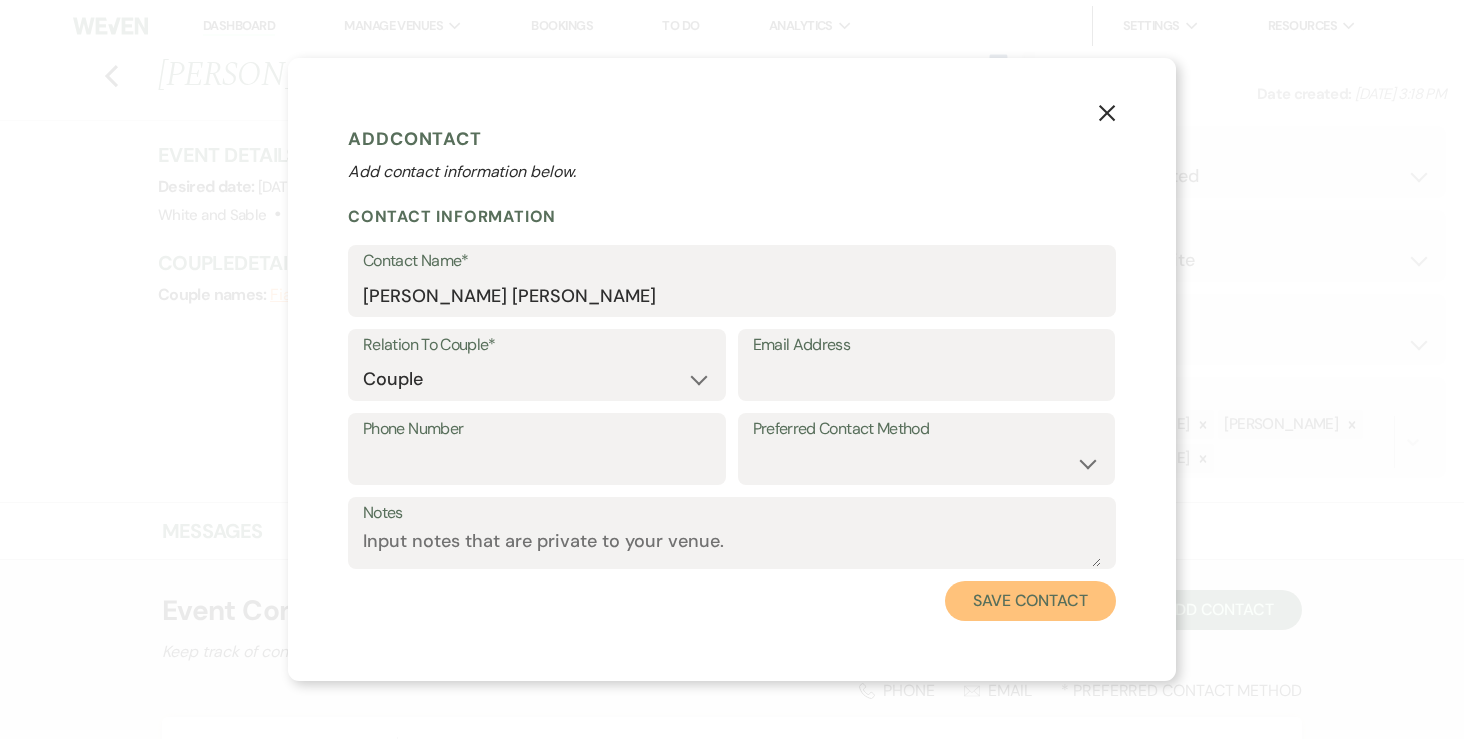 click on "Save Contact" at bounding box center [1030, 601] 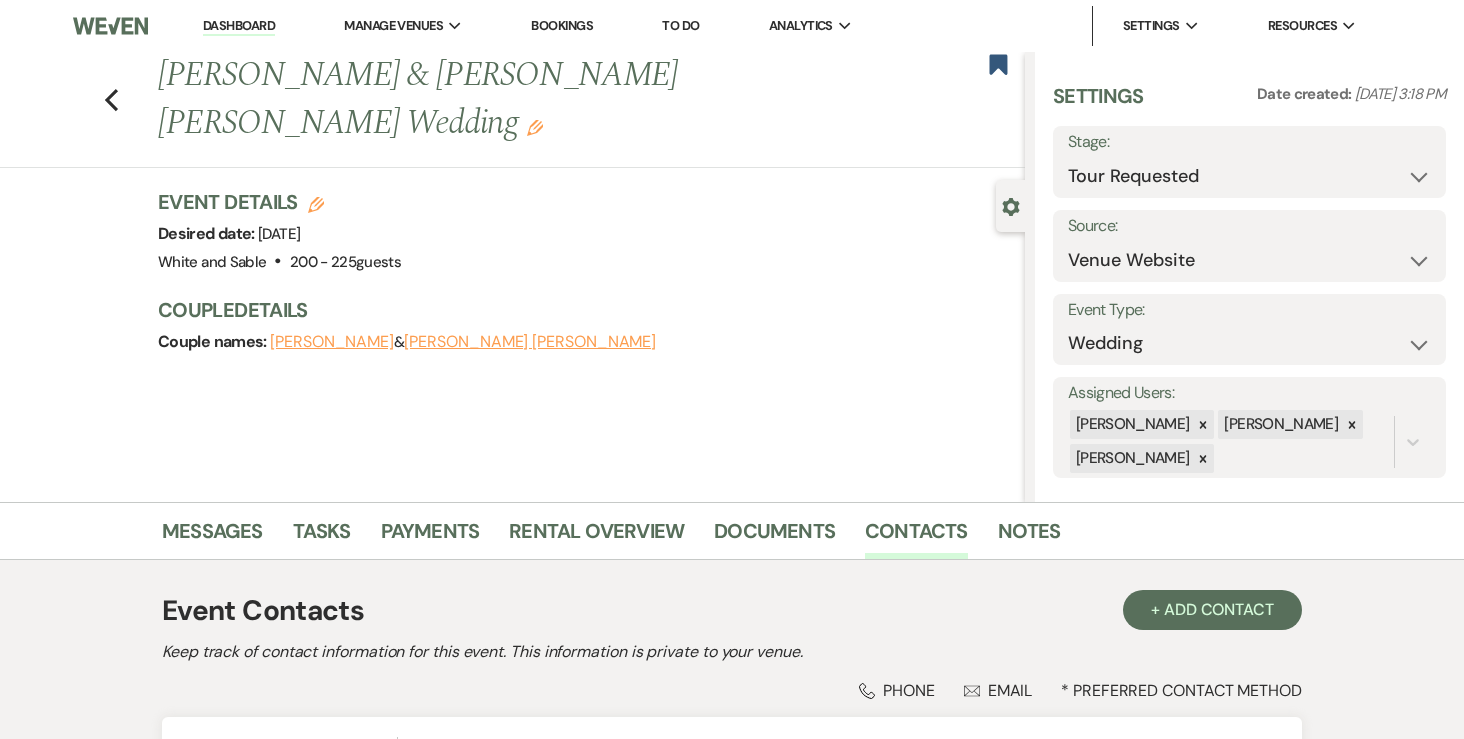 scroll, scrollTop: 9, scrollLeft: 0, axis: vertical 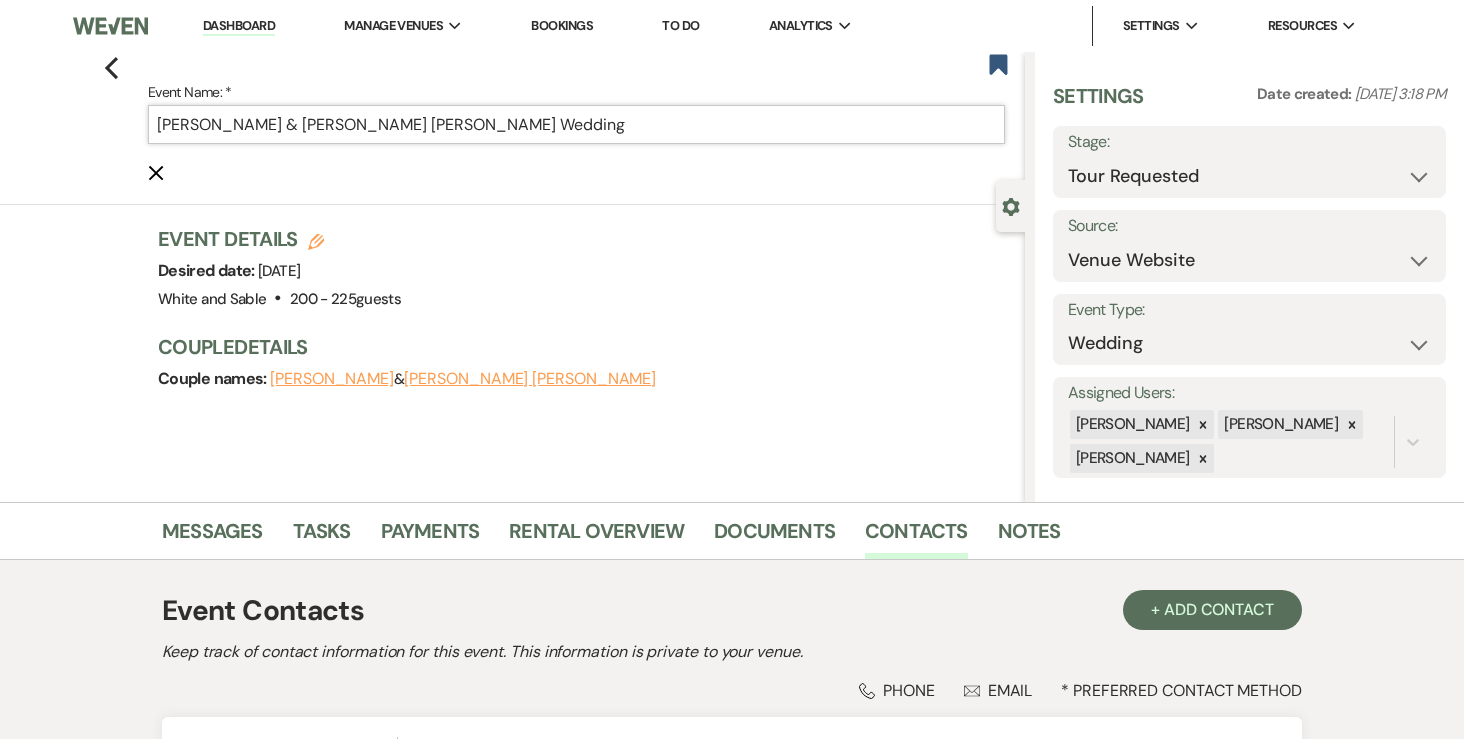 click on "[PERSON_NAME] & [PERSON_NAME] [PERSON_NAME] Wedding" at bounding box center (576, 124) 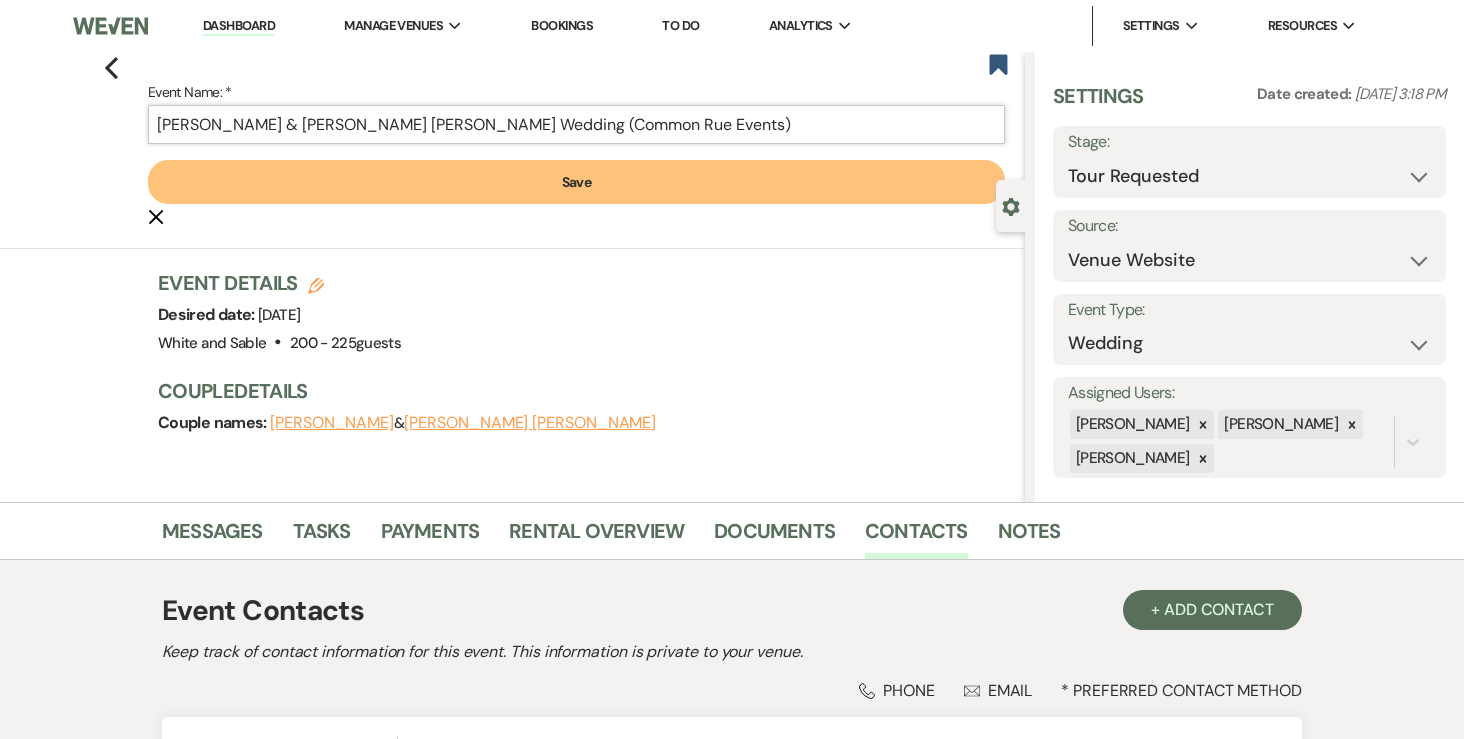 type on "[PERSON_NAME] & [PERSON_NAME] [PERSON_NAME] Wedding (Common Rue Events)" 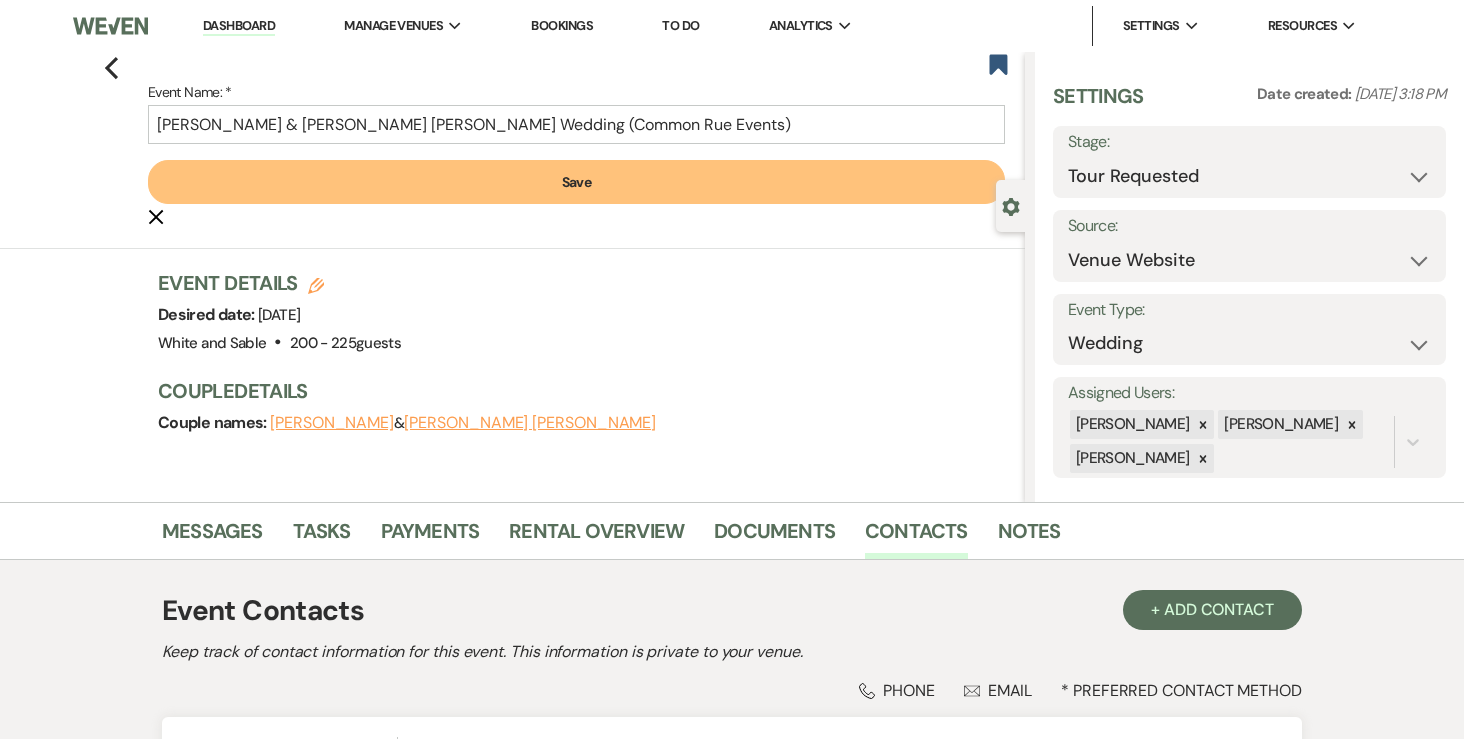 click on "Save" at bounding box center [576, 182] 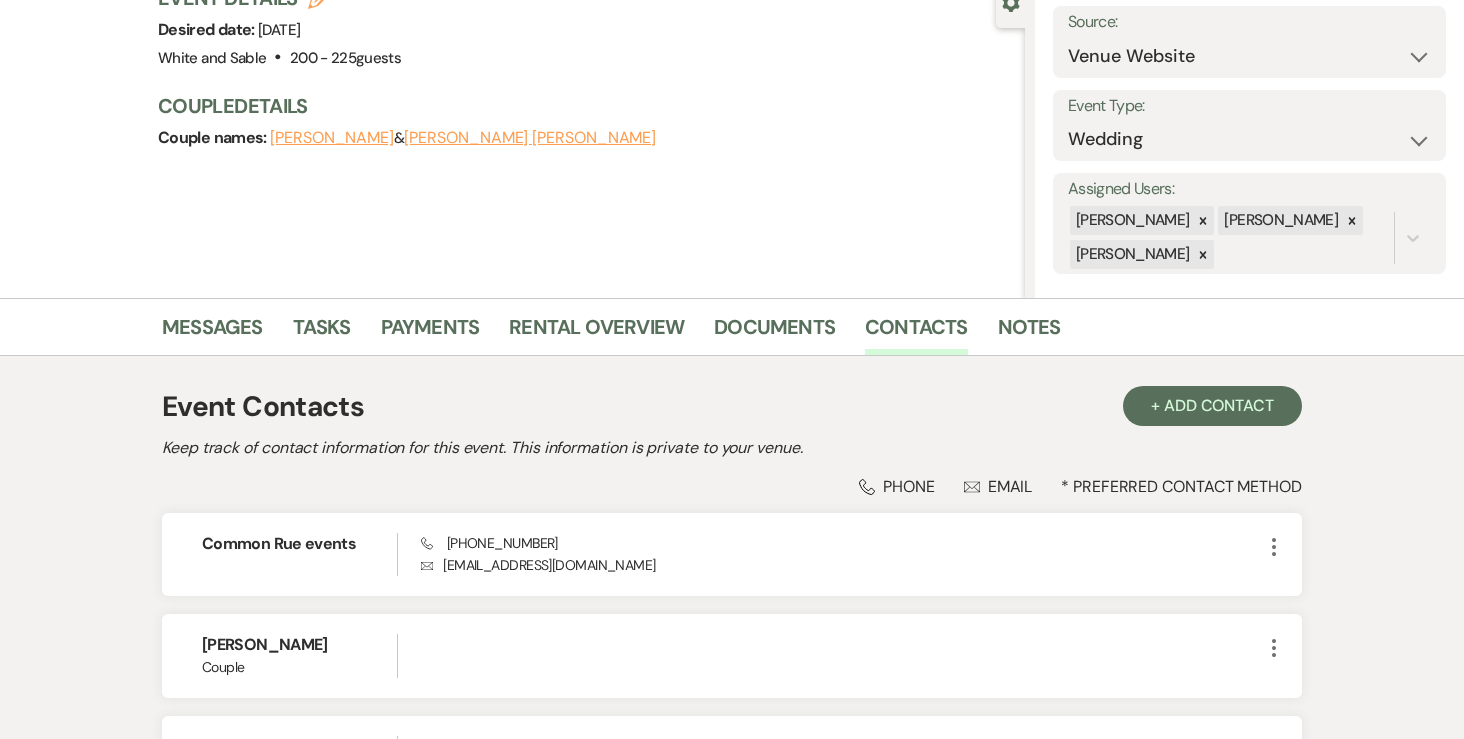 scroll, scrollTop: 221, scrollLeft: 0, axis: vertical 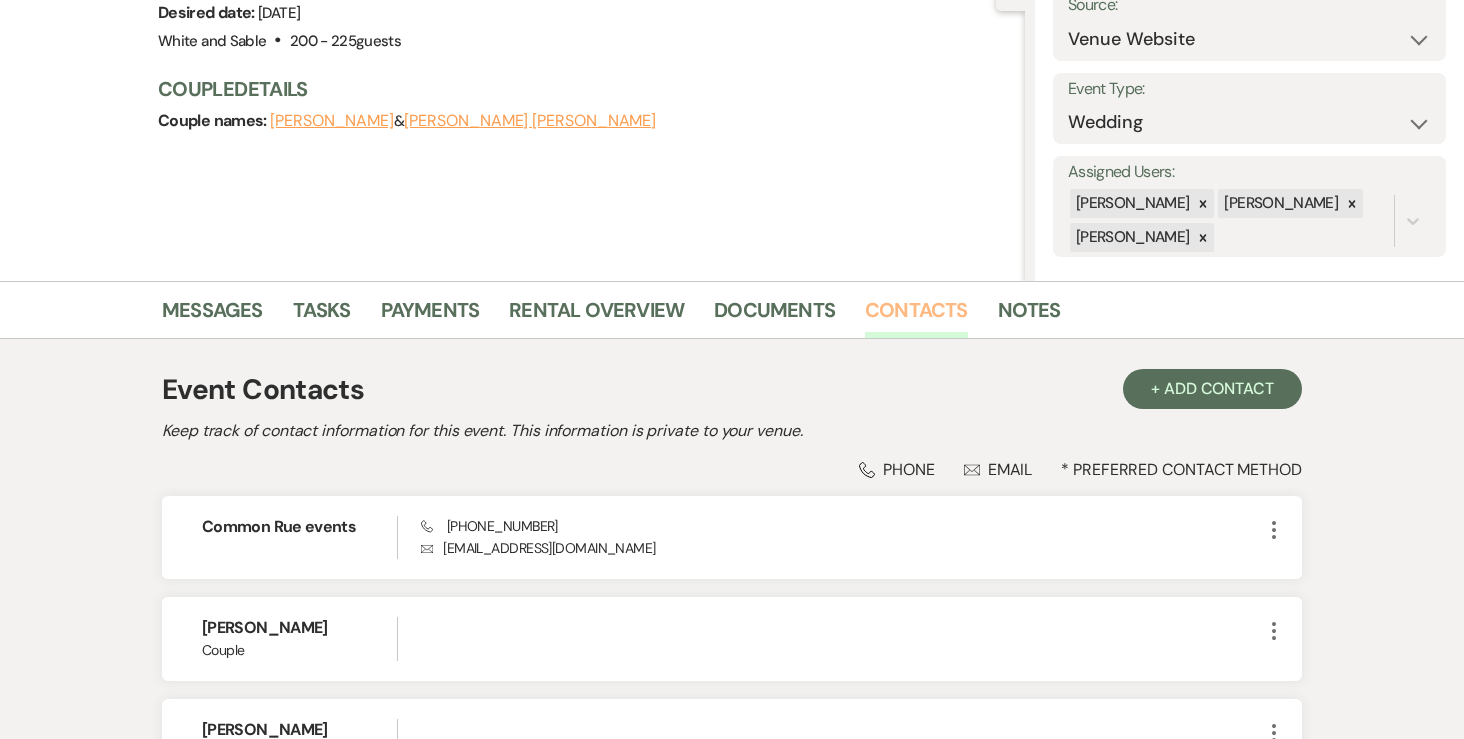 click on "Contacts" at bounding box center (916, 316) 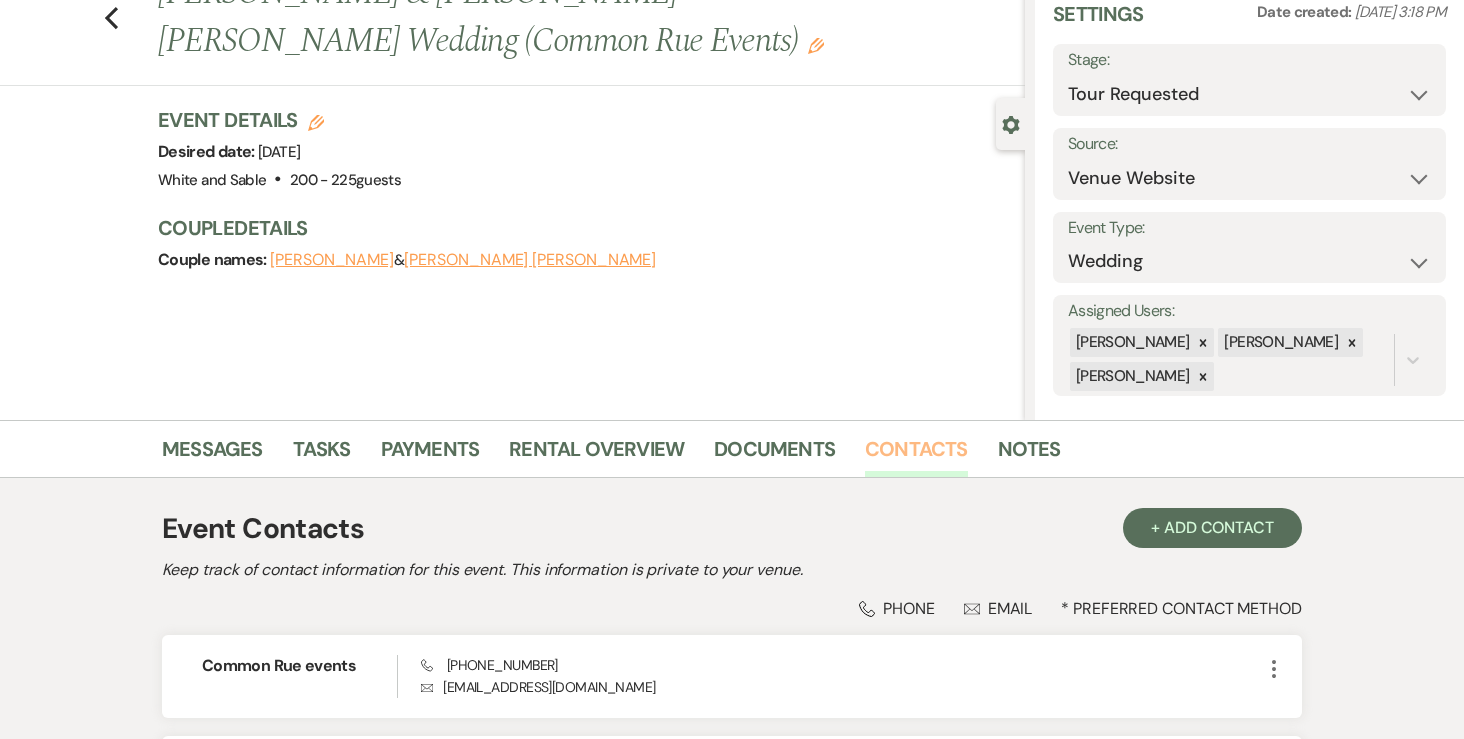 scroll, scrollTop: 0, scrollLeft: 0, axis: both 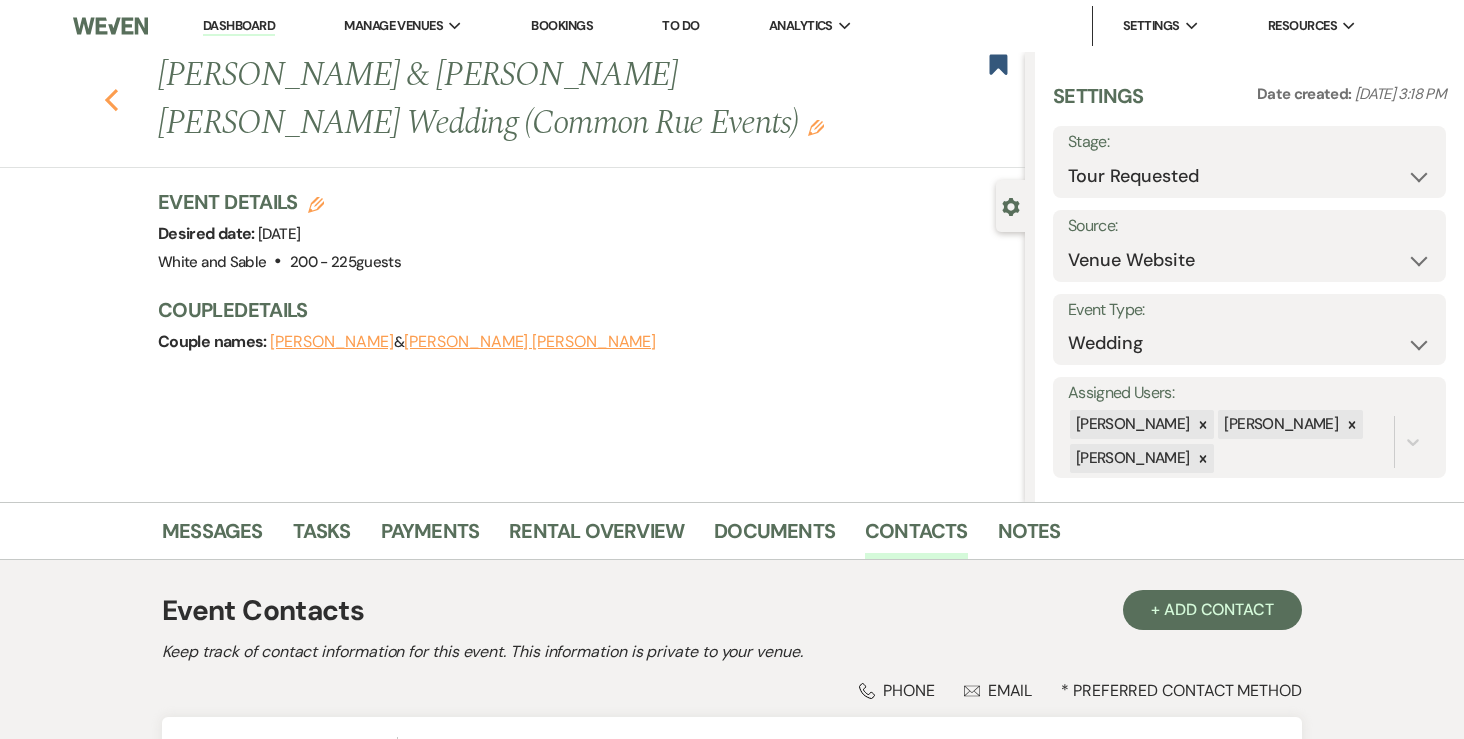 click 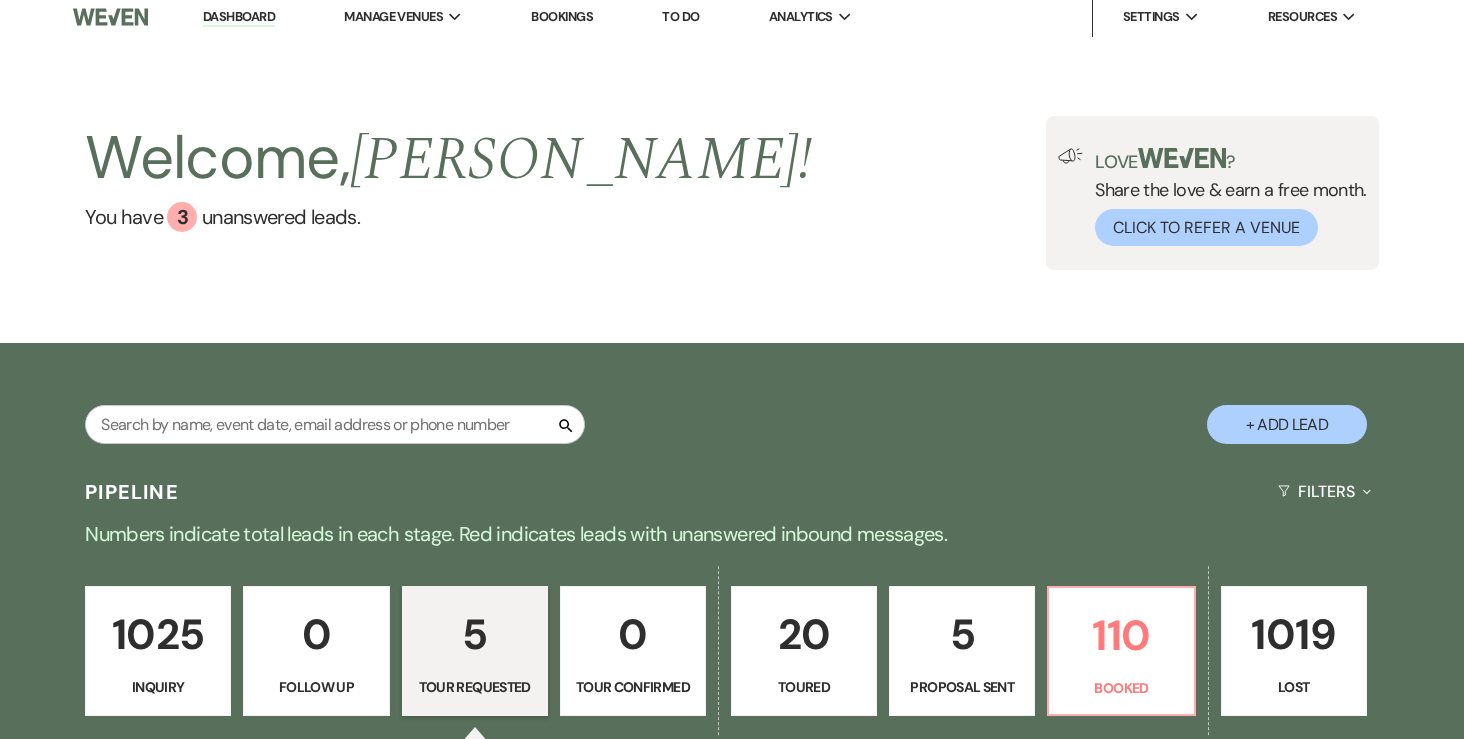 select on "2" 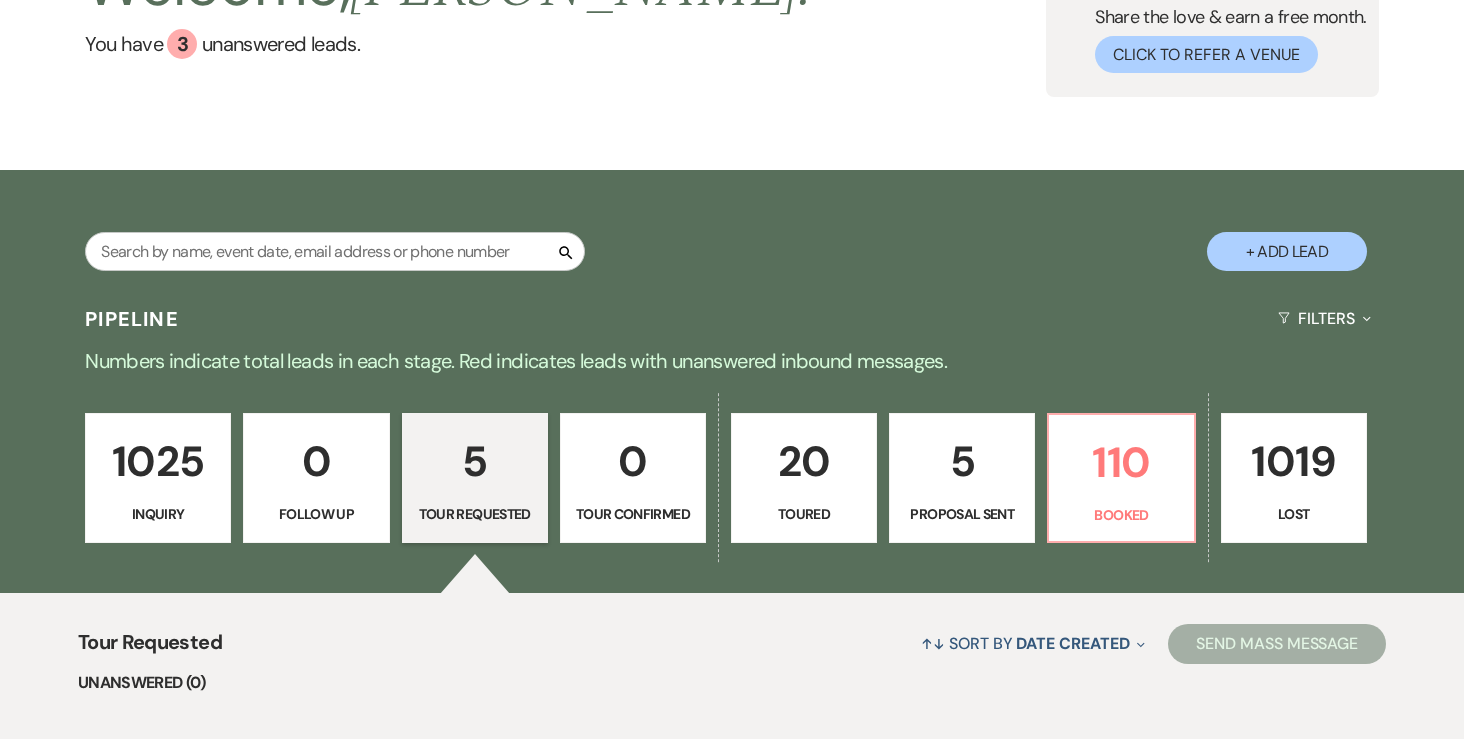 scroll, scrollTop: 0, scrollLeft: 0, axis: both 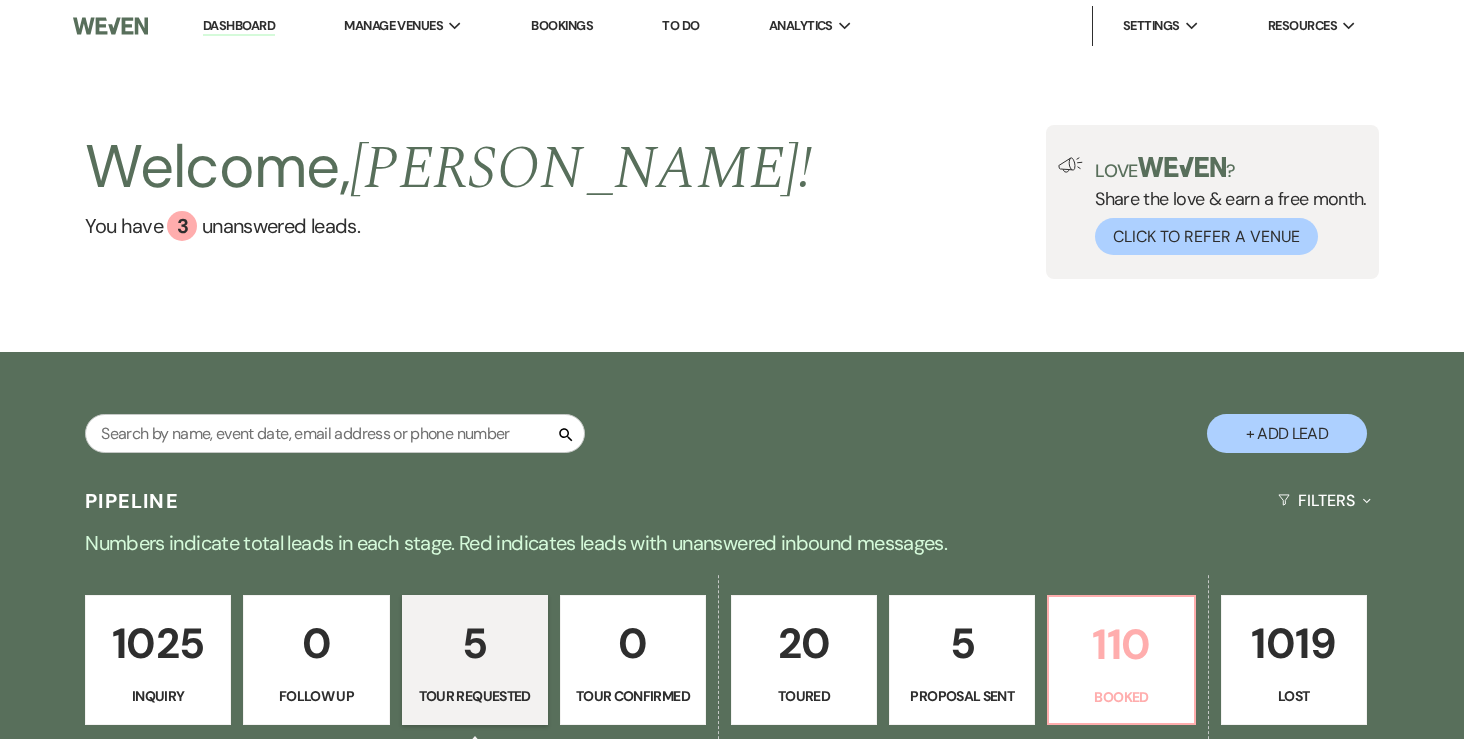 click on "110 Booked" at bounding box center (1121, 660) 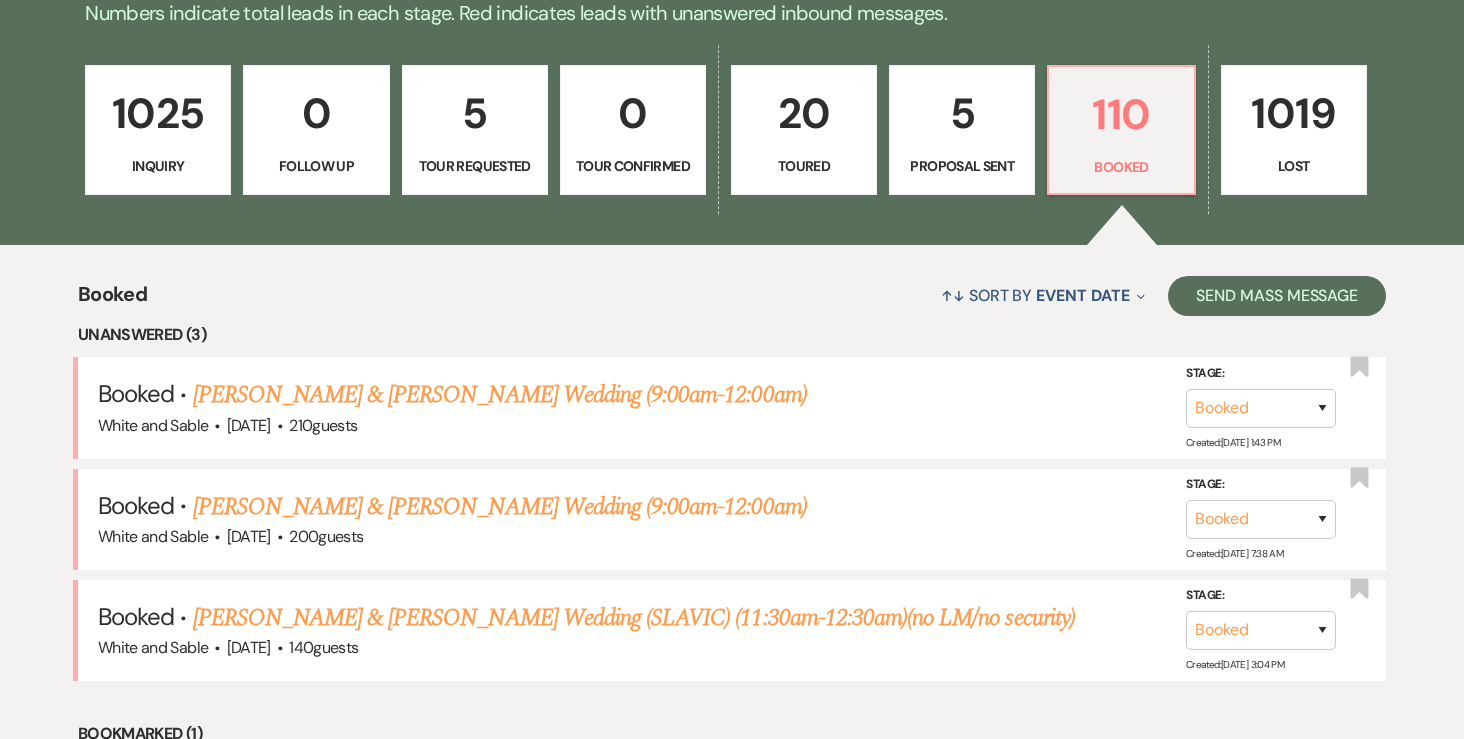 scroll, scrollTop: 532, scrollLeft: 0, axis: vertical 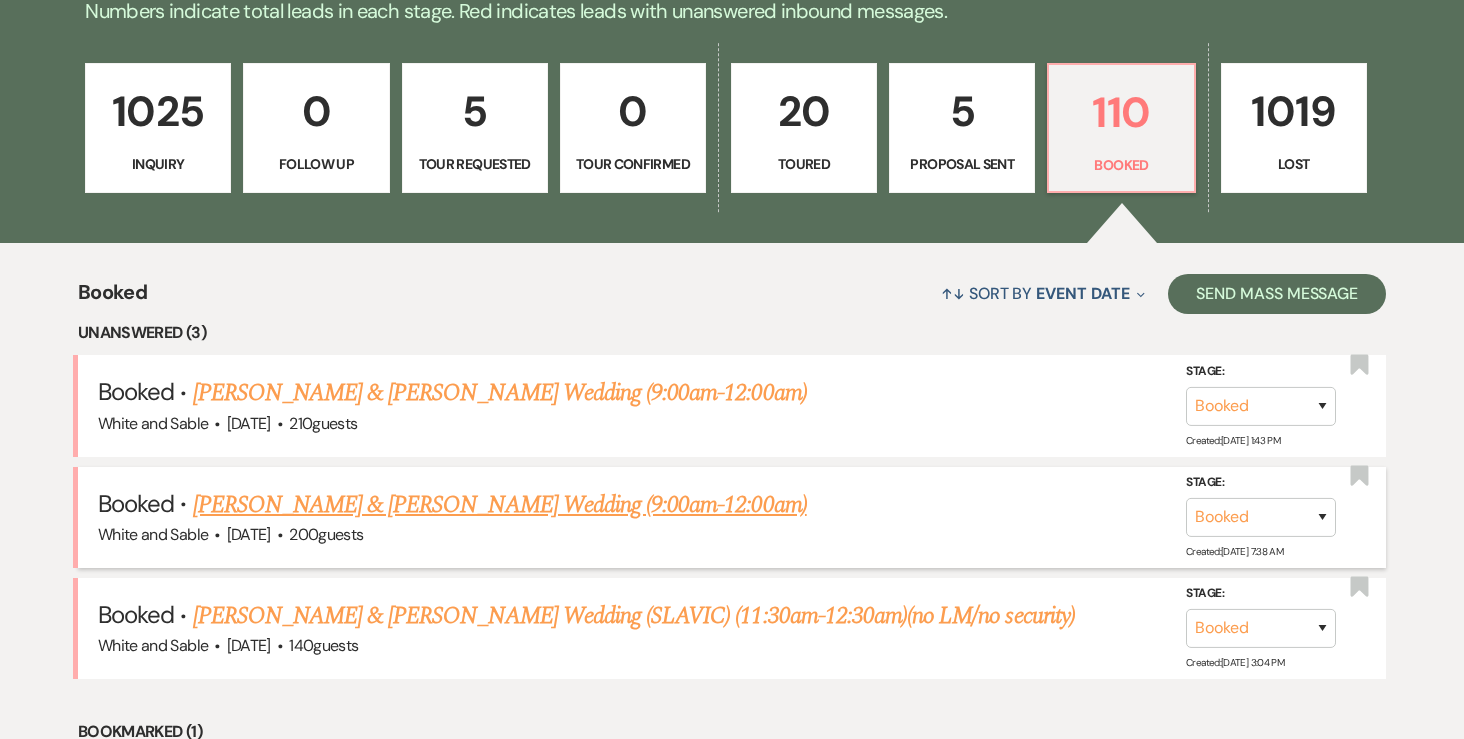 click on "[PERSON_NAME] & [PERSON_NAME] Wedding (9:00am-12:00am)" at bounding box center (500, 505) 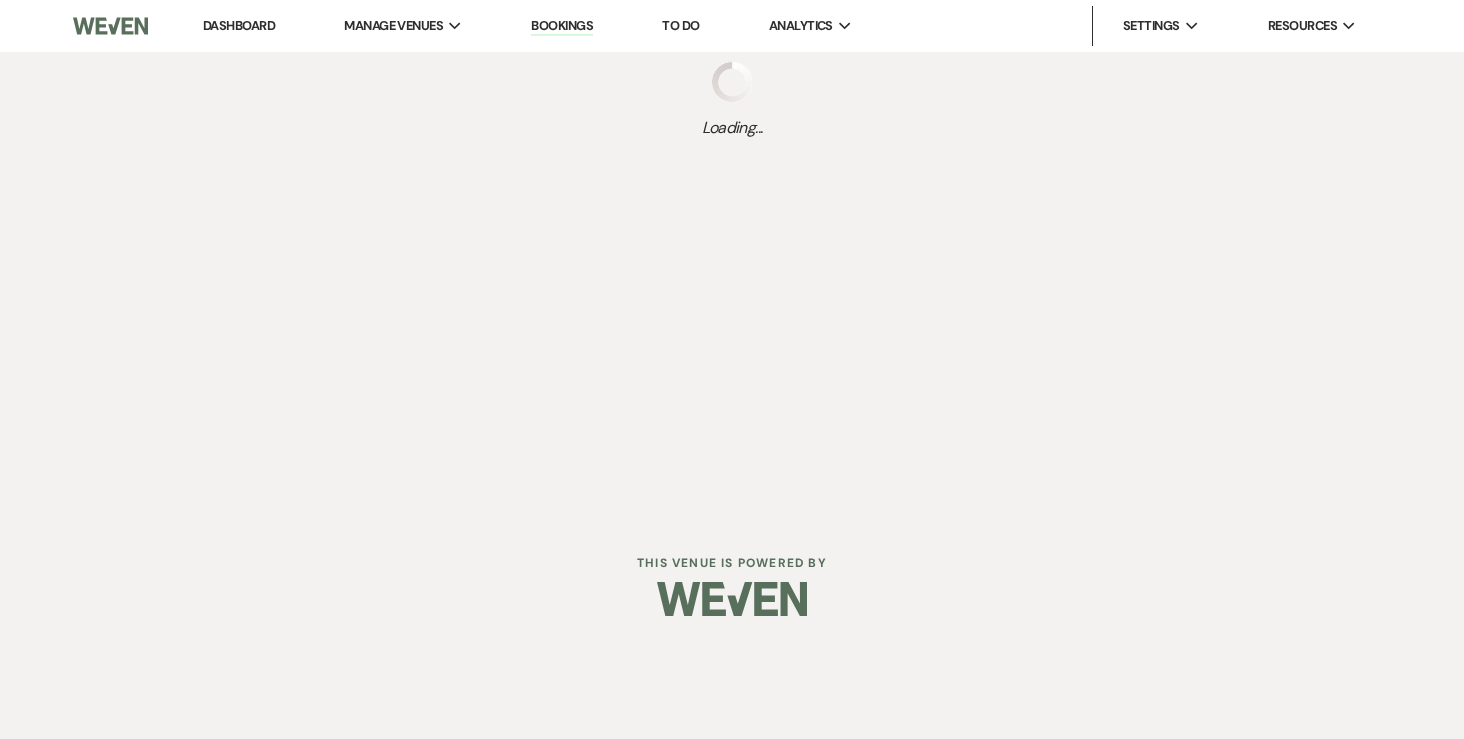scroll, scrollTop: 0, scrollLeft: 0, axis: both 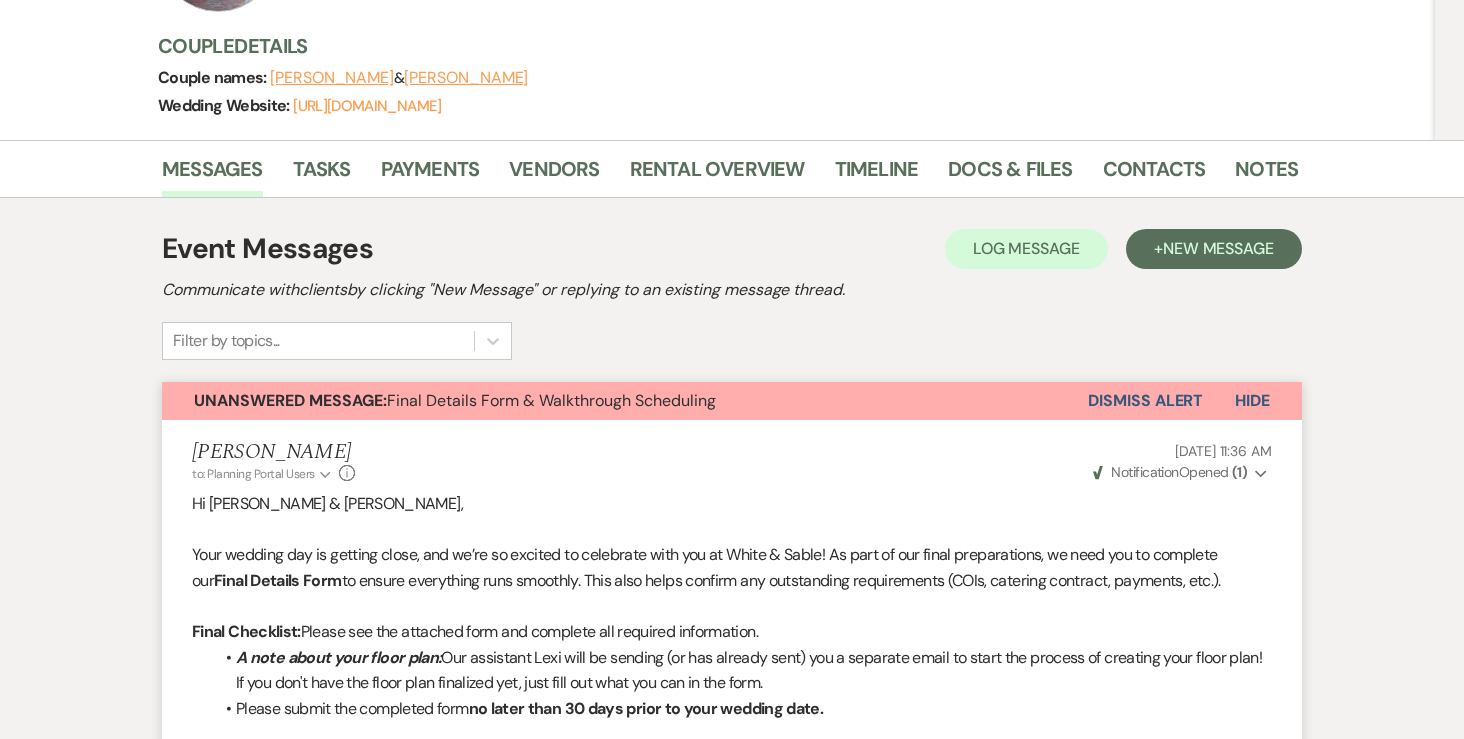click on "Dismiss Alert" at bounding box center [1145, 401] 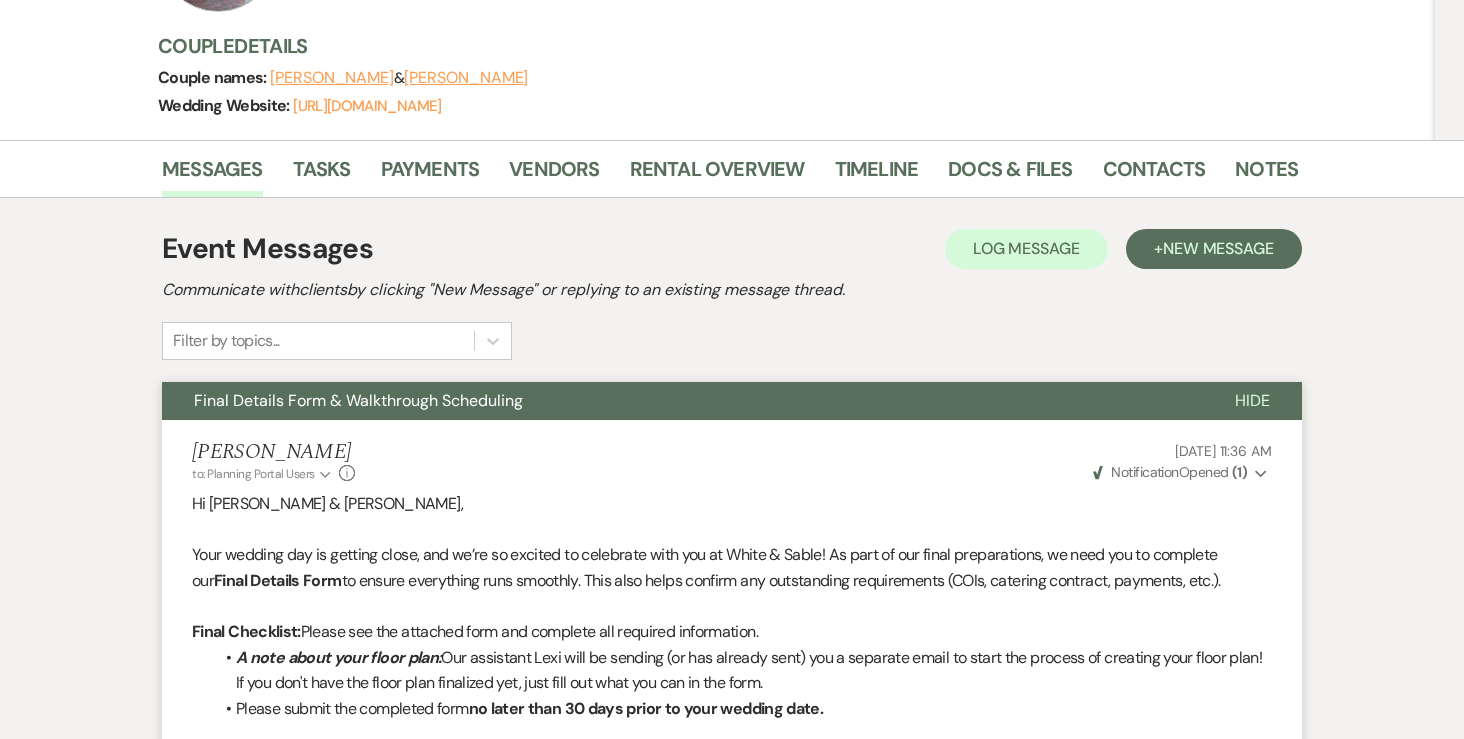 scroll, scrollTop: 0, scrollLeft: 0, axis: both 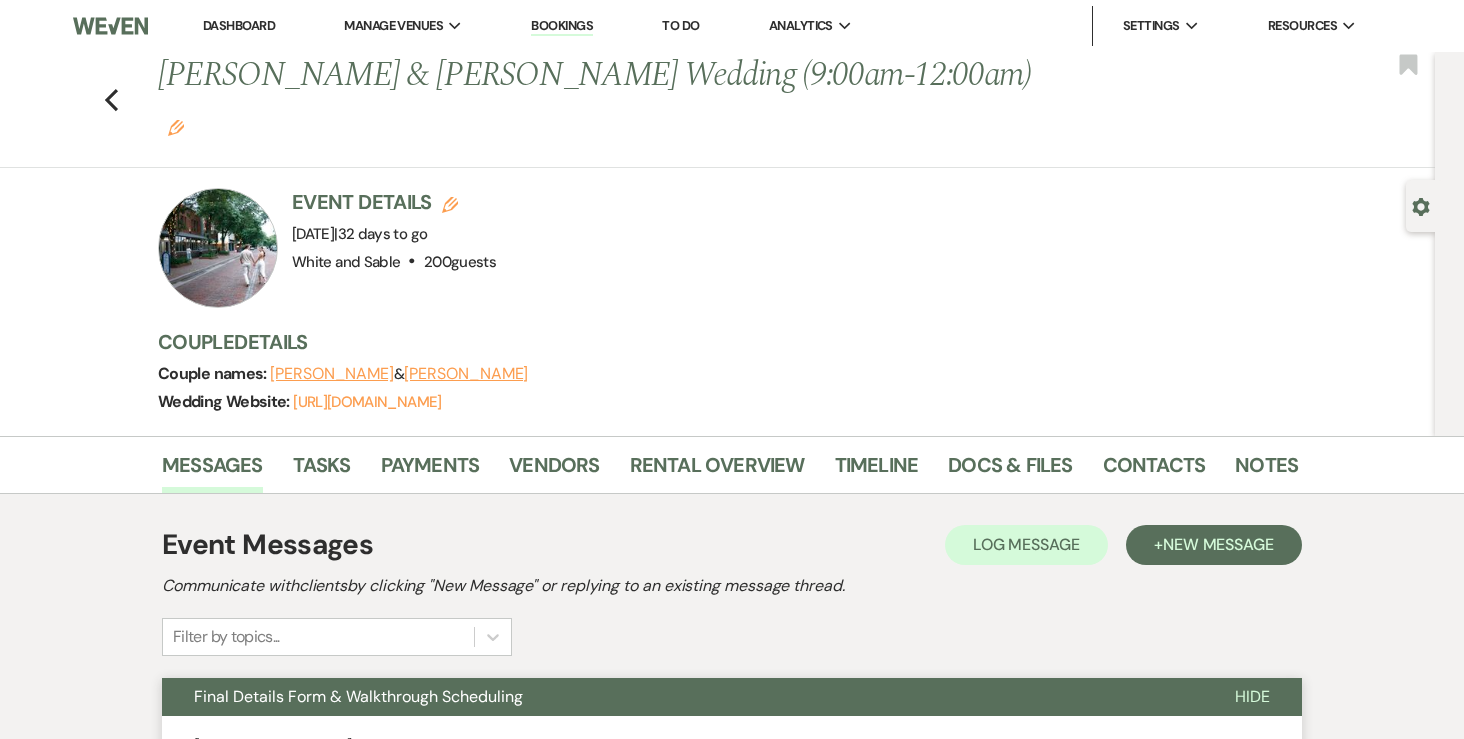 click on "Dashboard" at bounding box center [239, 25] 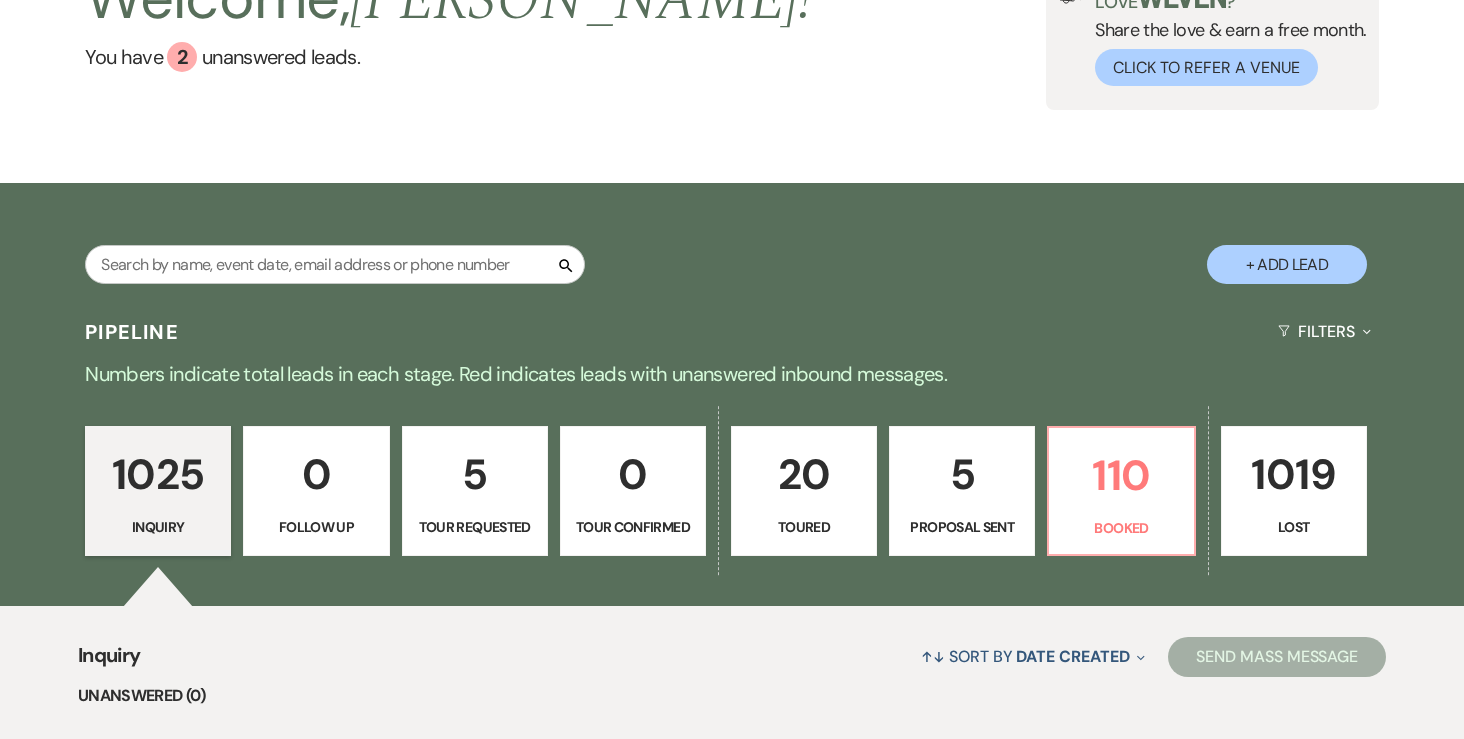 scroll, scrollTop: 269, scrollLeft: 0, axis: vertical 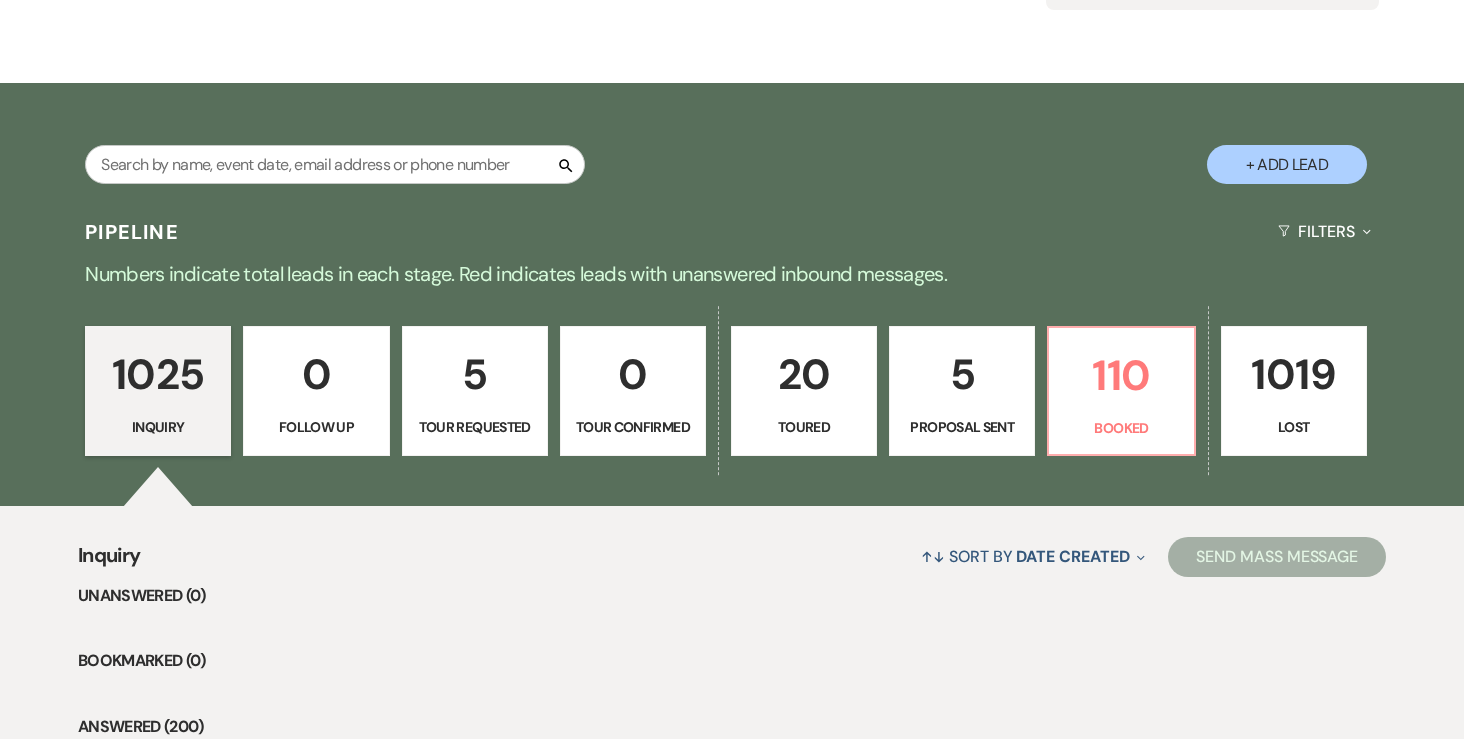 click on "+ Add Lead" at bounding box center [1287, 164] 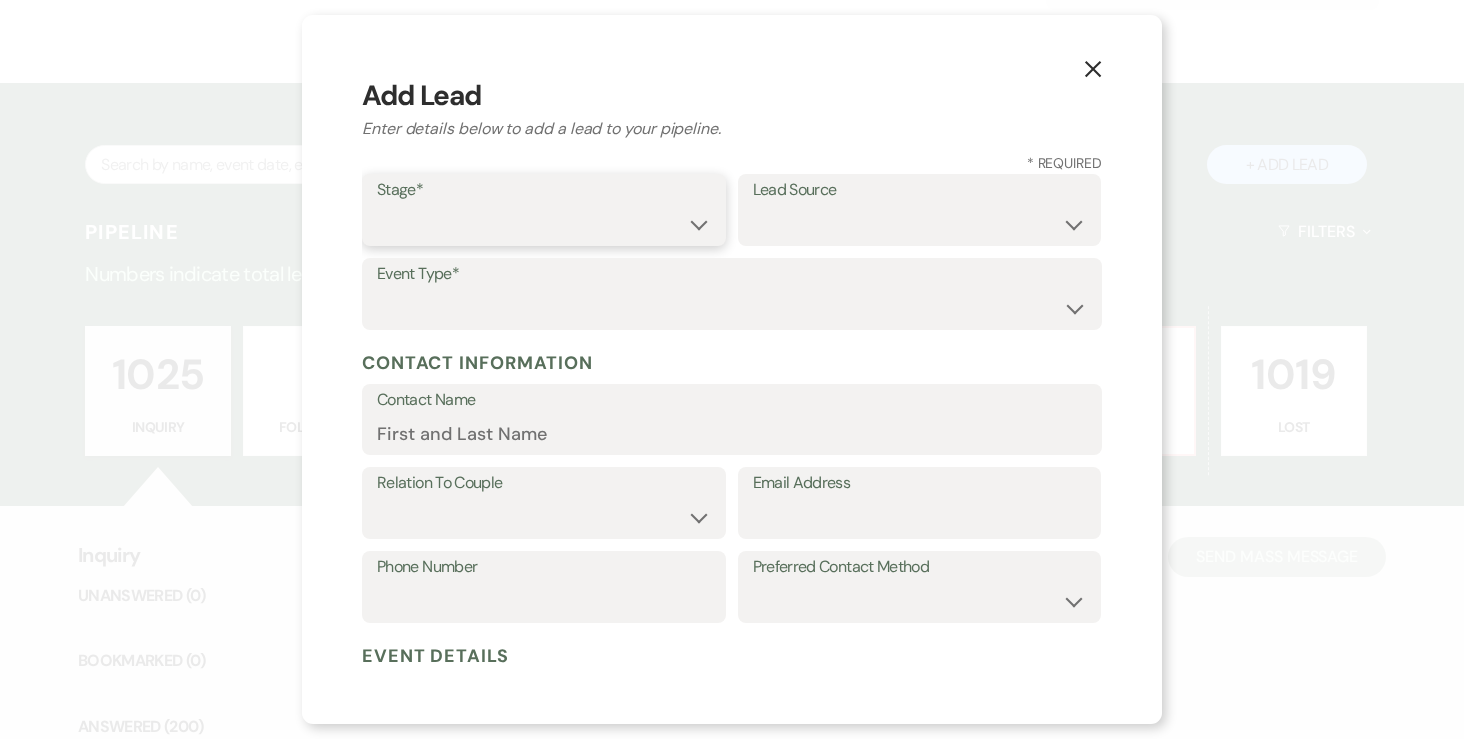click on "Inquiry Follow Up Tour Requested Tour Confirmed Toured Proposal Sent Booked Lost" at bounding box center [544, 224] 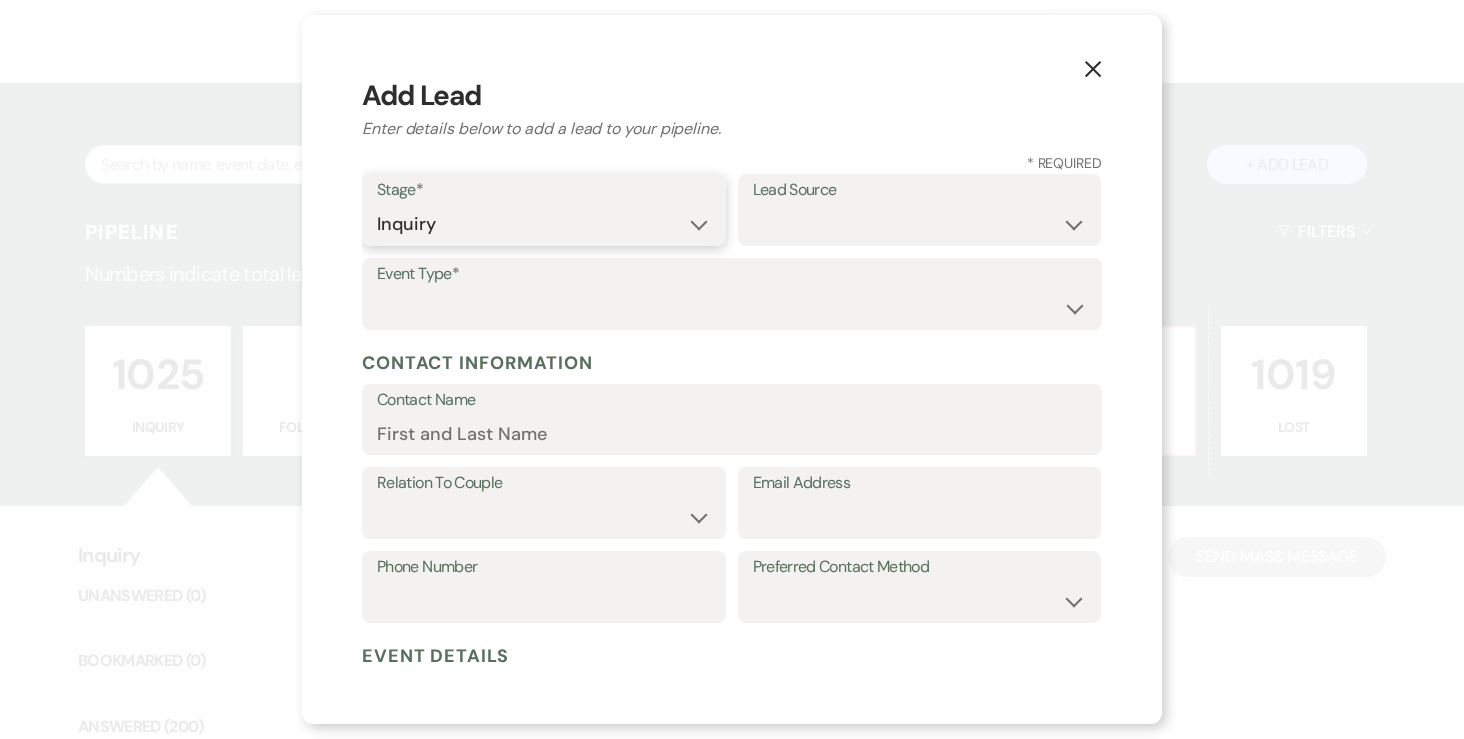 click on "Inquiry Follow Up Tour Requested Tour Confirmed Toured Proposal Sent Booked Lost" at bounding box center [544, 224] 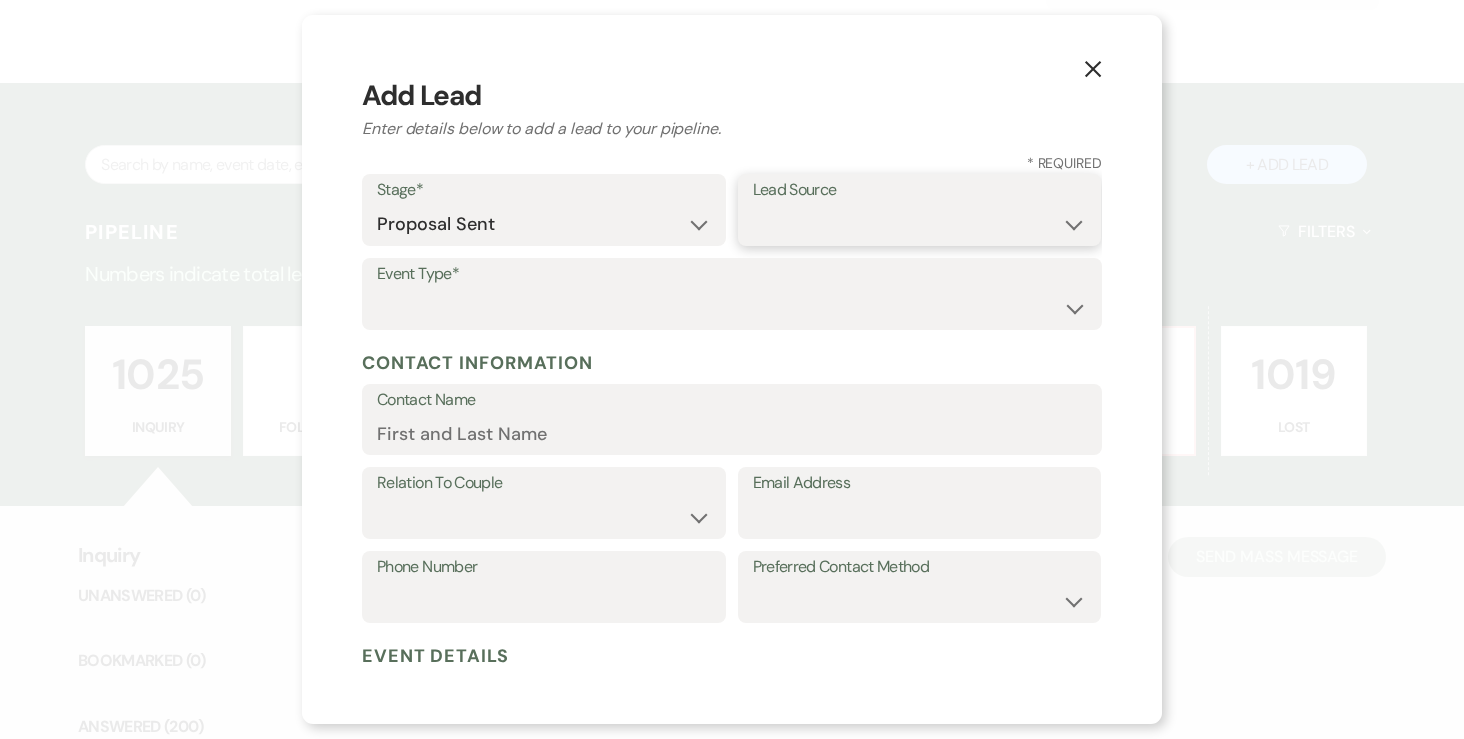 click on "Weven Venue Website Instagram Facebook Pinterest Google The Knot Wedding Wire Here Comes the Guide Wedding Spot Eventective [PERSON_NAME] The Venue Report PartySlate VRBO / Homeaway Airbnb Wedding Show TikTok X / Twitter Phone Call Walk-in Vendor Referral Advertising Personal Referral Local Referral Other" at bounding box center [920, 224] 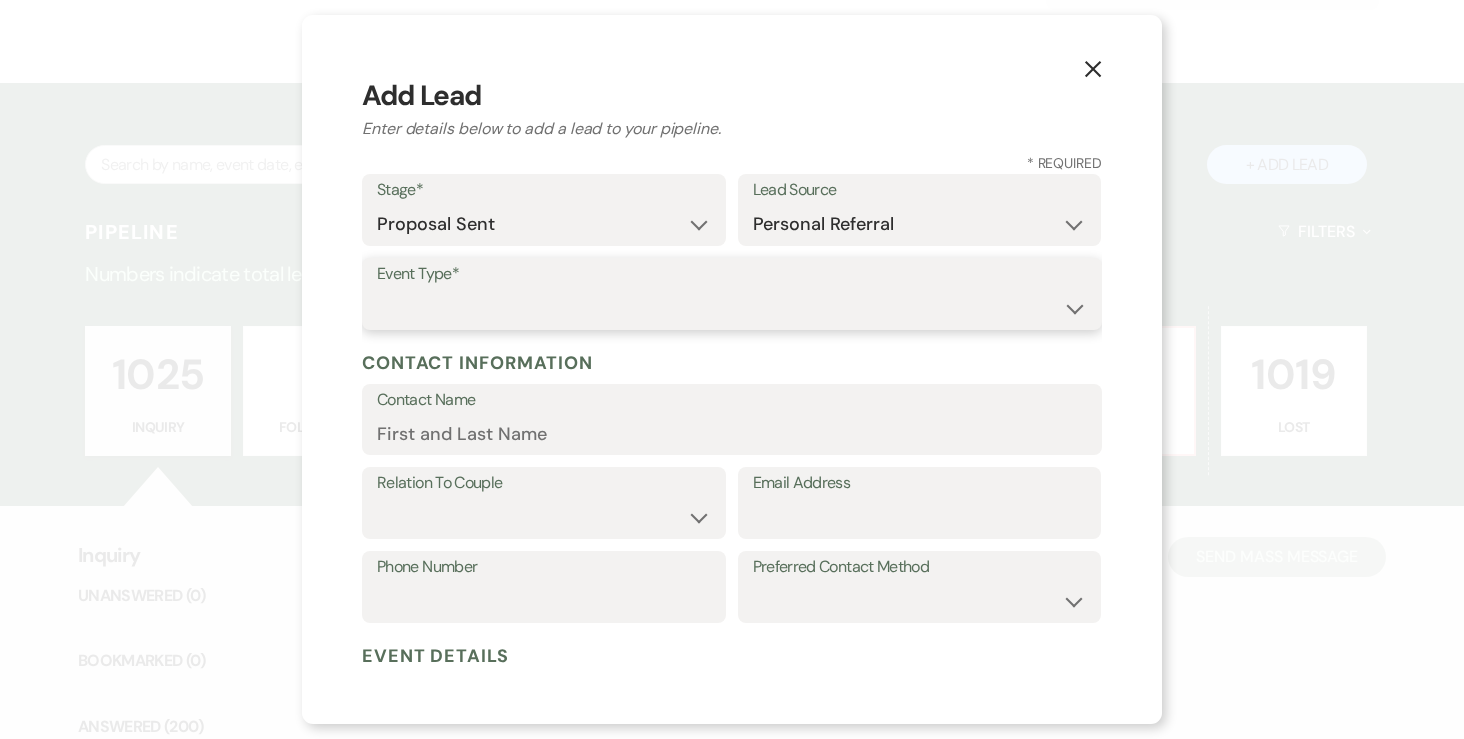 click on "Wedding Anniversary Party Baby Shower Bachelorette / Bachelor Party Birthday Party Bridal Shower Brunch Community Event Concert Corporate Event Elopement End of Life Celebration Engagement Party Fundraiser Graduation Party Micro Wedding Prom Quinceañera Rehearsal Dinner Religious Event Retreat Other" at bounding box center [732, 308] 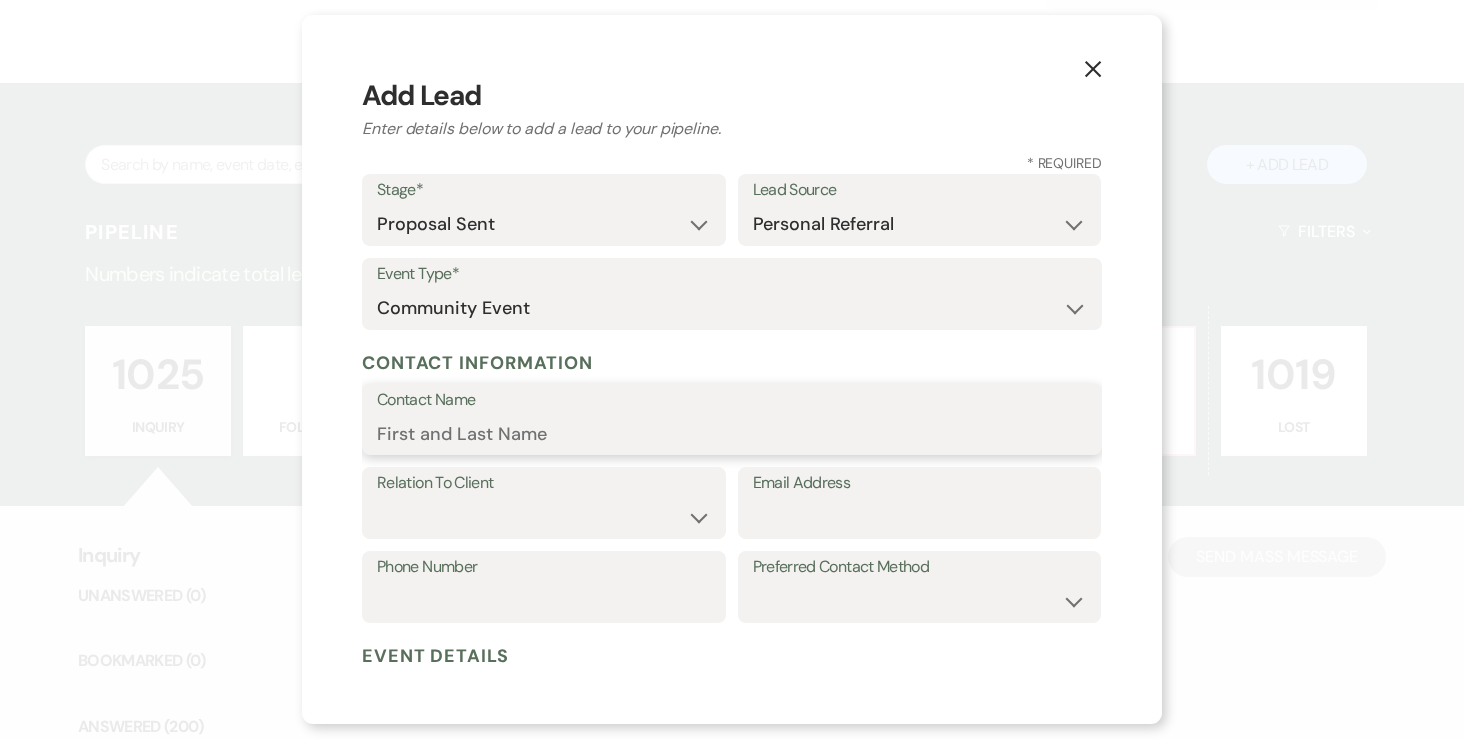 click on "Contact Name" at bounding box center (732, 433) 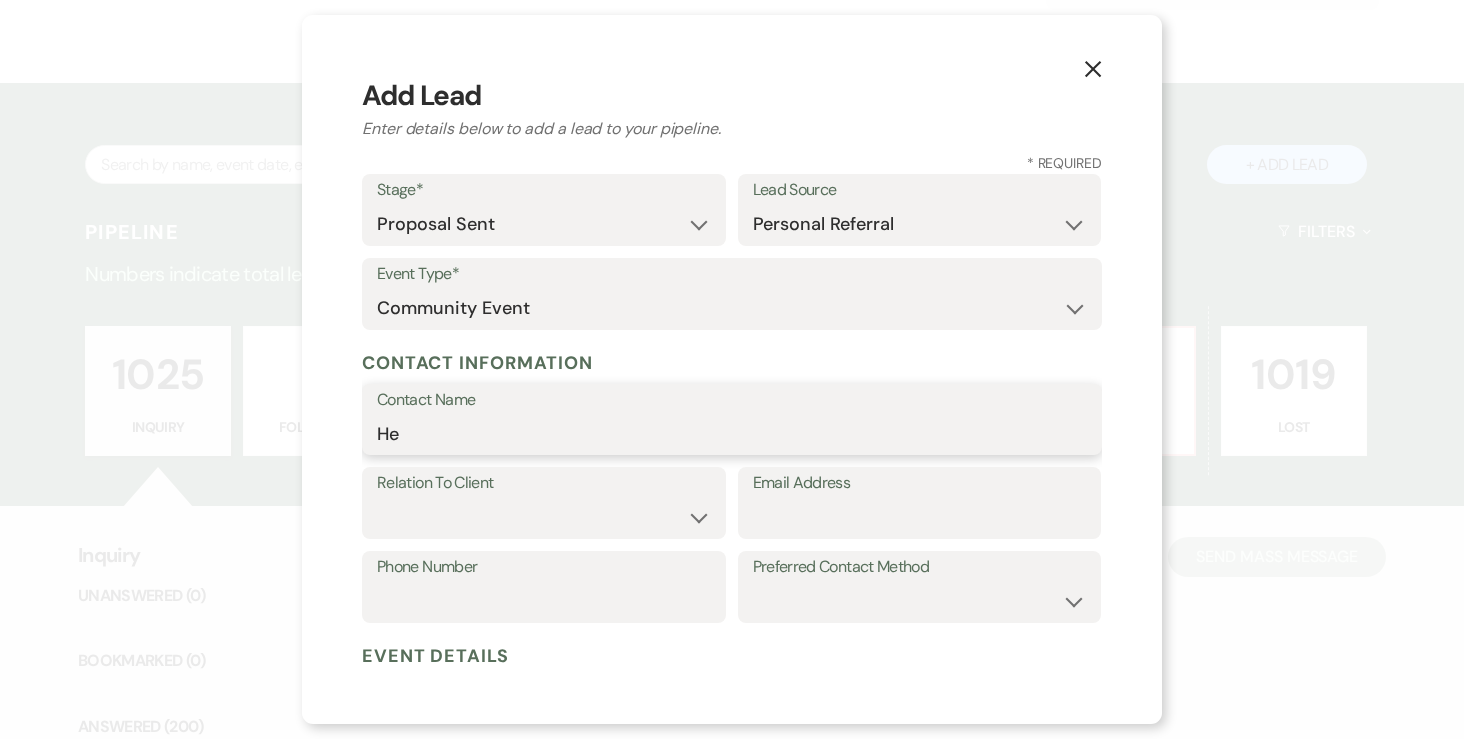 type on "H" 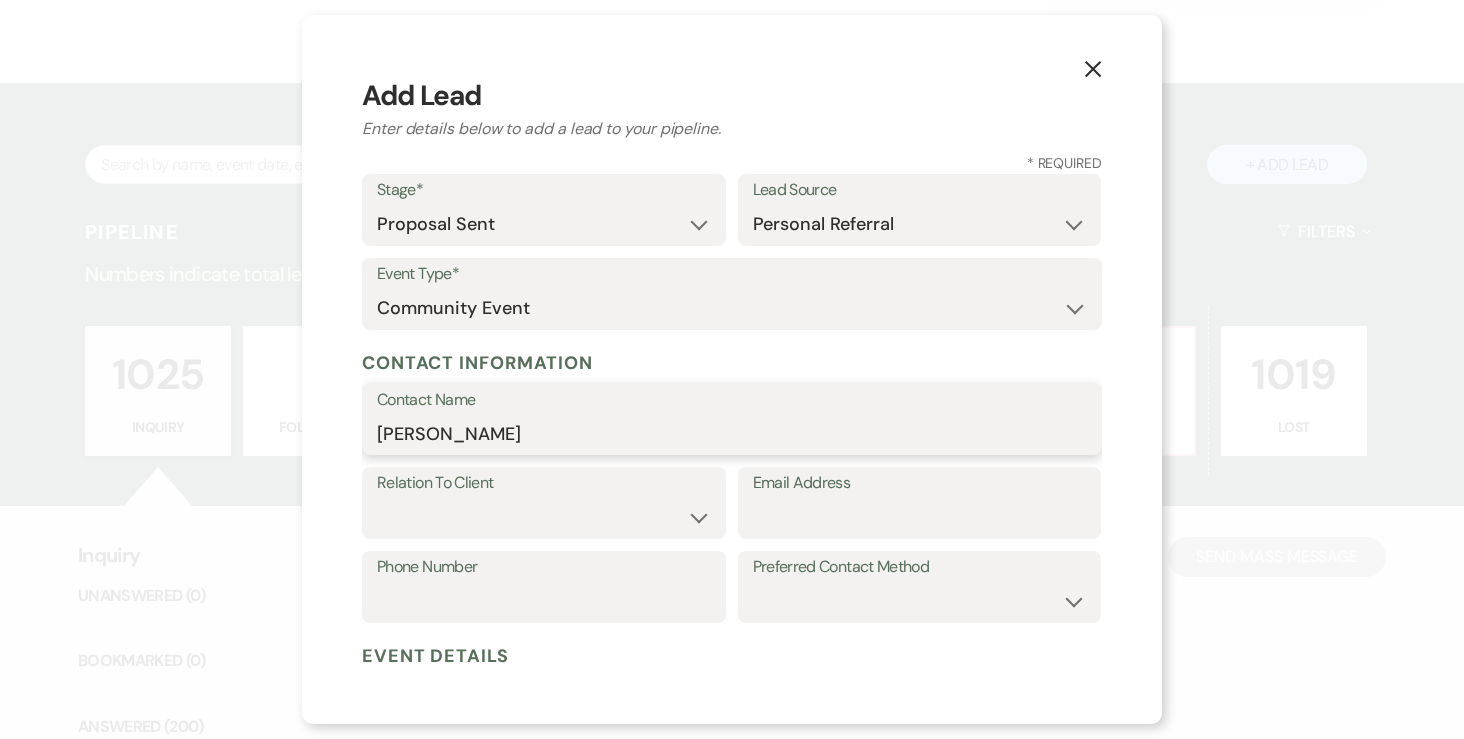 type on "Tyler Anderson" 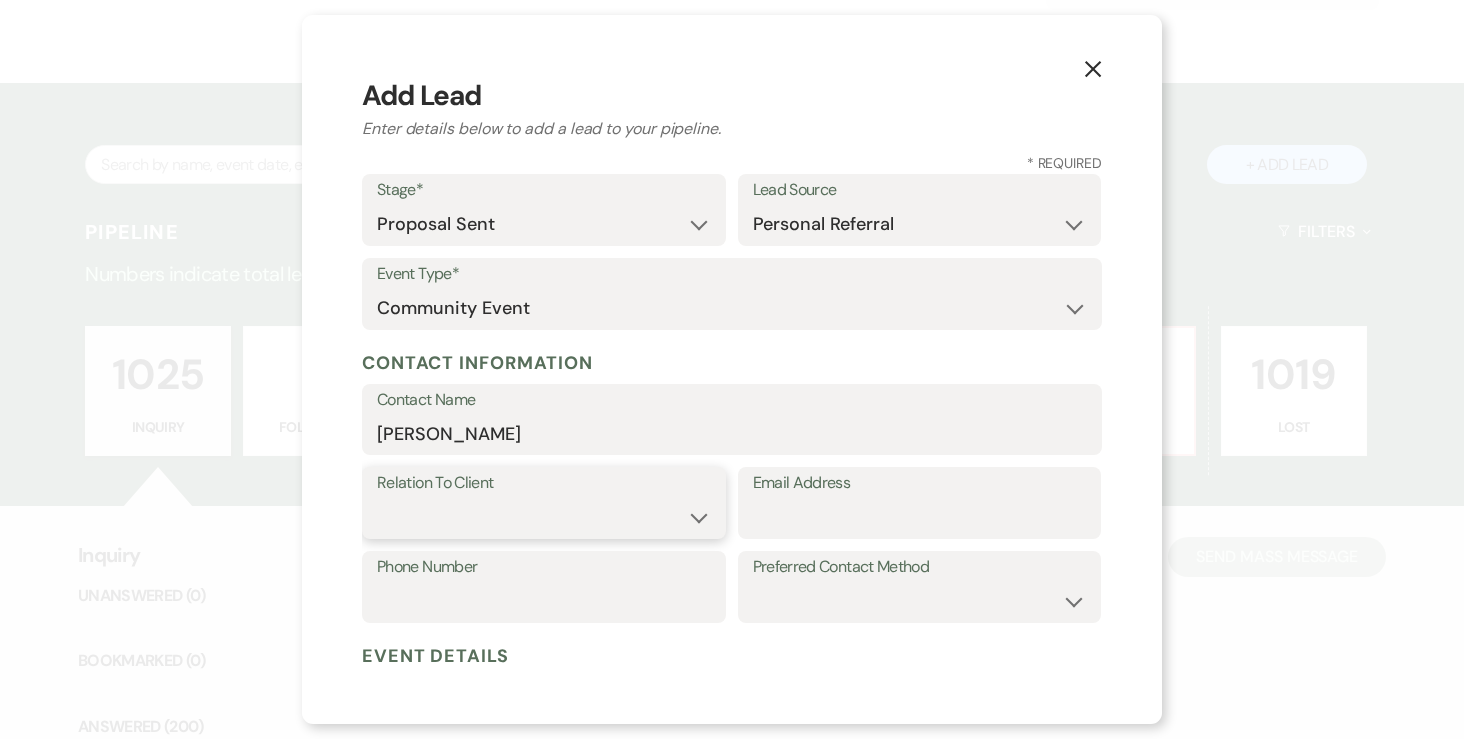 click on "Client Event Planner Parent of Client Family Member Friend Other" at bounding box center [544, 517] 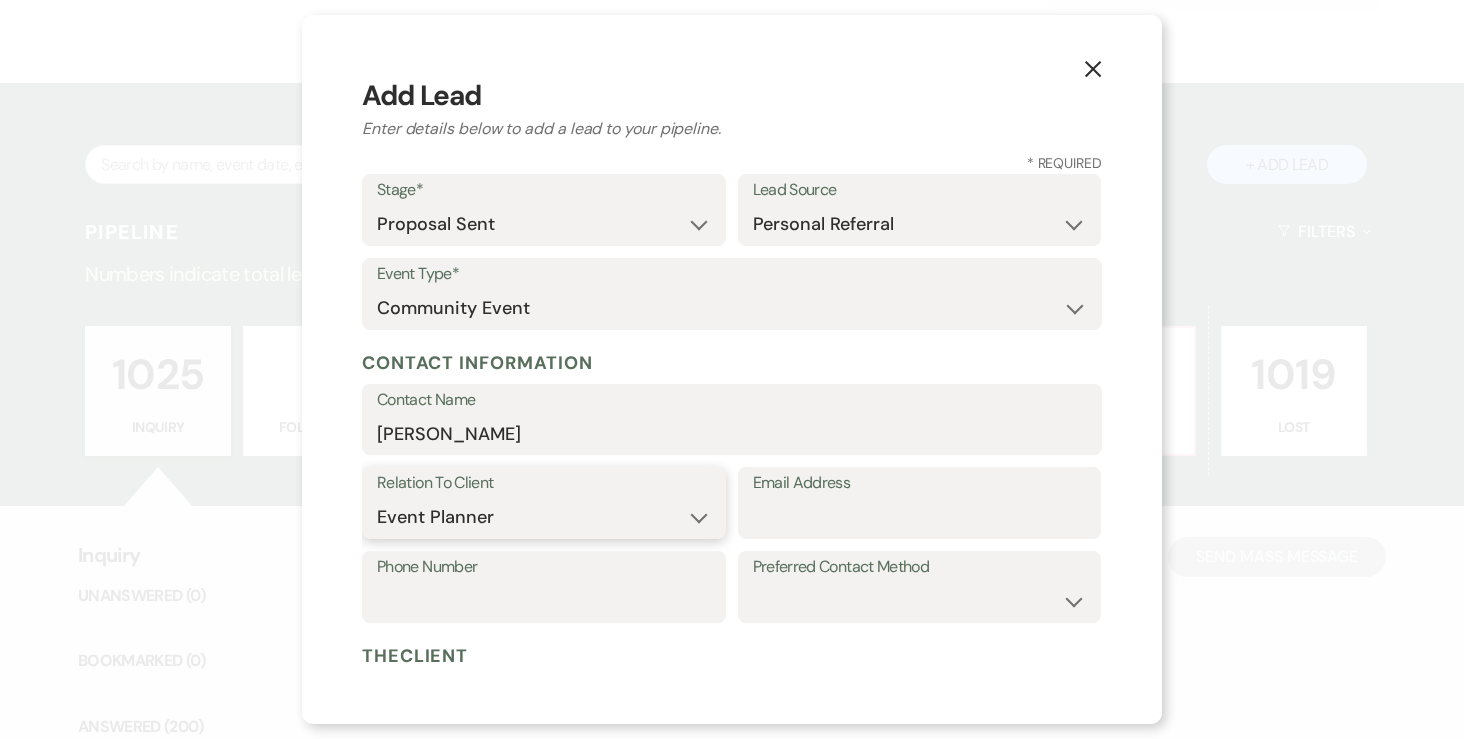 click on "Client Event Planner Parent of Client Family Member Friend Other" at bounding box center (544, 517) 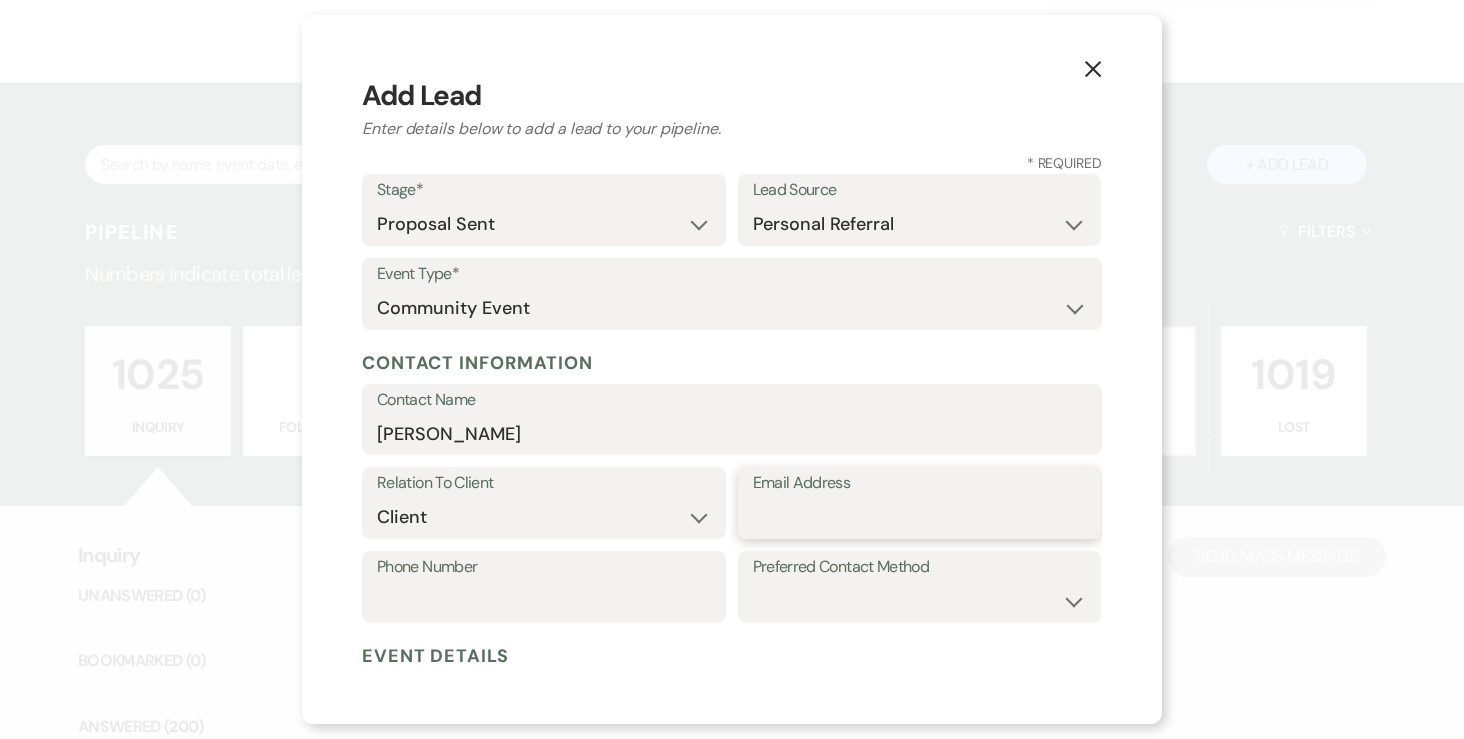 click on "Email Address" at bounding box center (920, 517) 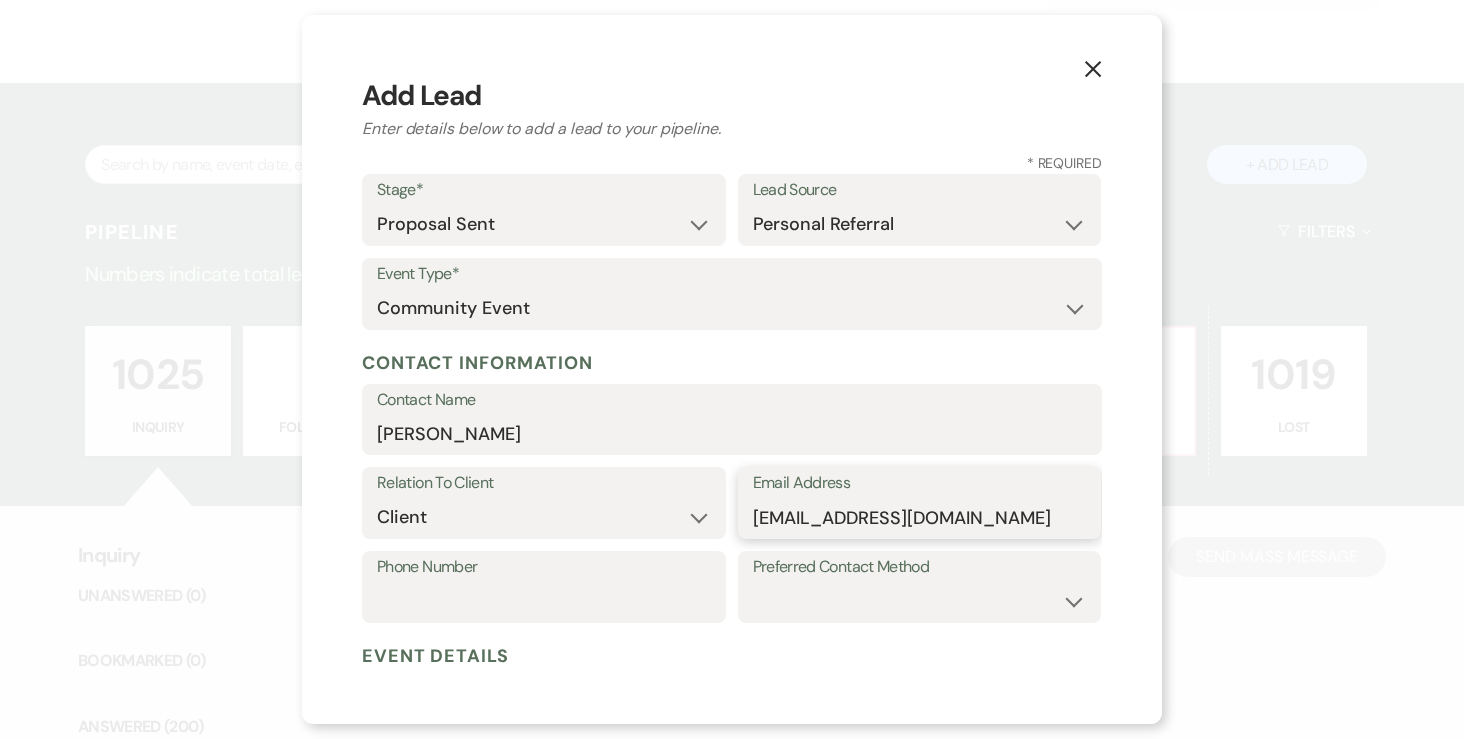 scroll, scrollTop: 233, scrollLeft: 0, axis: vertical 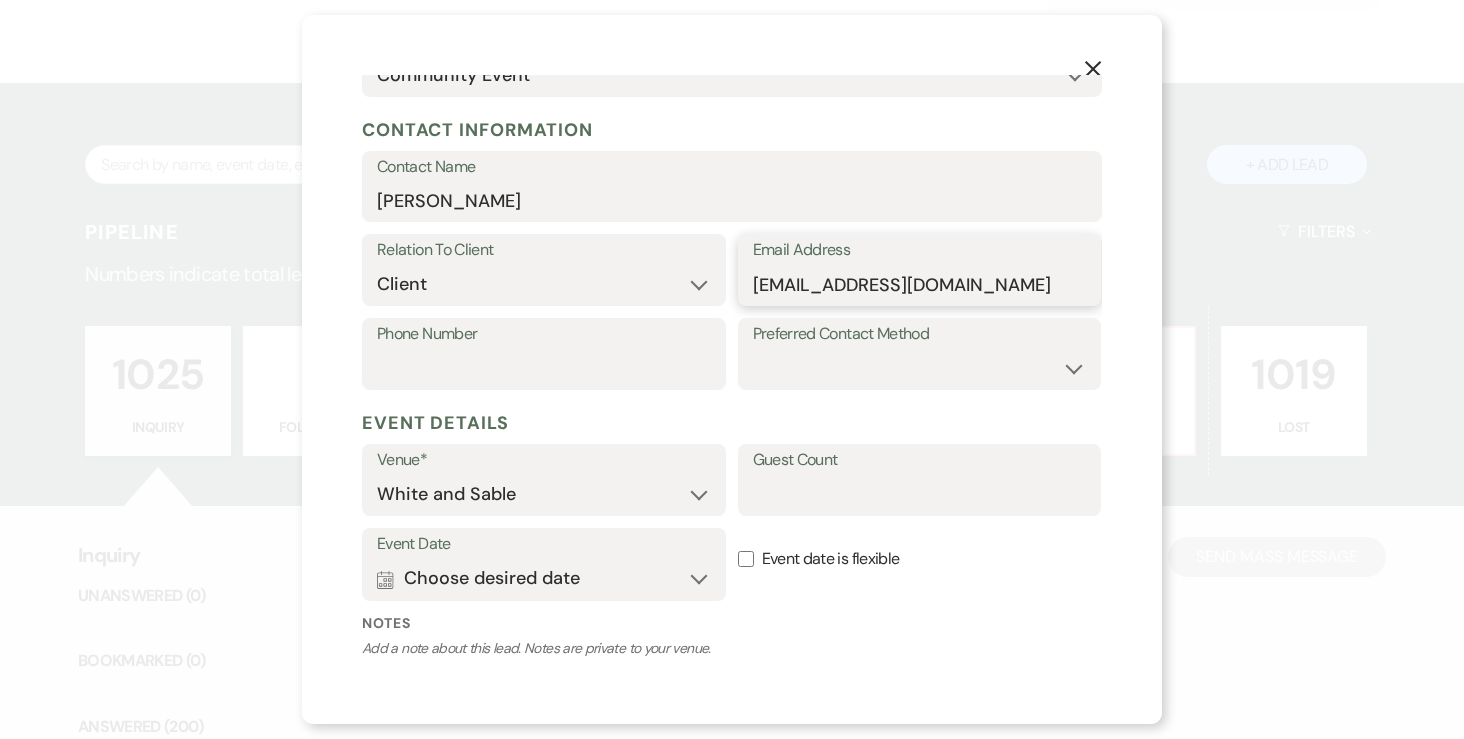 type on "Tylerganderson@gmail.com" 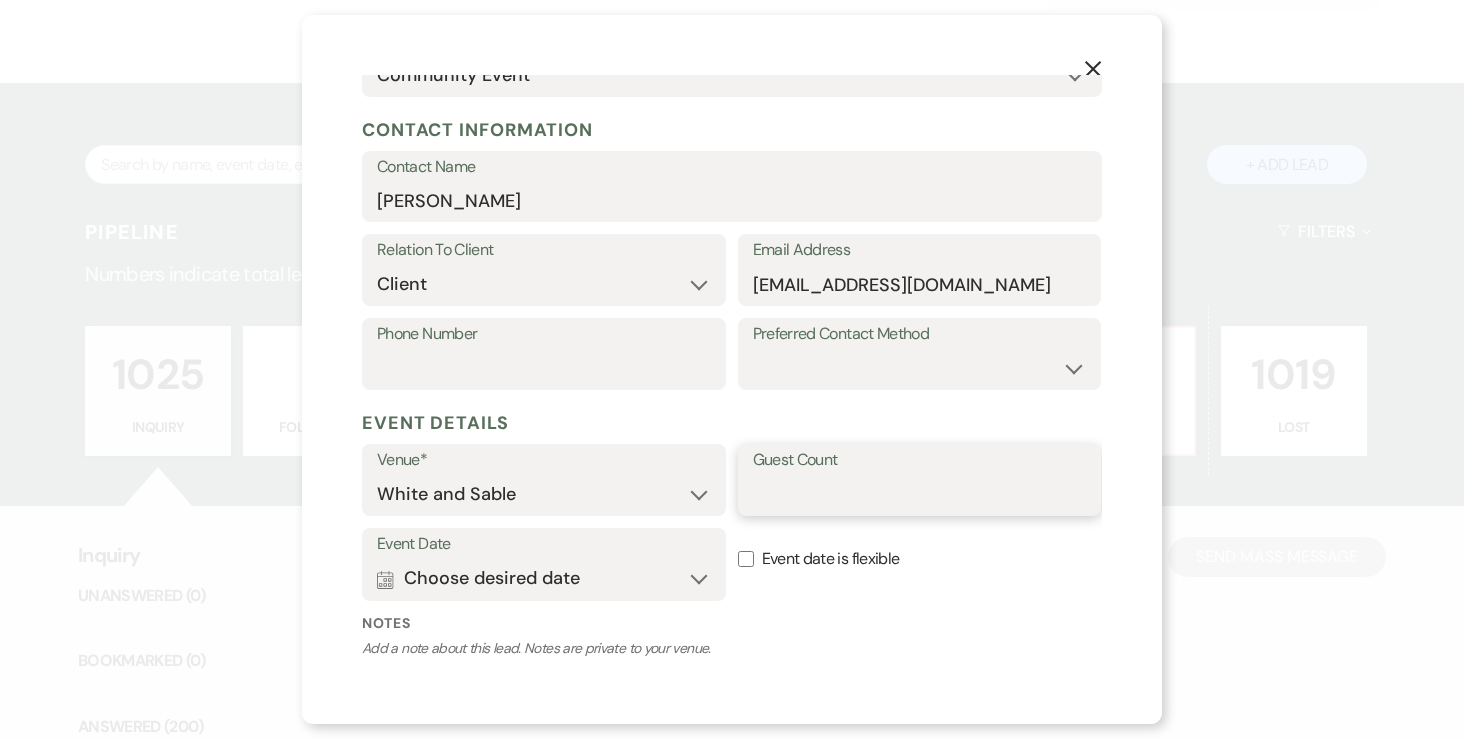 click on "Guest Count" at bounding box center [920, 494] 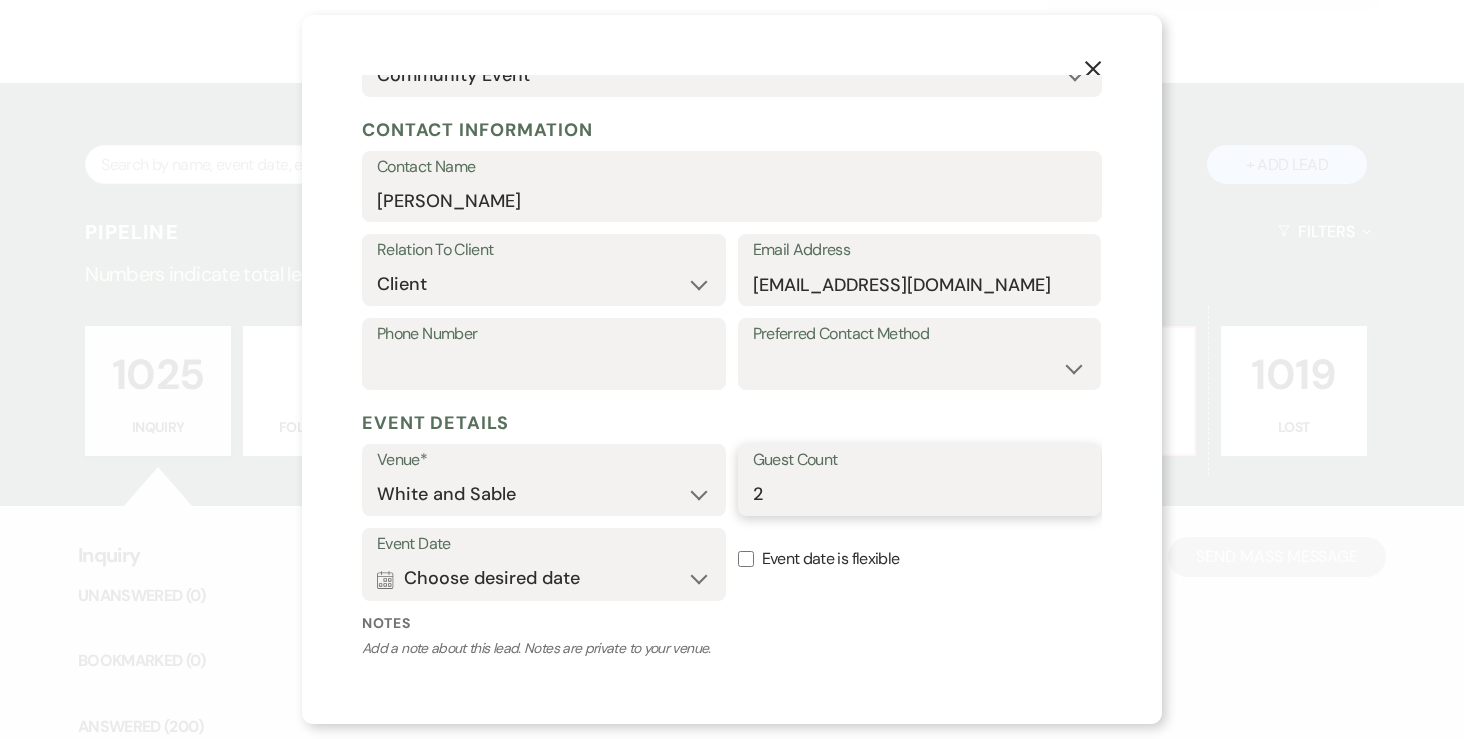 click on "2" at bounding box center (920, 494) 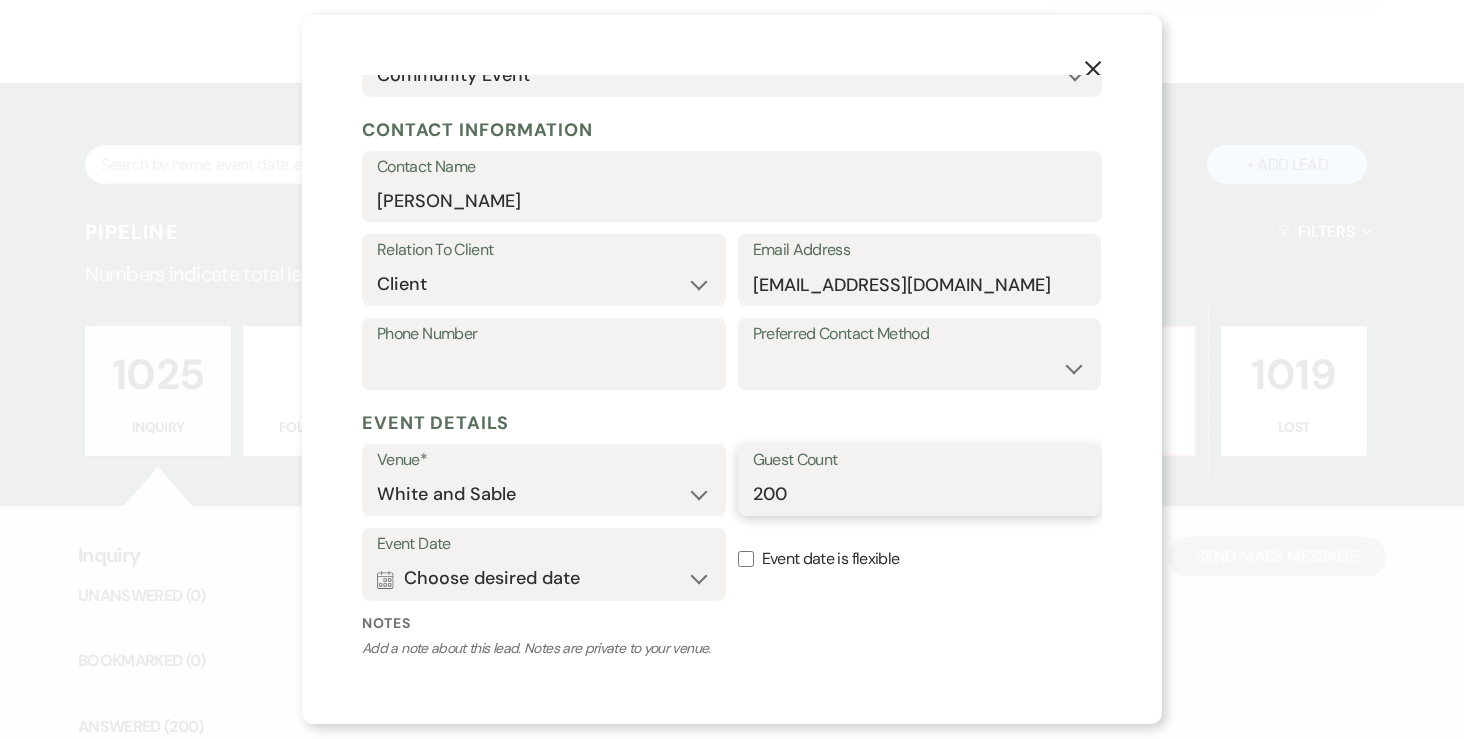 type on "200" 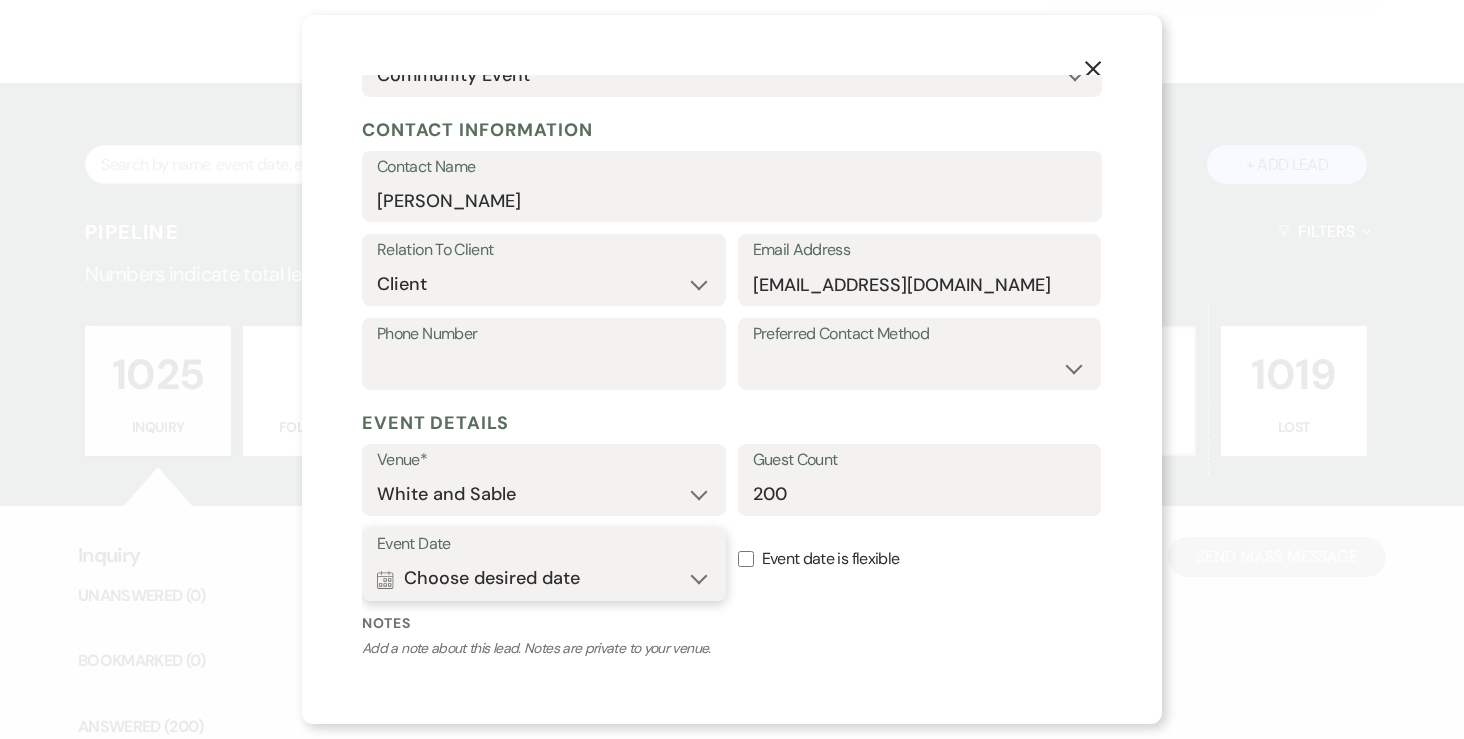 click on "Calendar Choose desired date Expand" at bounding box center [544, 579] 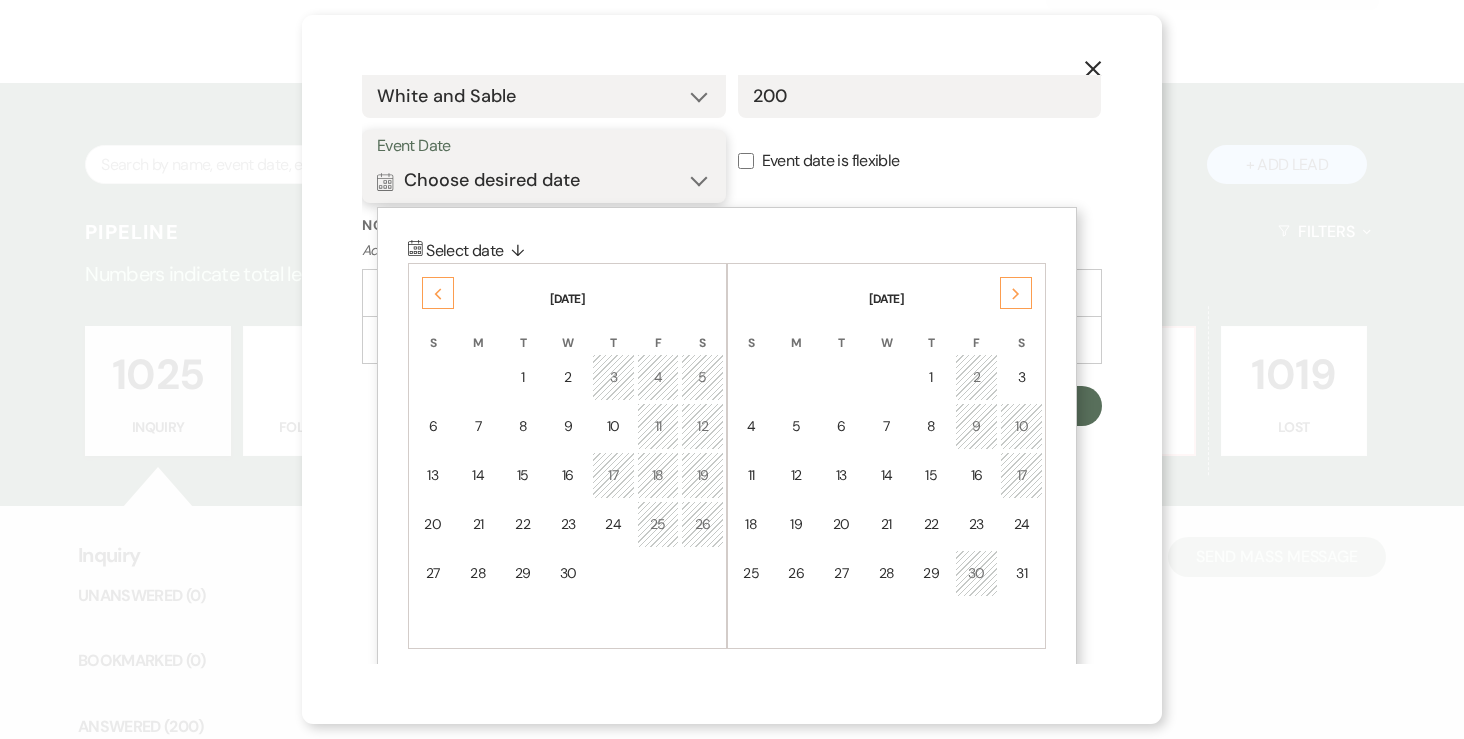scroll, scrollTop: 634, scrollLeft: 0, axis: vertical 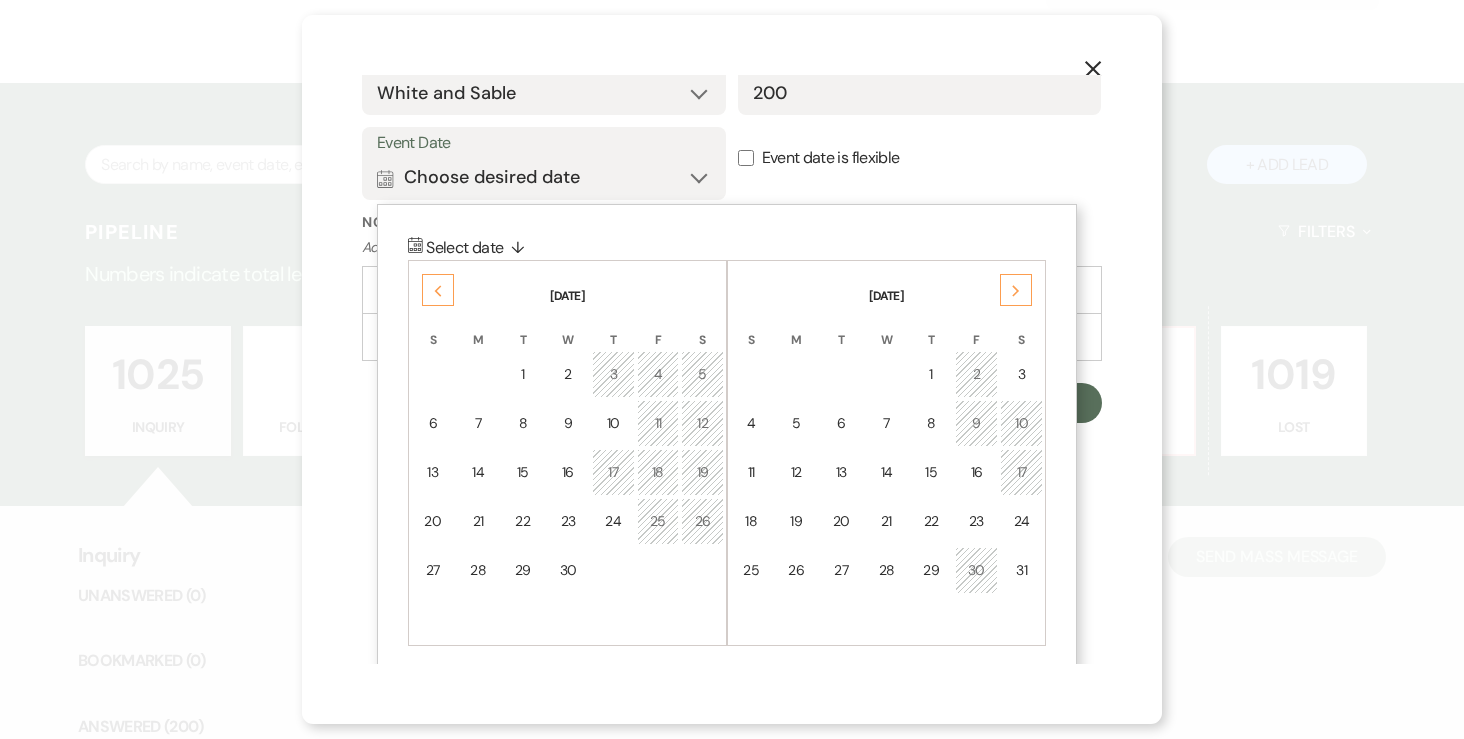 click on "Previous" at bounding box center (438, 290) 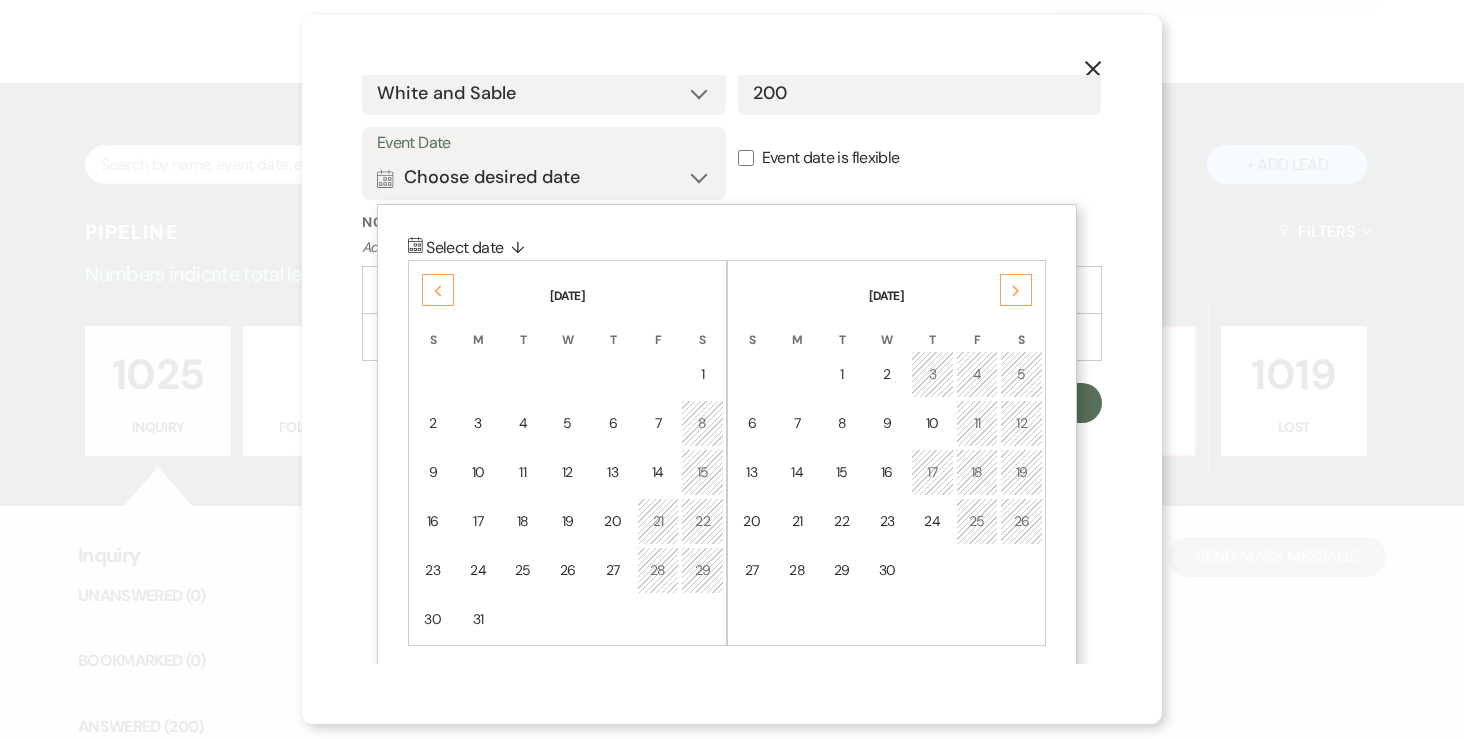 click on "Previous" at bounding box center (438, 290) 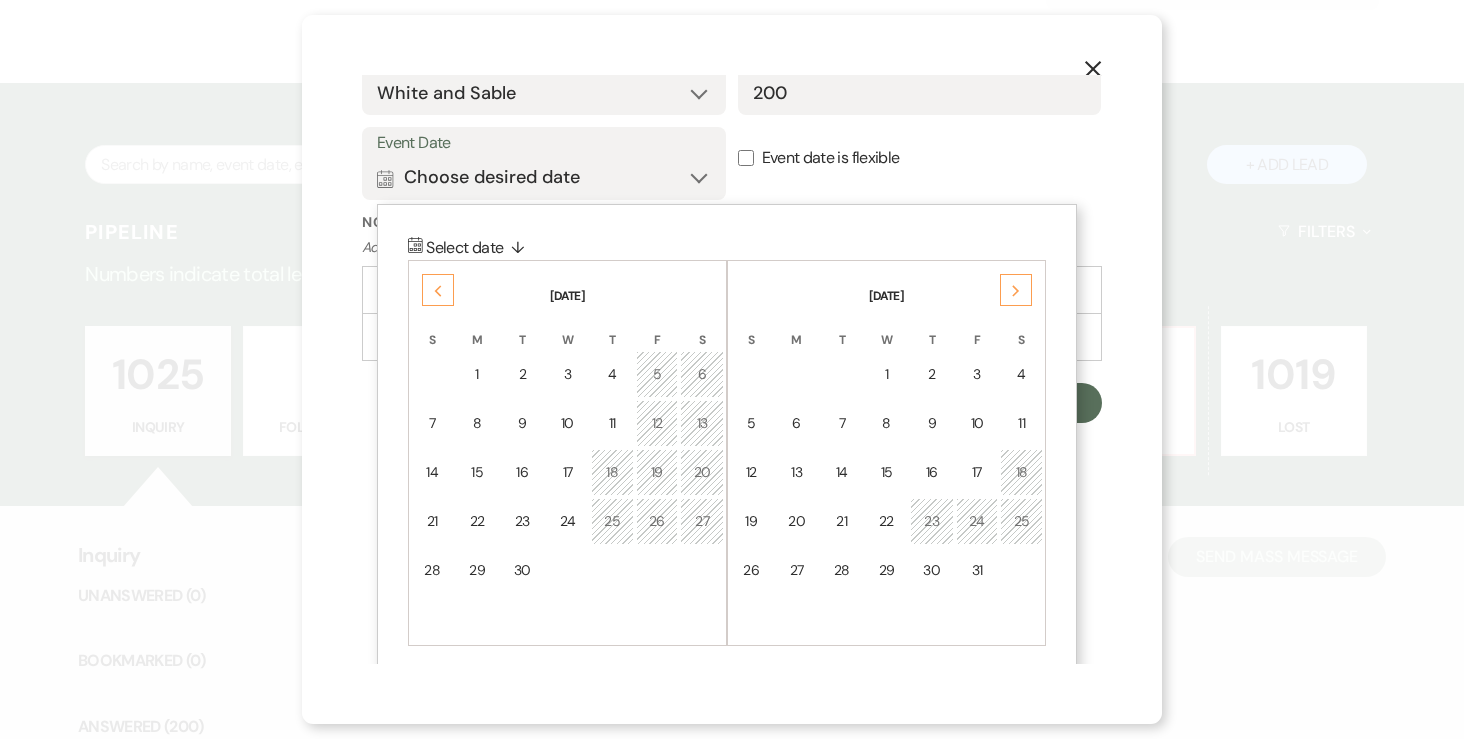 click on "Previous" at bounding box center [438, 290] 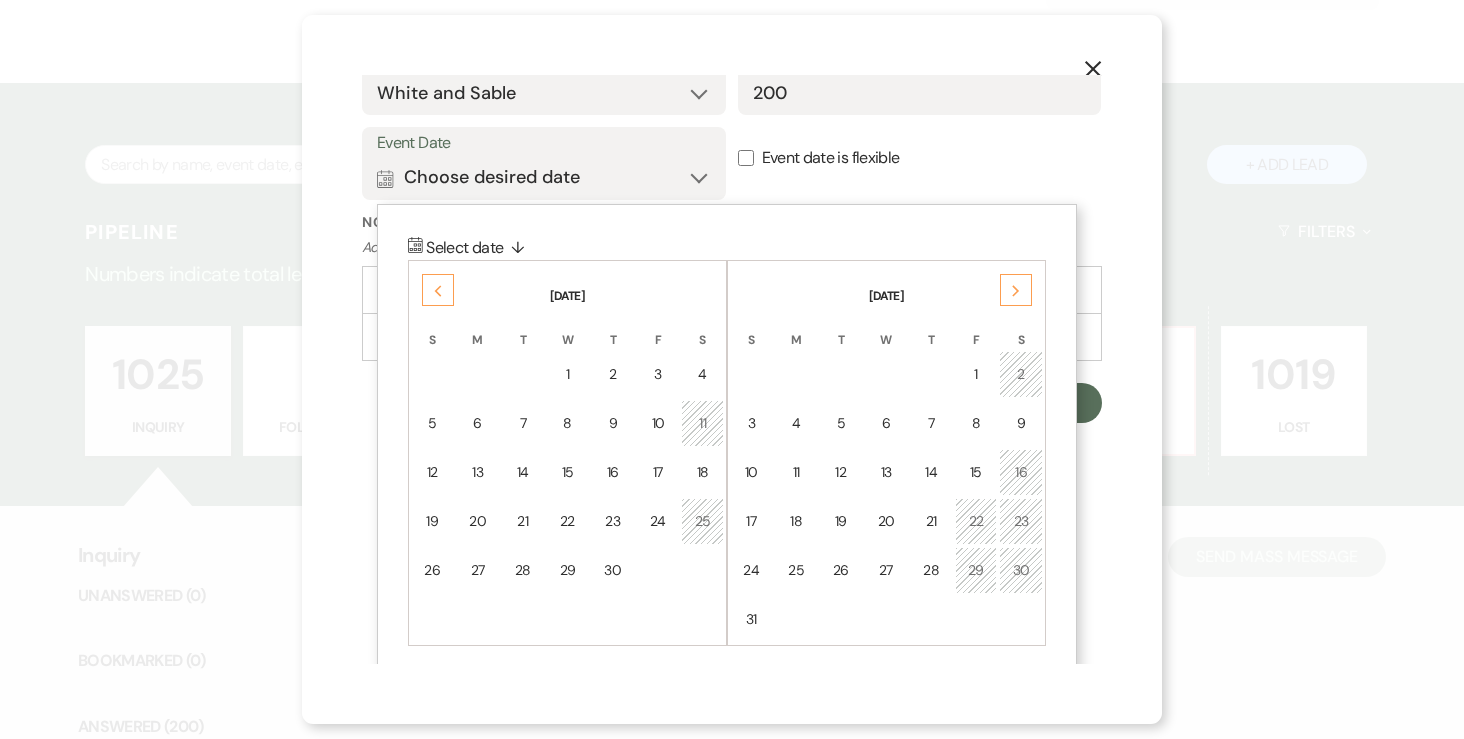 click on "April 2026" at bounding box center (567, 284) 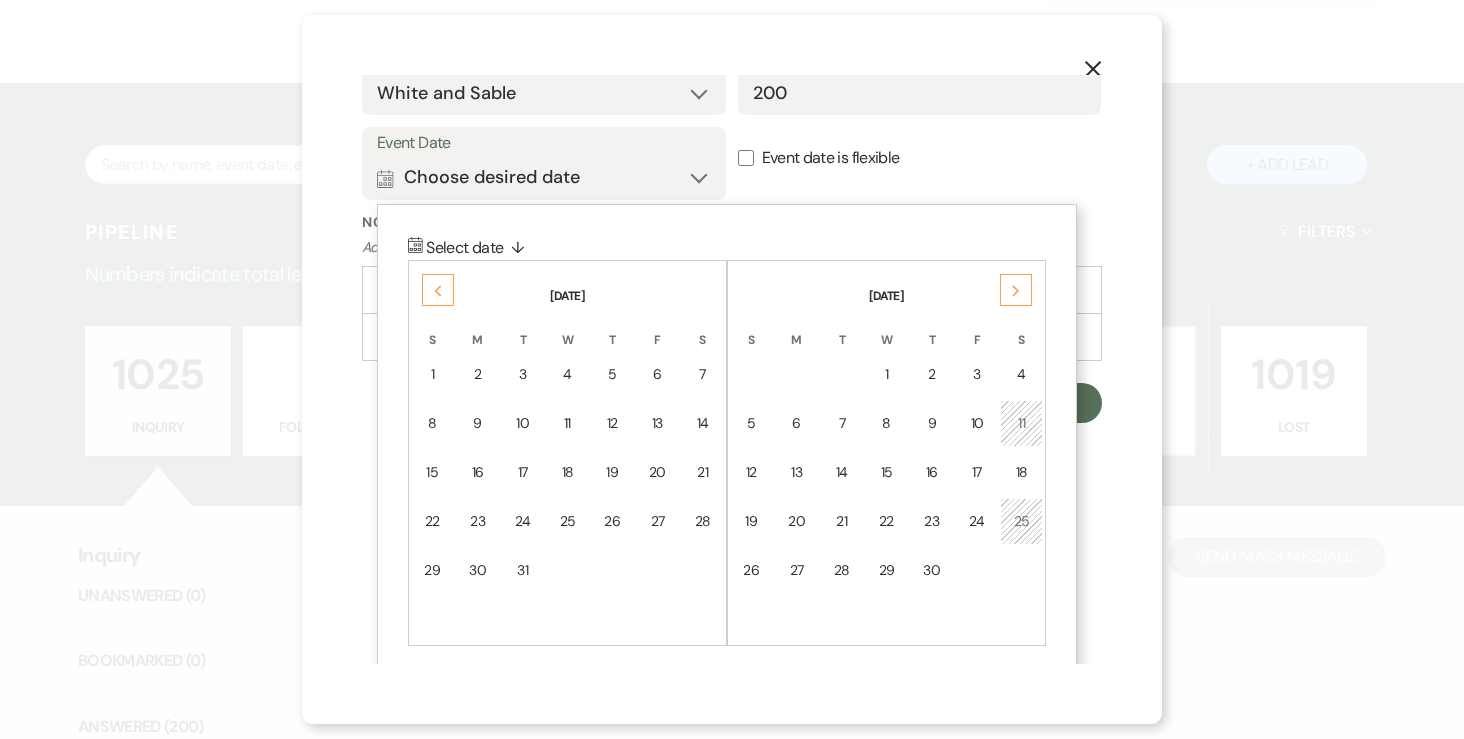 click on "Previous" at bounding box center (438, 290) 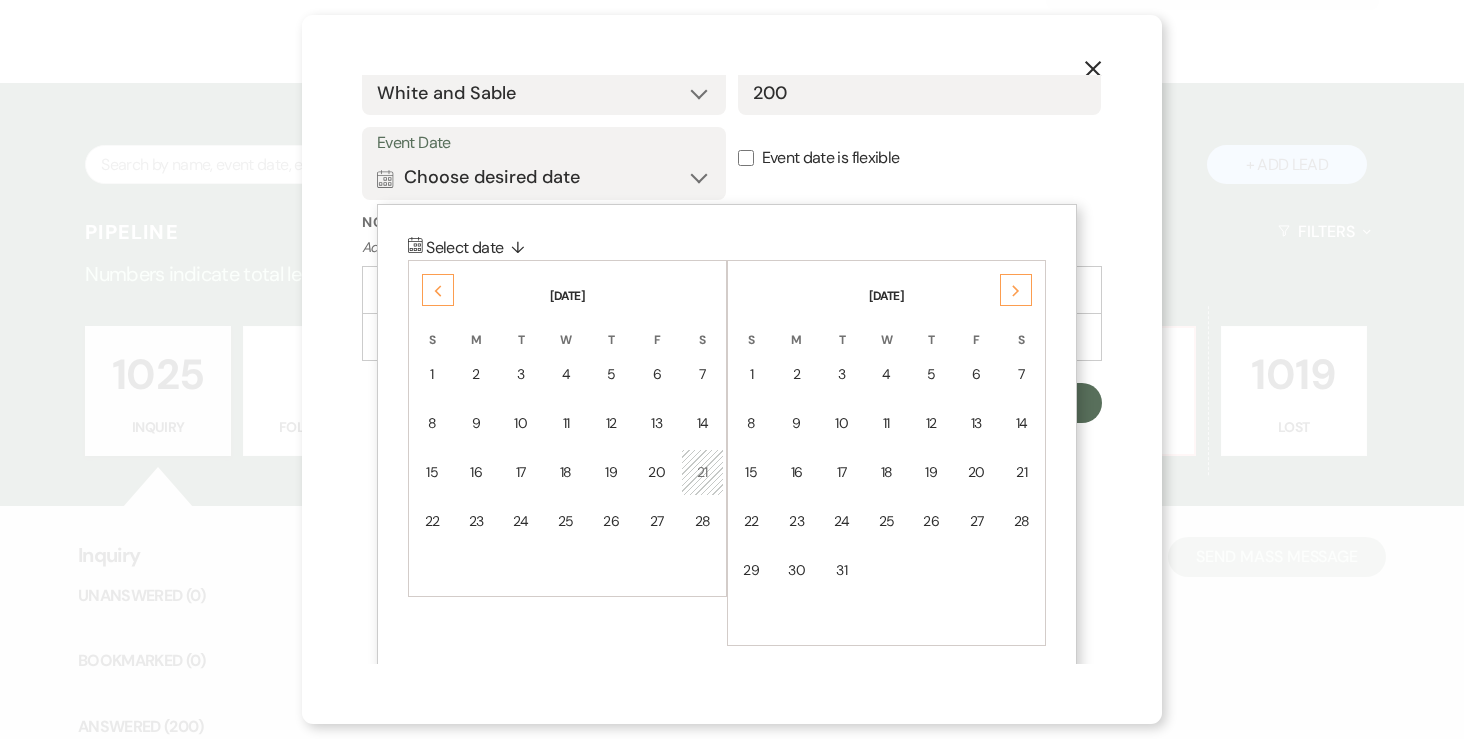 click on "Previous" at bounding box center [438, 290] 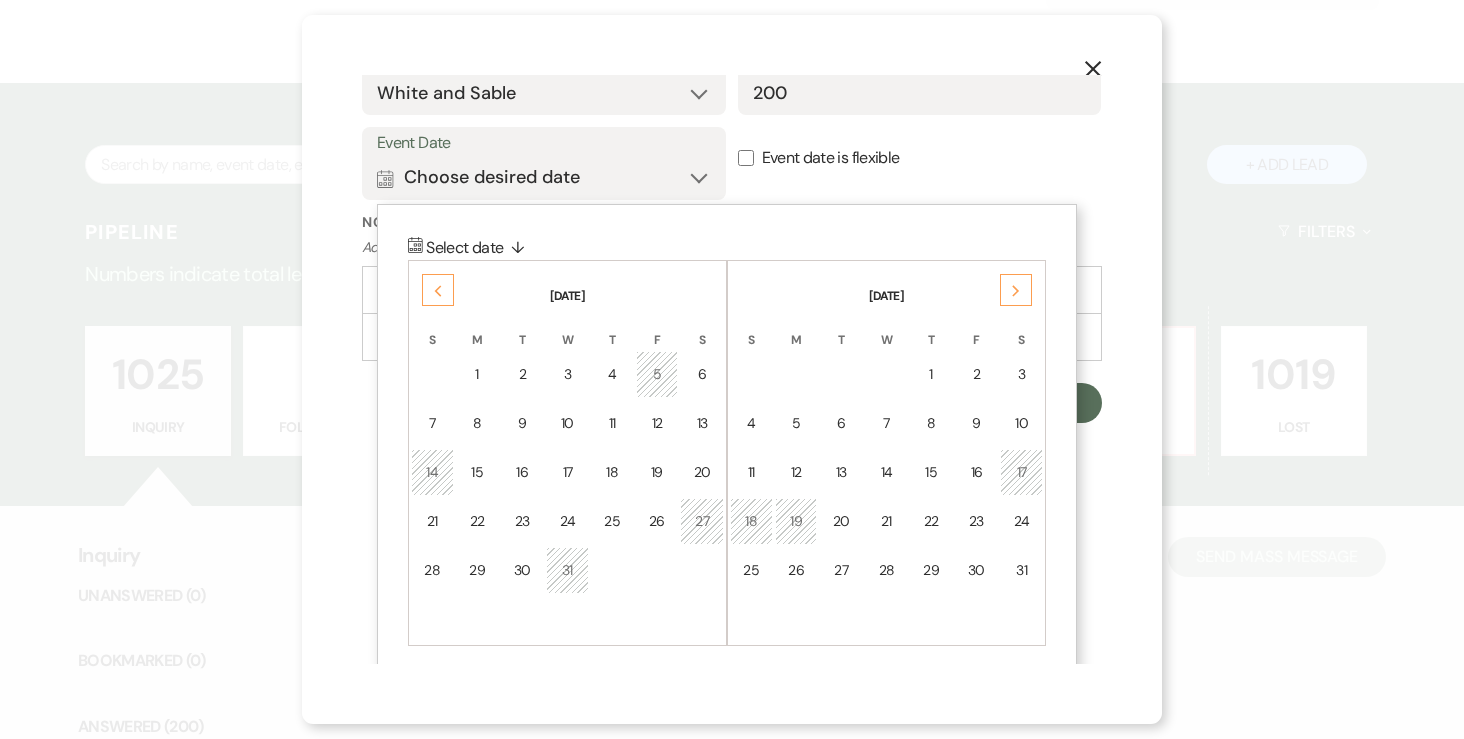 click on "Previous" at bounding box center [438, 290] 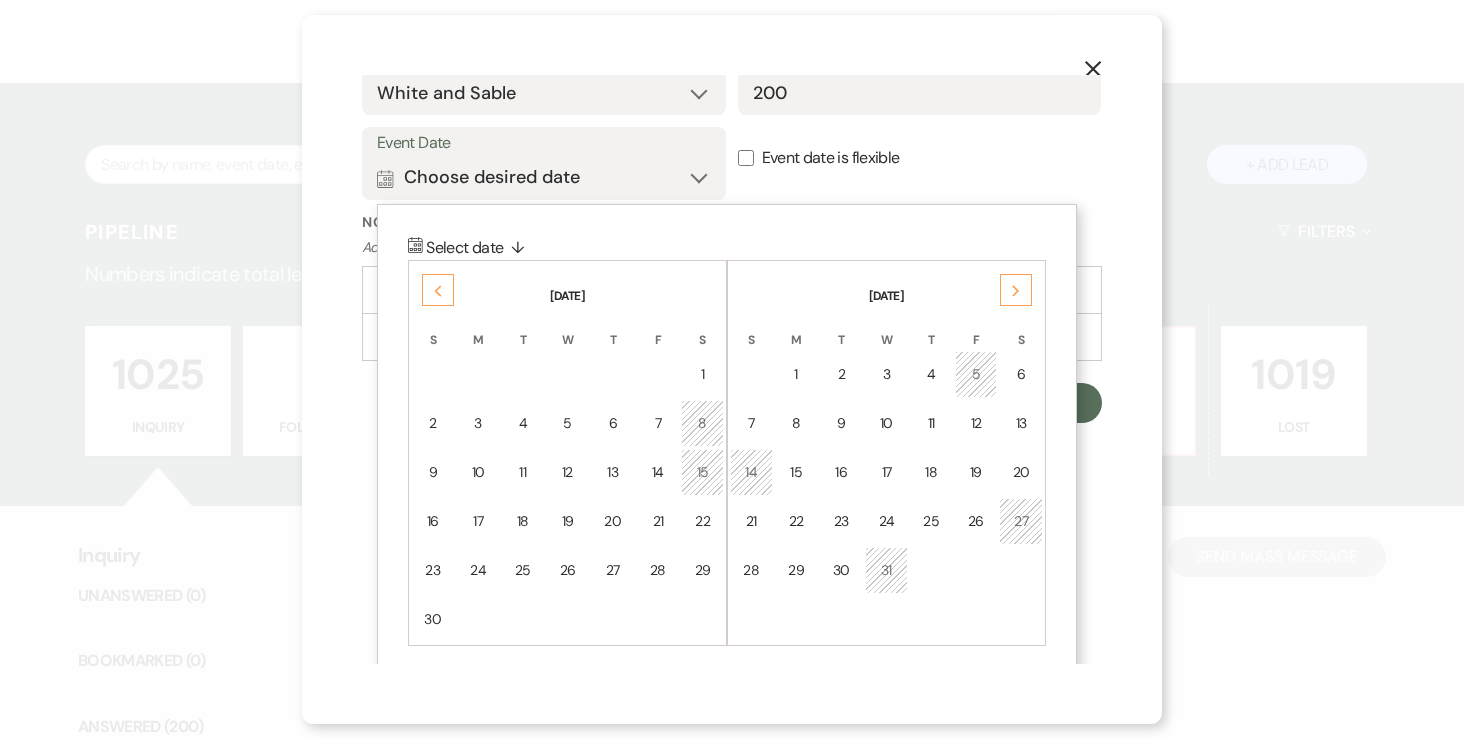 click on "Previous" at bounding box center (438, 290) 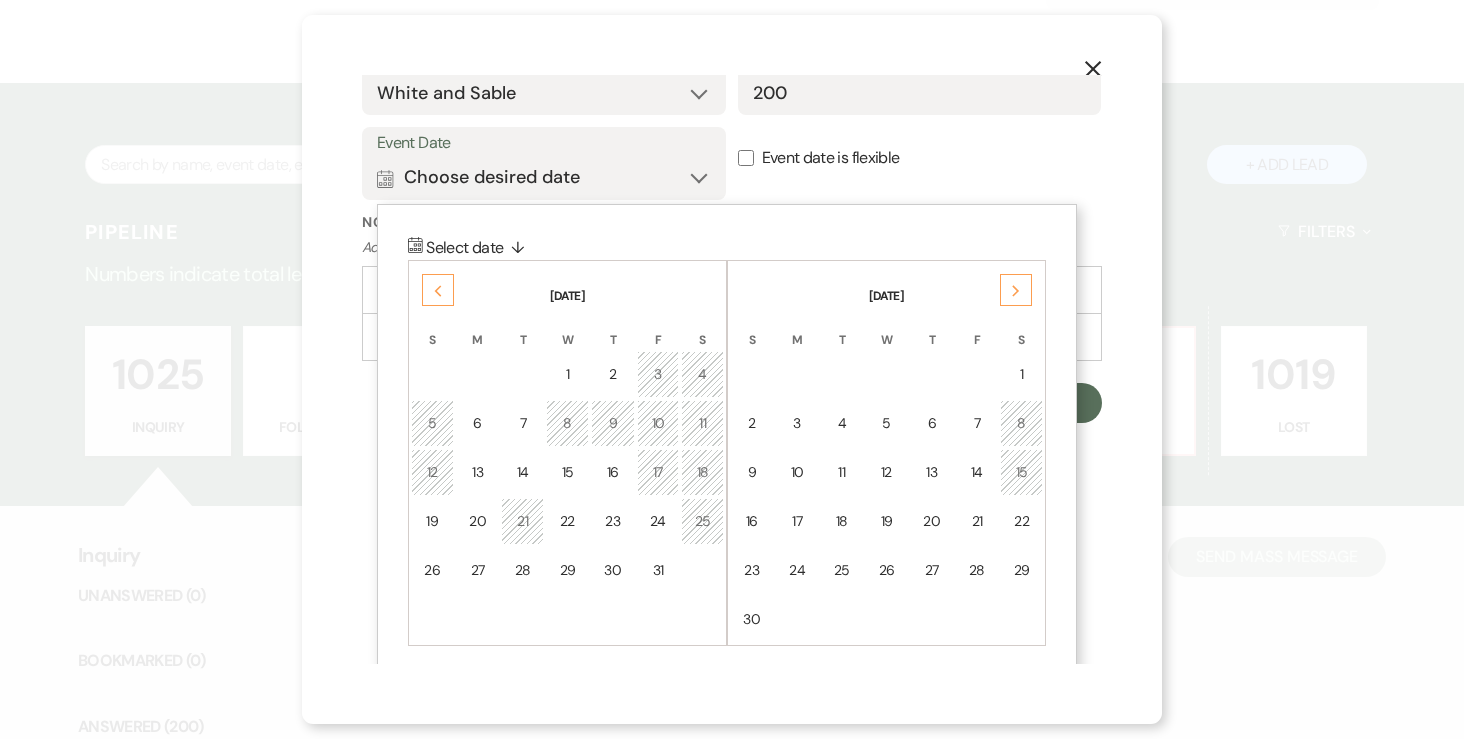 click on "21" at bounding box center (522, 521) 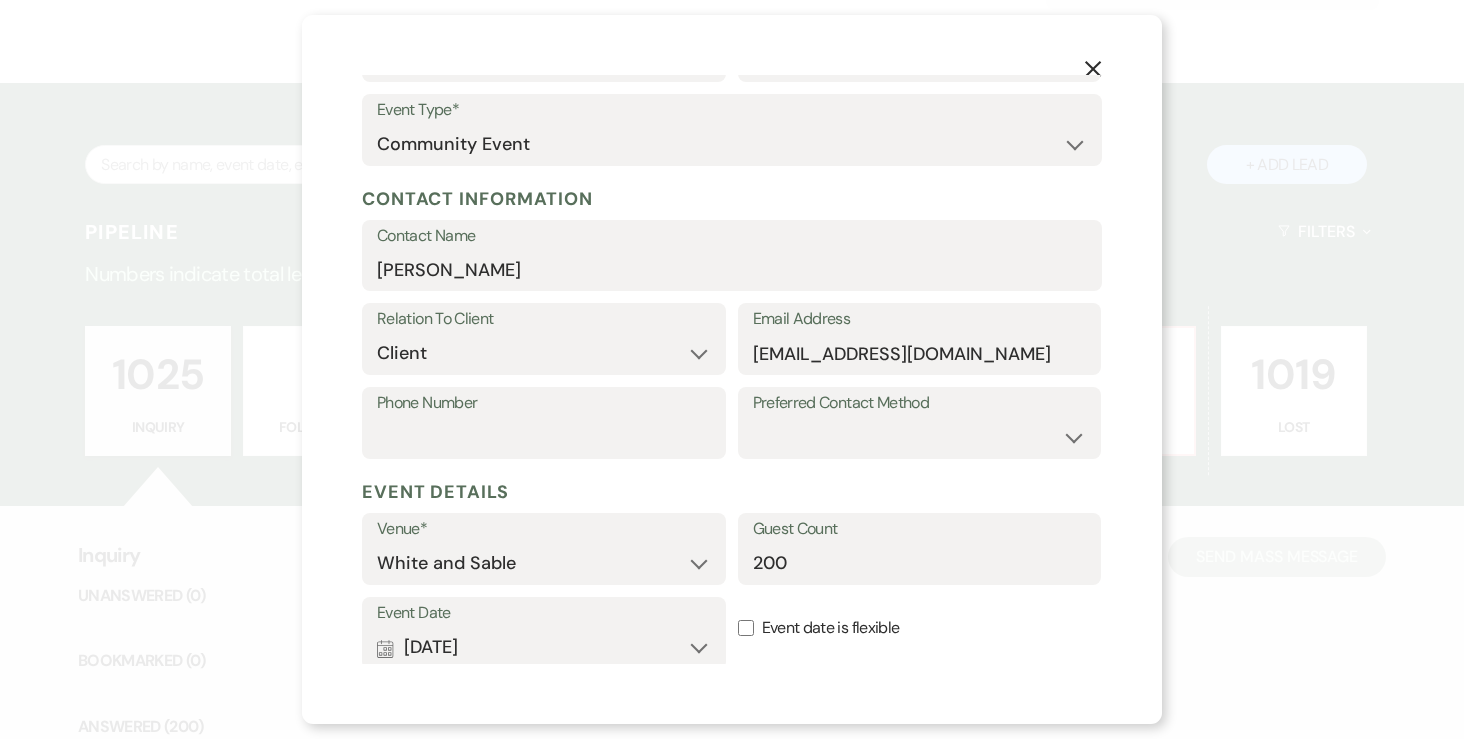scroll, scrollTop: 392, scrollLeft: 0, axis: vertical 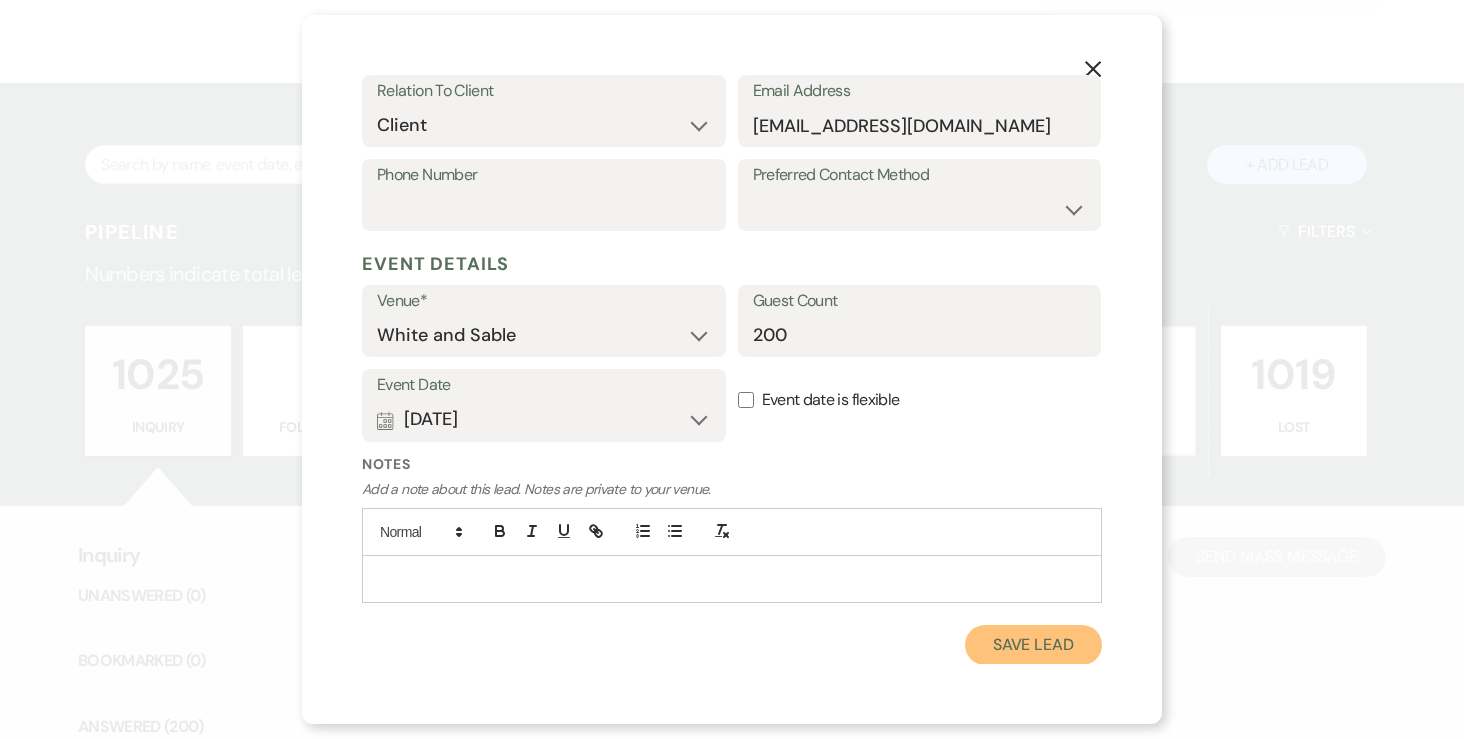 click on "Save Lead" at bounding box center (1033, 645) 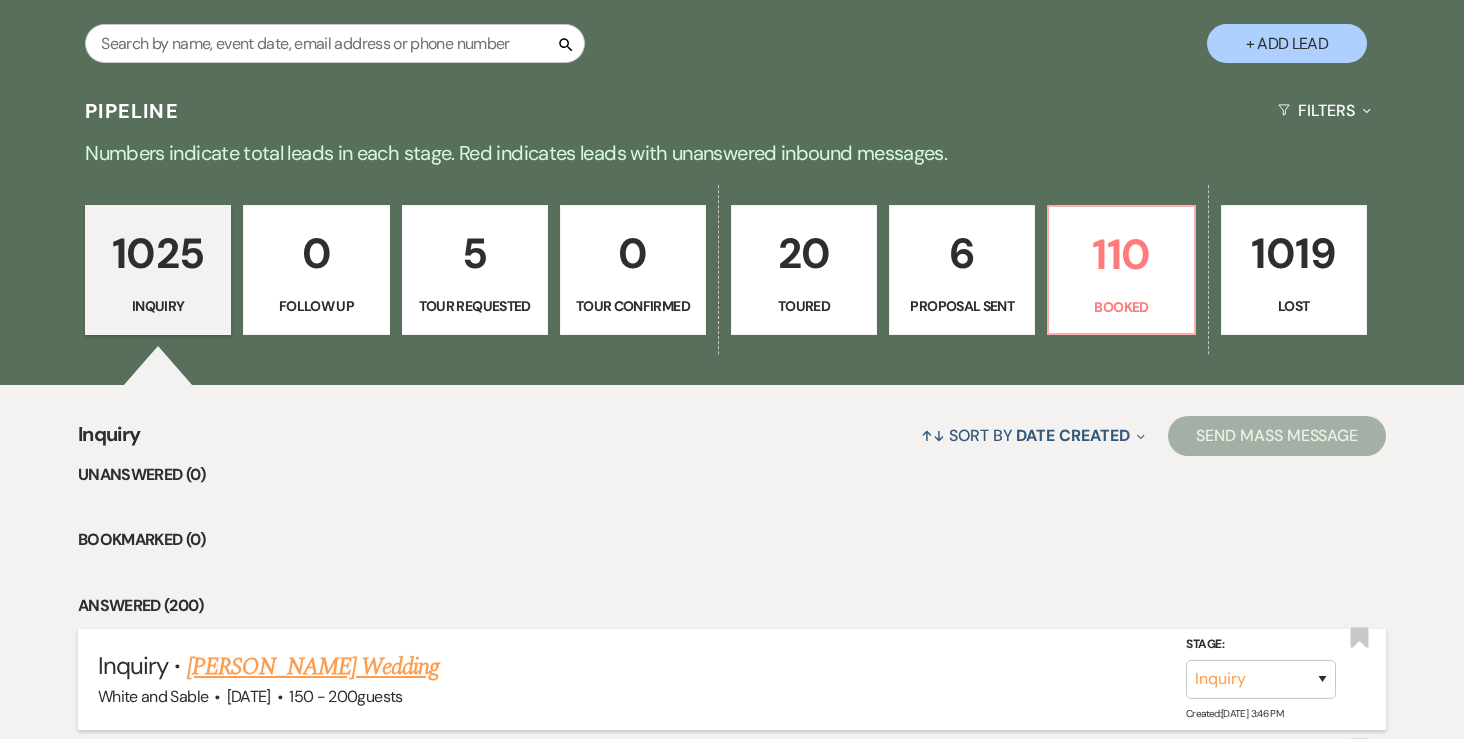 scroll, scrollTop: 289, scrollLeft: 0, axis: vertical 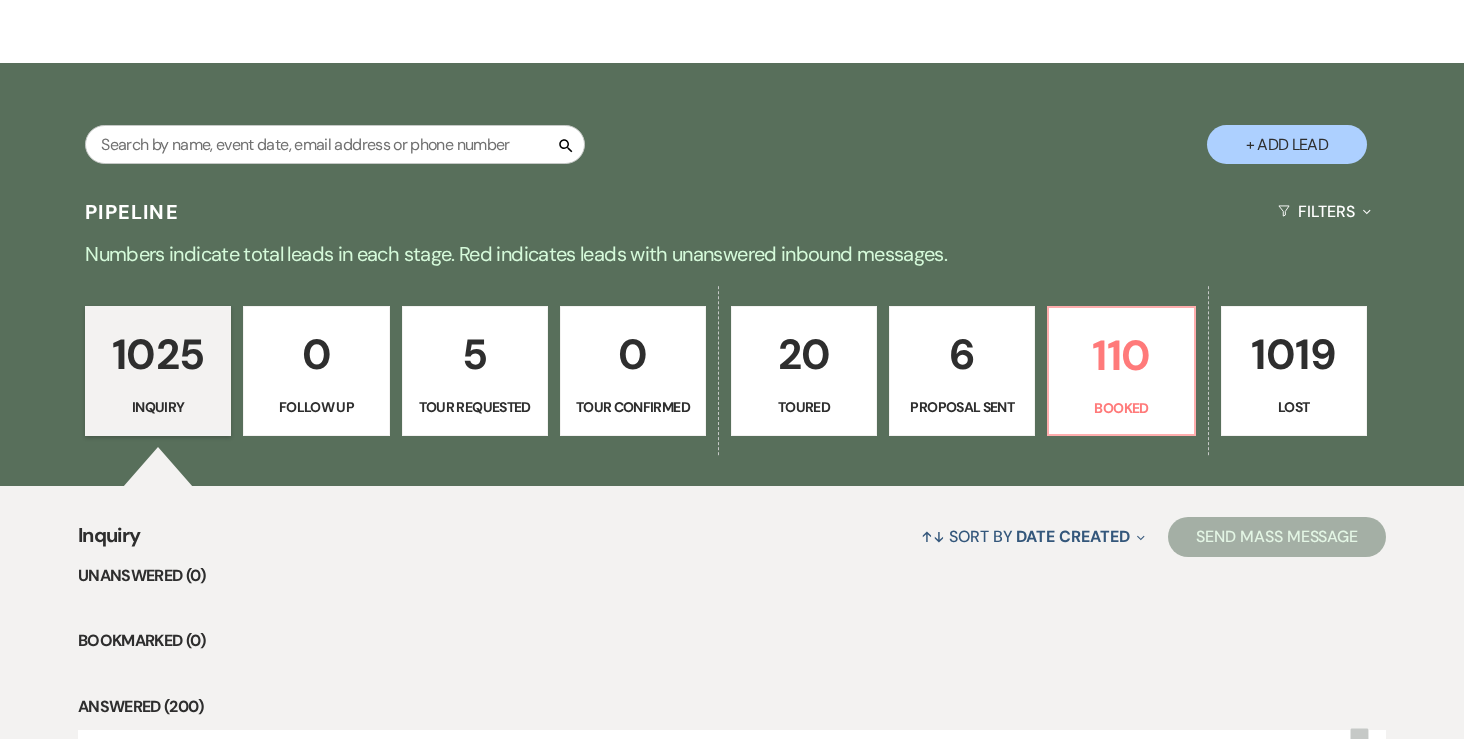 click on "6" at bounding box center (962, 354) 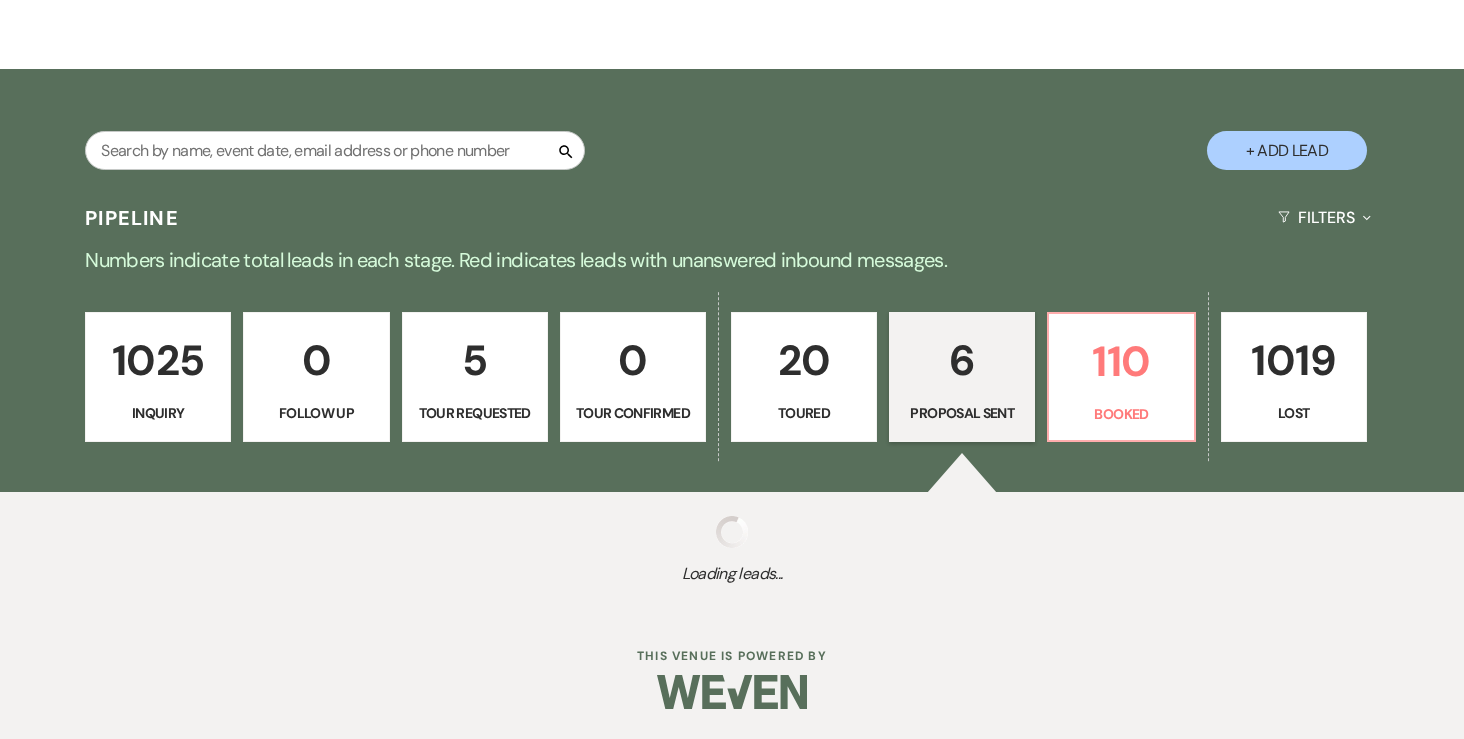 select on "6" 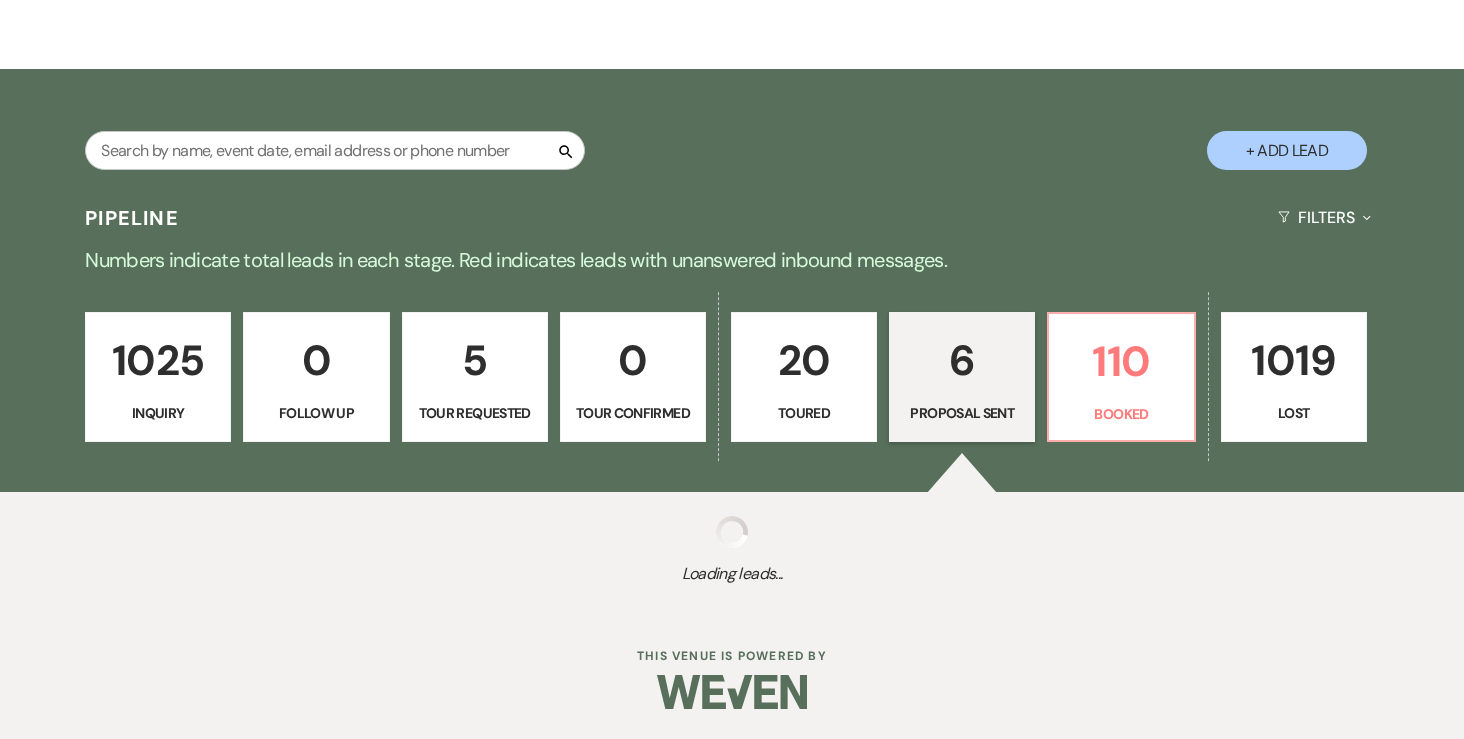 select on "6" 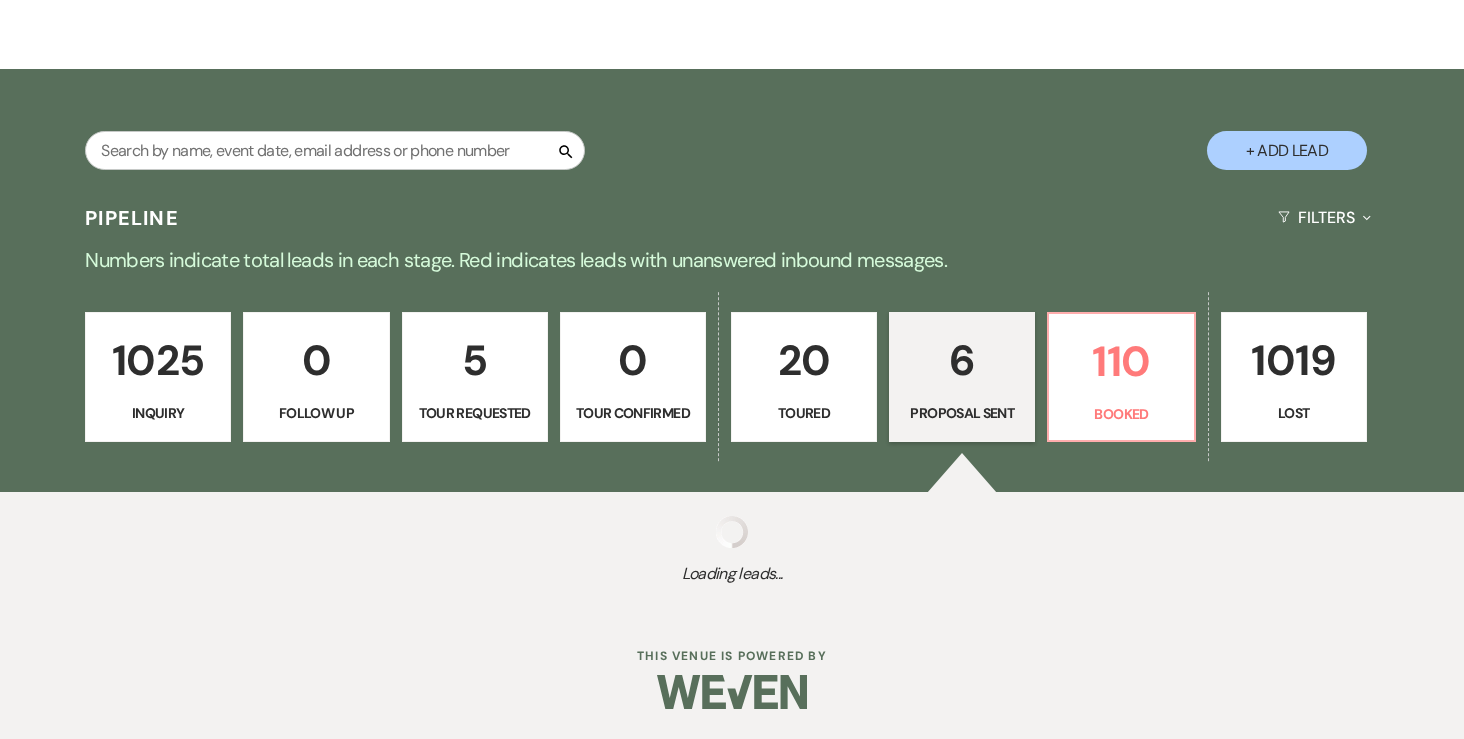 select on "6" 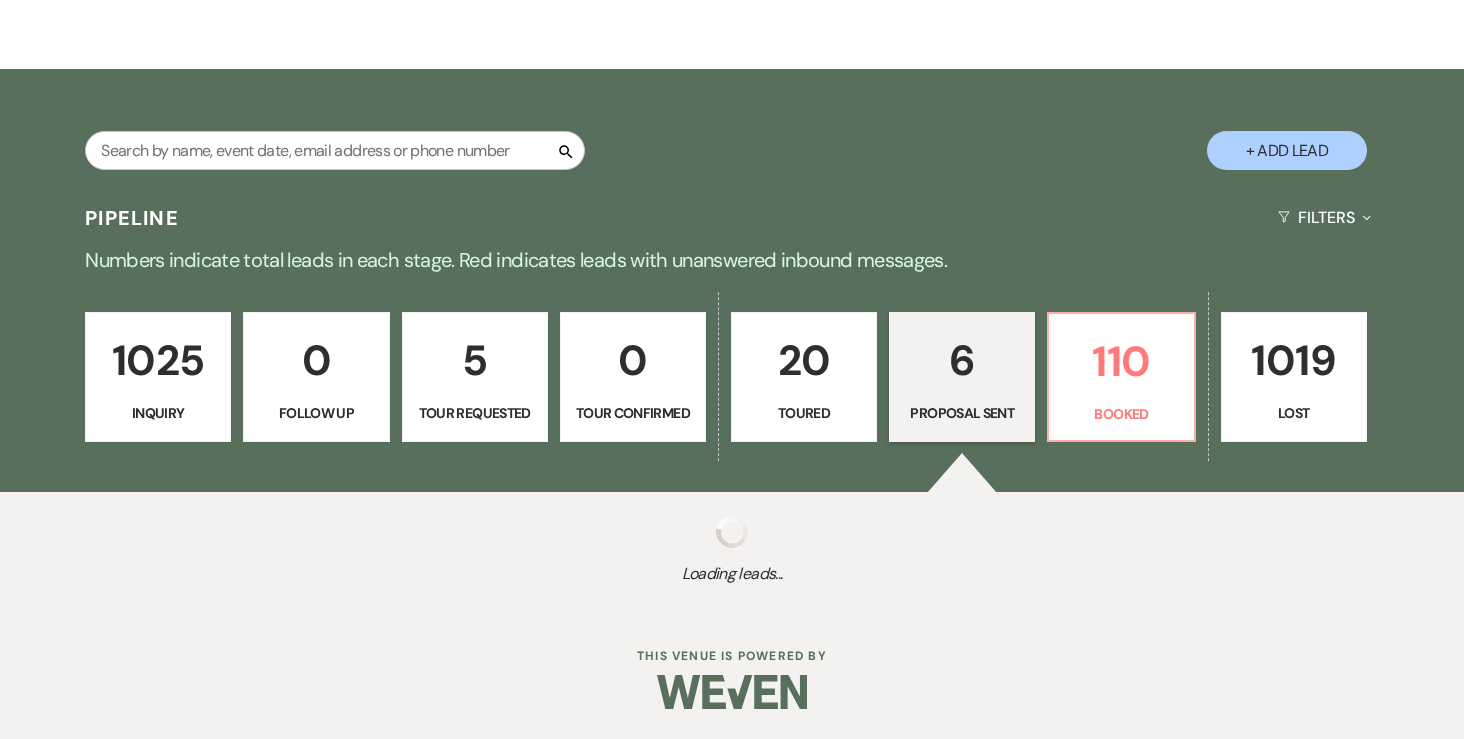 select on "6" 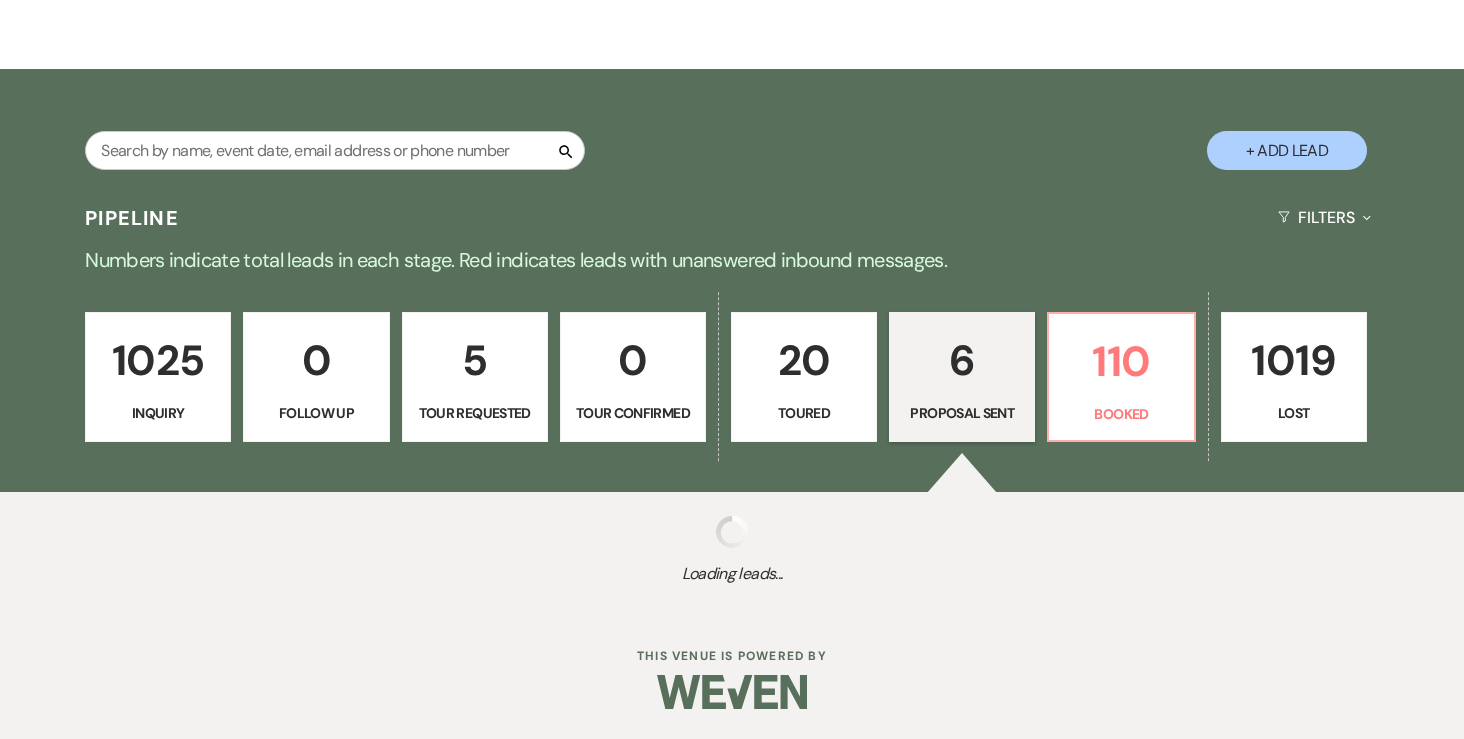 select on "6" 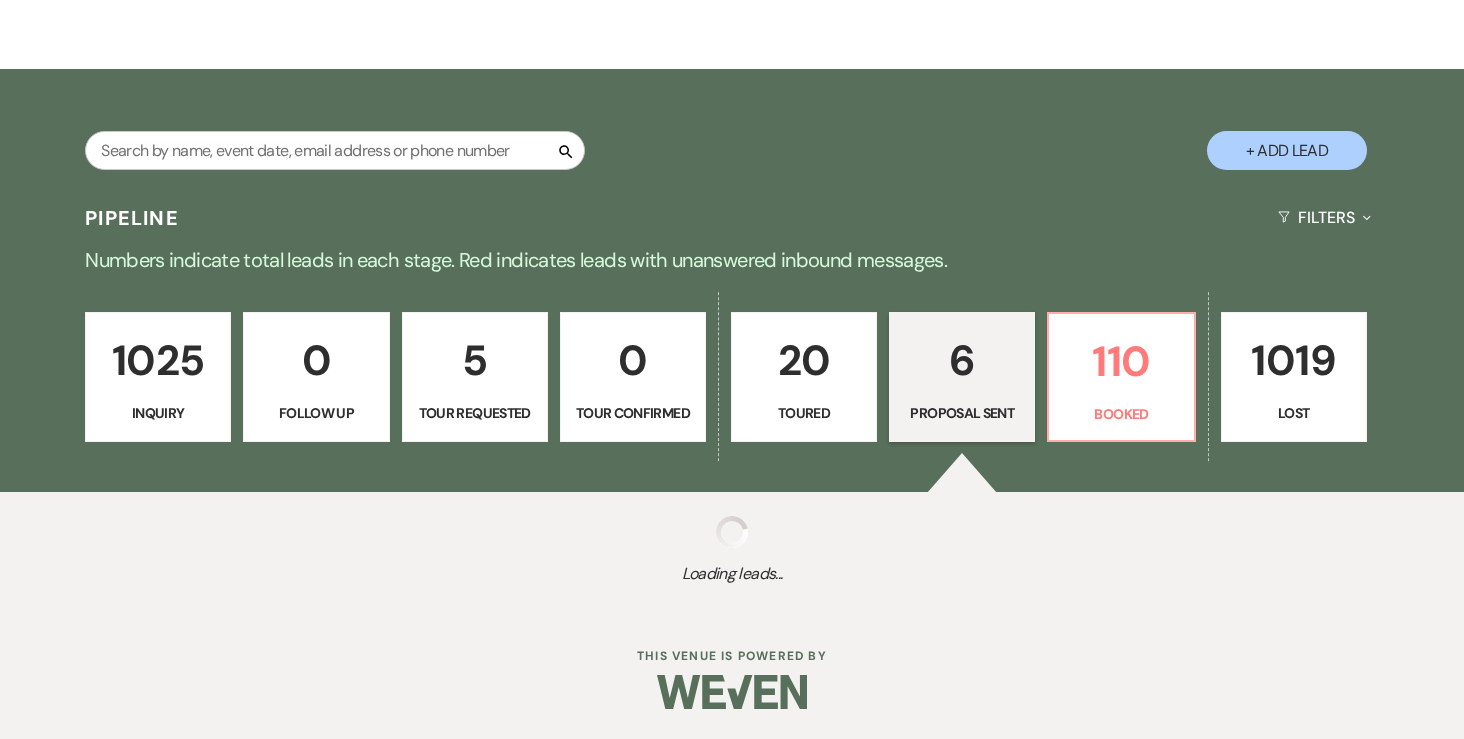 select on "6" 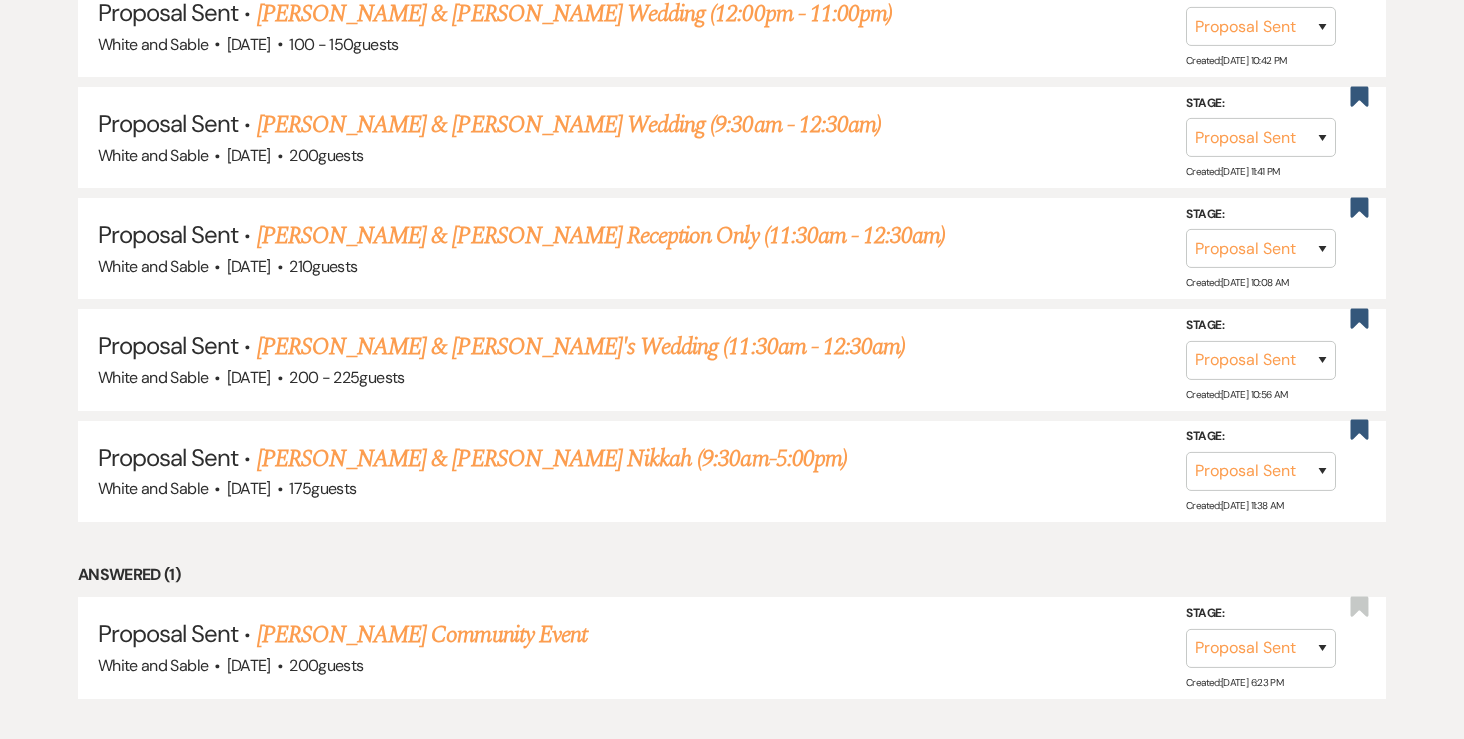 scroll, scrollTop: 1004, scrollLeft: 0, axis: vertical 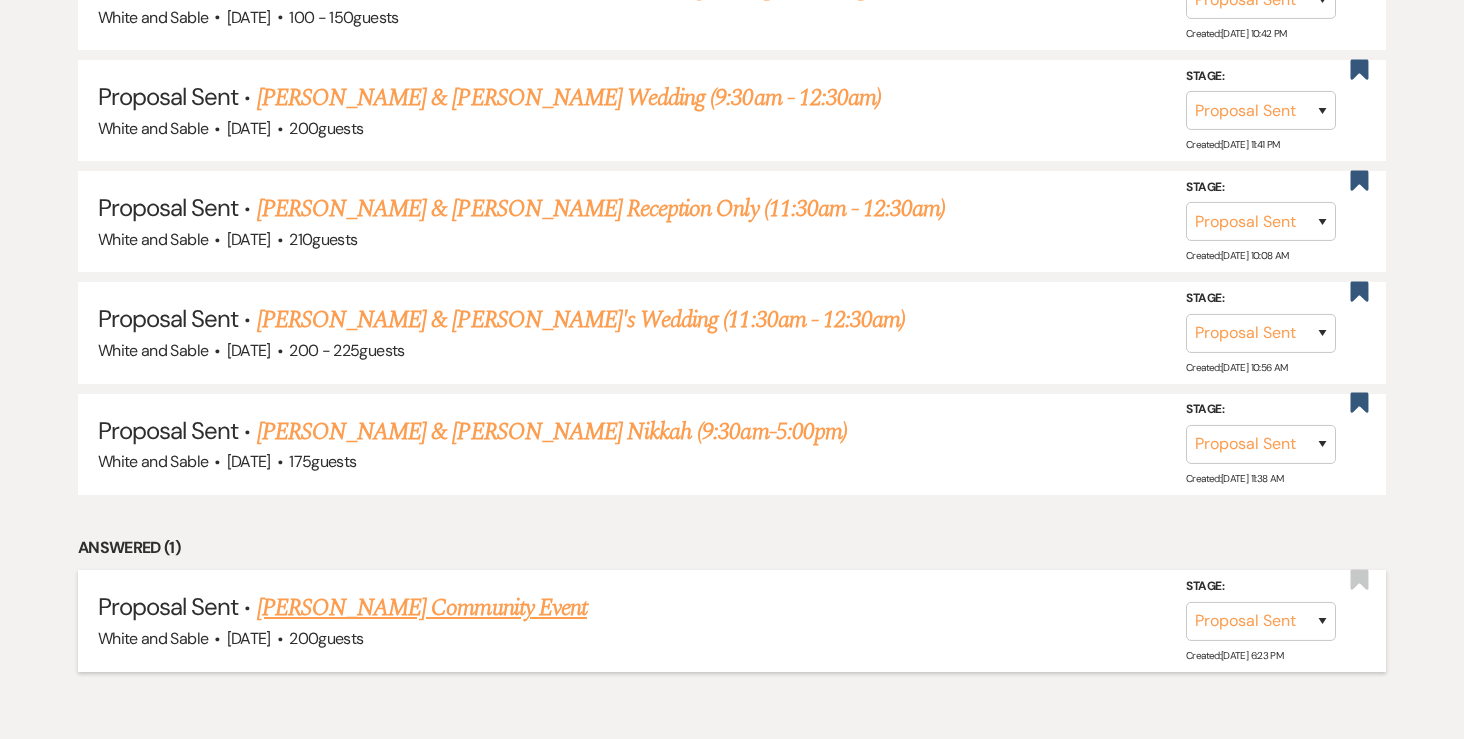 click on "Tyler Anderson's Community Event" at bounding box center (422, 608) 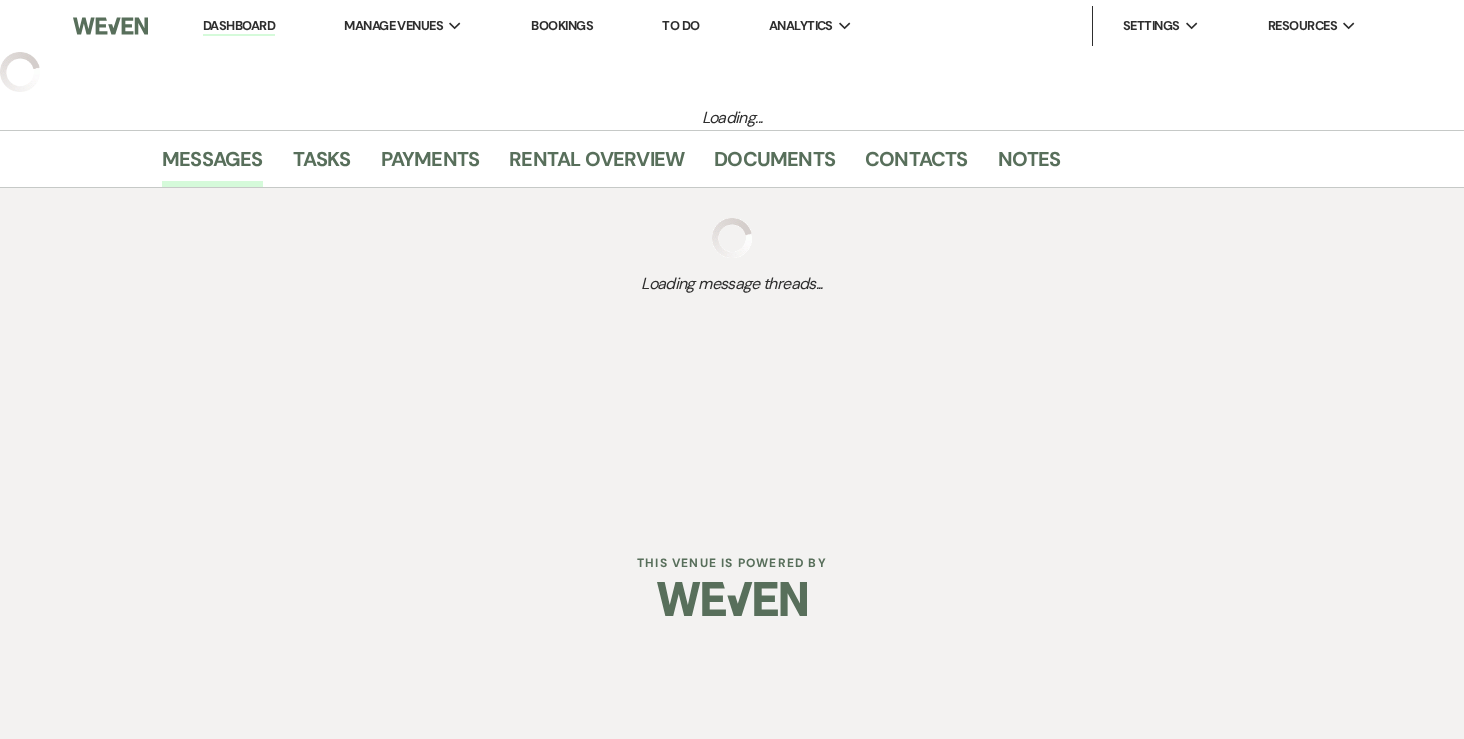 select on "6" 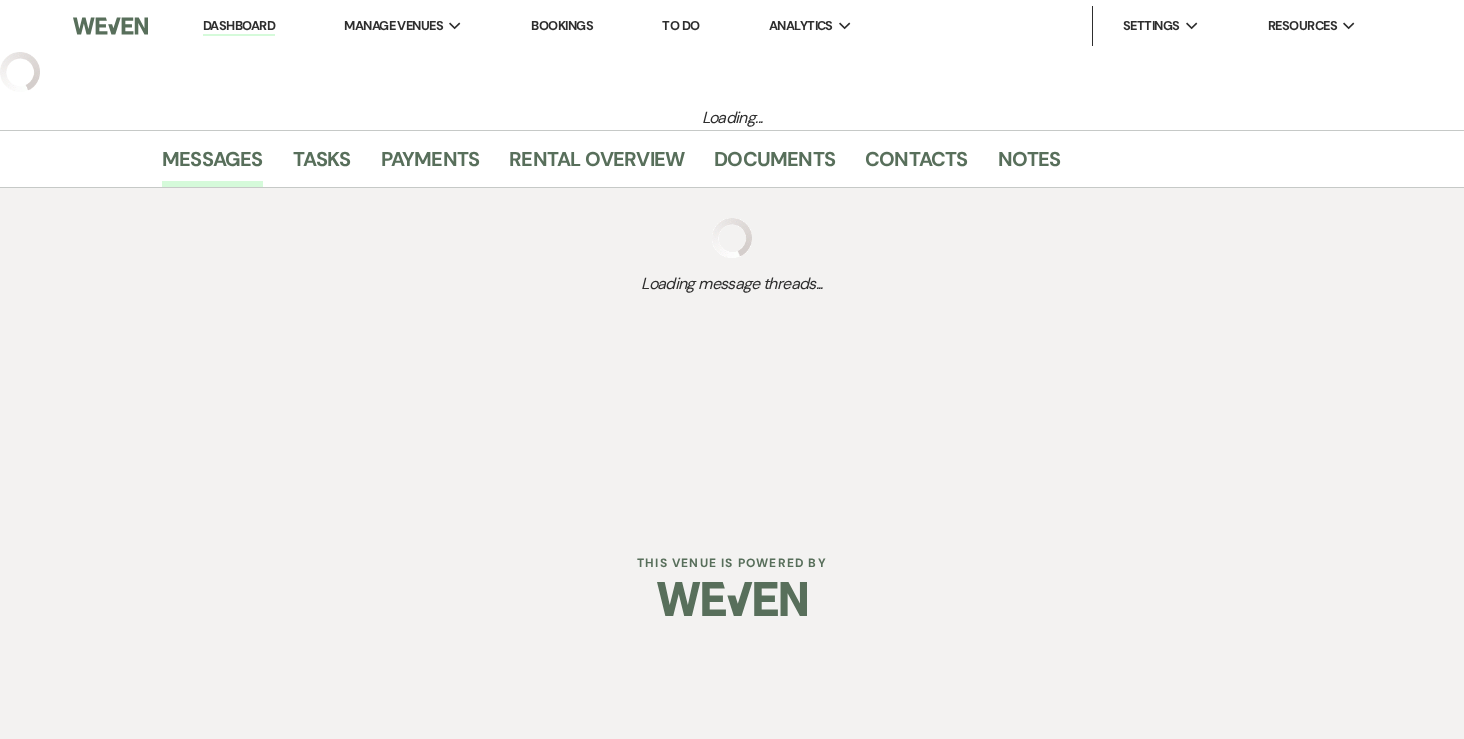 select on "12" 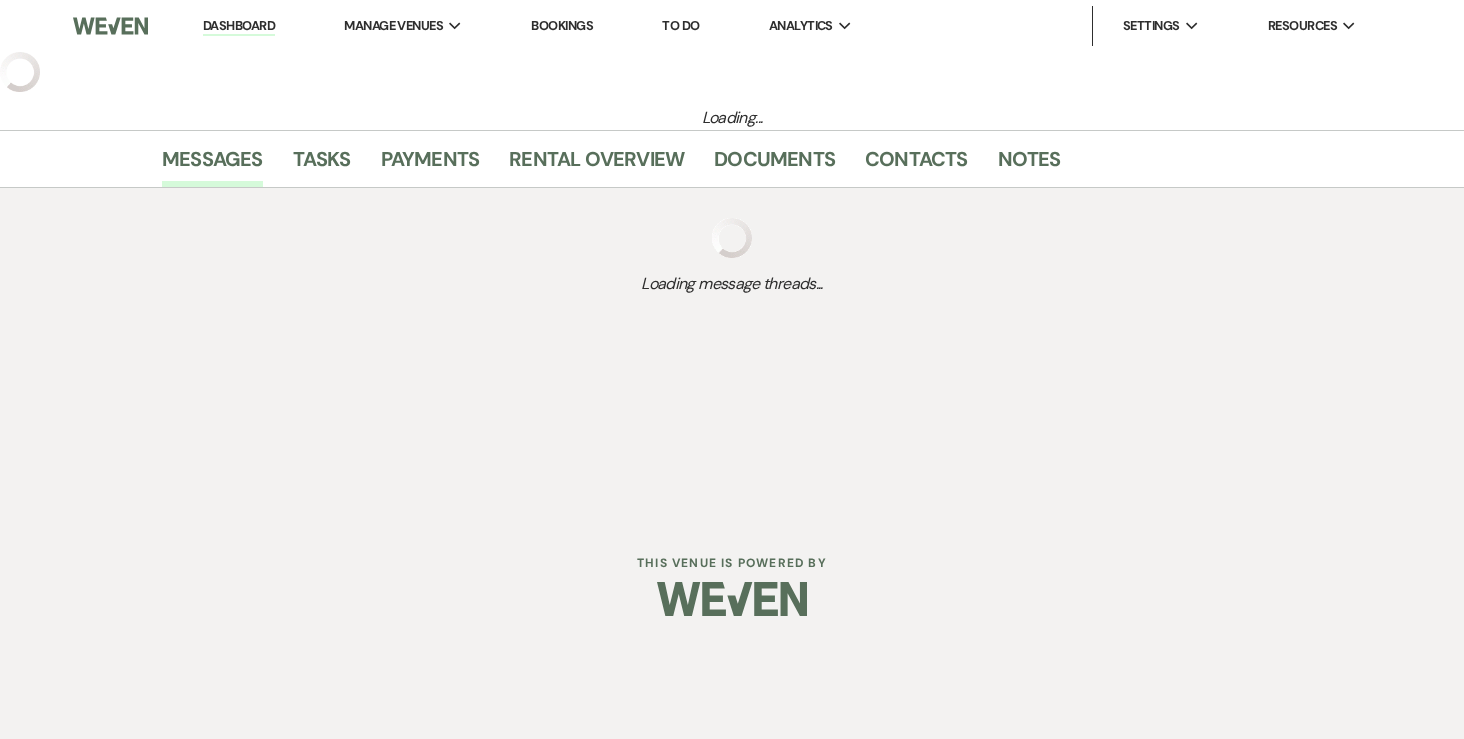 select on "7" 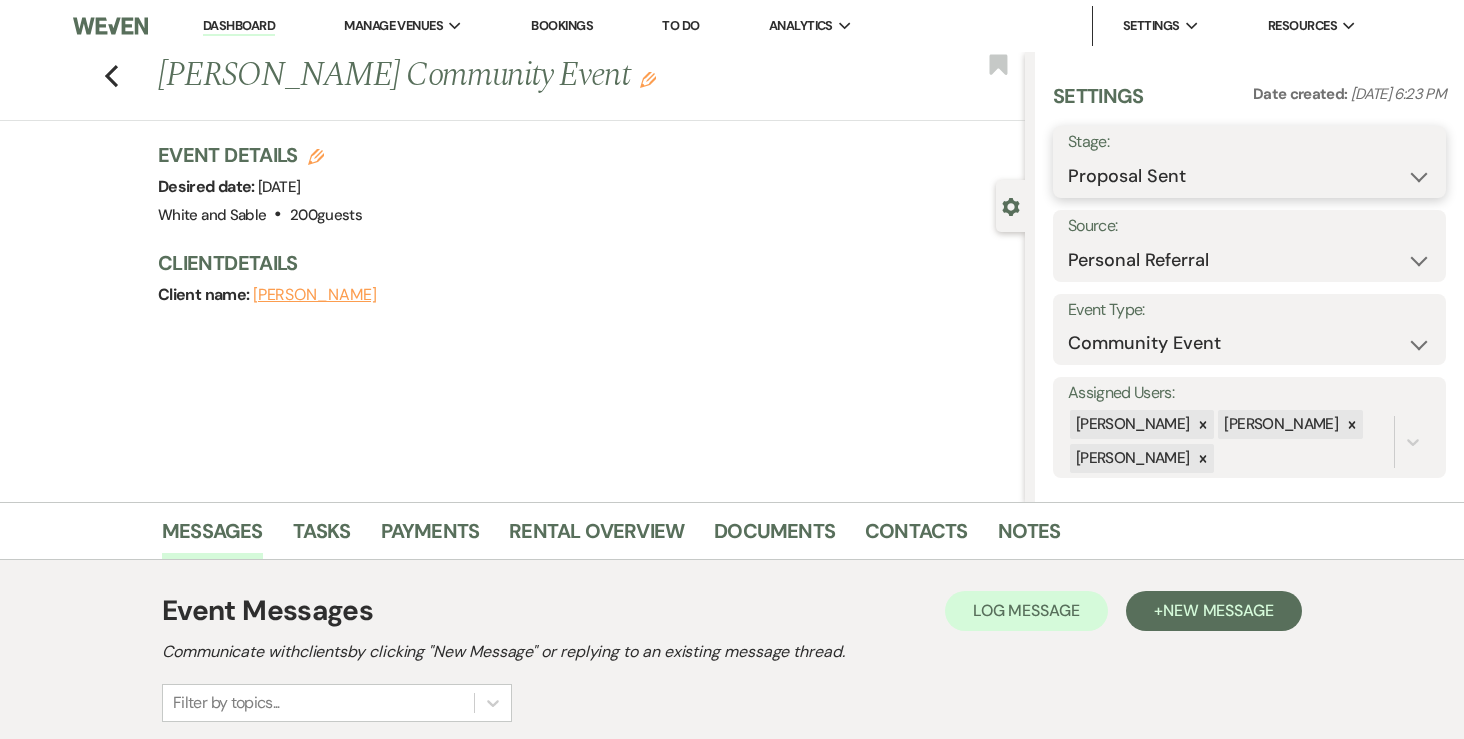 click on "Inquiry Follow Up Tour Requested Tour Confirmed Toured Proposal Sent Booked Lost" at bounding box center (1249, 176) 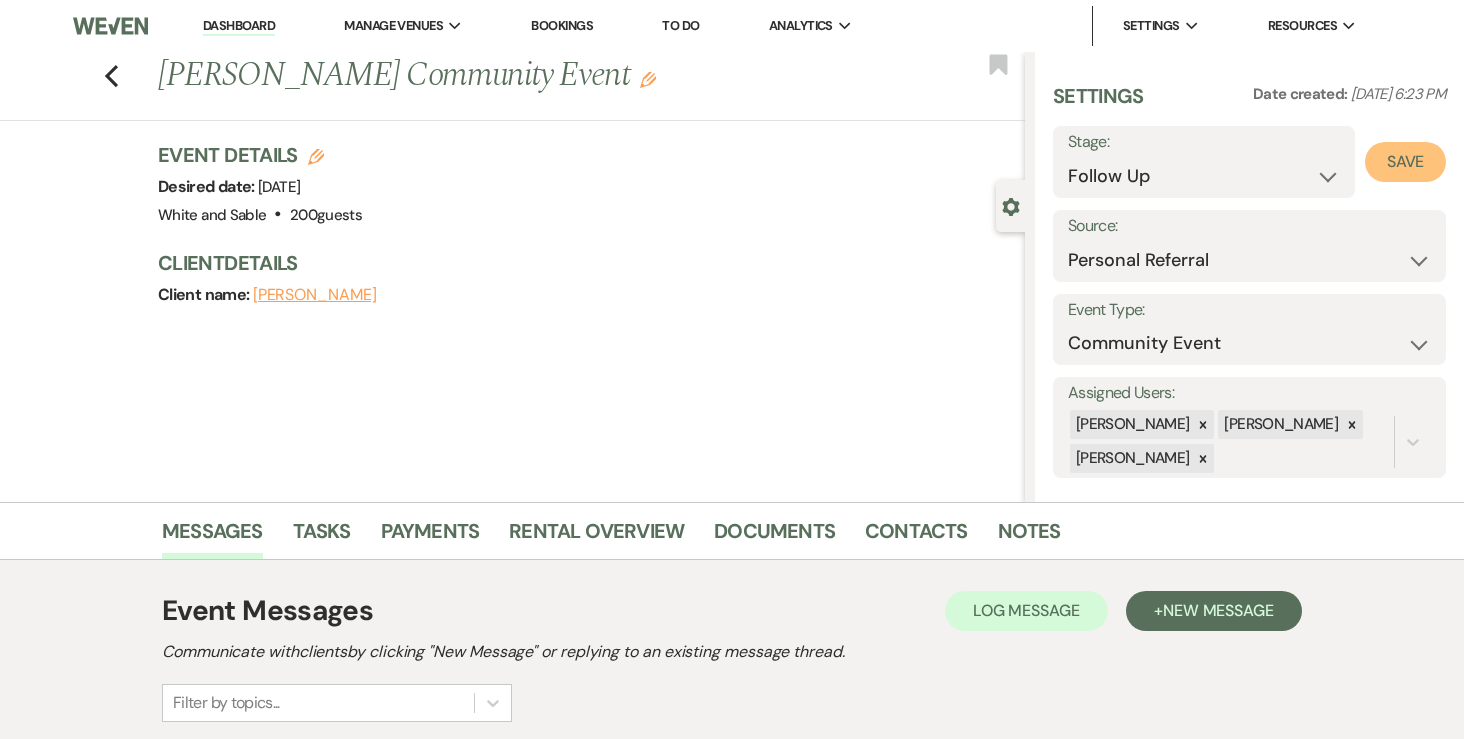 click on "Save" at bounding box center [1405, 162] 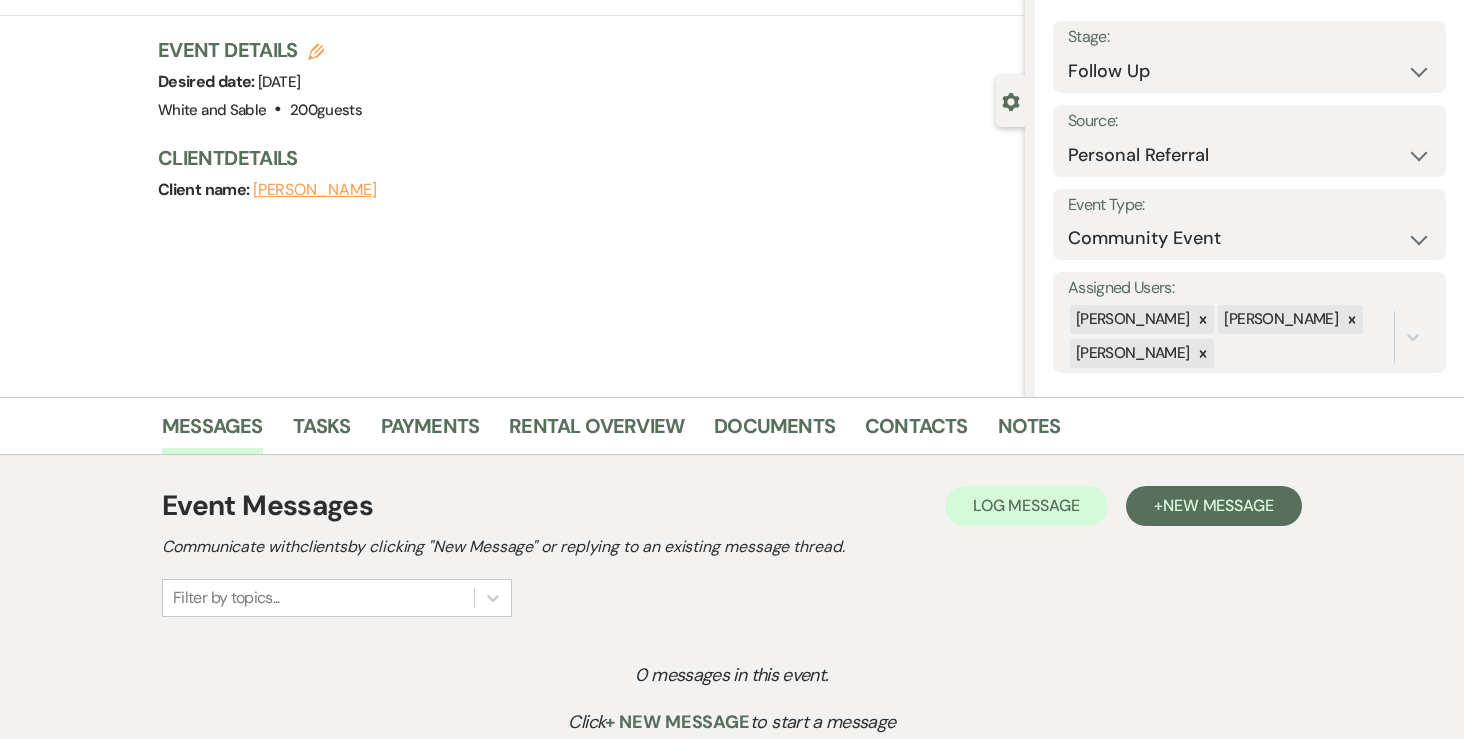 scroll, scrollTop: 101, scrollLeft: 0, axis: vertical 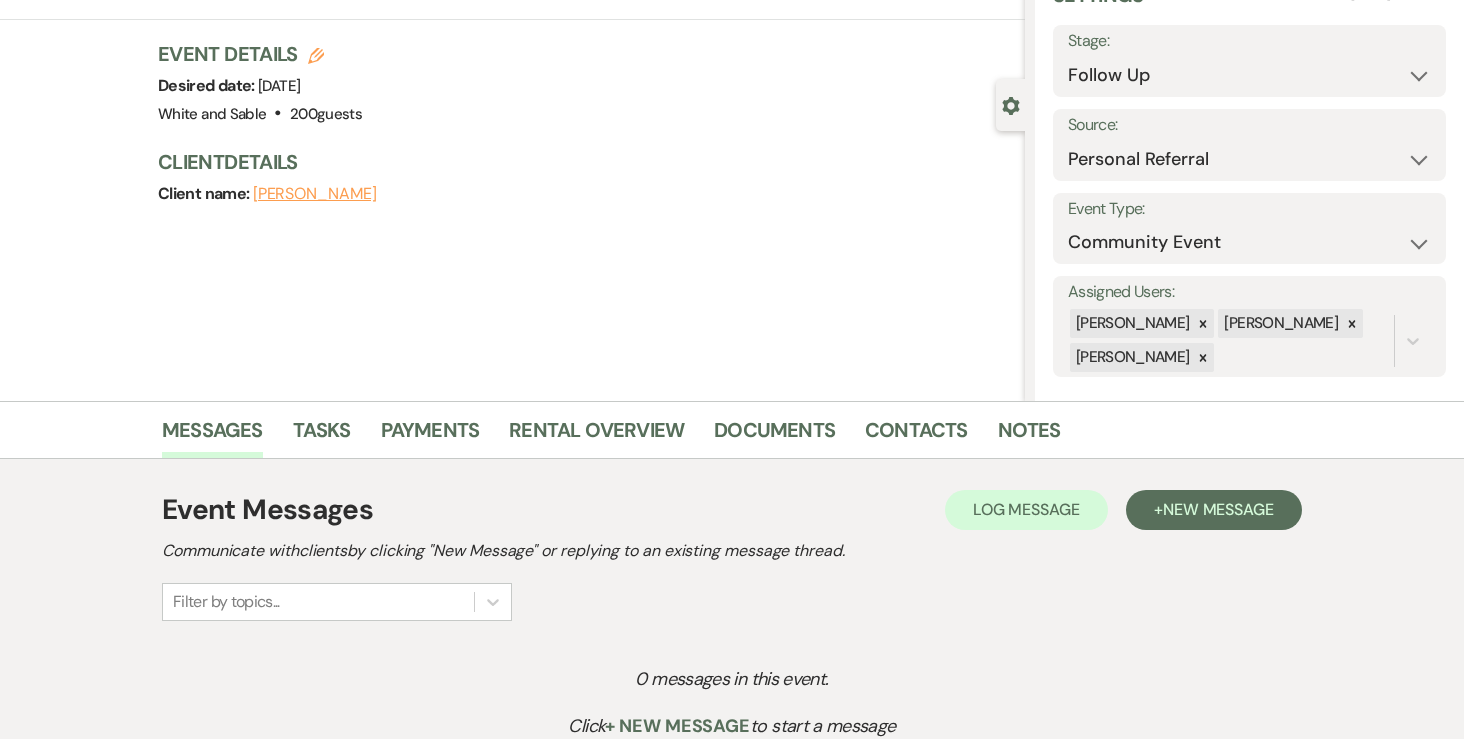 click 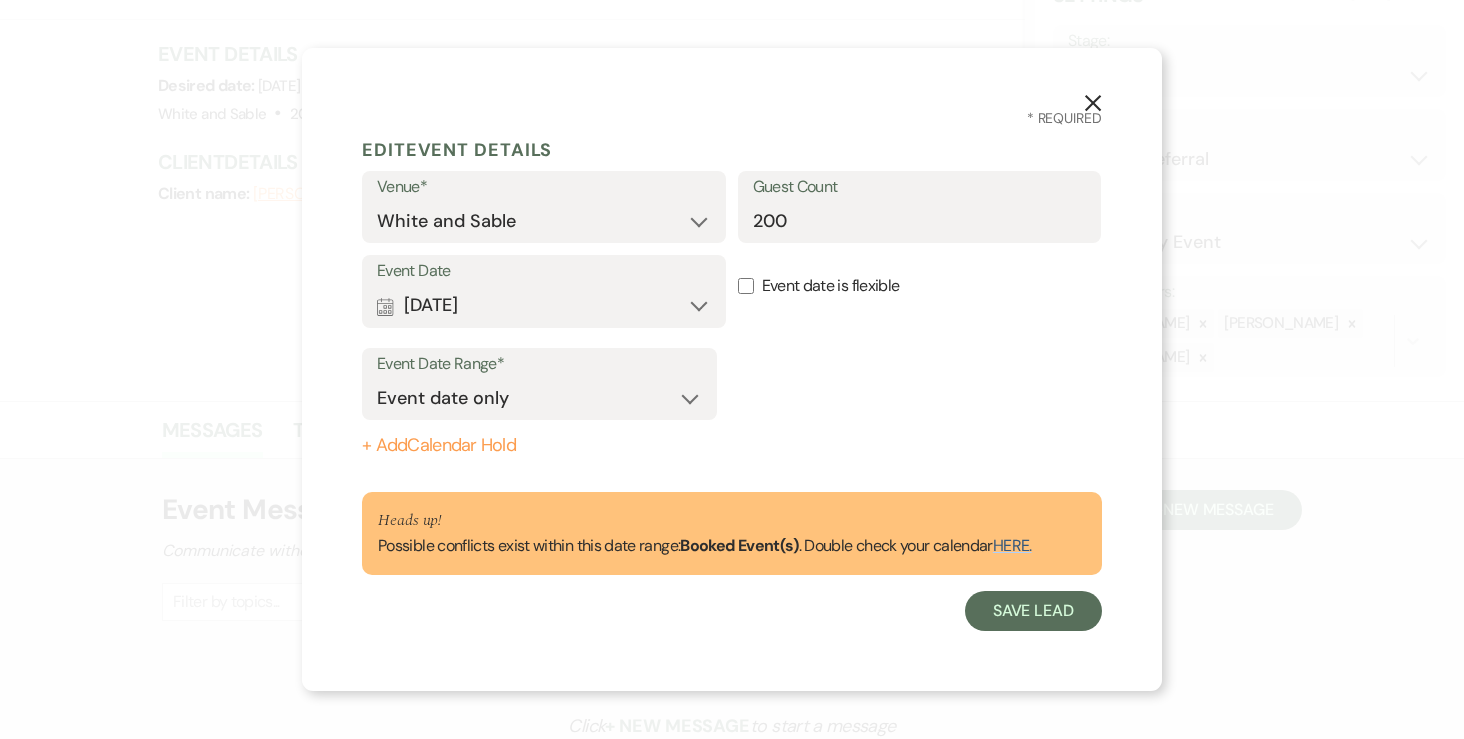 click on "Possible conflicts exist within this date range:  Booked Event(s) . Double check your calendar  HERE." at bounding box center [705, 546] 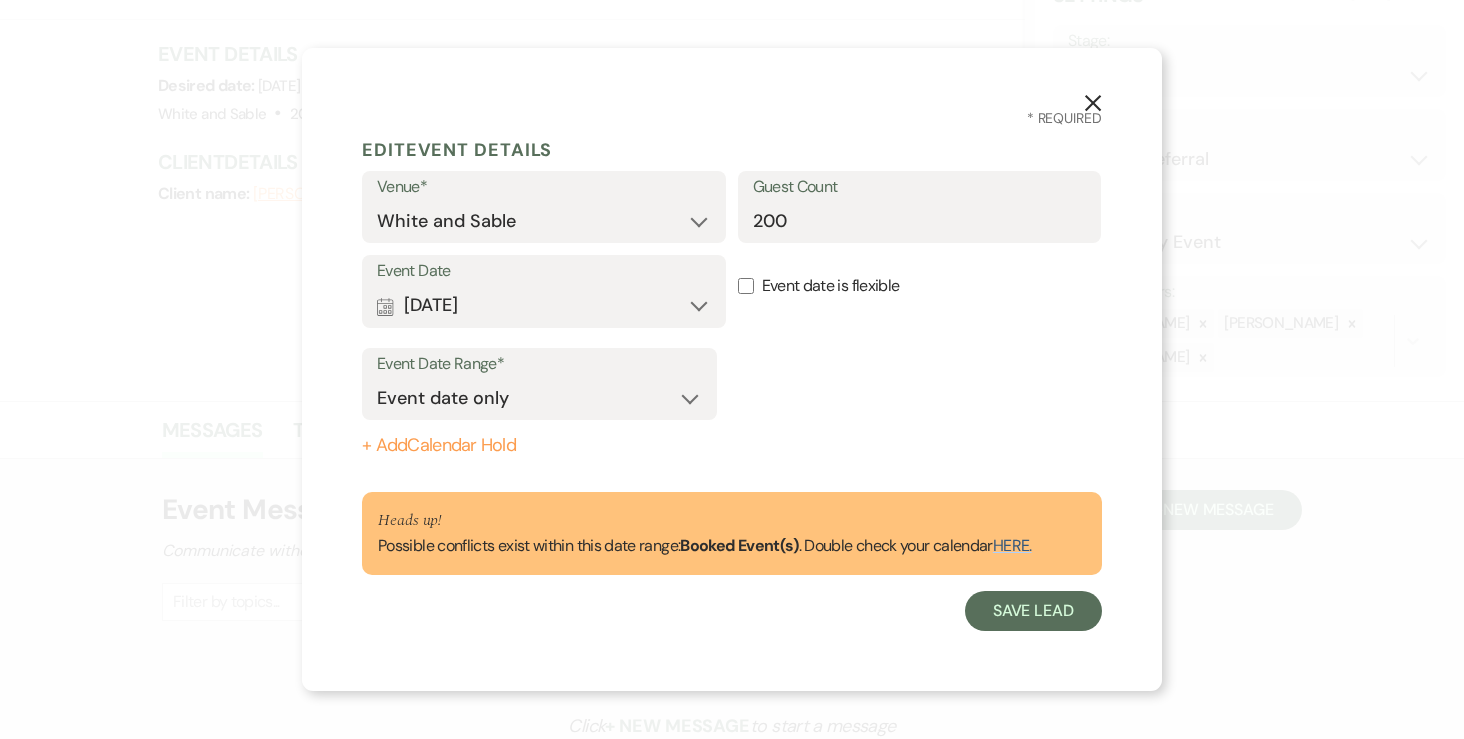 click on "HERE." at bounding box center [1012, 545] 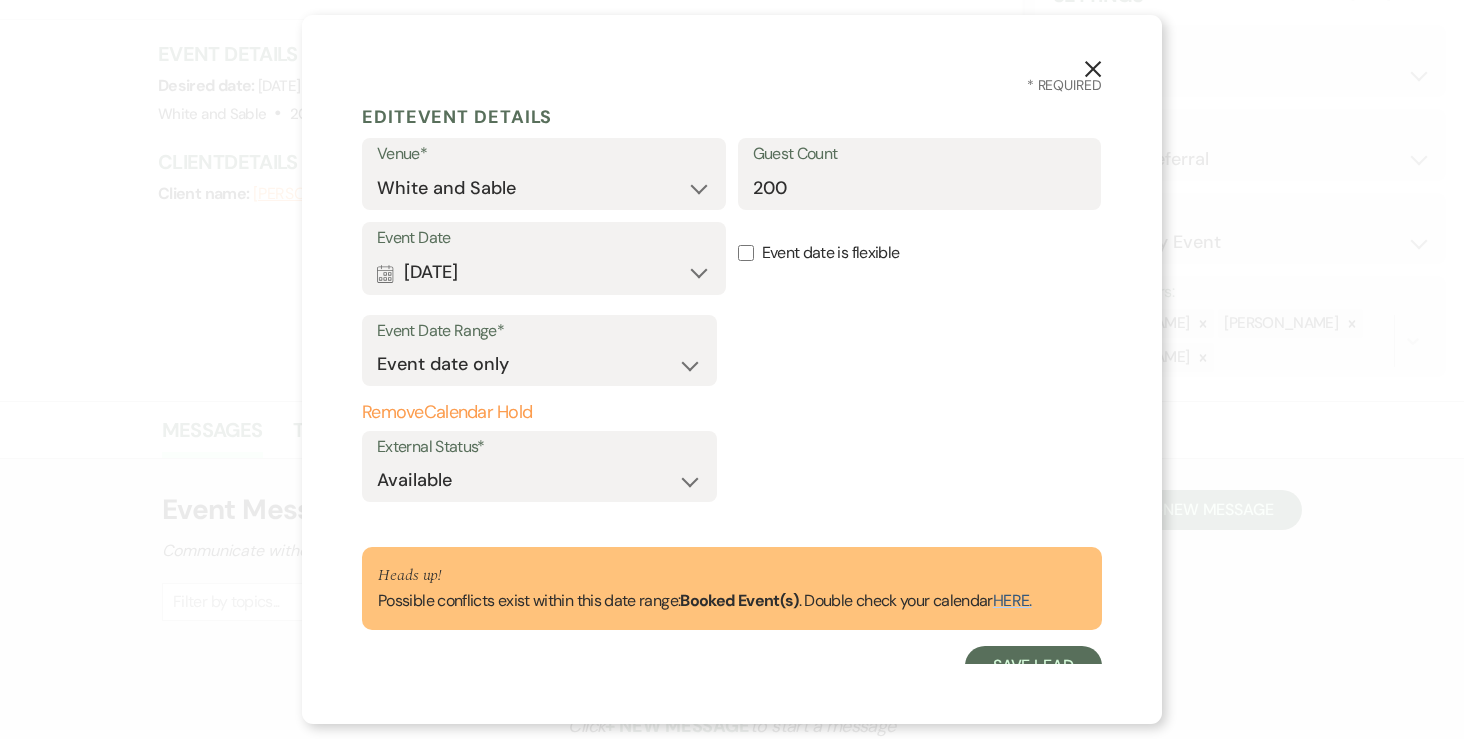 scroll, scrollTop: 22, scrollLeft: 0, axis: vertical 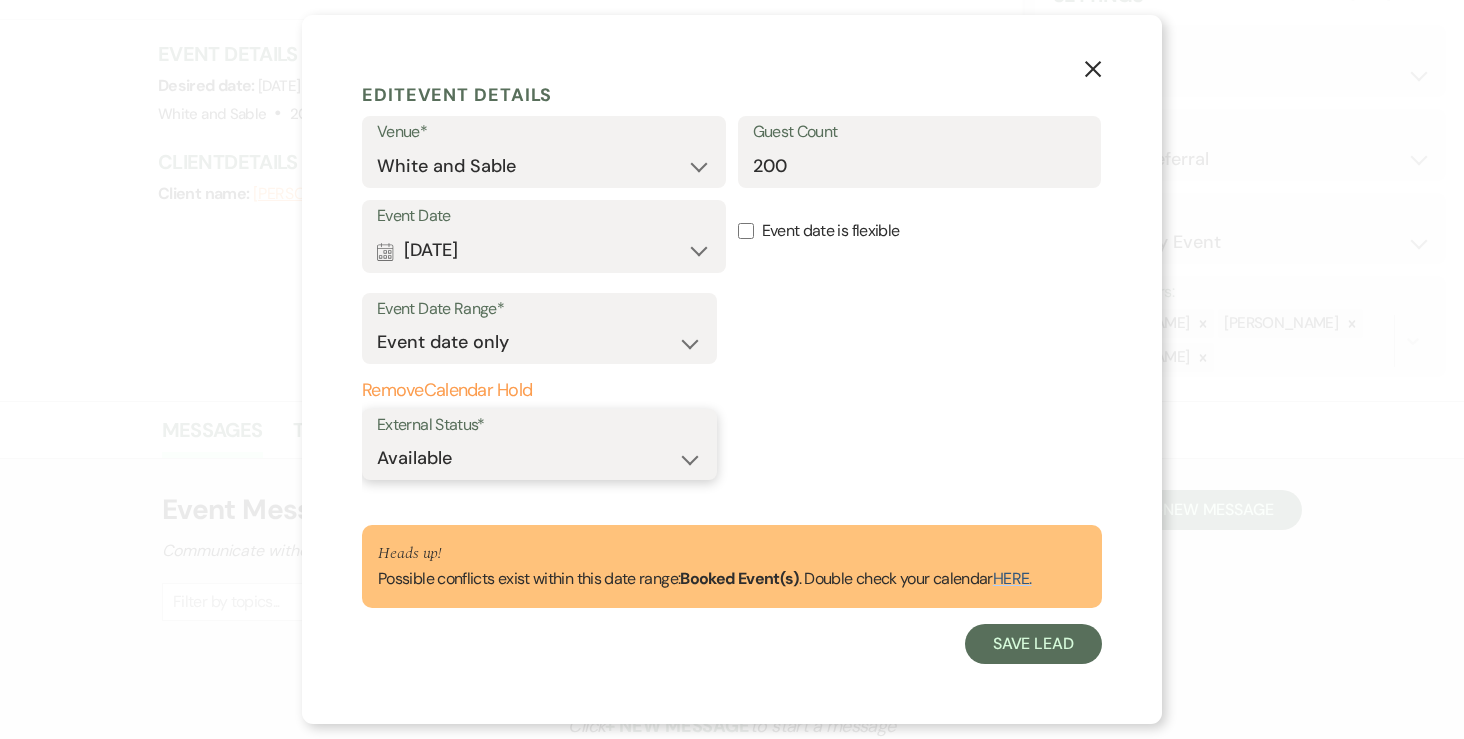 click on "Available Unavailable" at bounding box center [539, 458] 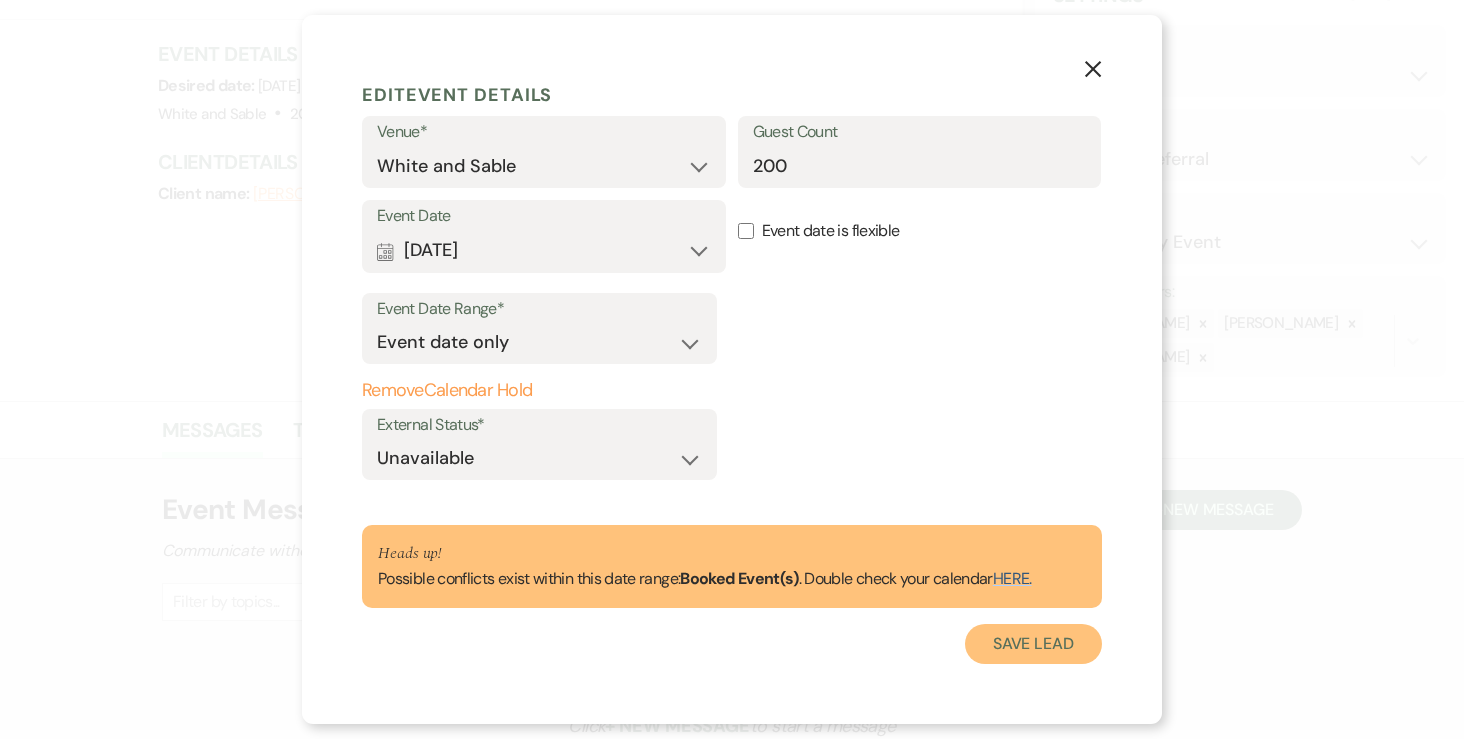 click on "Save Lead" at bounding box center [1033, 644] 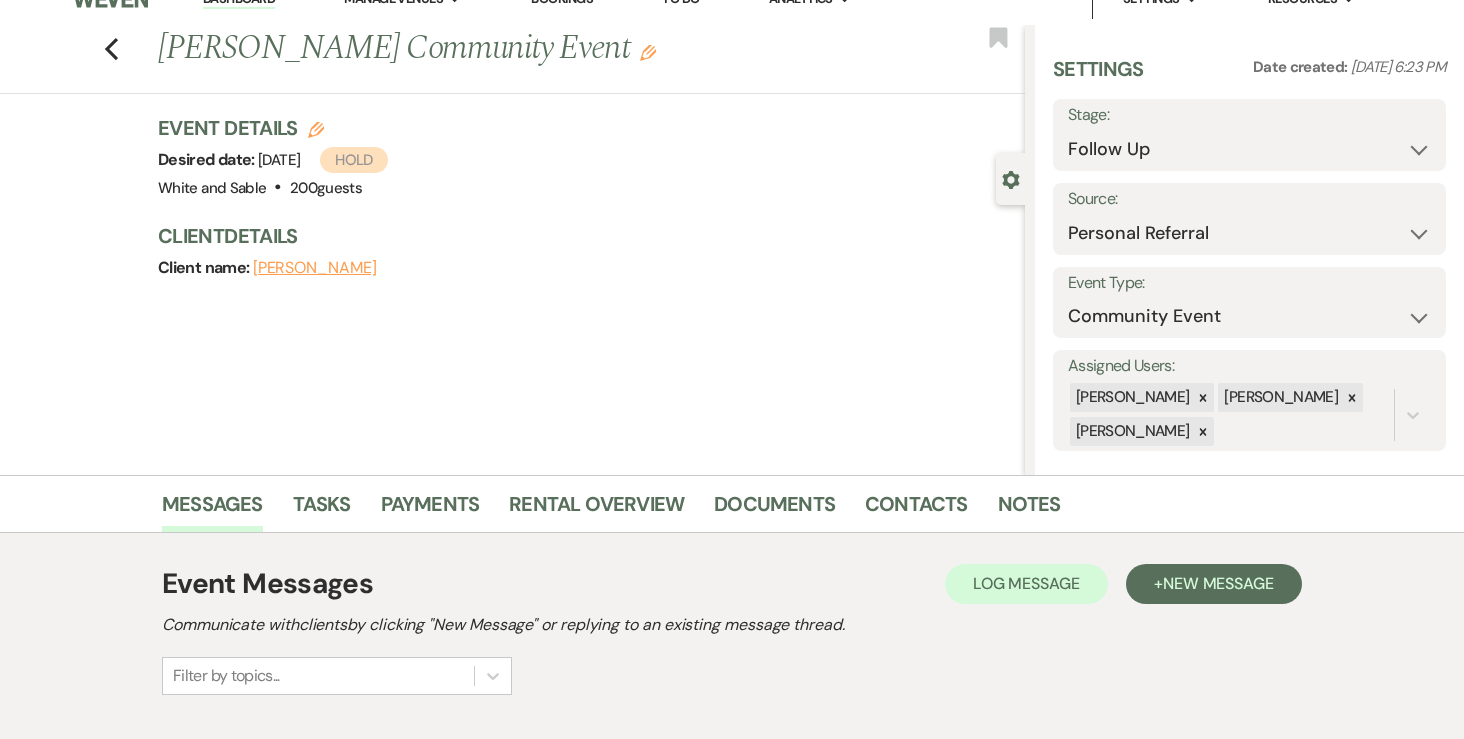 scroll, scrollTop: 0, scrollLeft: 0, axis: both 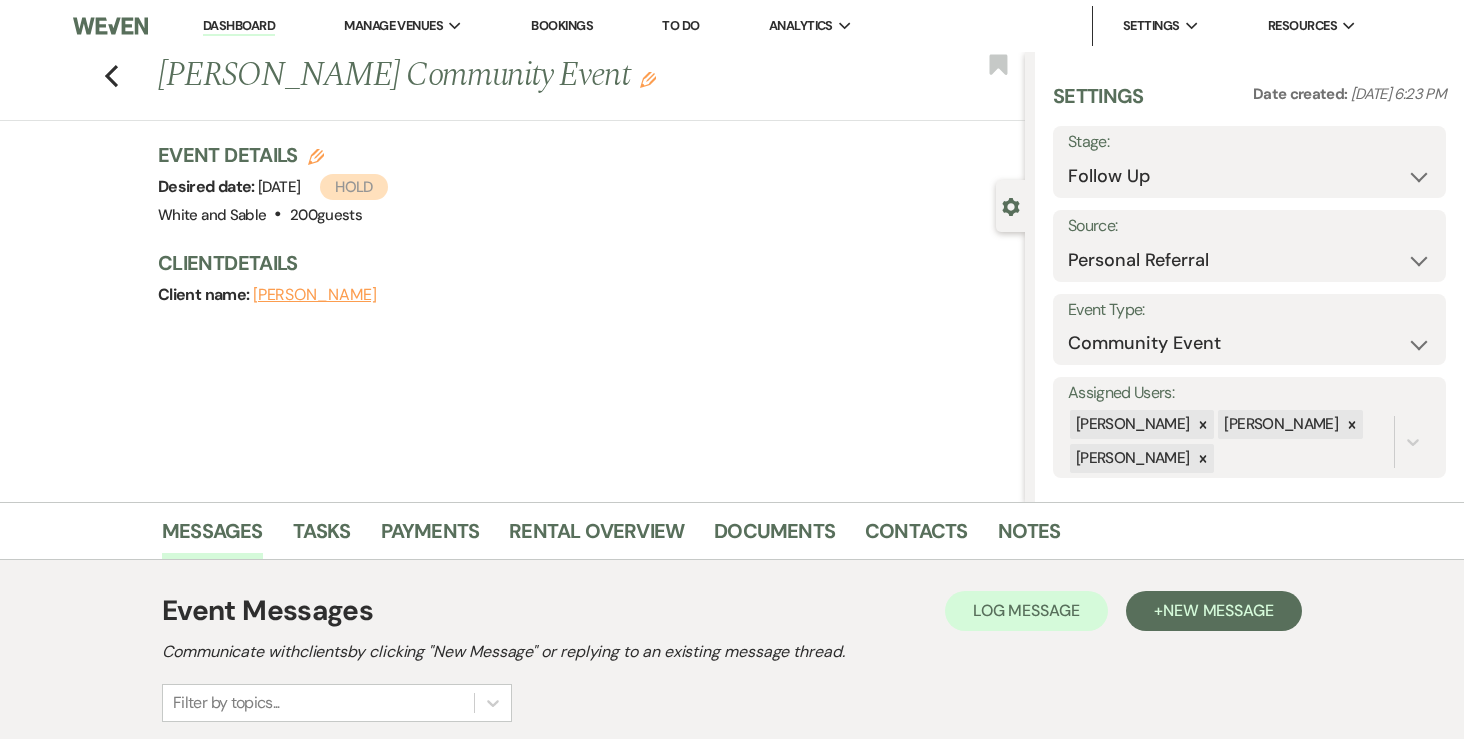 click on "Edit" 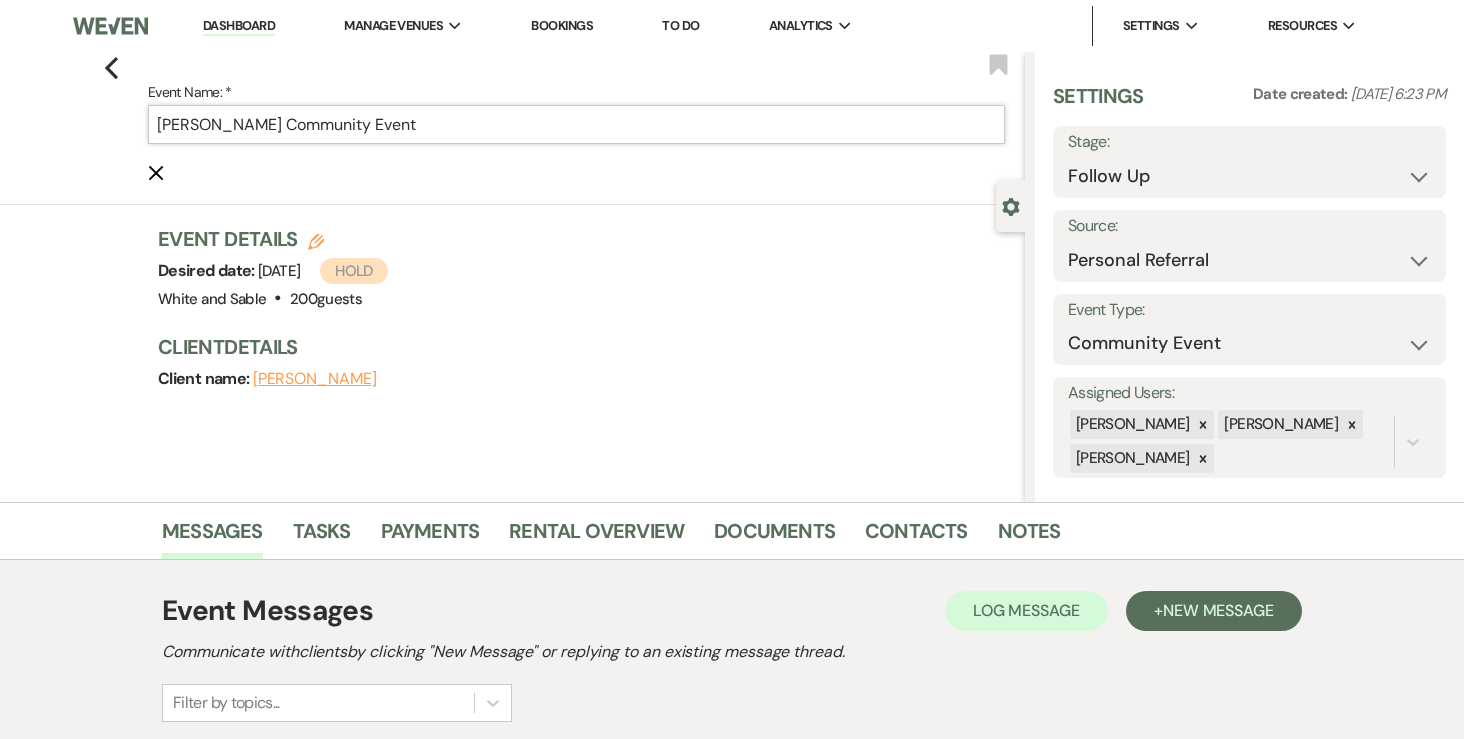 click on "Tyler Anderson's Community Event" at bounding box center (576, 124) 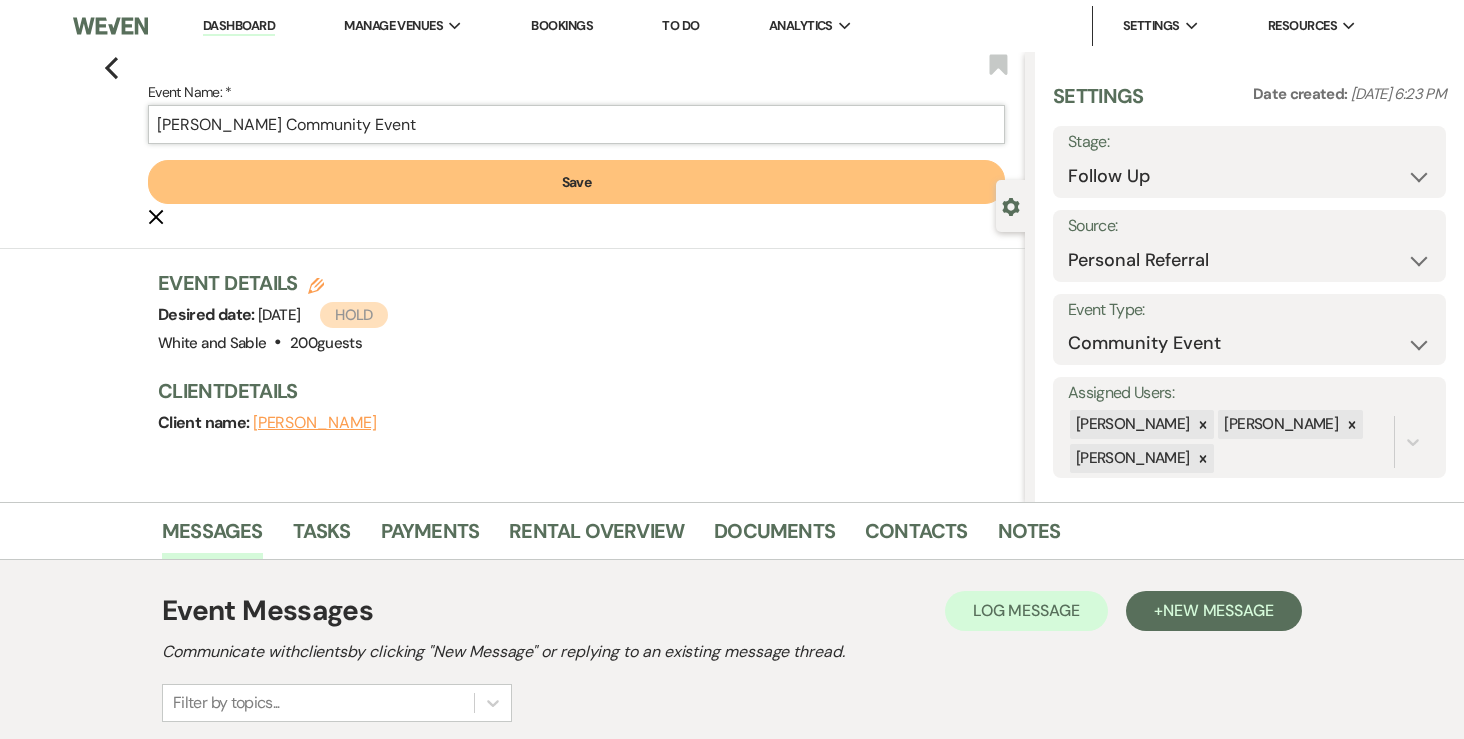 drag, startPoint x: 317, startPoint y: 124, endPoint x: 513, endPoint y: 128, distance: 196.04082 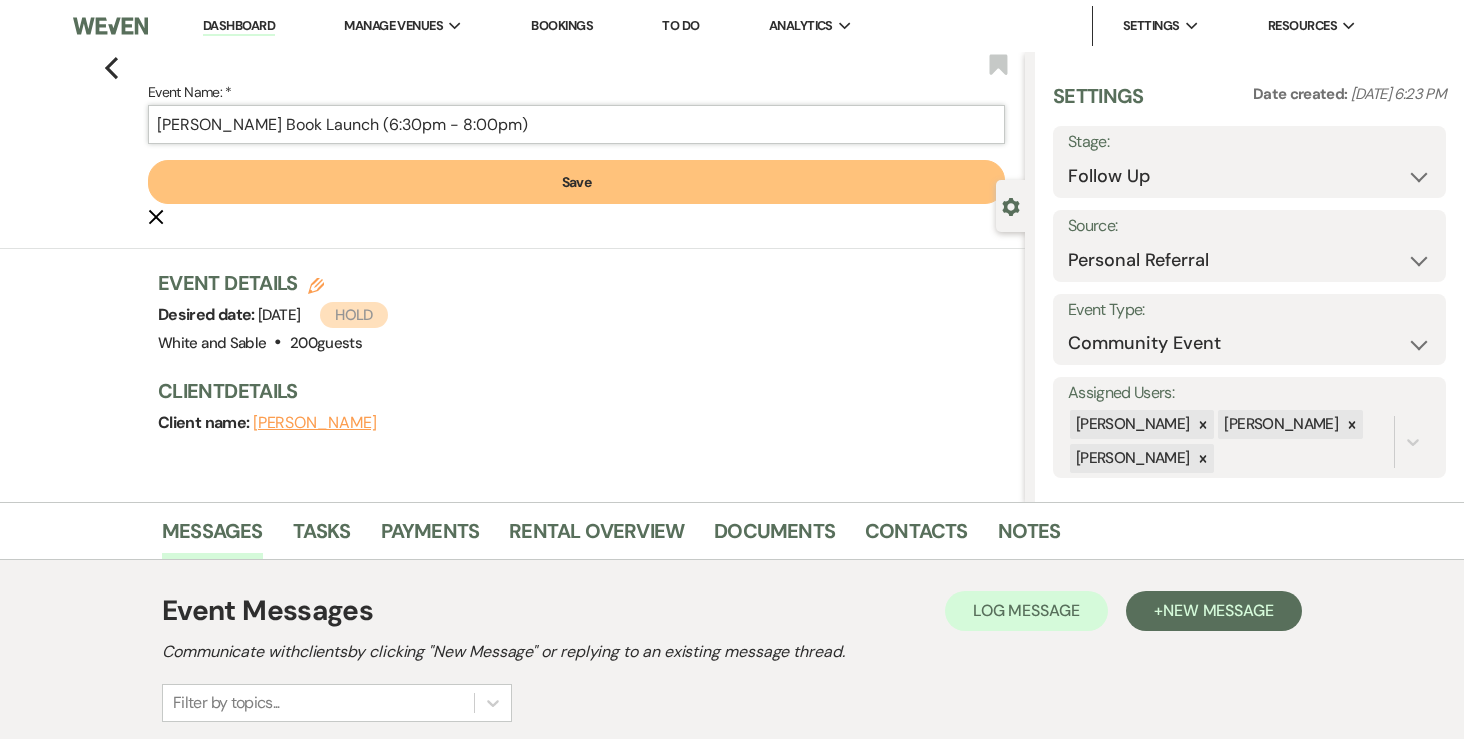type on "Heidi Lee Anderson's Book Launch (6:30pm - 8:00pm)" 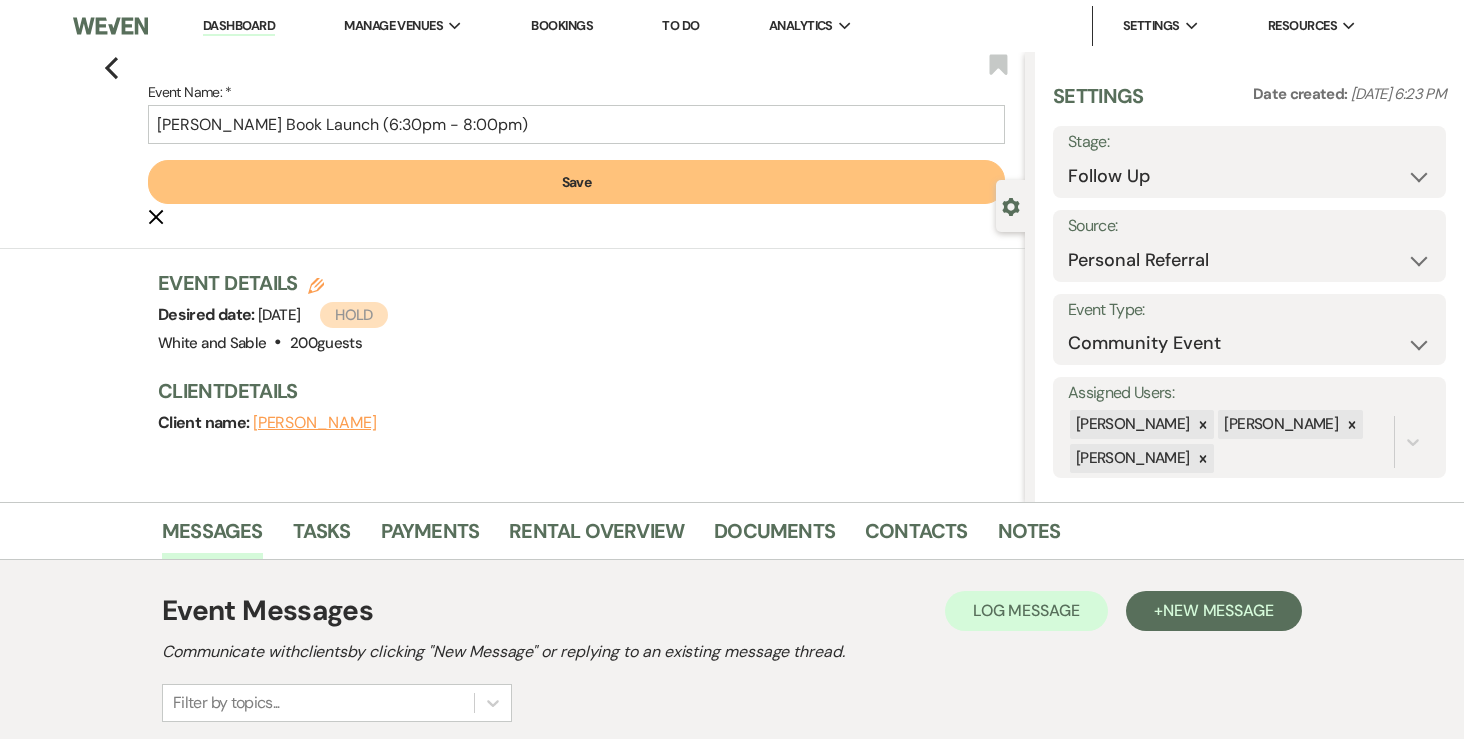 click on "Save" at bounding box center (576, 182) 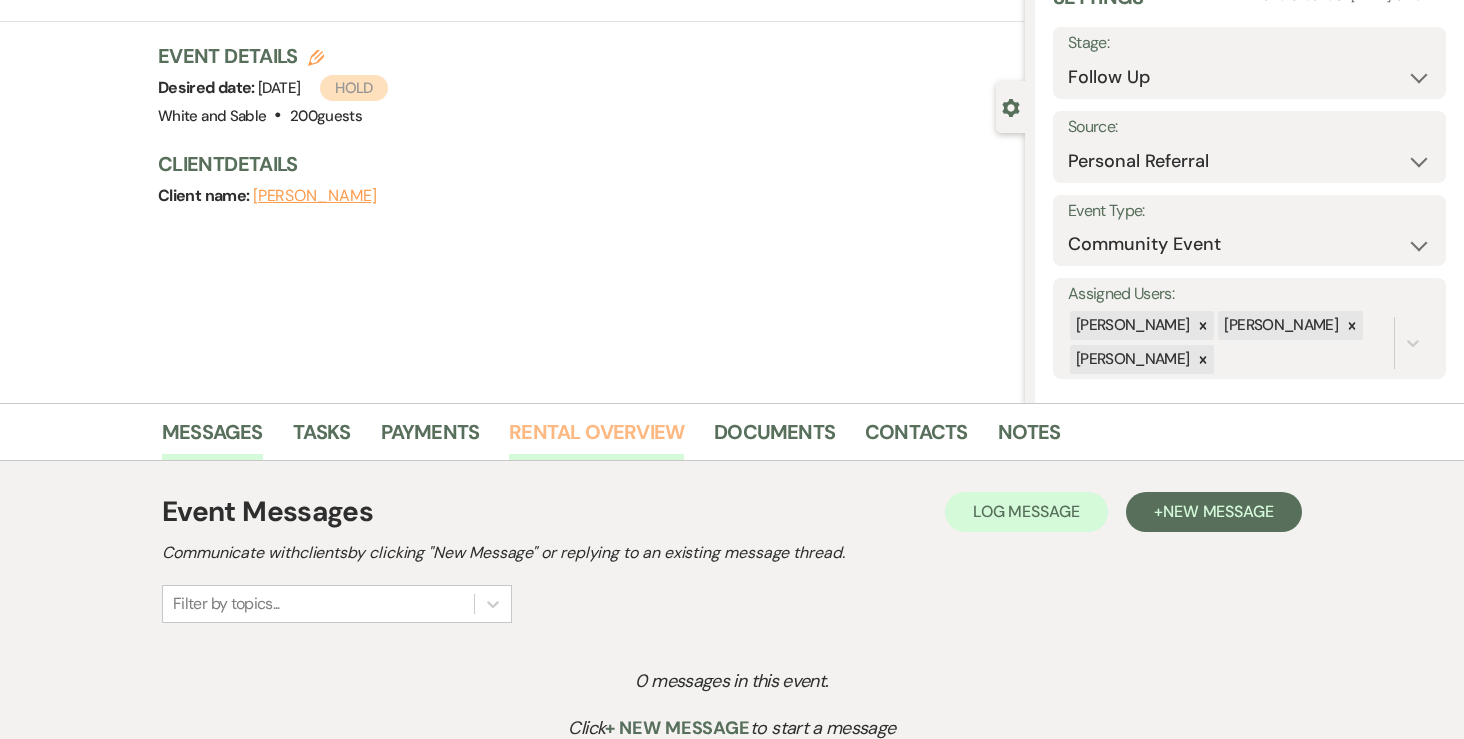 click on "Rental Overview" at bounding box center [596, 438] 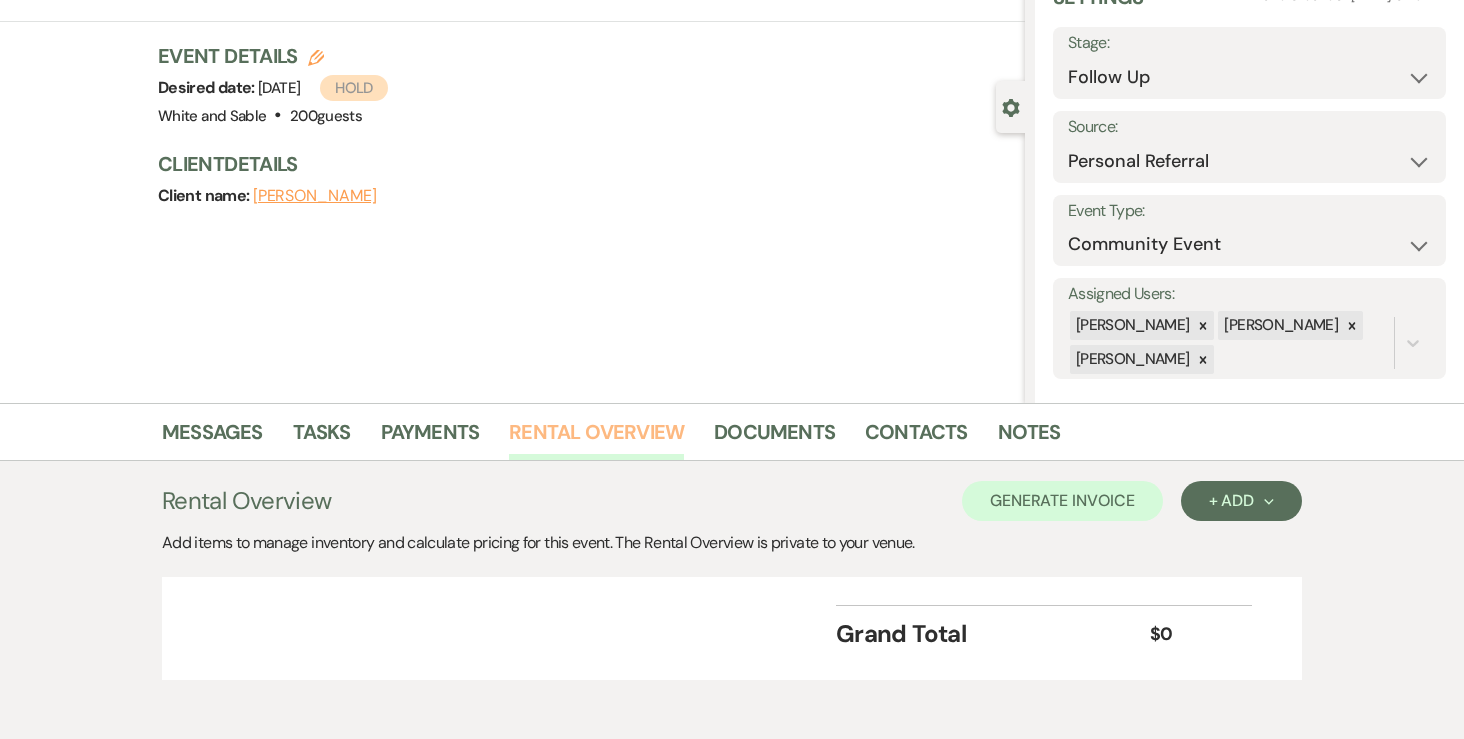 scroll, scrollTop: 189, scrollLeft: 0, axis: vertical 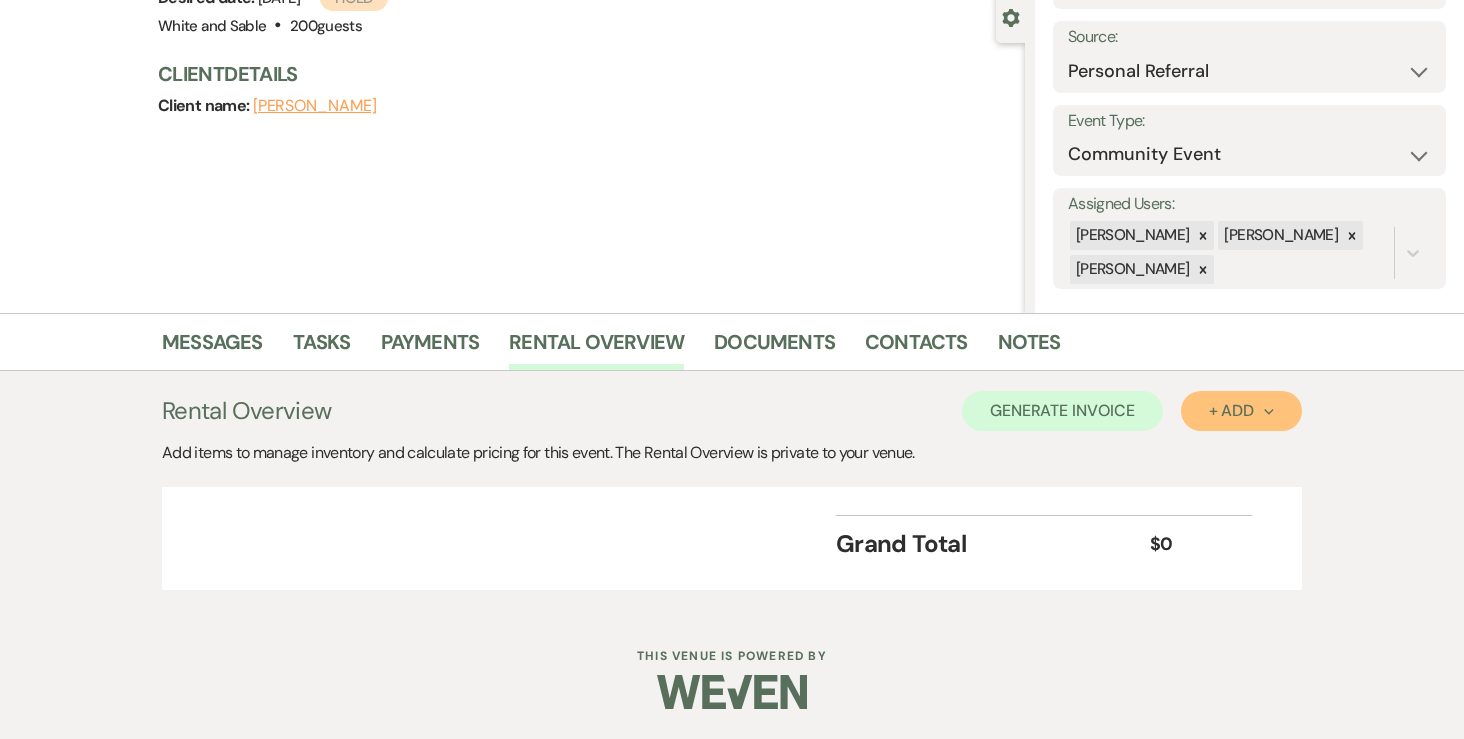 click on "+ Add Next" at bounding box center (1241, 411) 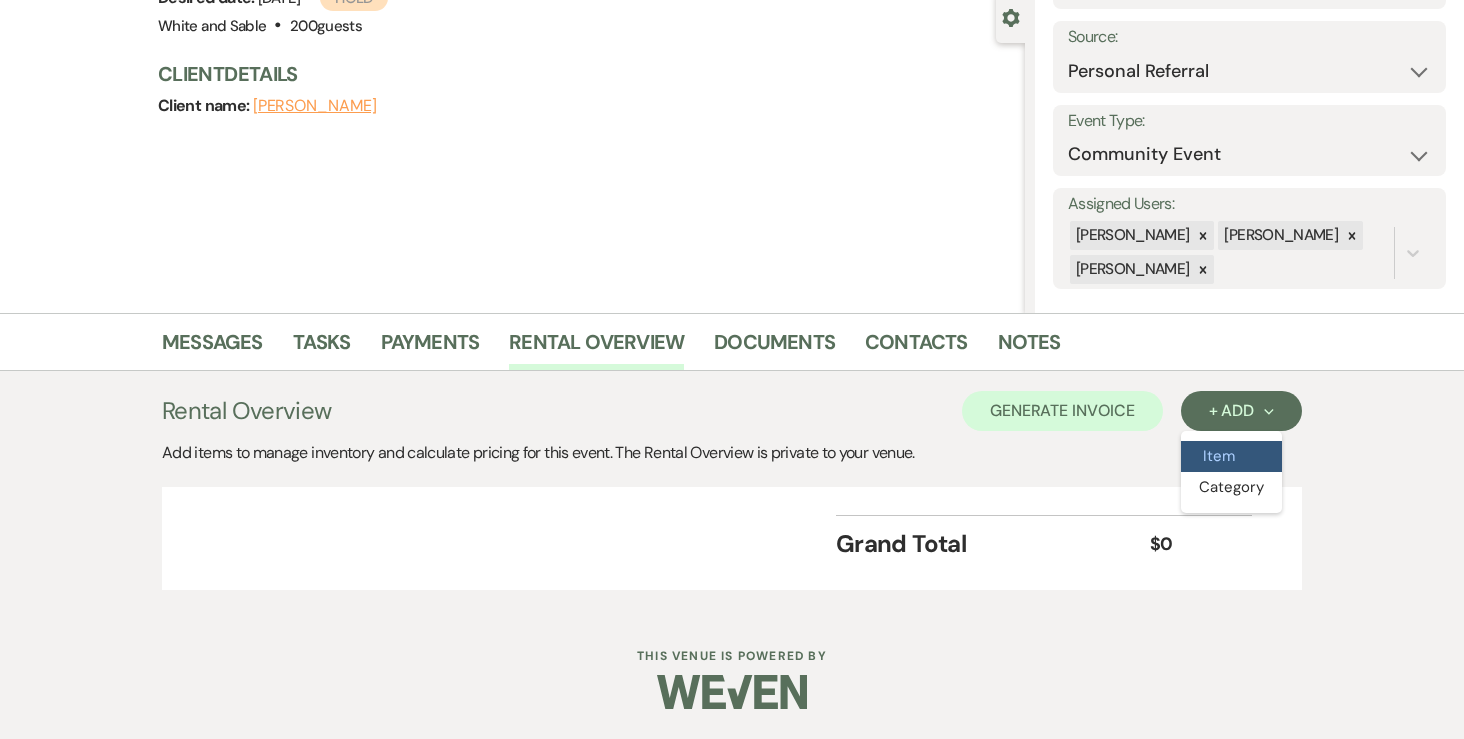 click on "Item" at bounding box center (1231, 456) 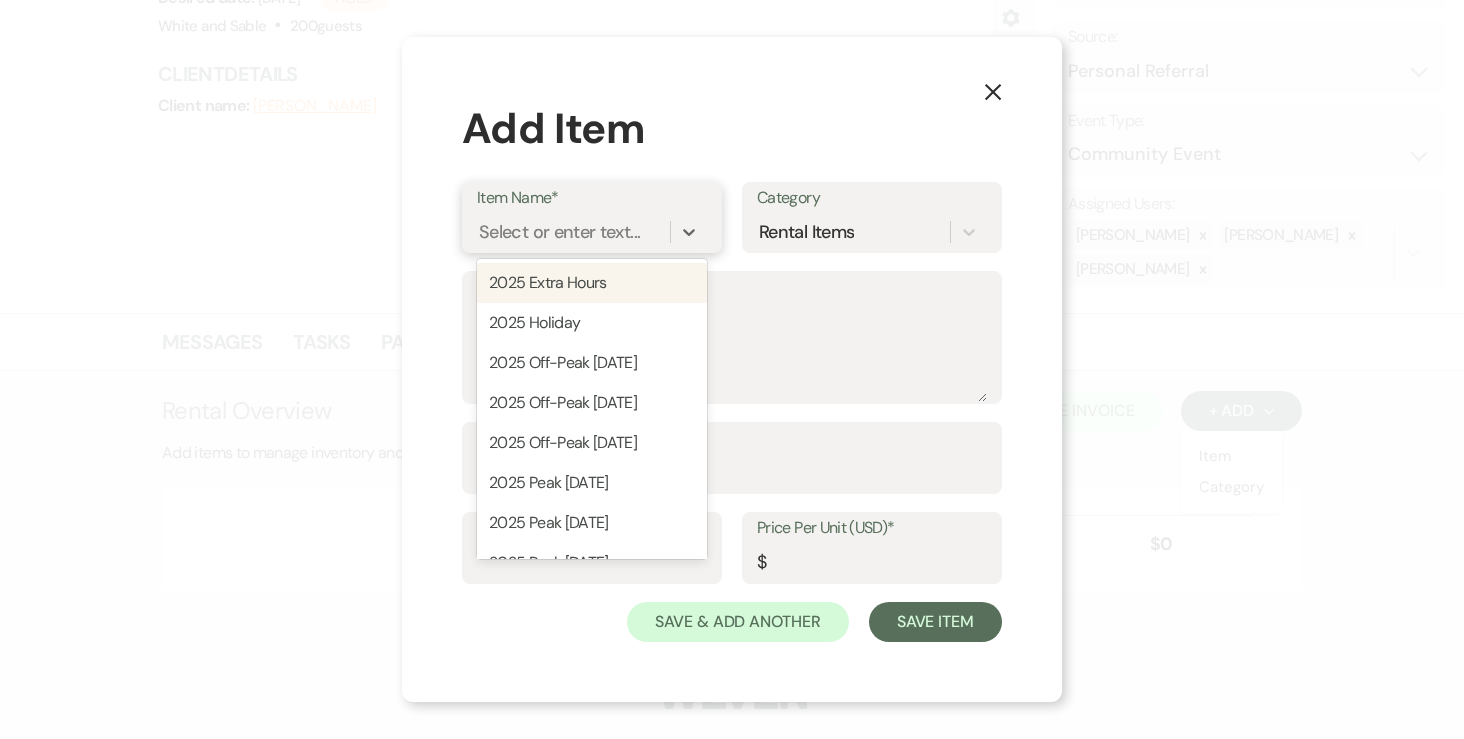 click on "Select or enter text..." at bounding box center [559, 232] 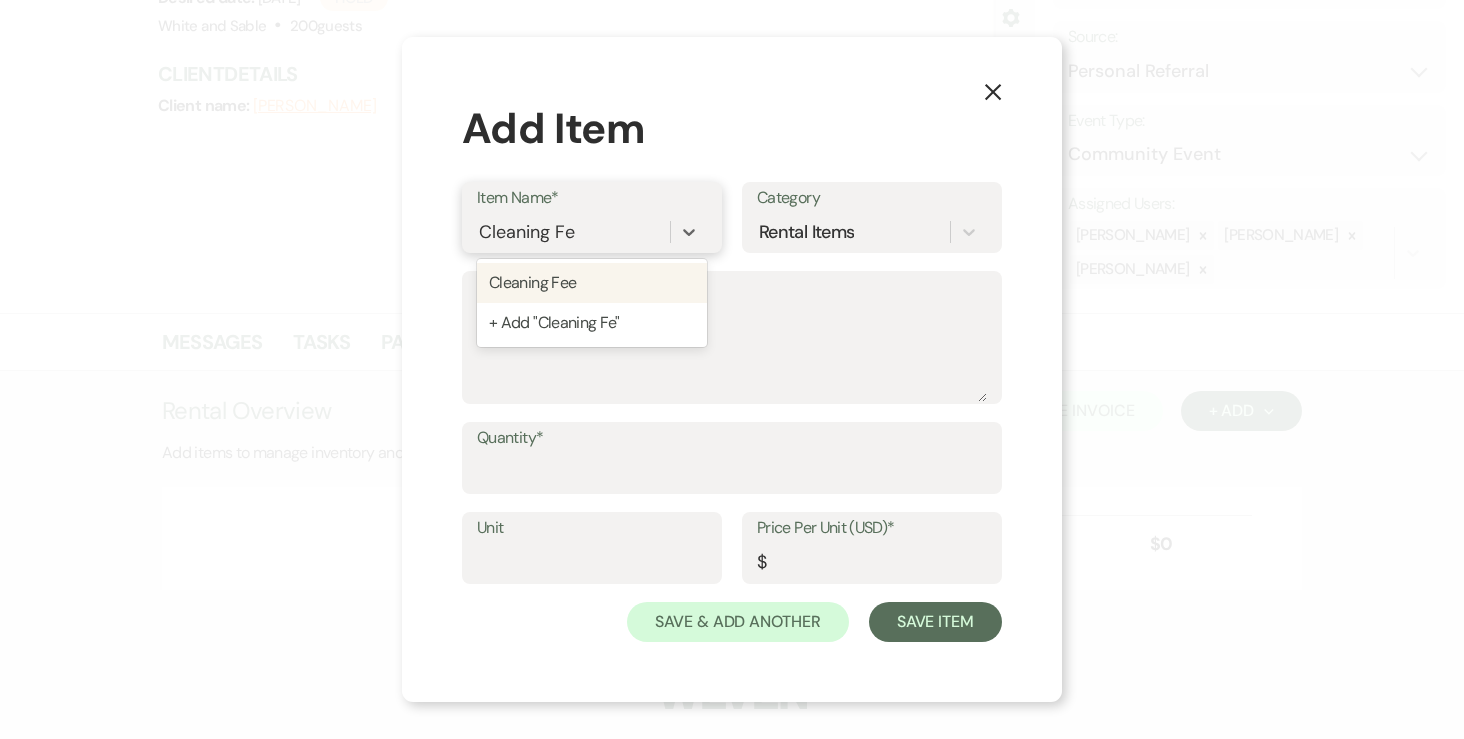 type on "Cleaning Fee" 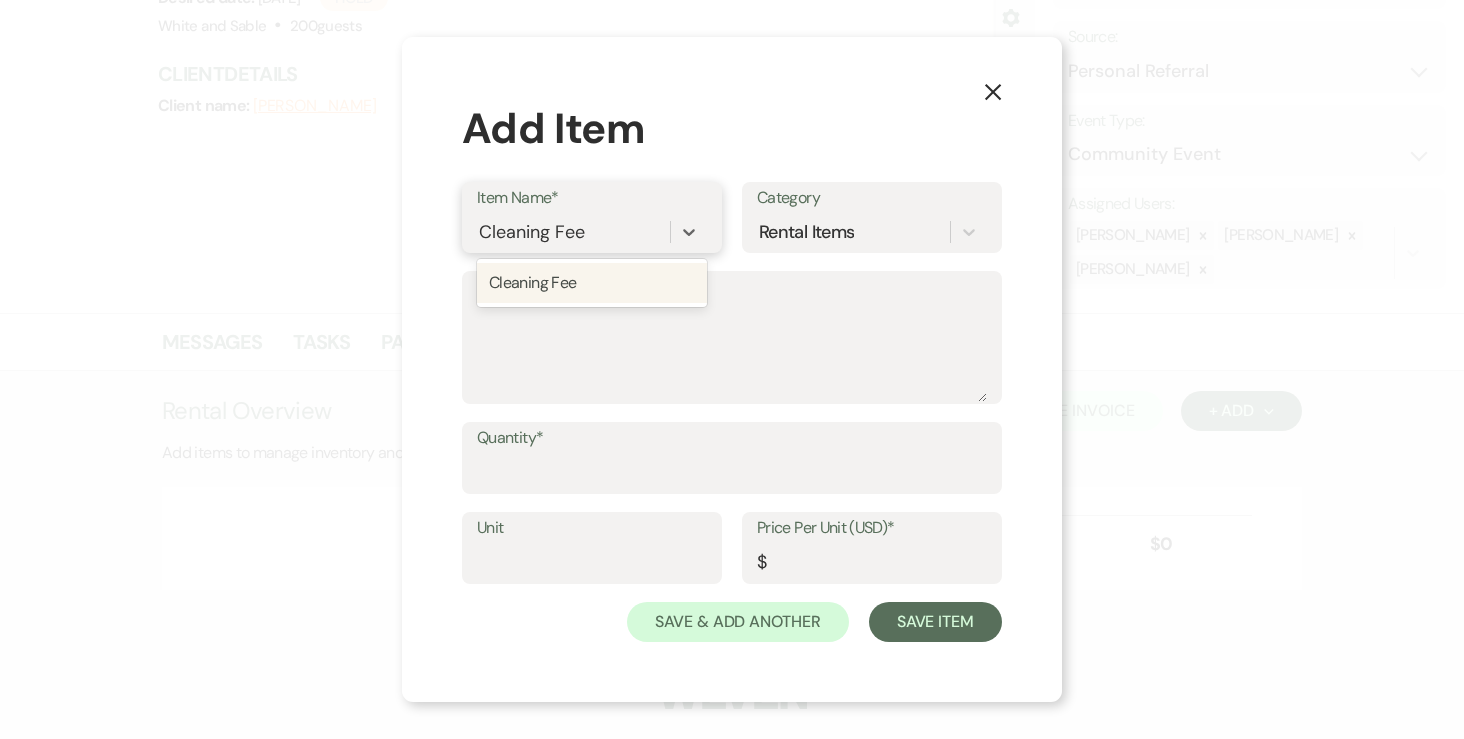 type on "750" 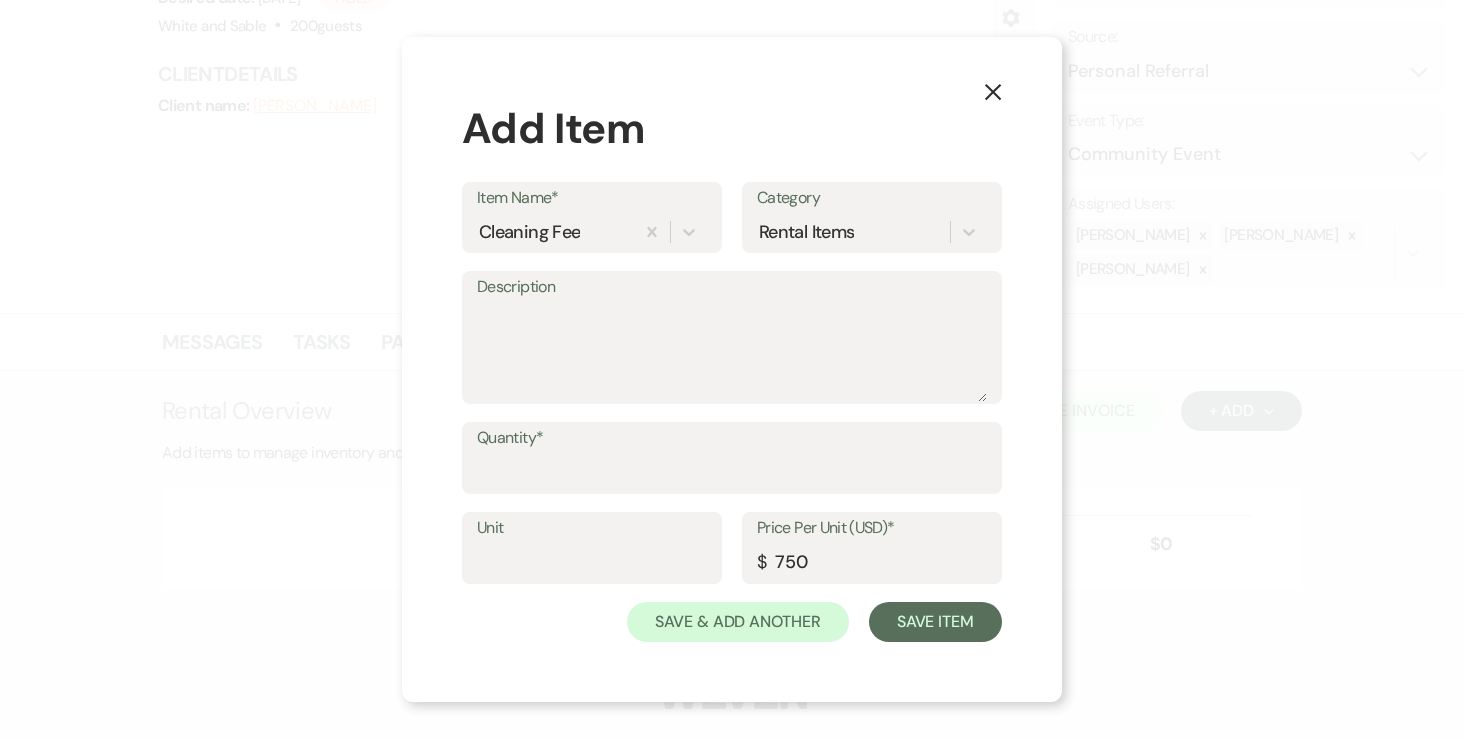click on "Quantity*" at bounding box center [732, 438] 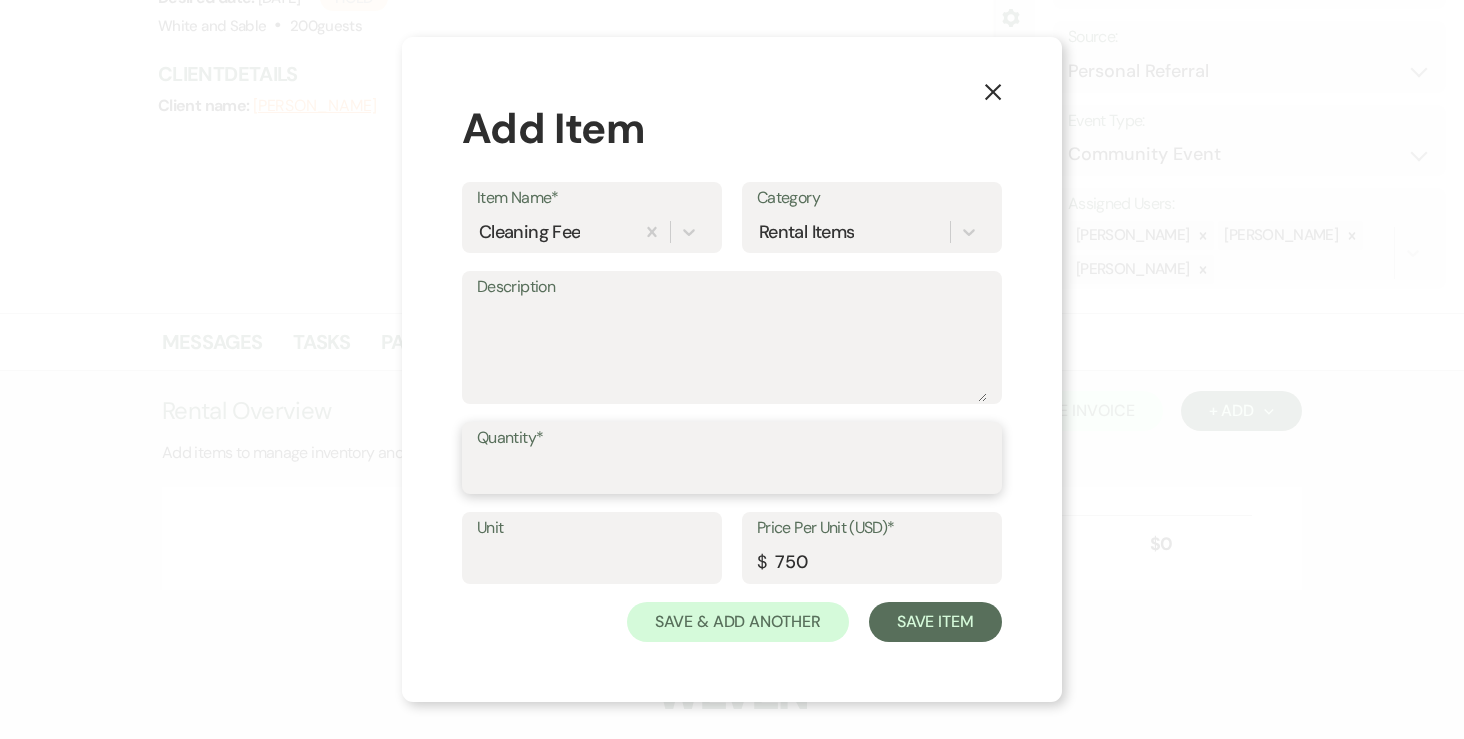 click on "Quantity*" at bounding box center [732, 472] 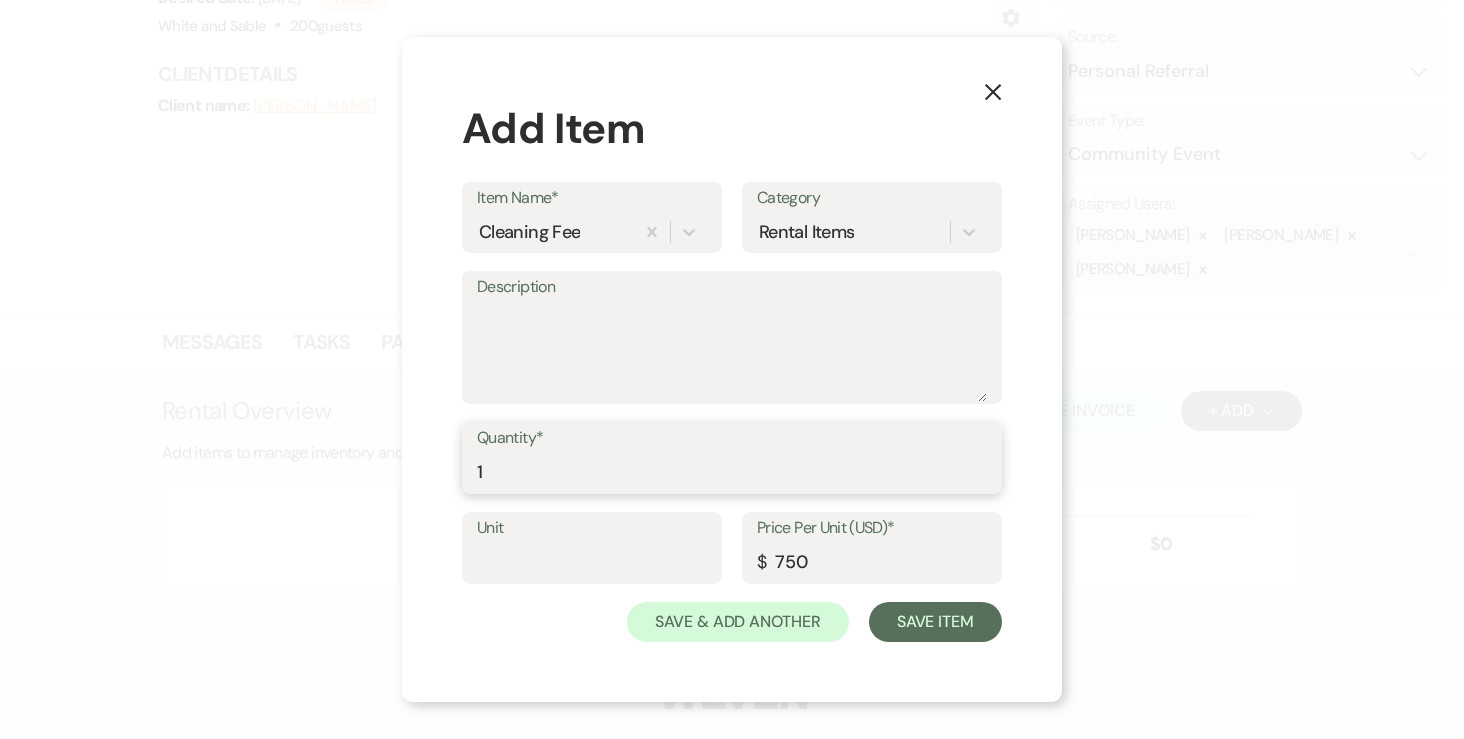 type on "1" 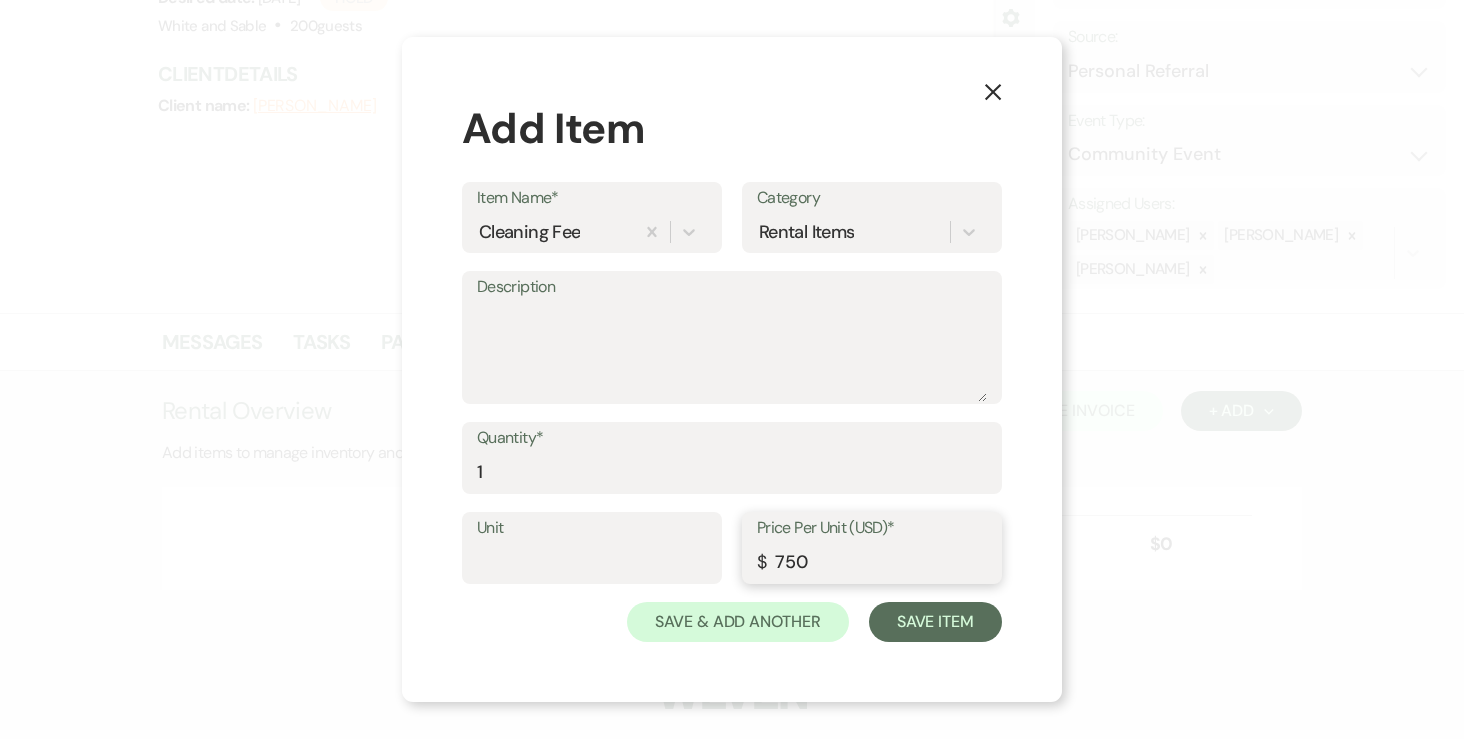 click on "750" at bounding box center [872, 562] 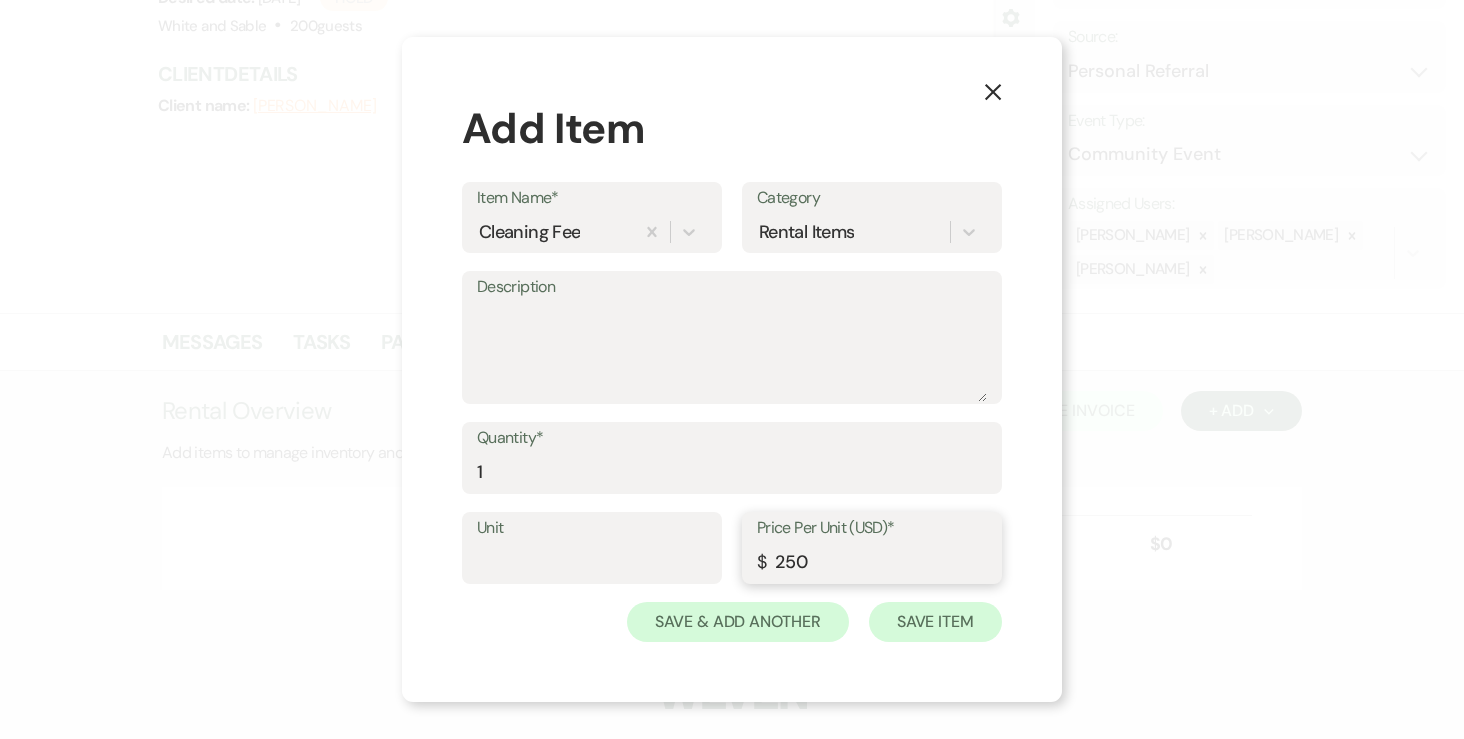 type on "250" 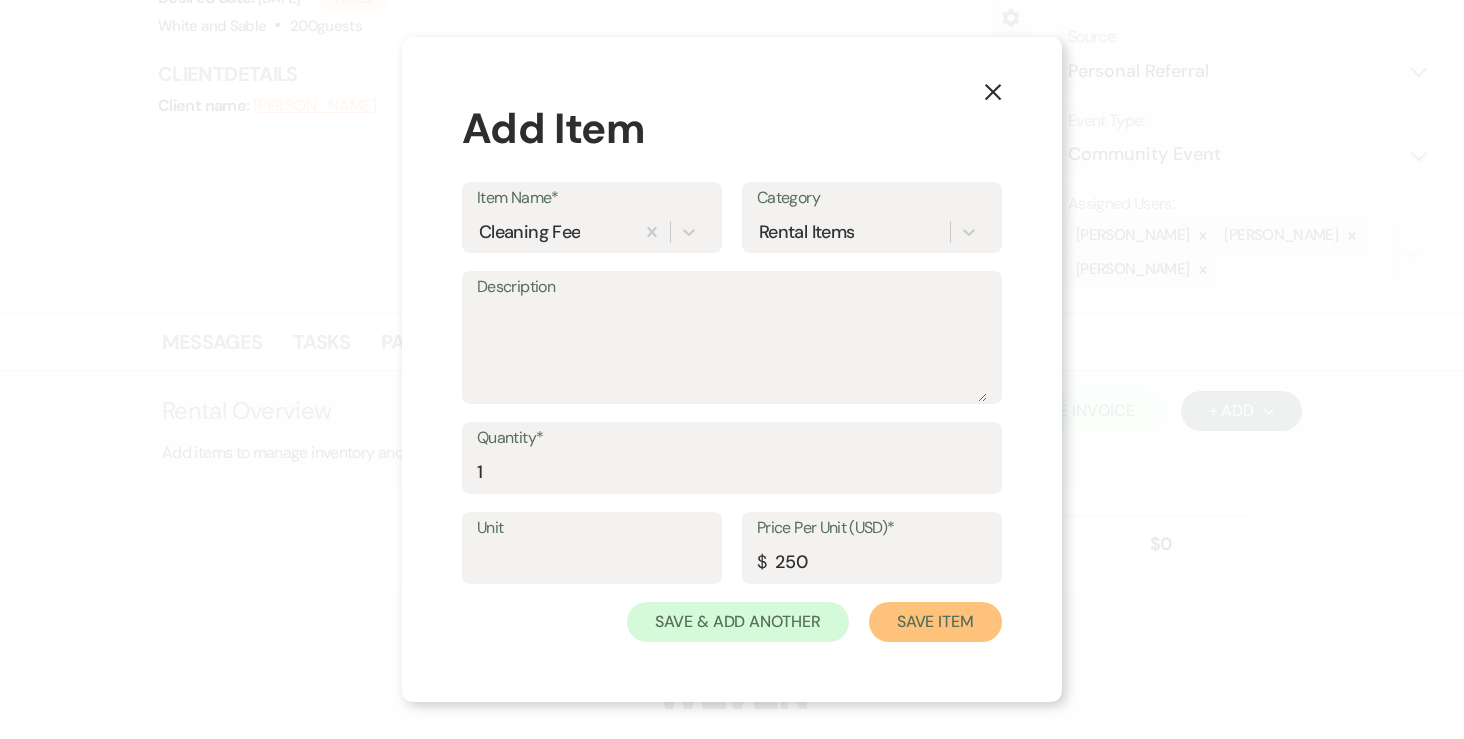click on "Save Item" at bounding box center (935, 622) 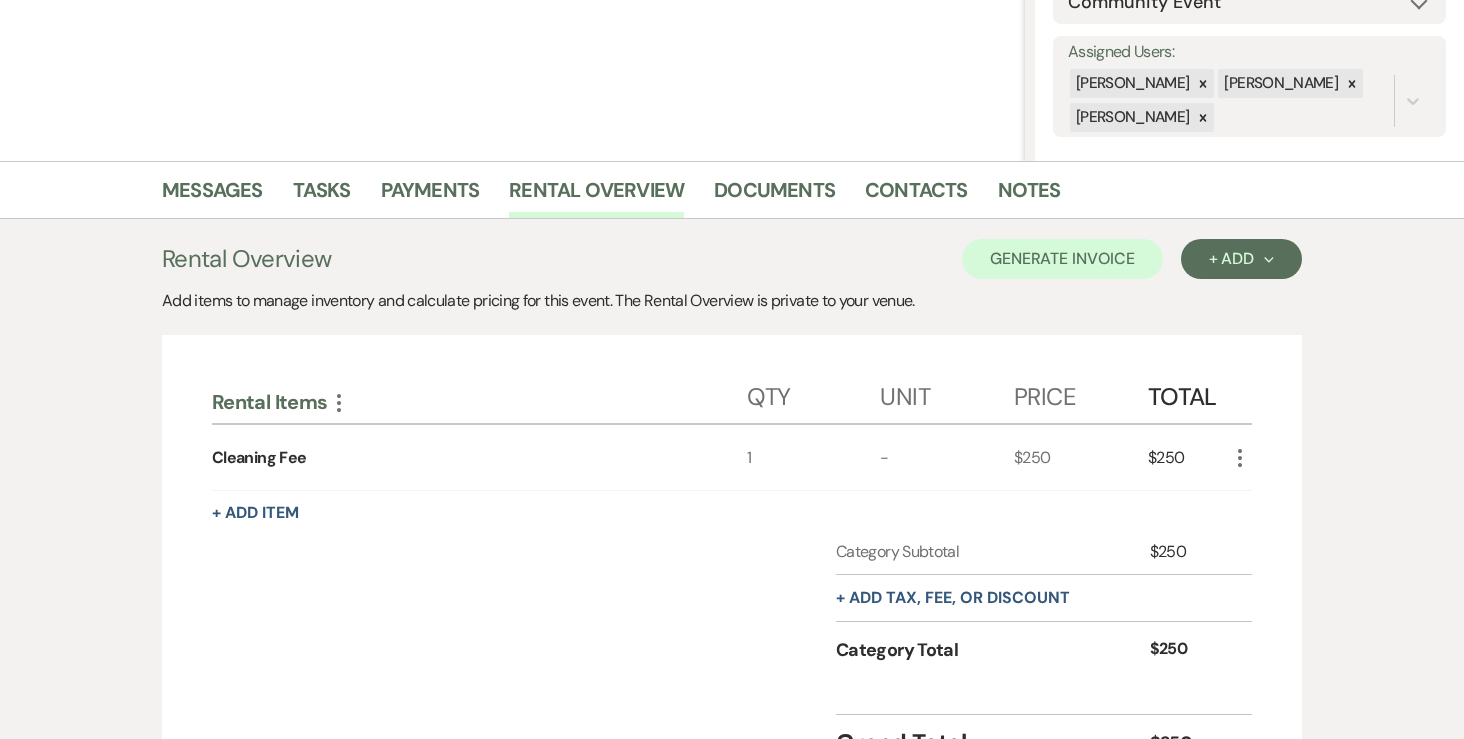 scroll, scrollTop: 409, scrollLeft: 0, axis: vertical 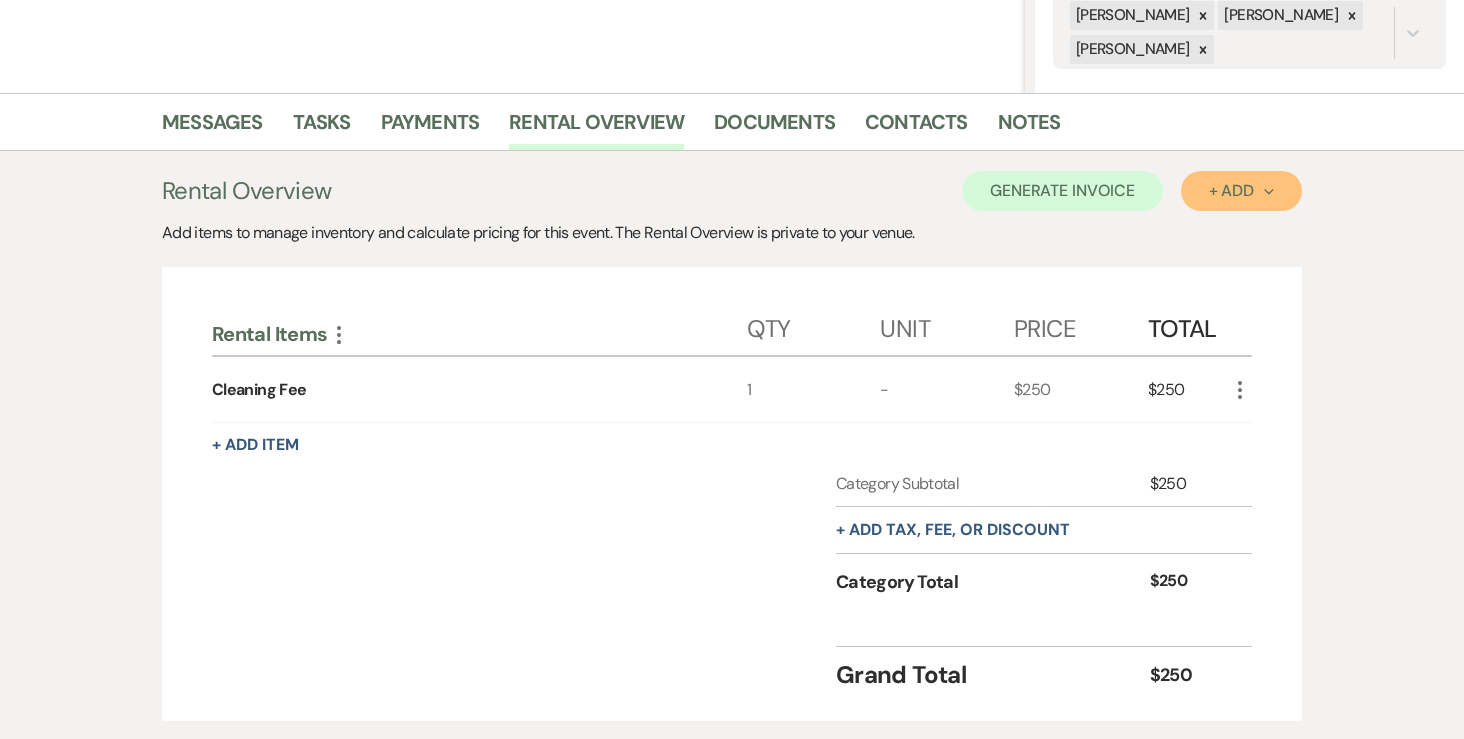 click on "+ Add Next" at bounding box center [1241, 191] 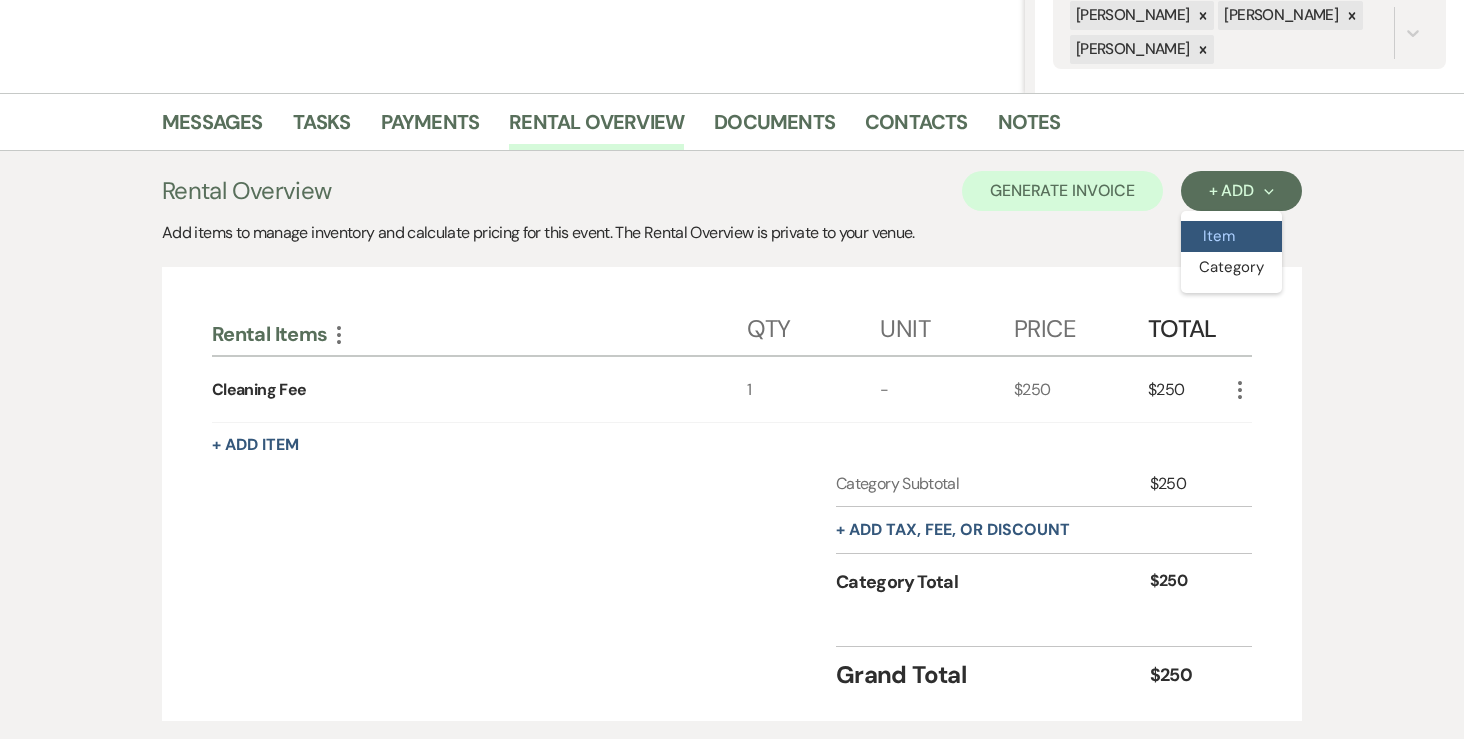 click on "Item" at bounding box center (1231, 236) 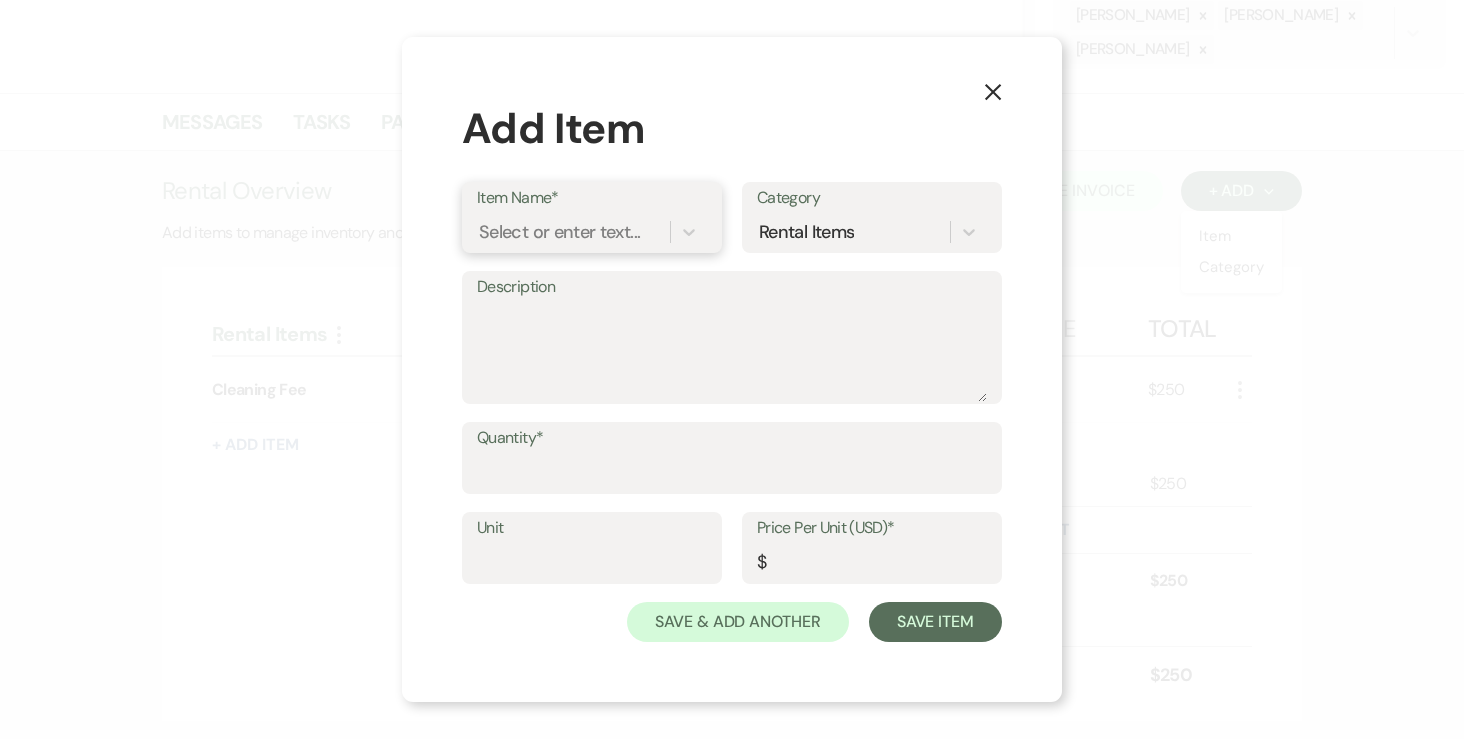 click on "Select or enter text..." at bounding box center [559, 232] 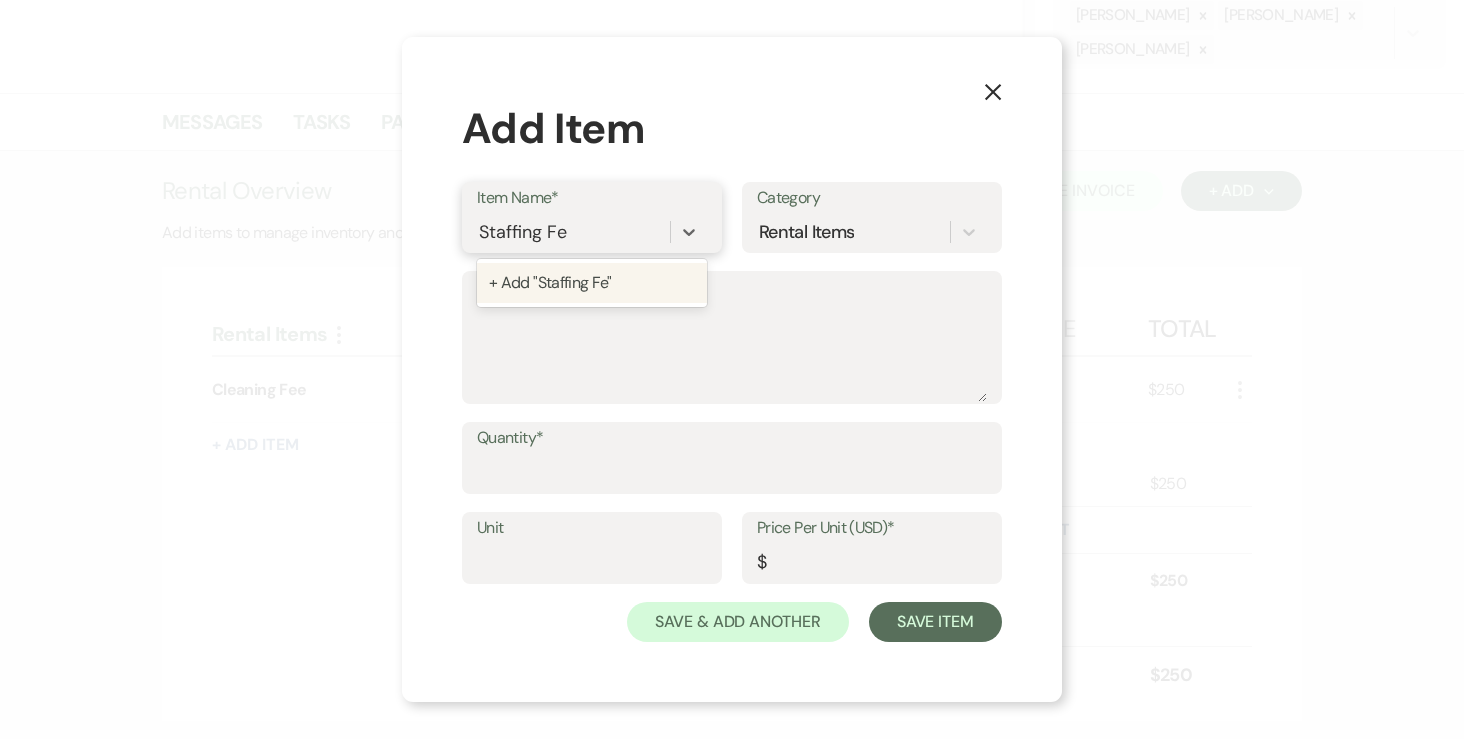 type on "Staffing Fee" 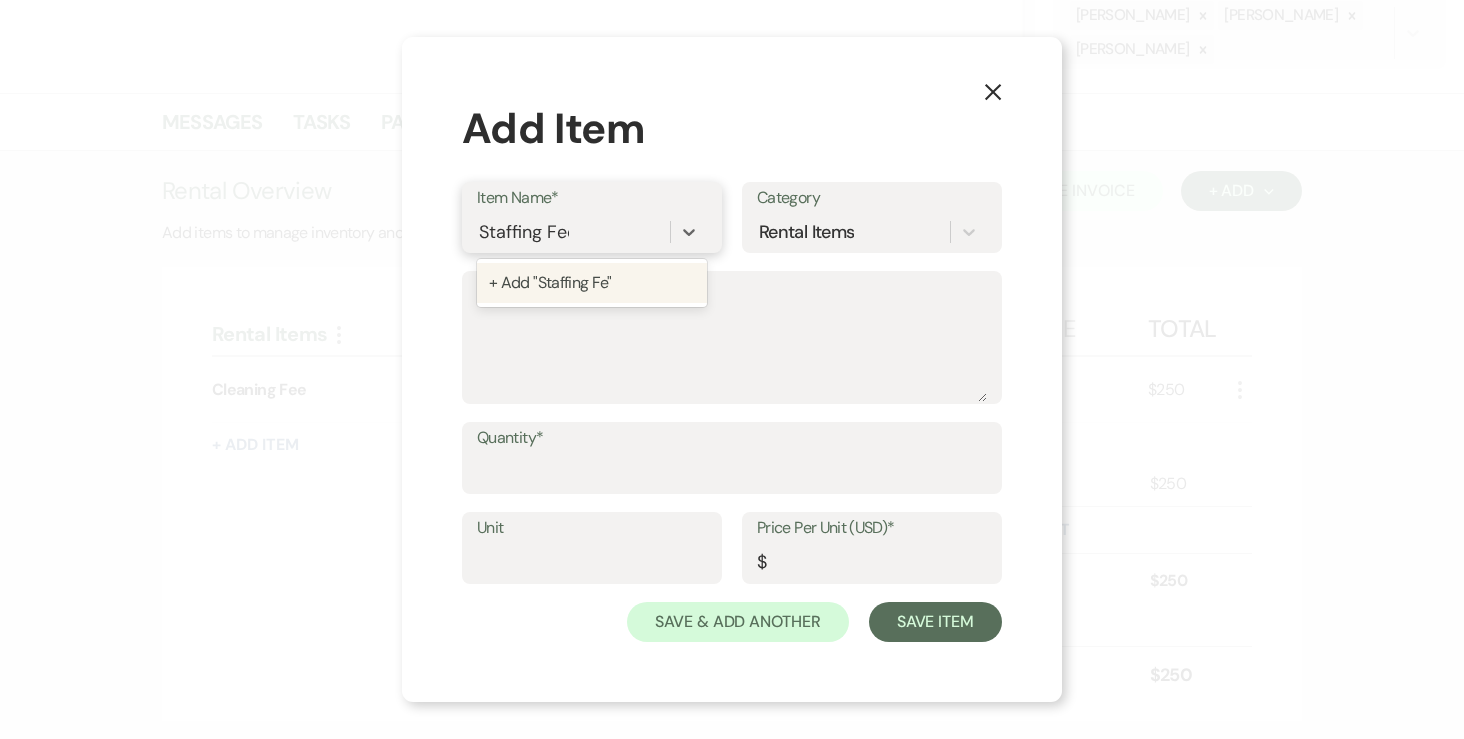 type 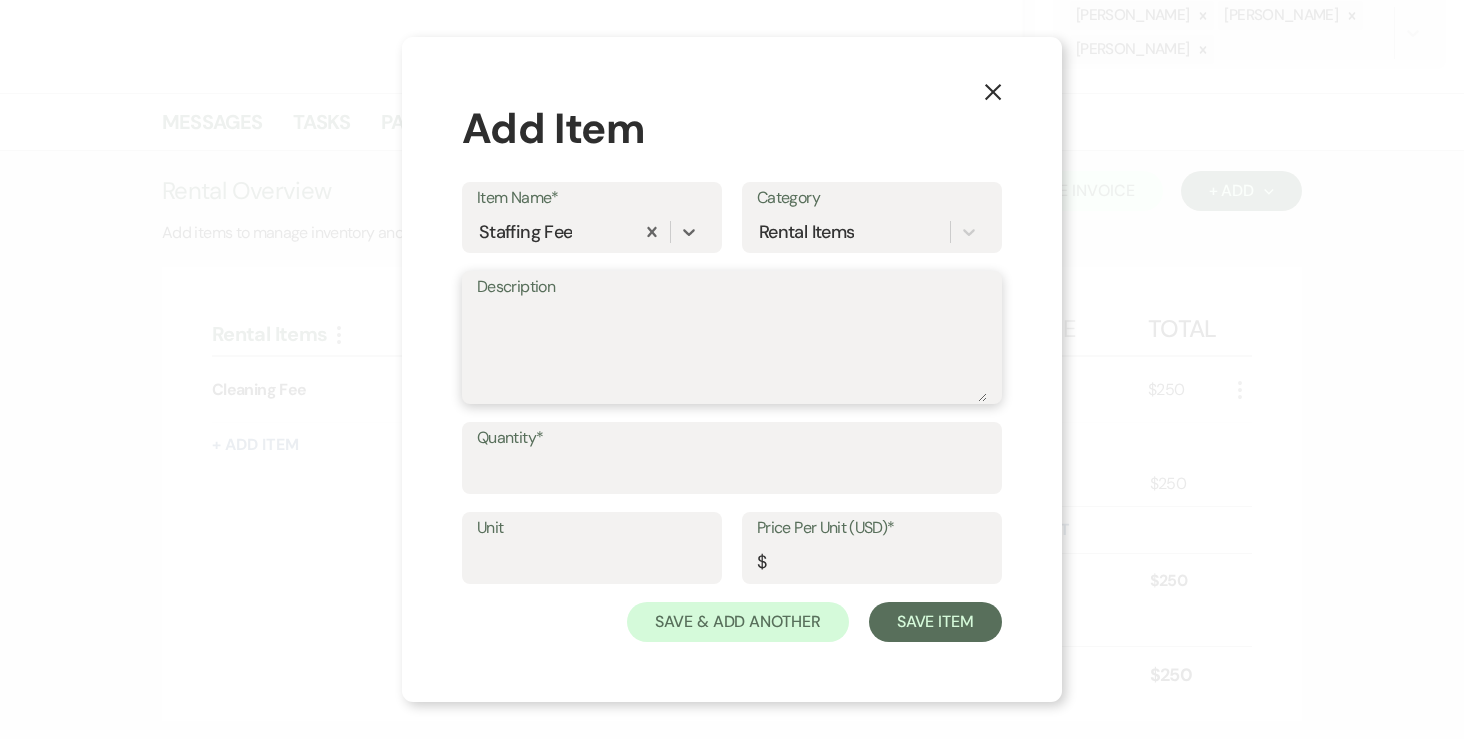 click on "Description" at bounding box center [732, 352] 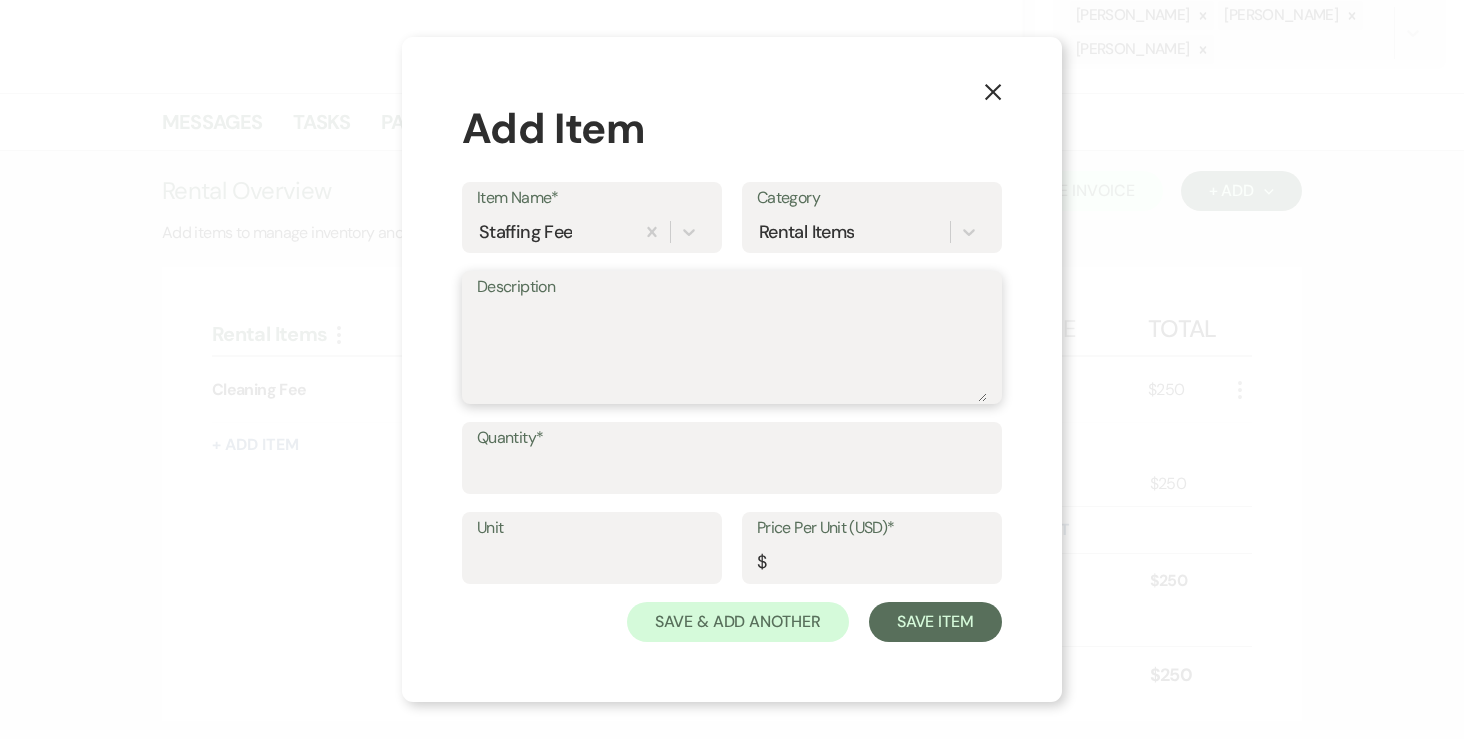 click on "Description" at bounding box center (732, 352) 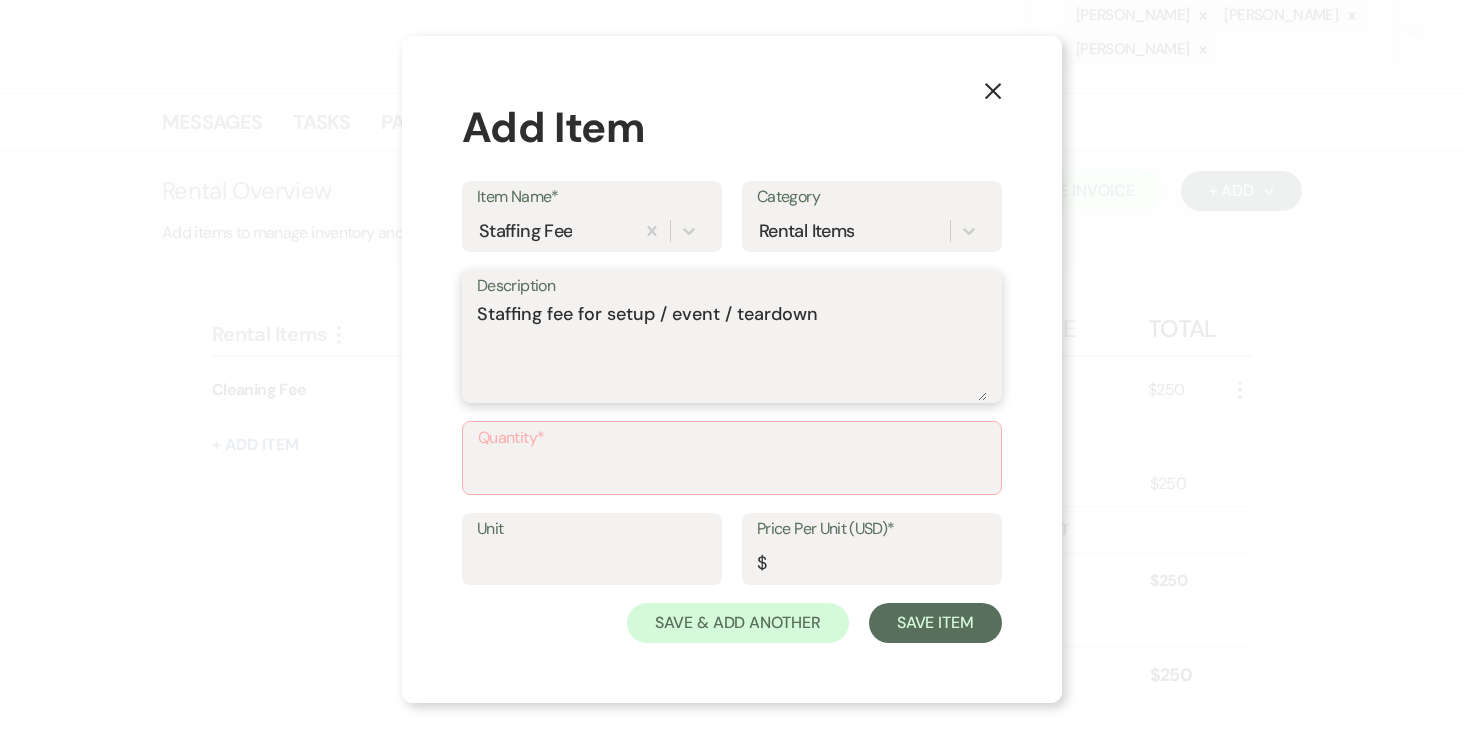 type on "Staffing fee for setup / event / teardown" 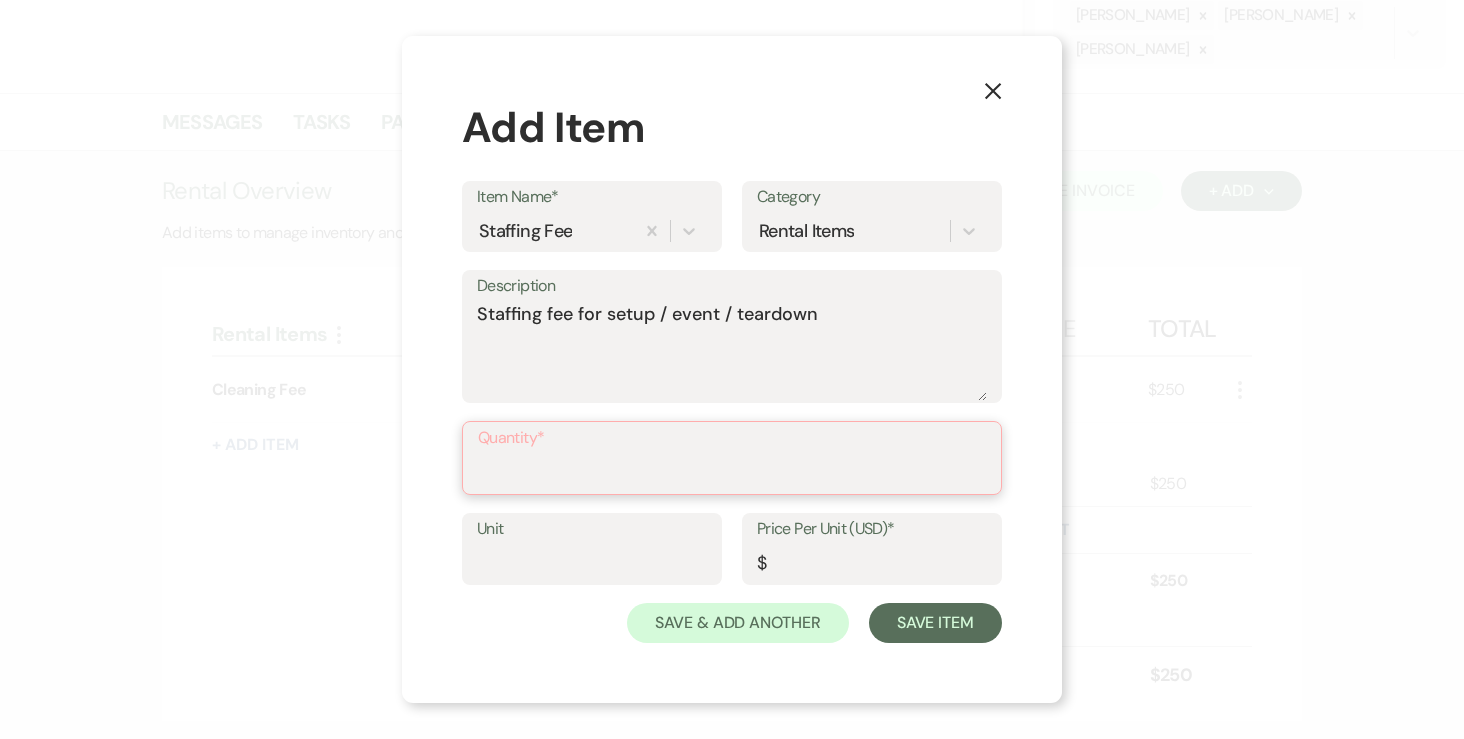 click on "Quantity*" at bounding box center [732, 472] 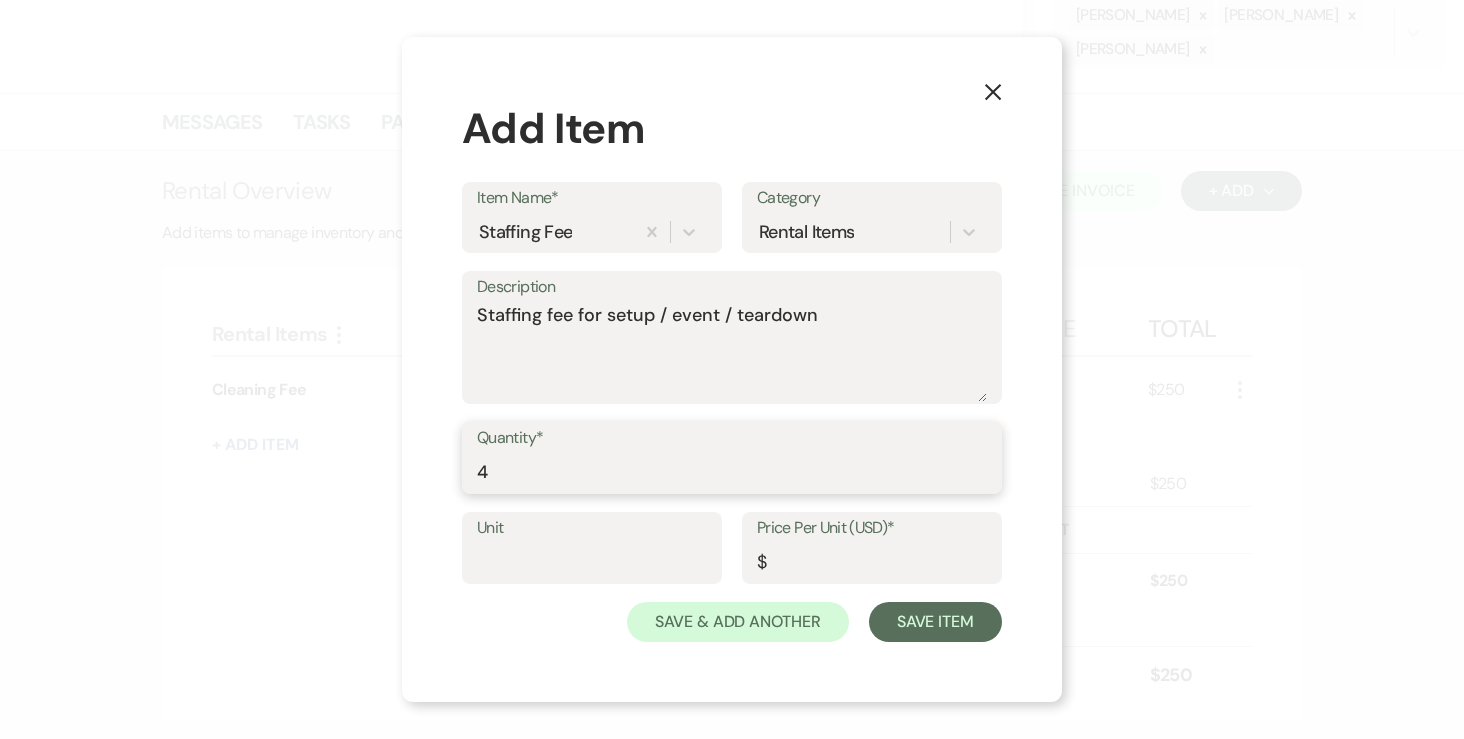 type on "4" 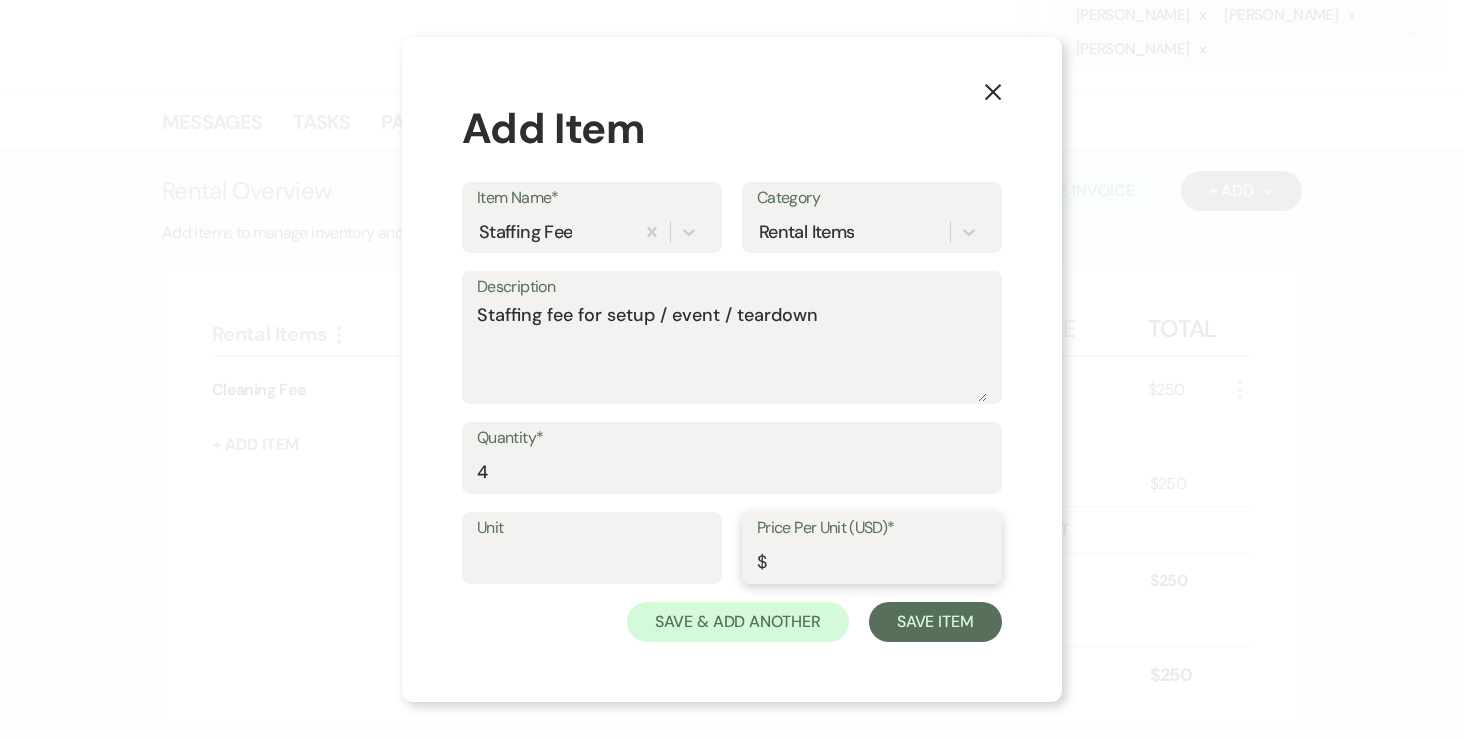 click on "Price Per Unit (USD)*" at bounding box center (872, 562) 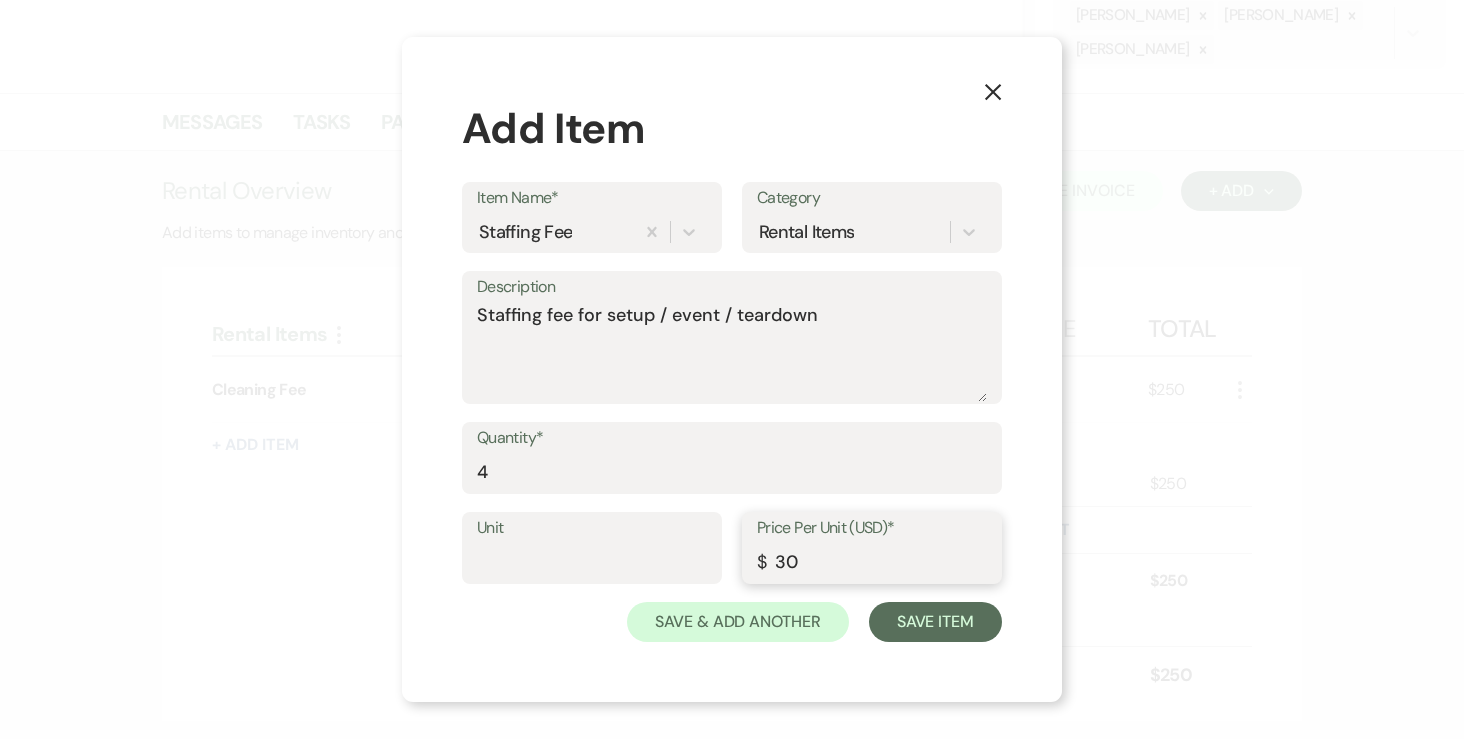 type on "30" 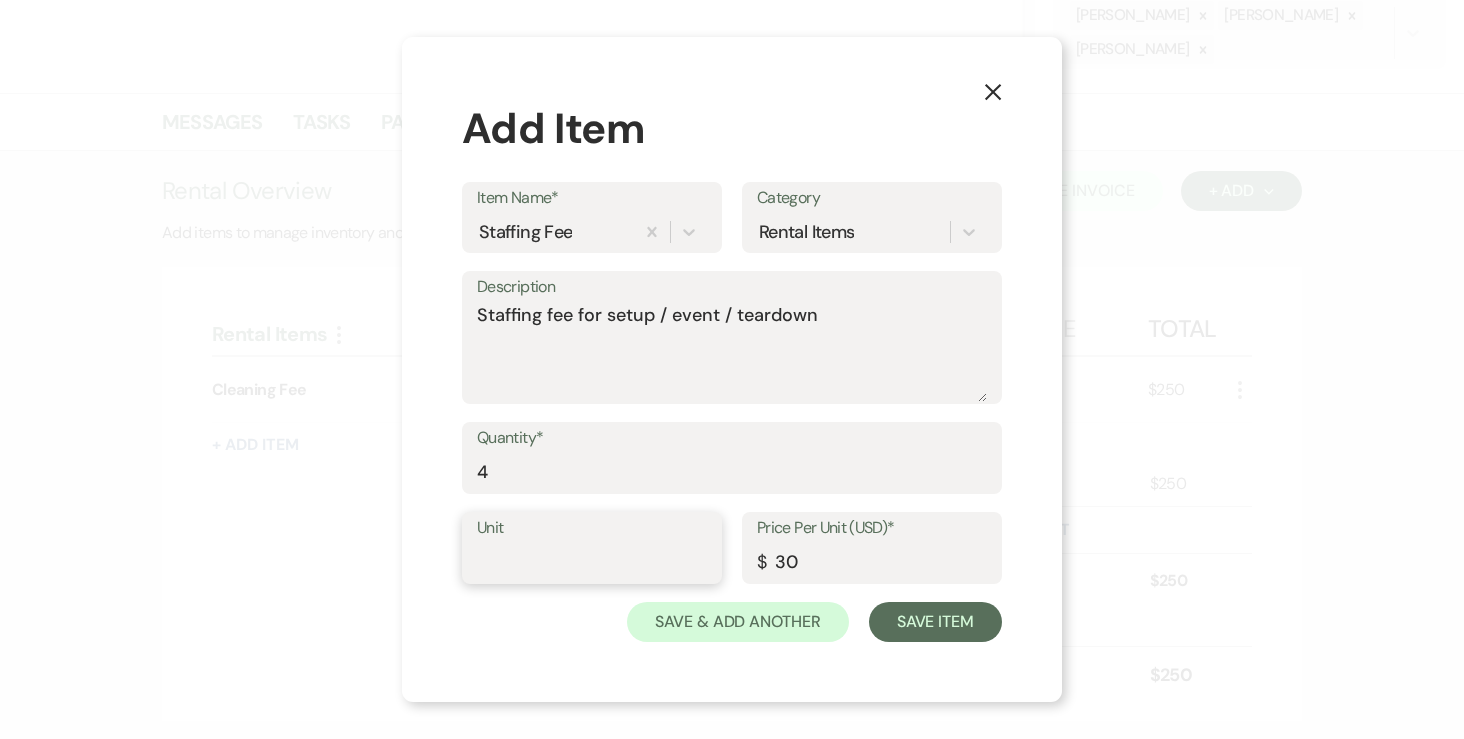 click on "Unit" at bounding box center [592, 562] 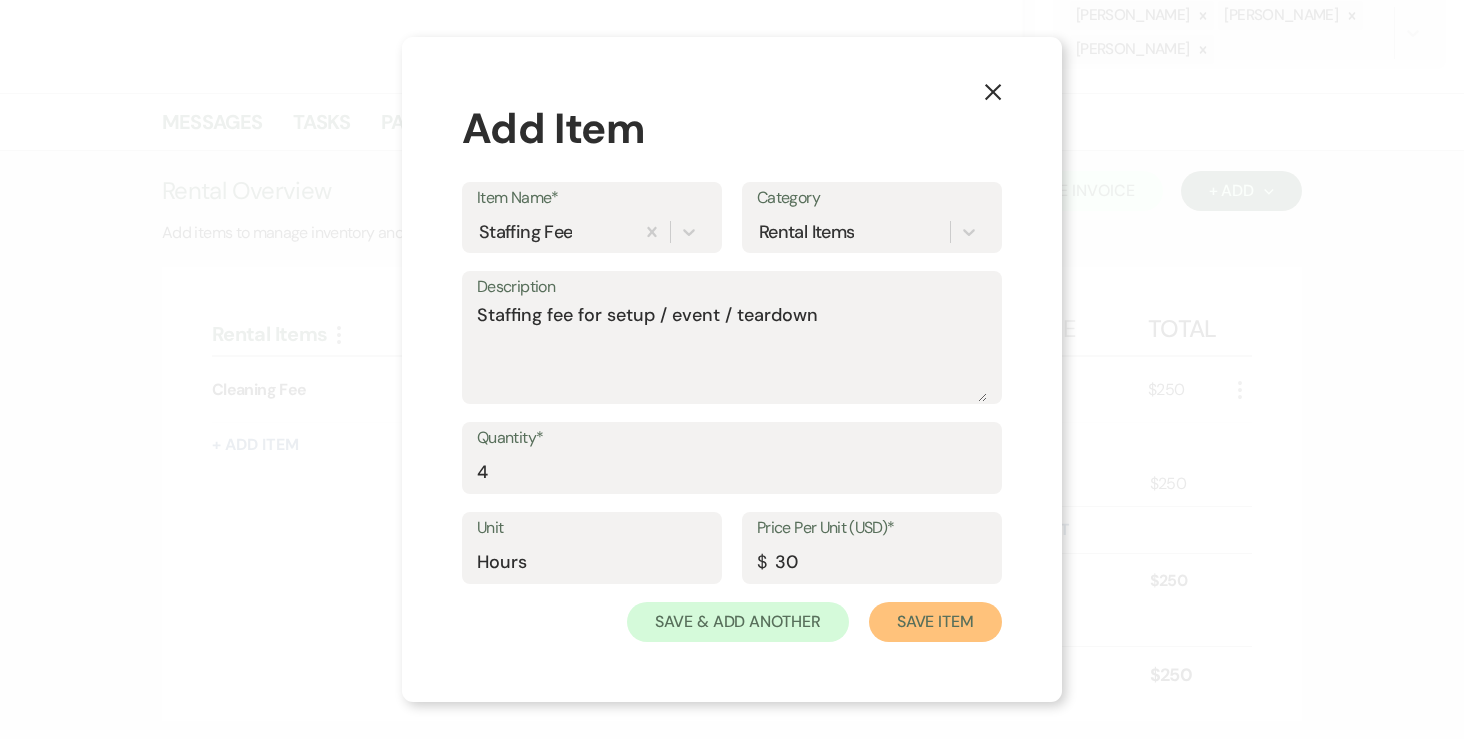 click on "Save Item" at bounding box center (935, 622) 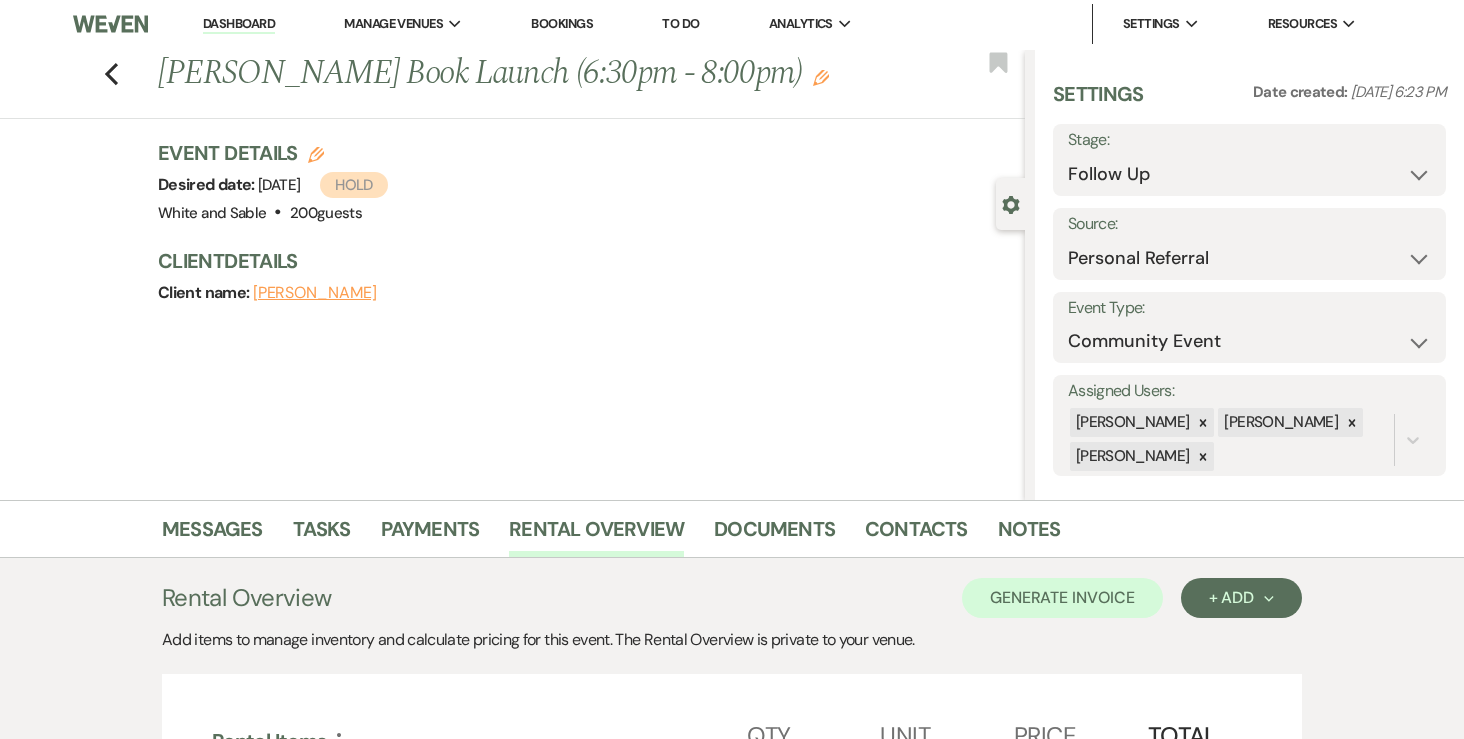 scroll, scrollTop: 0, scrollLeft: 0, axis: both 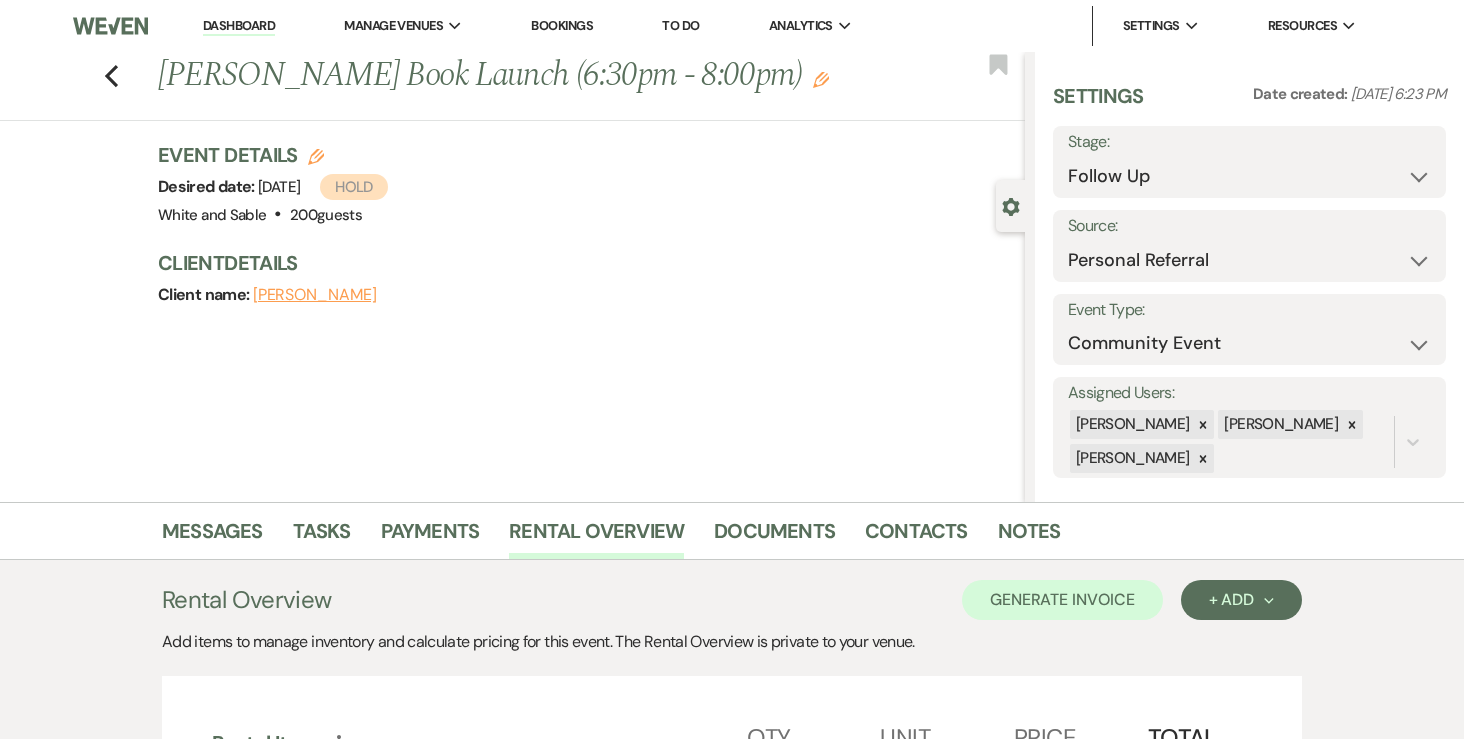 click on "Dashboard" at bounding box center (239, 26) 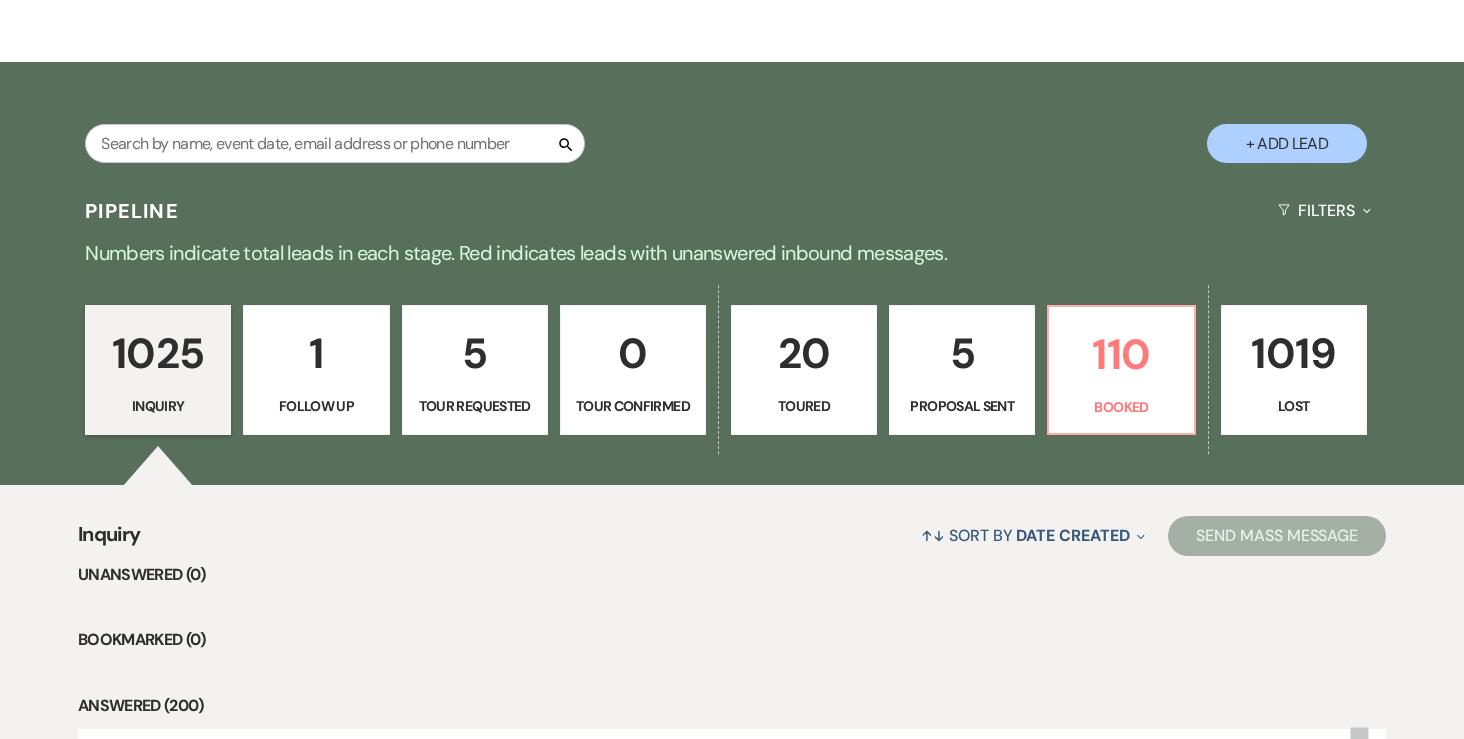 scroll, scrollTop: 343, scrollLeft: 0, axis: vertical 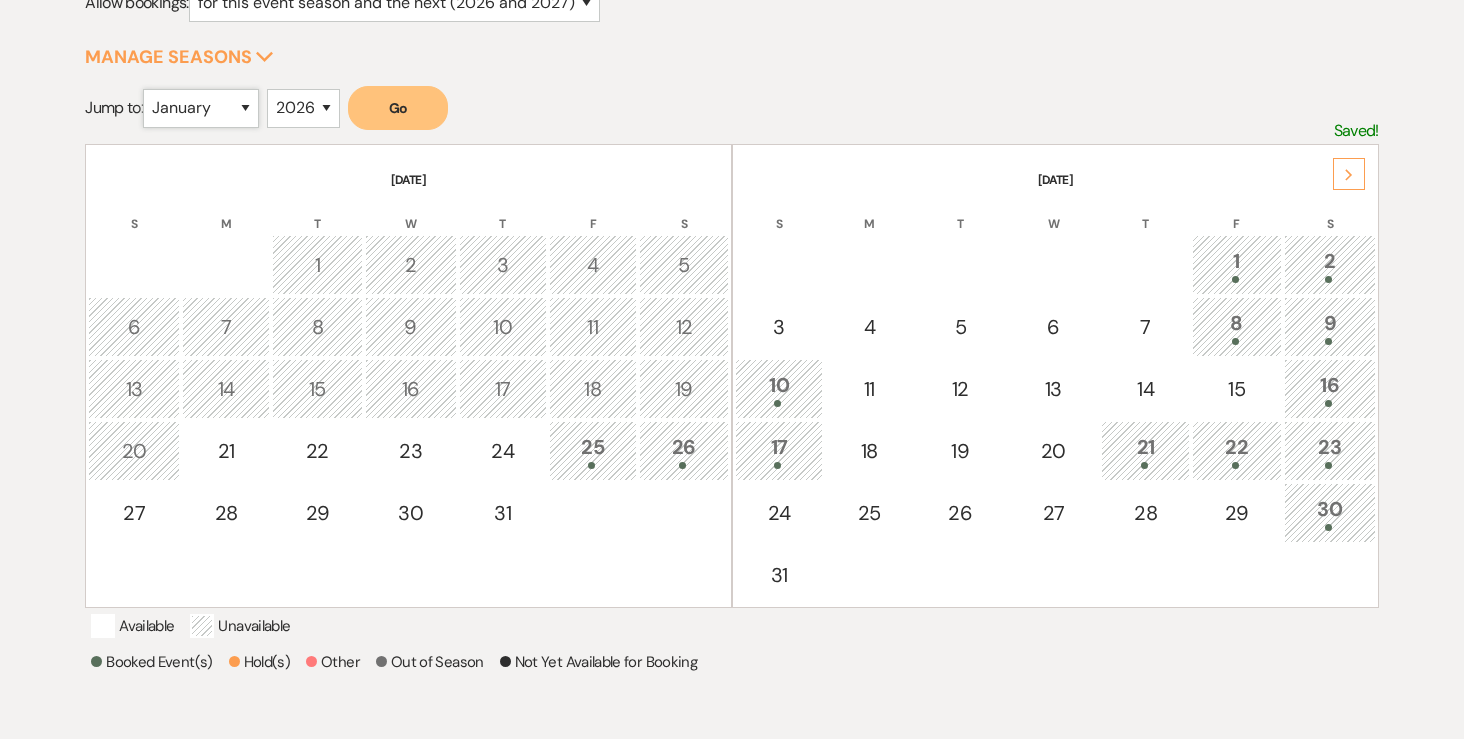 click on "January February March April May June July August September October November December" at bounding box center (201, 108) 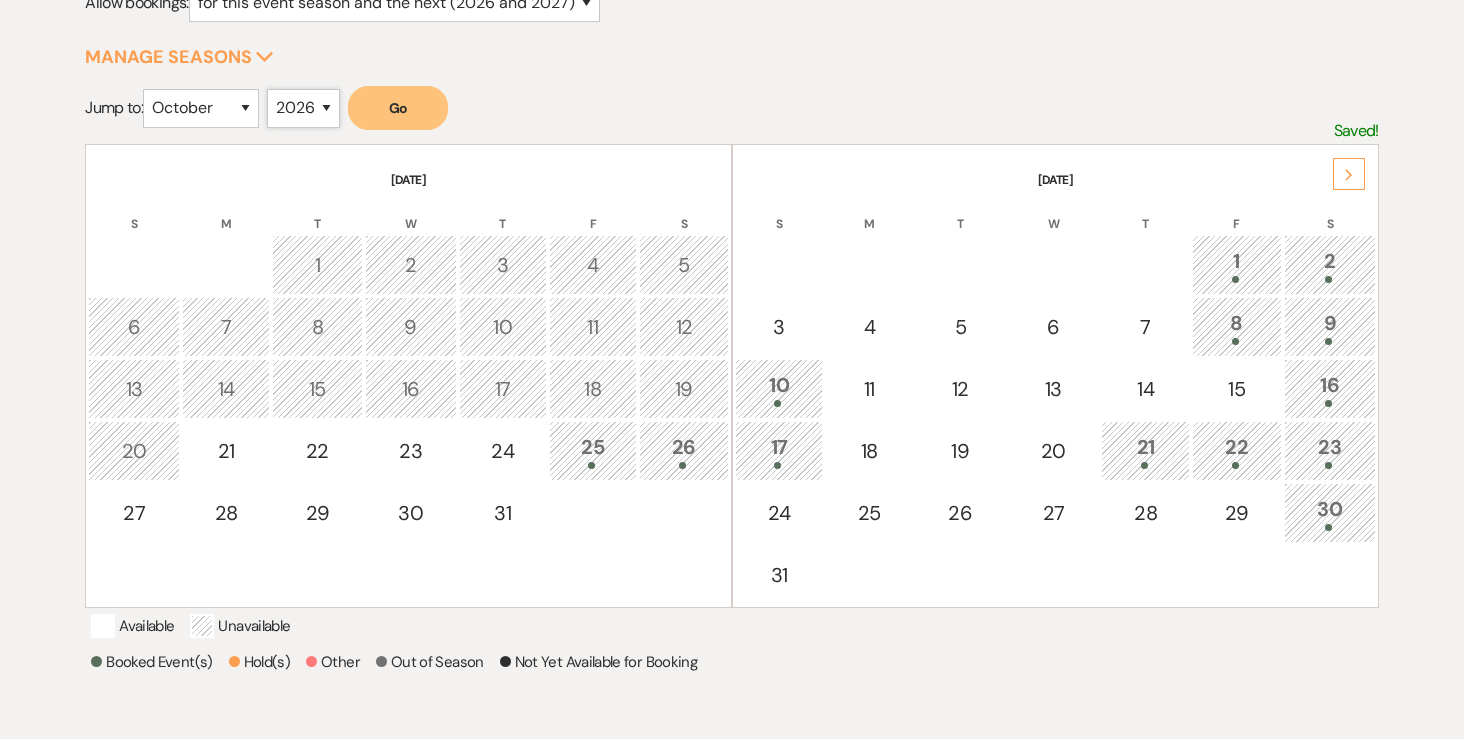click on "2025 2026 2027 2028 2029" at bounding box center (303, 108) 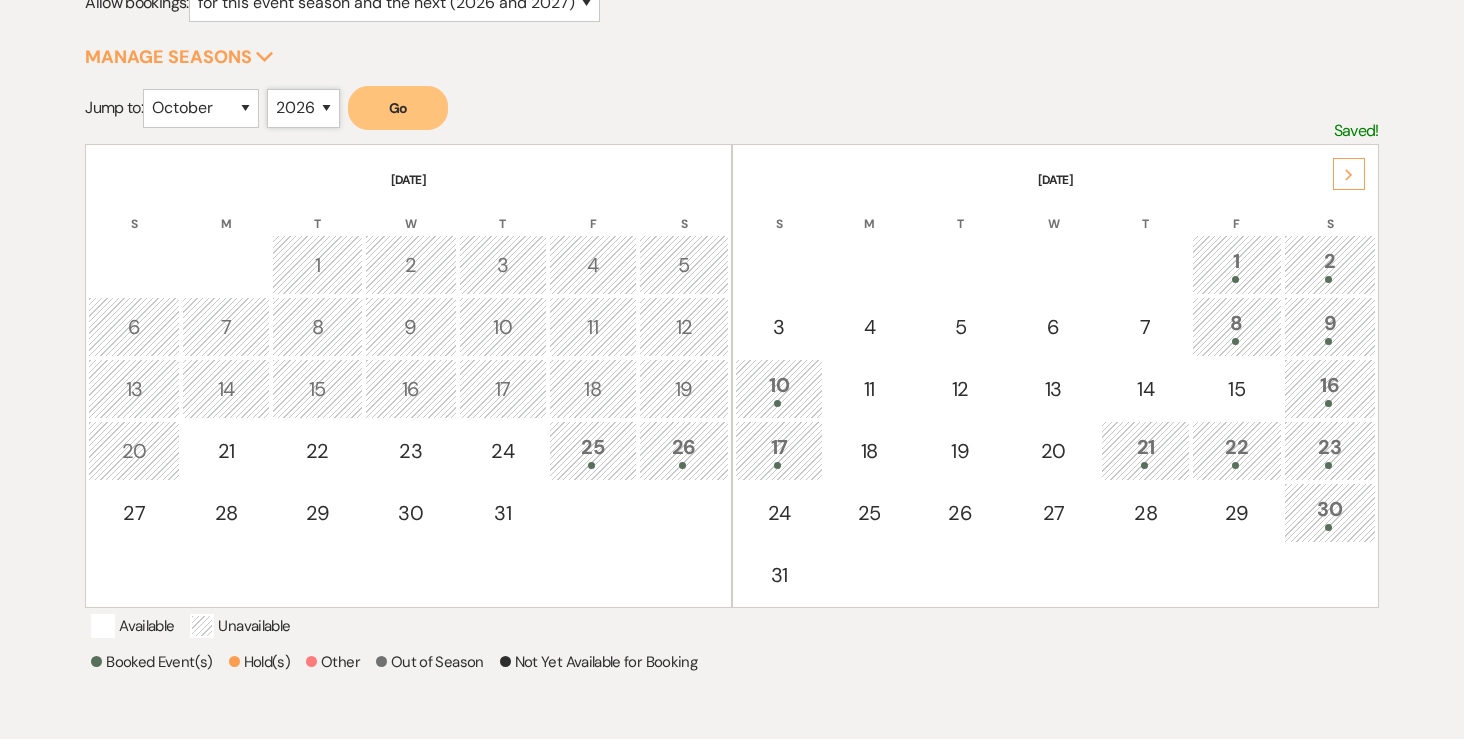 select on "2025" 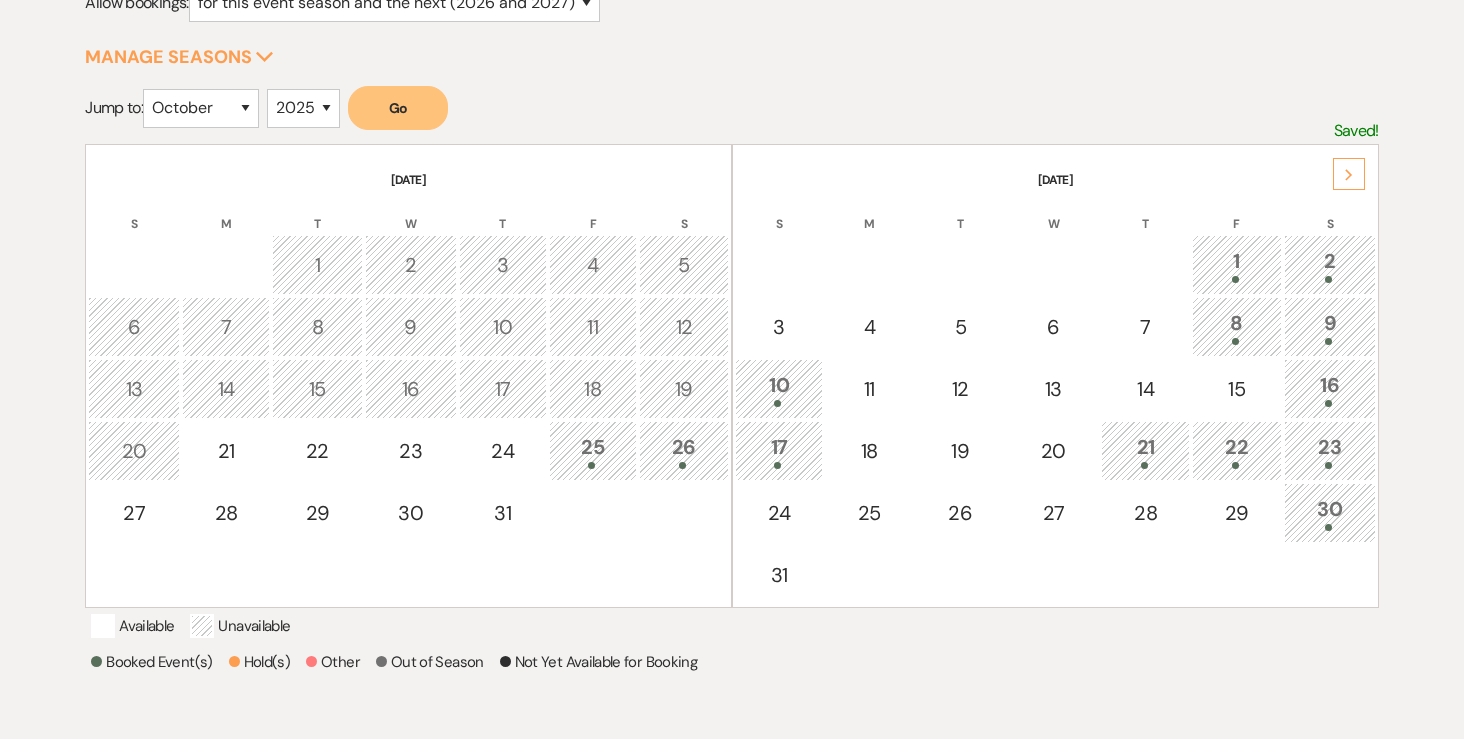 click on "Go" at bounding box center [398, 108] 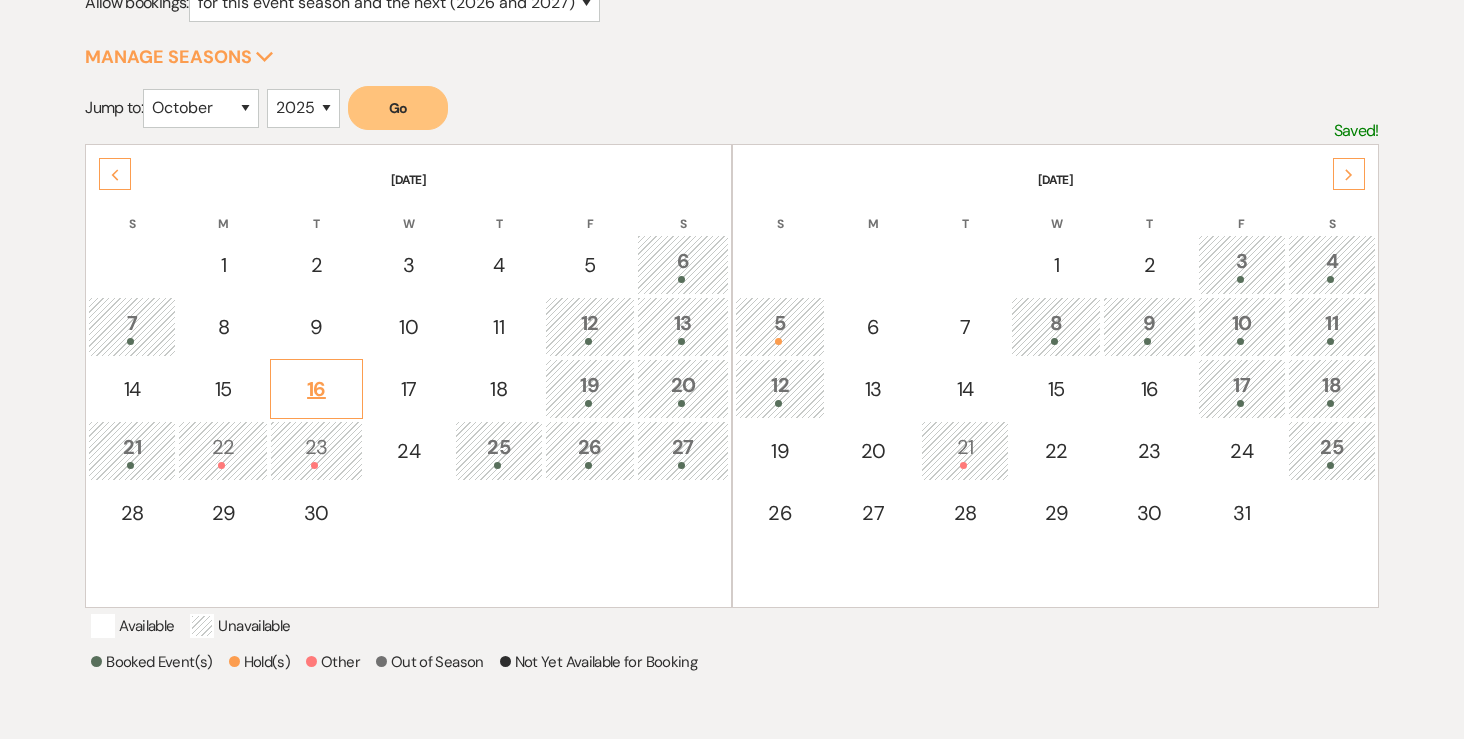 scroll, scrollTop: 325, scrollLeft: 0, axis: vertical 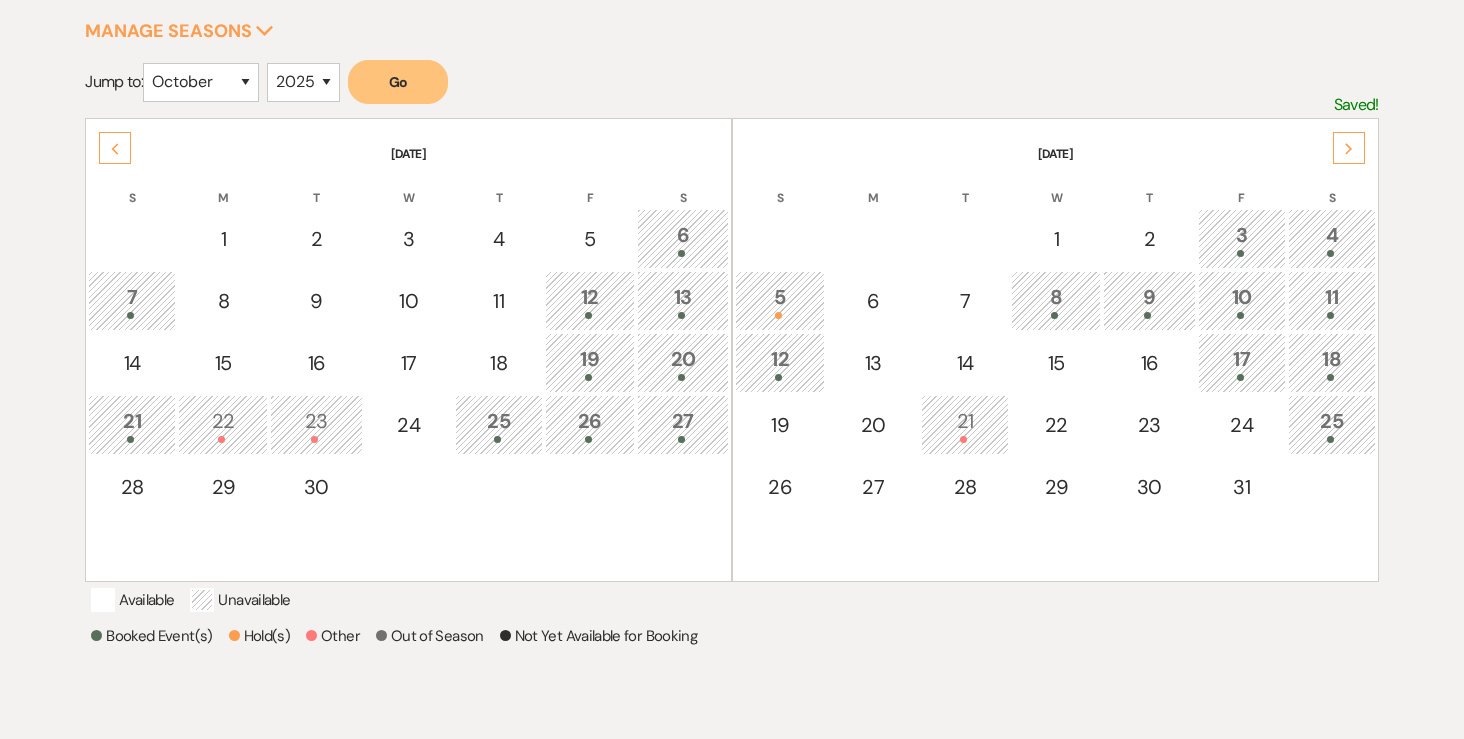 click on "21" at bounding box center (965, 424) 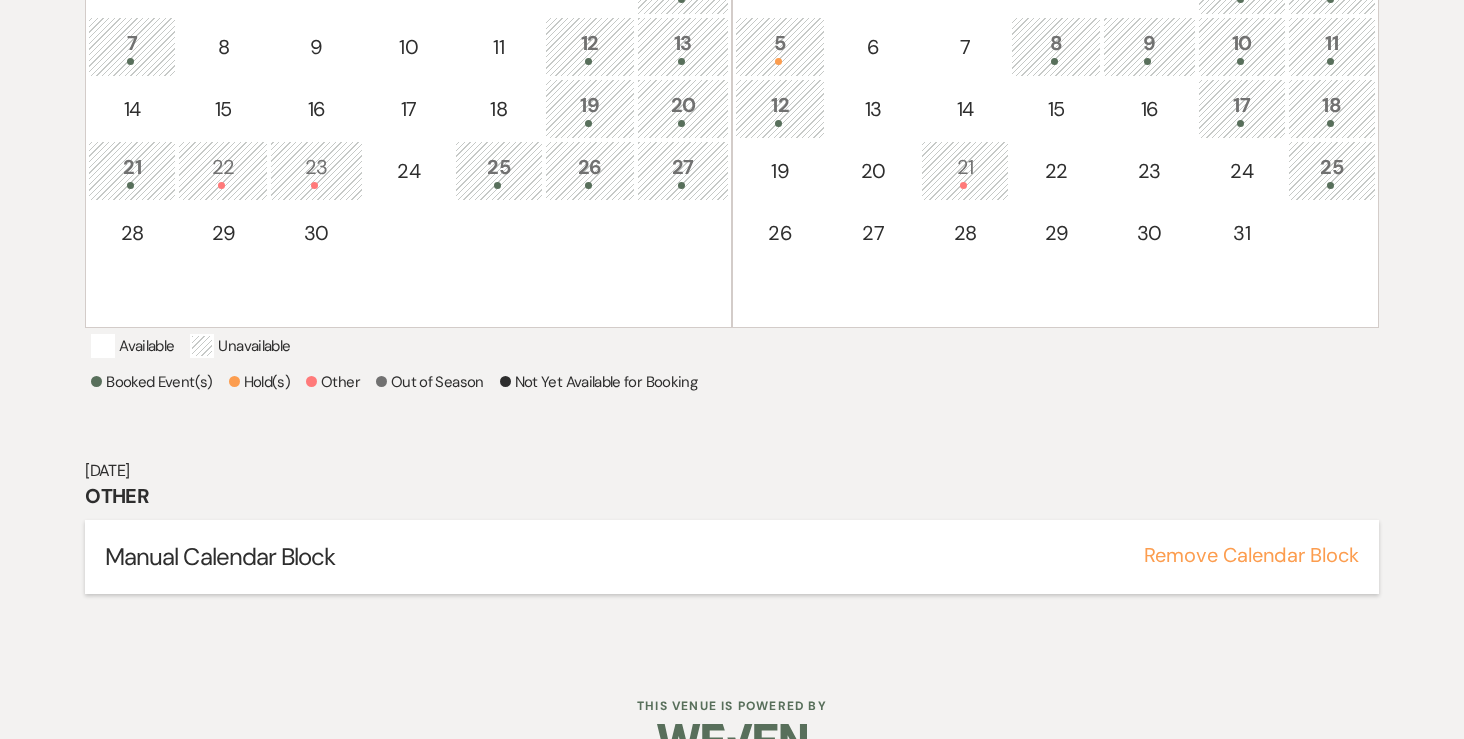 click on "Remove Calendar Block" at bounding box center (1251, 555) 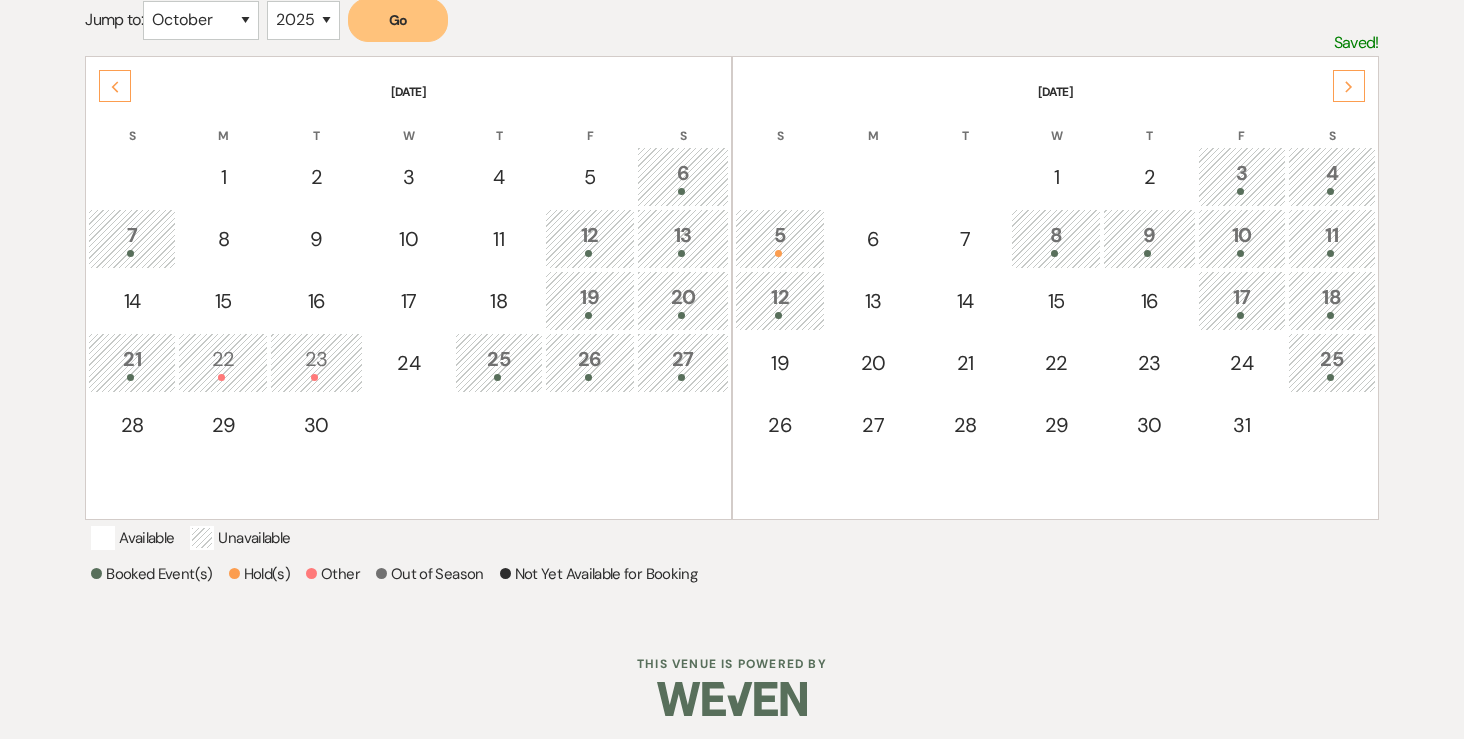 scroll, scrollTop: 0, scrollLeft: 0, axis: both 